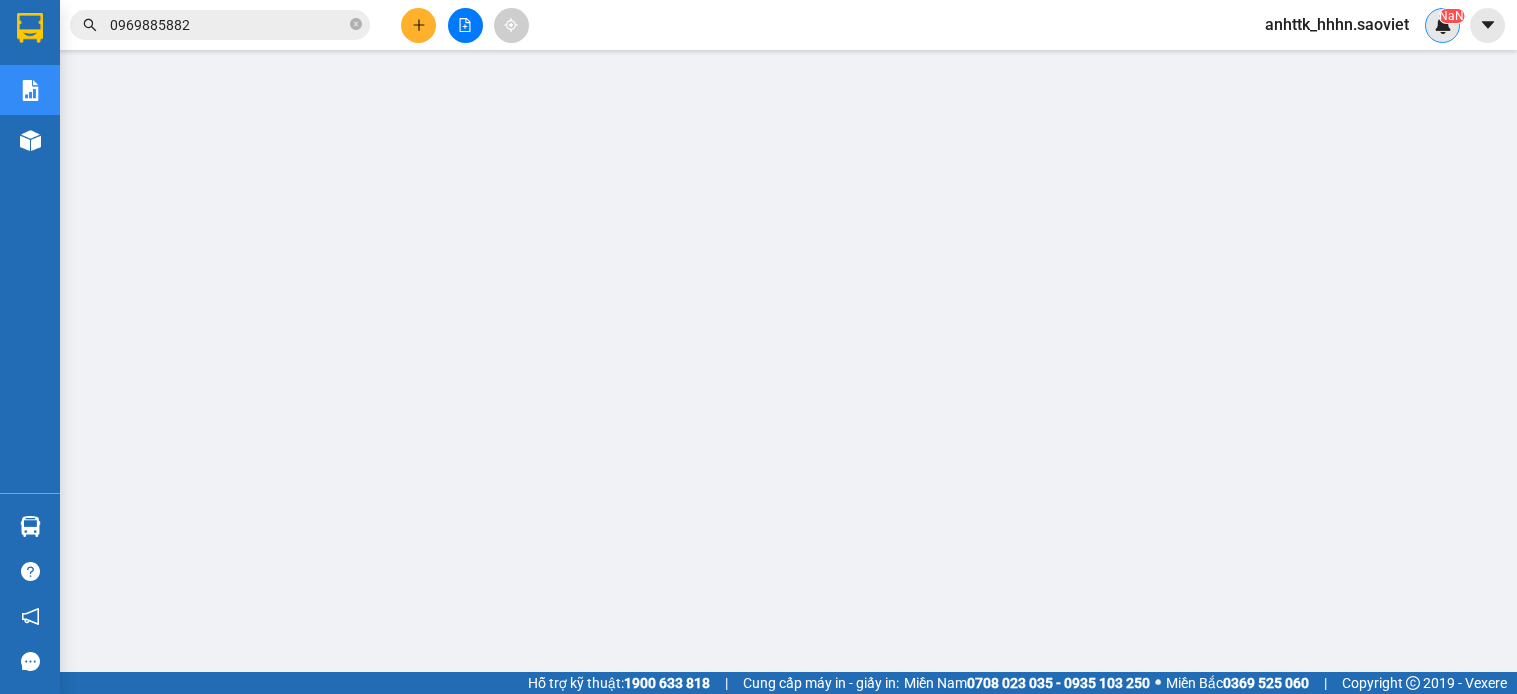 scroll, scrollTop: 0, scrollLeft: 0, axis: both 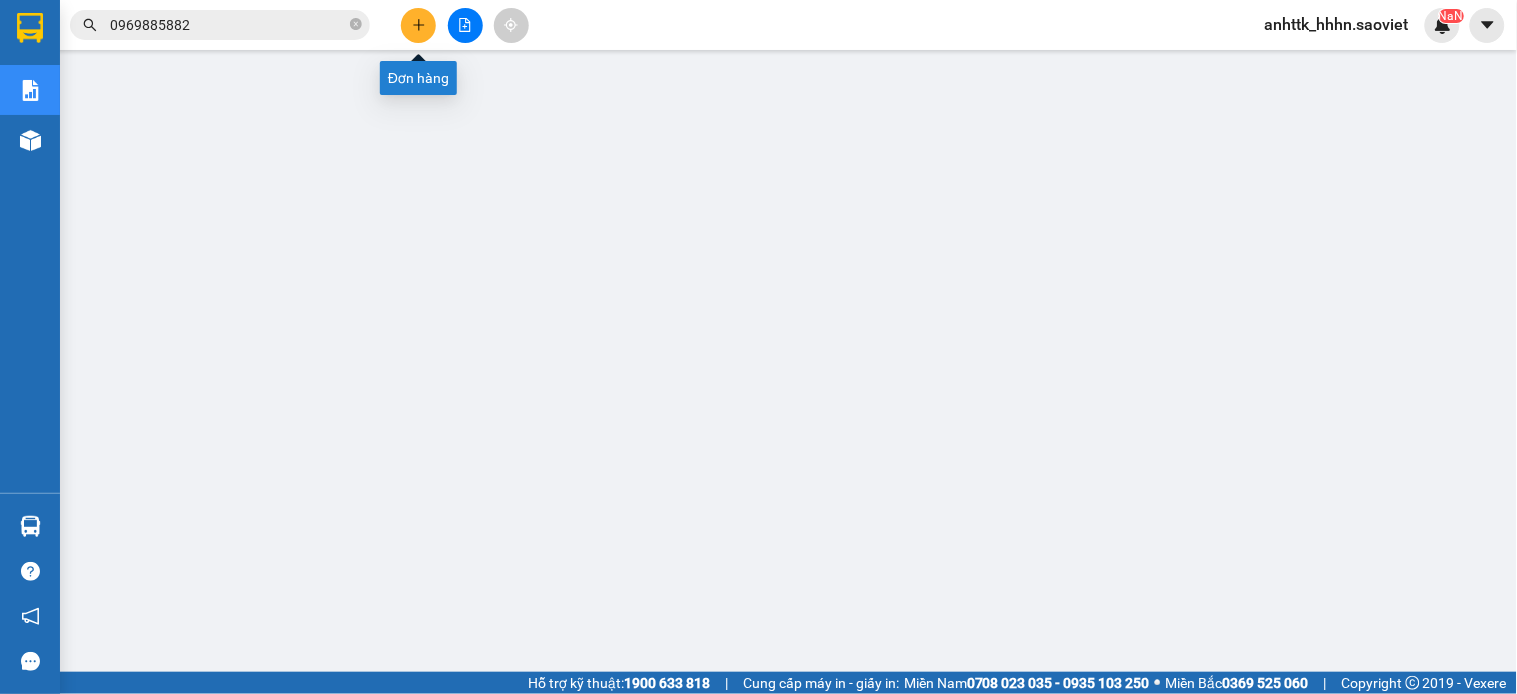 click at bounding box center [418, 25] 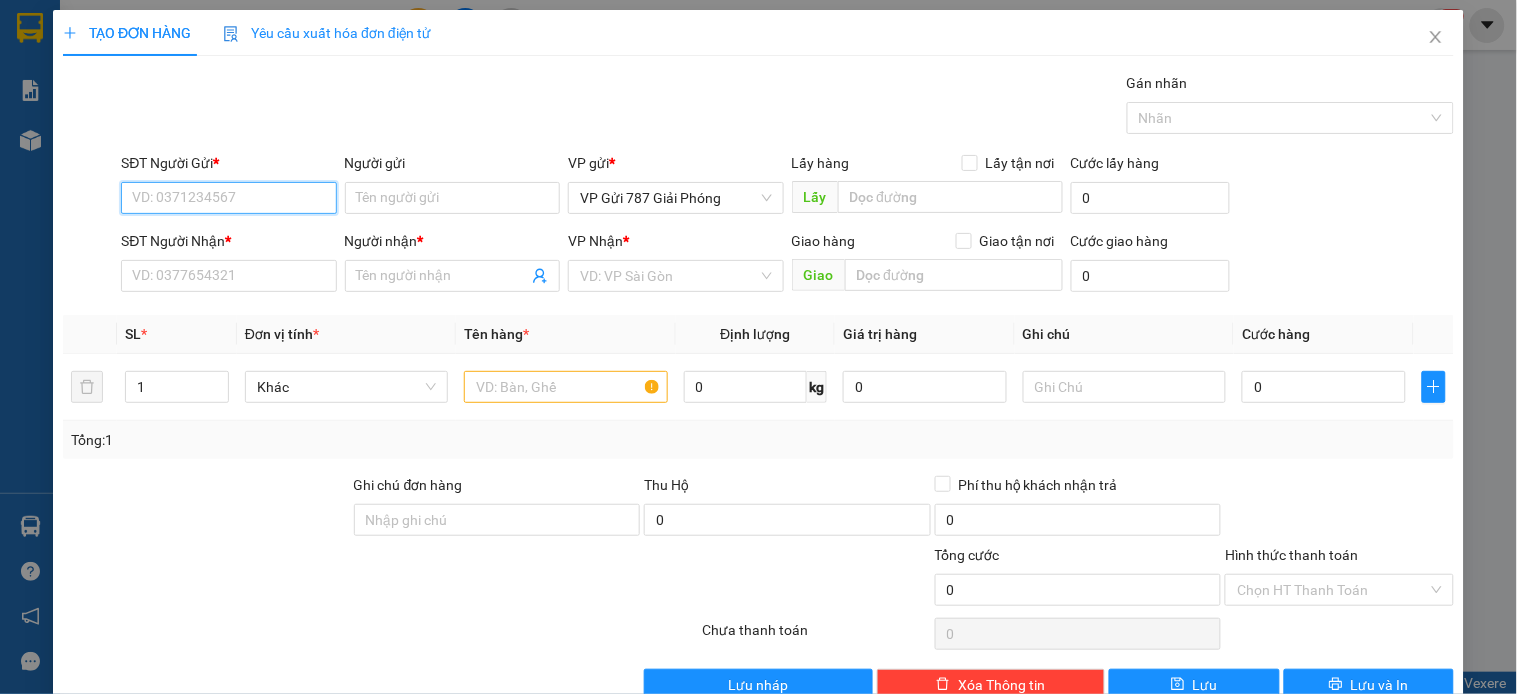 click on "SĐT Người Gửi  *" at bounding box center [228, 198] 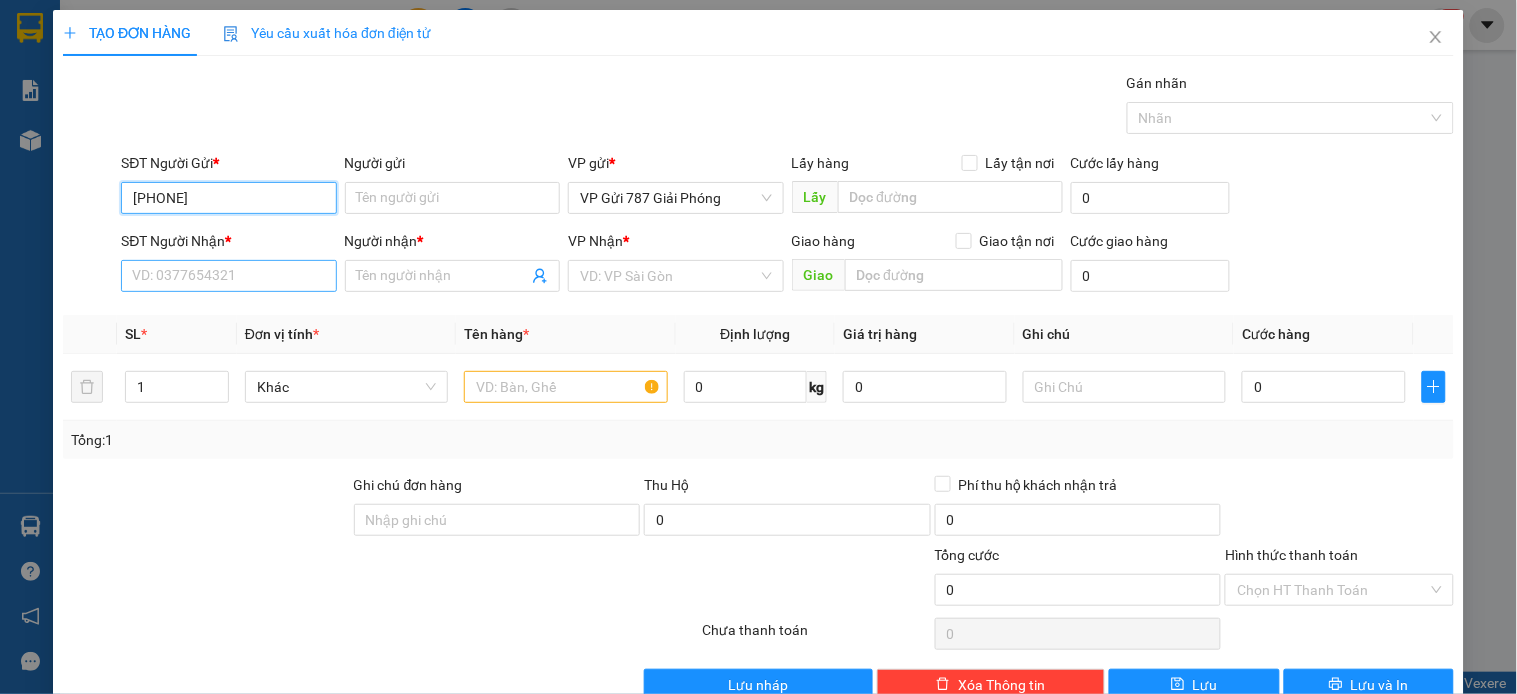 type on "[PHONE]" 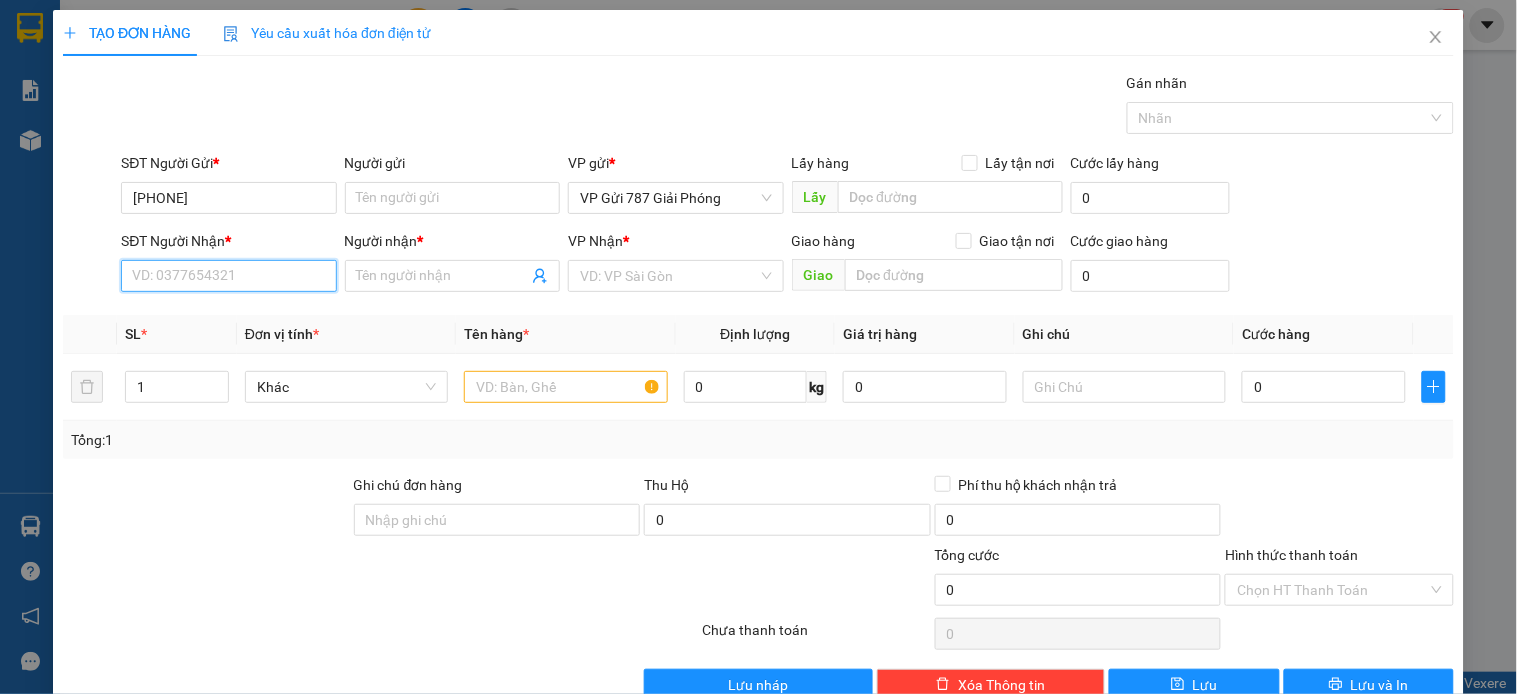 click on "SĐT Người Nhận  *" at bounding box center (228, 276) 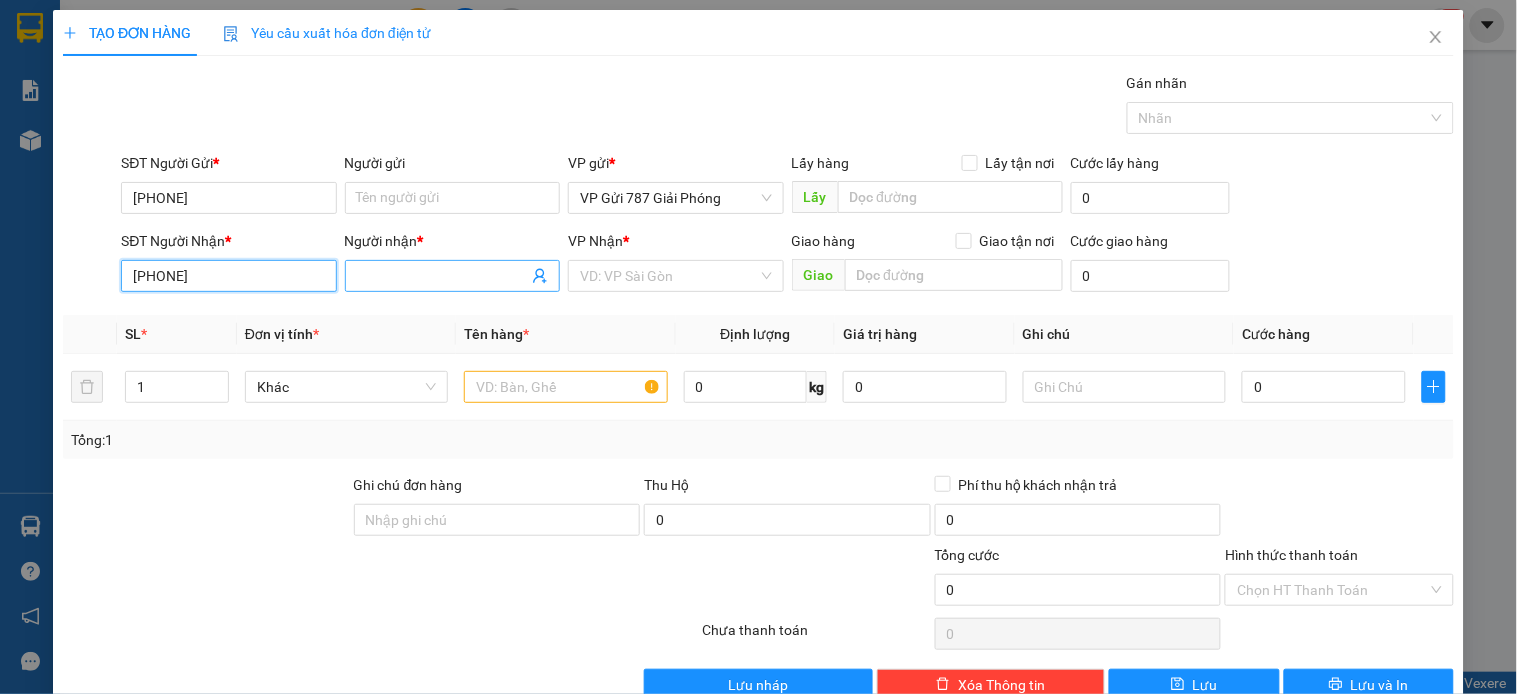 type on "[PHONE]" 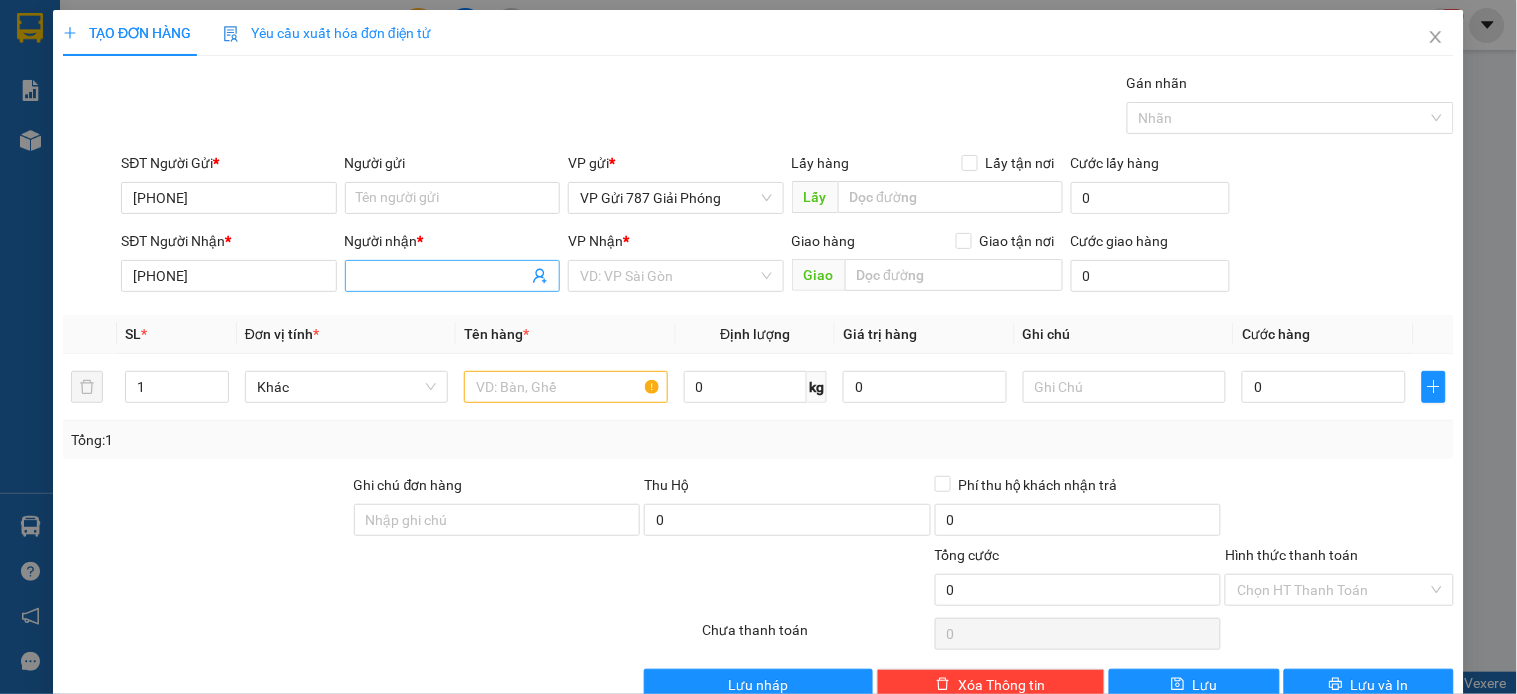 click on "Người nhận  *" at bounding box center [442, 276] 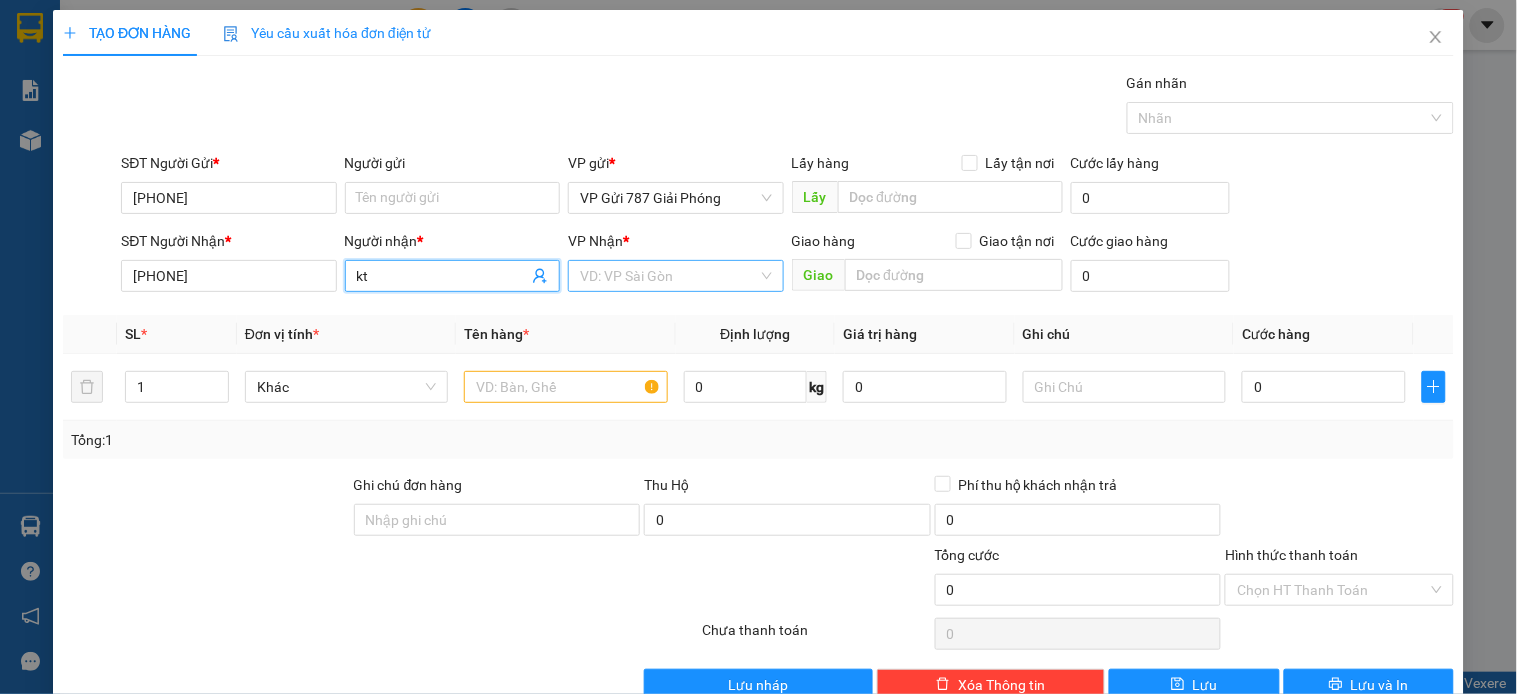 type on "kt" 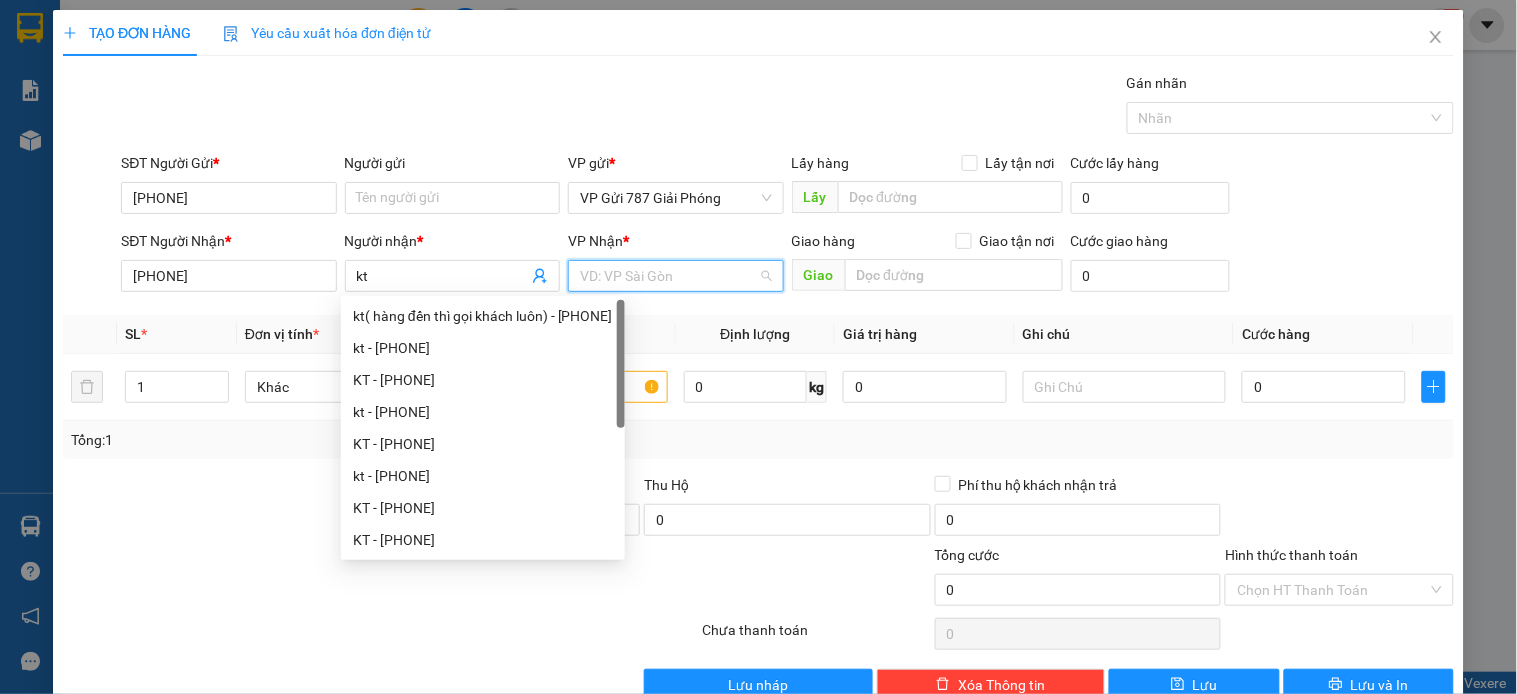 click at bounding box center [668, 276] 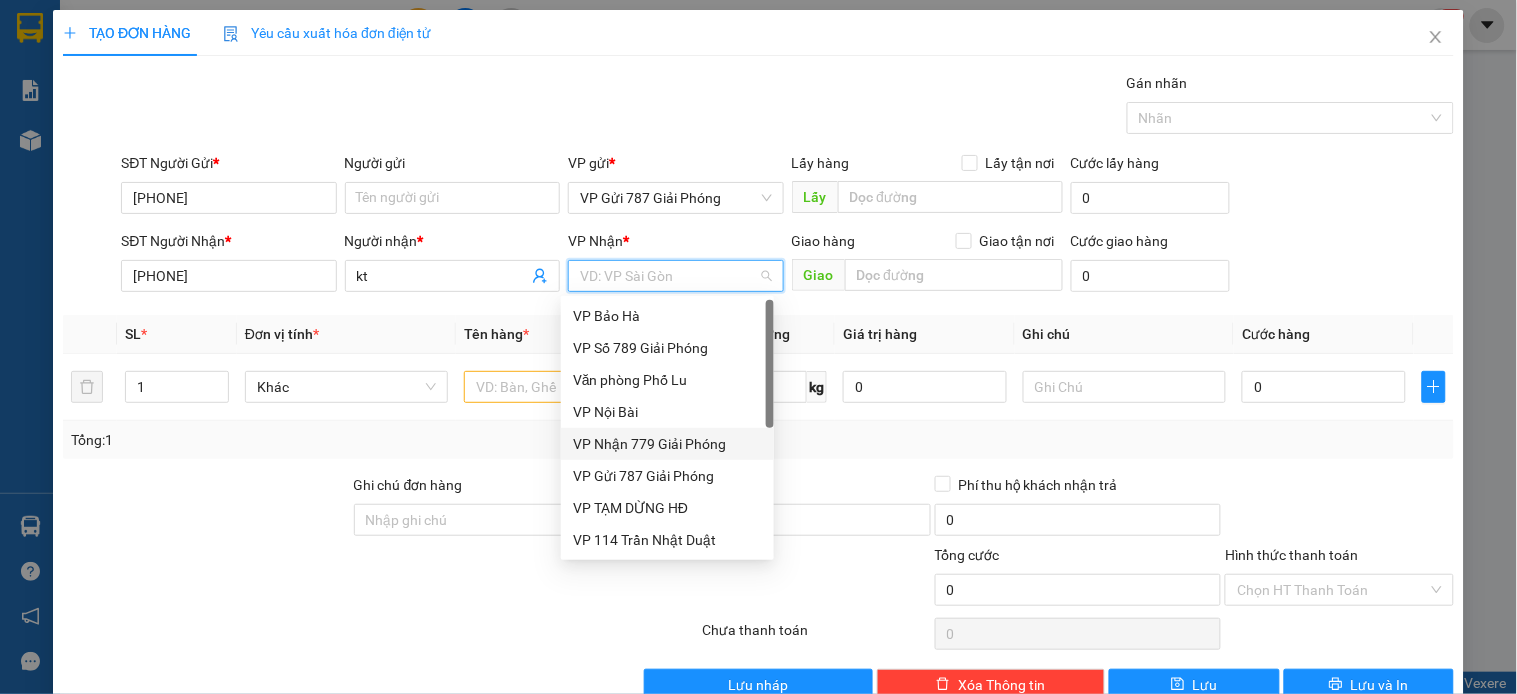 scroll, scrollTop: 223, scrollLeft: 0, axis: vertical 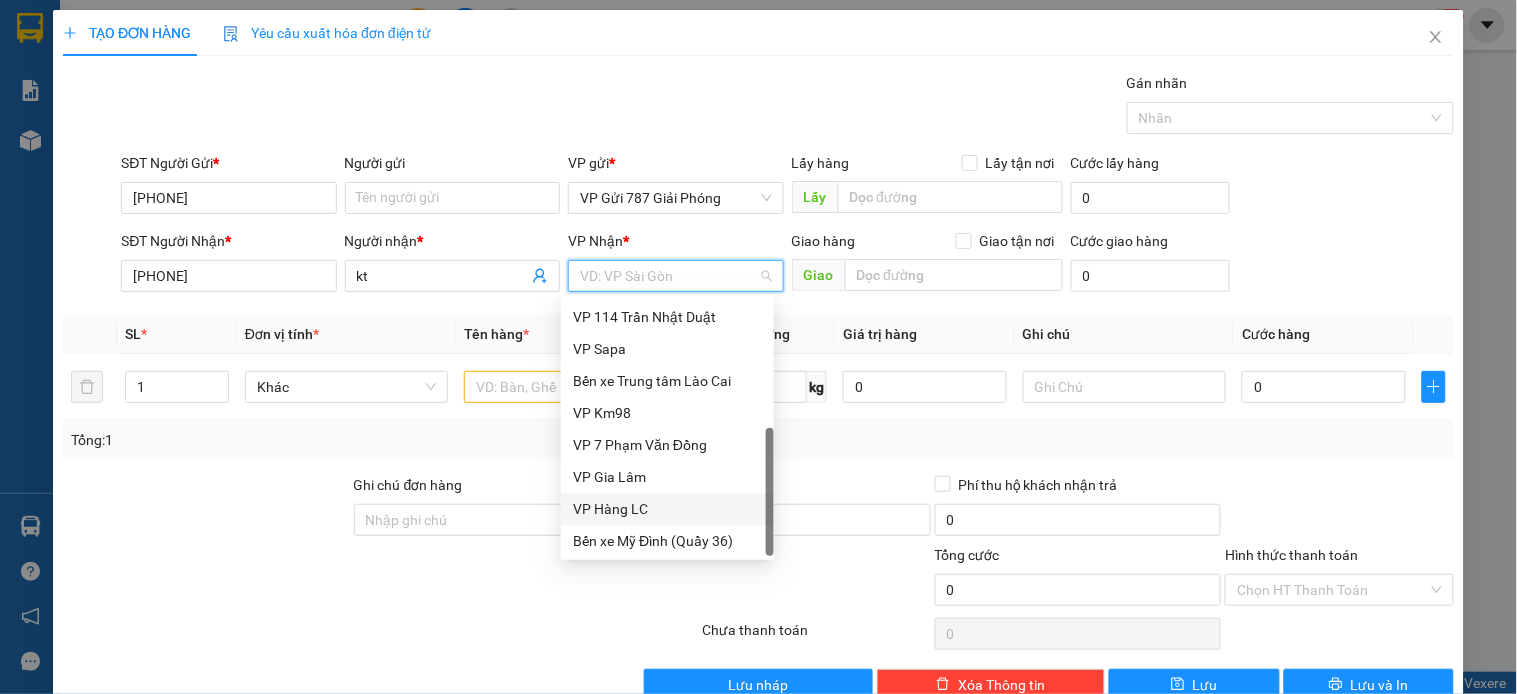 drag, startPoint x: 608, startPoint y: 514, endPoint x: 600, endPoint y: 473, distance: 41.773197 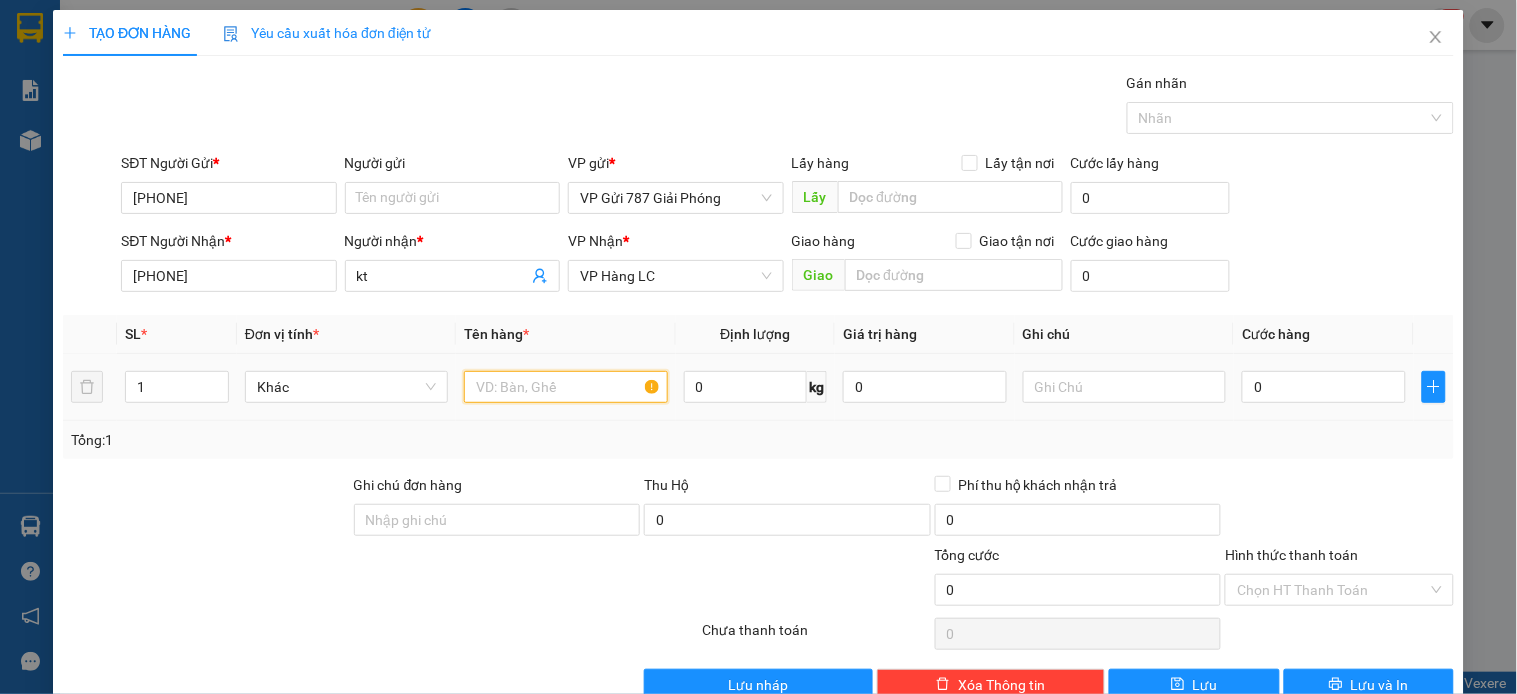 click at bounding box center [565, 387] 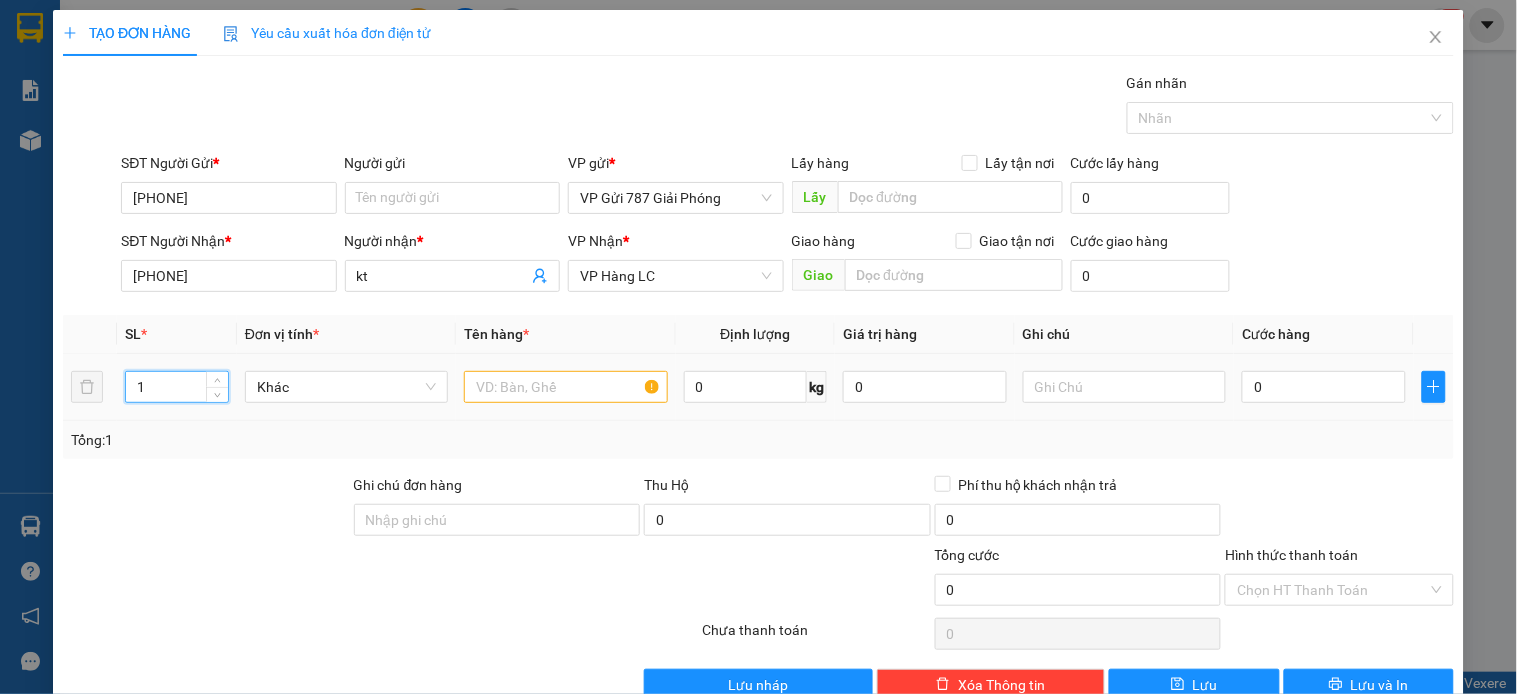 click on "1" at bounding box center (177, 387) 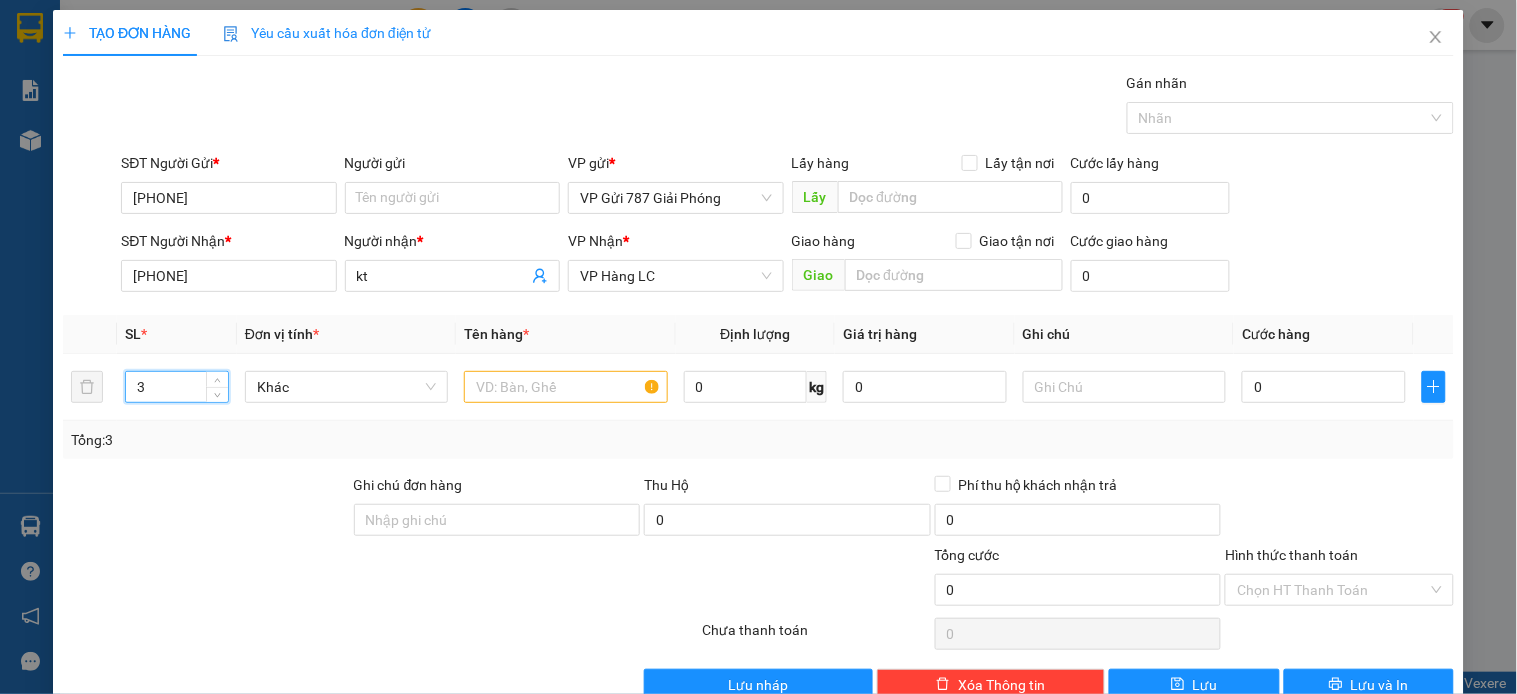 type on "3" 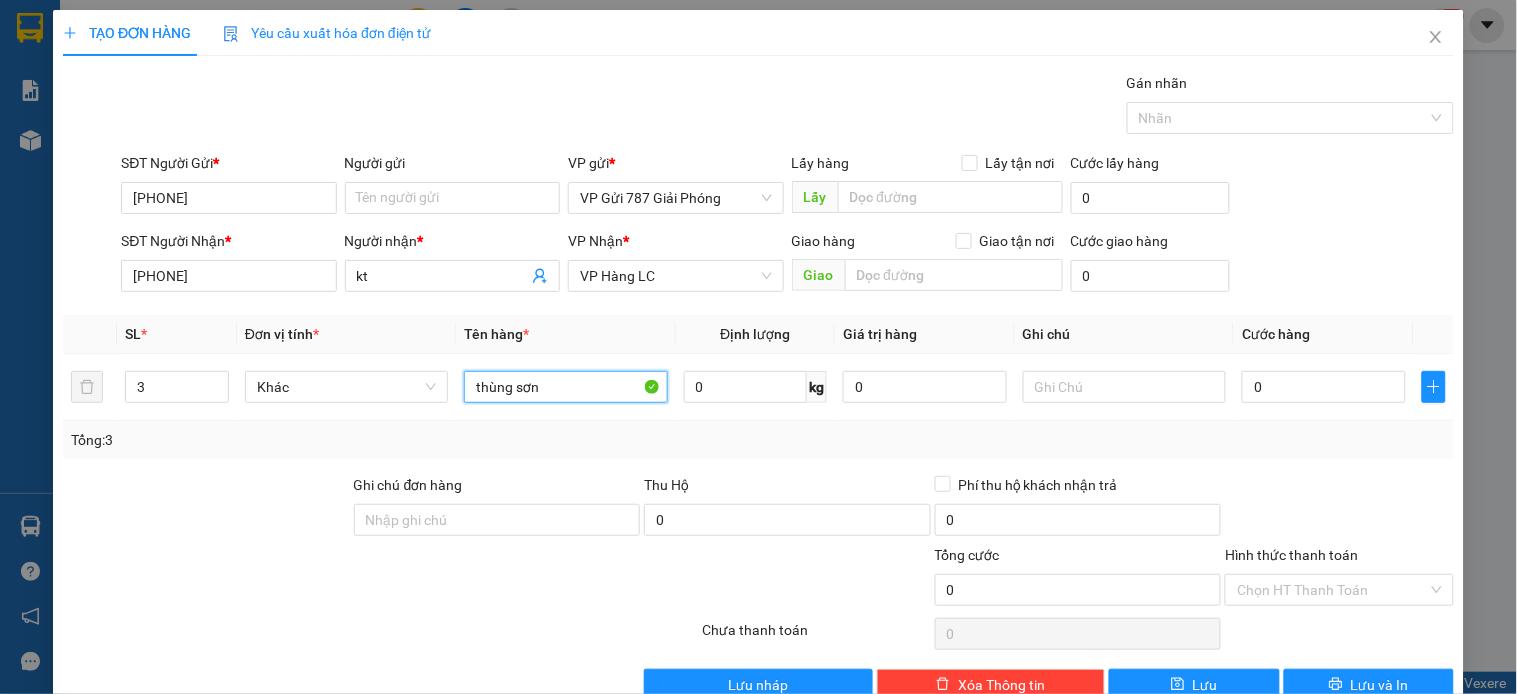 type on "thùng sơn" 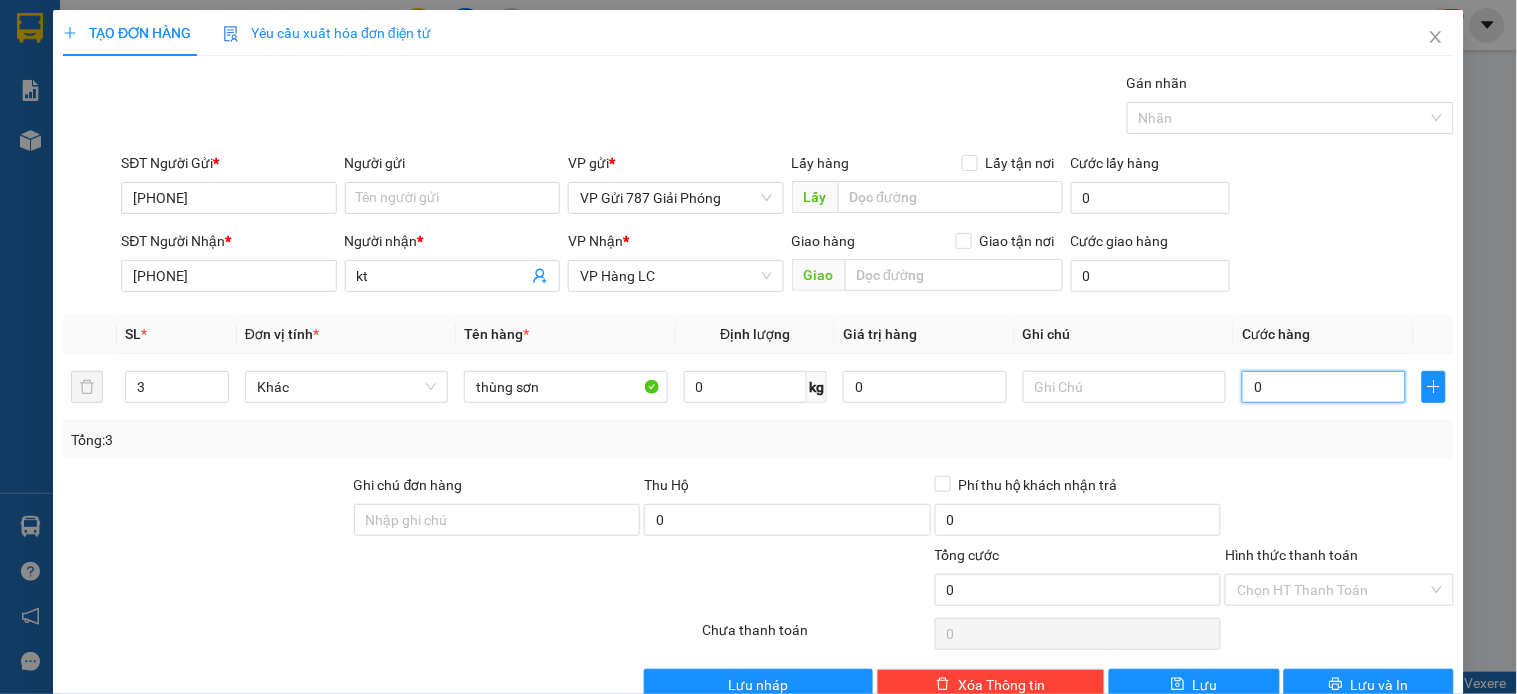 type on "1" 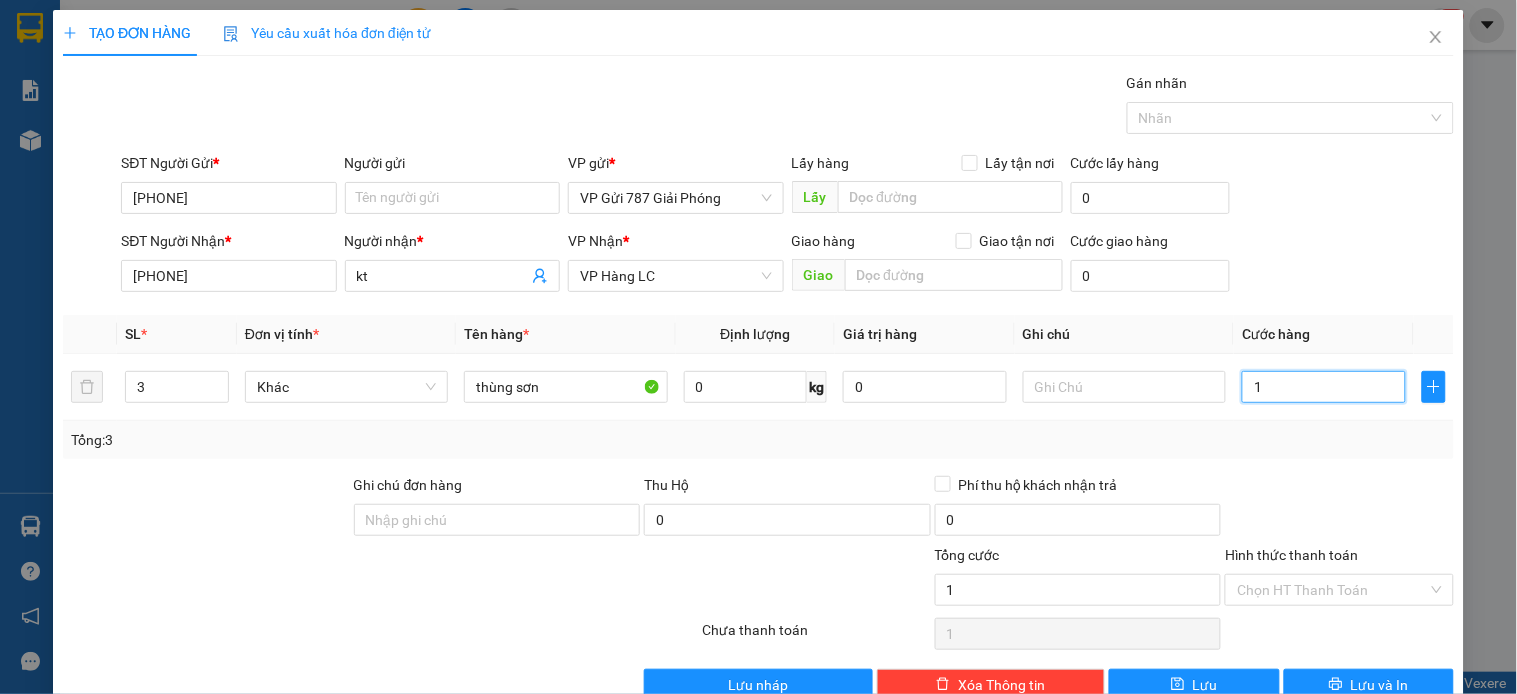 type on "15" 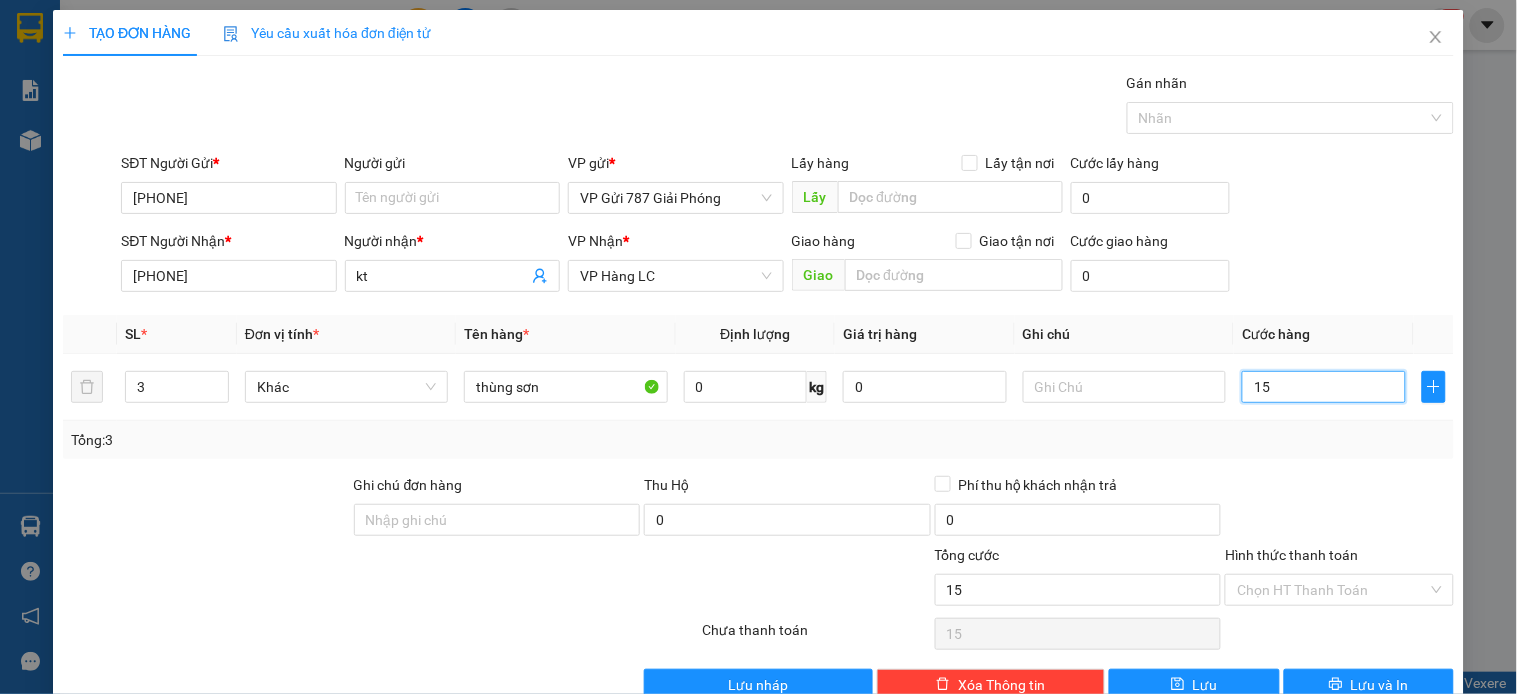type on "150" 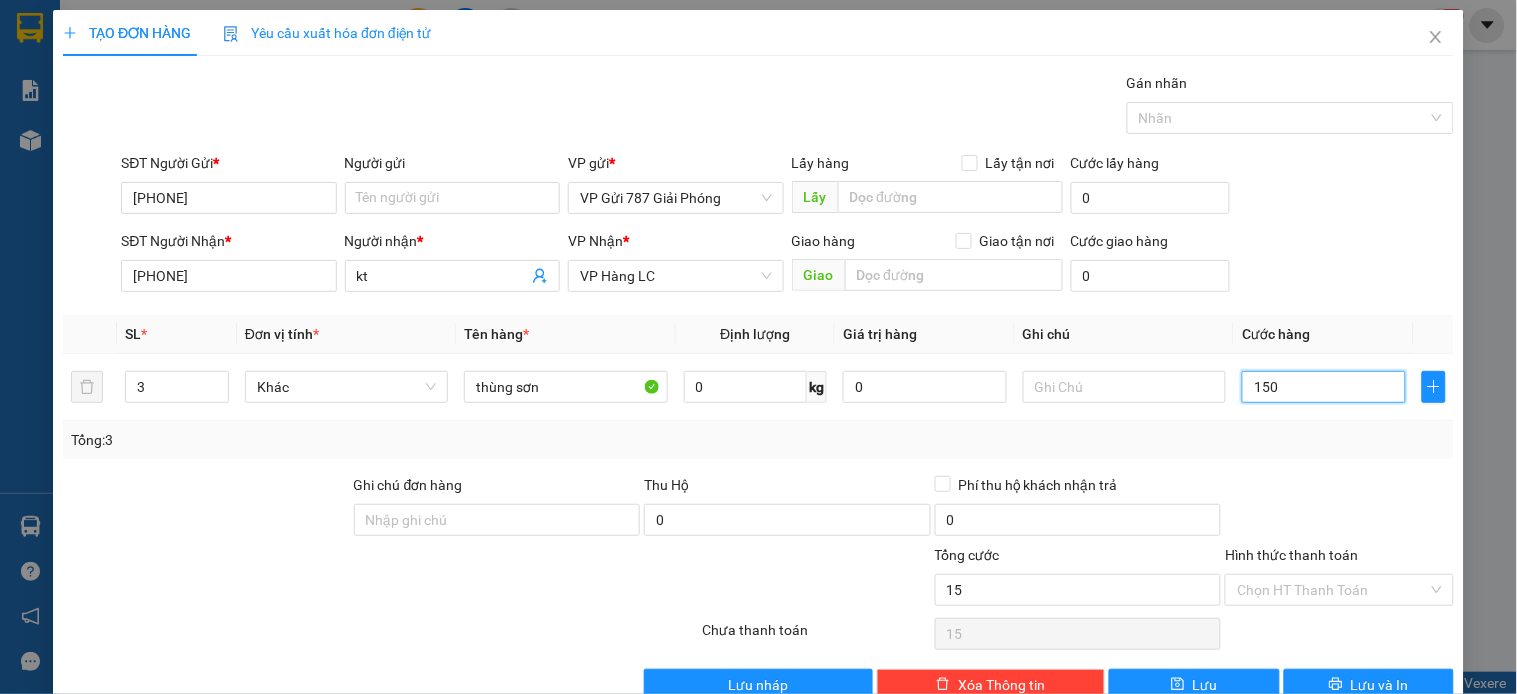 type on "150" 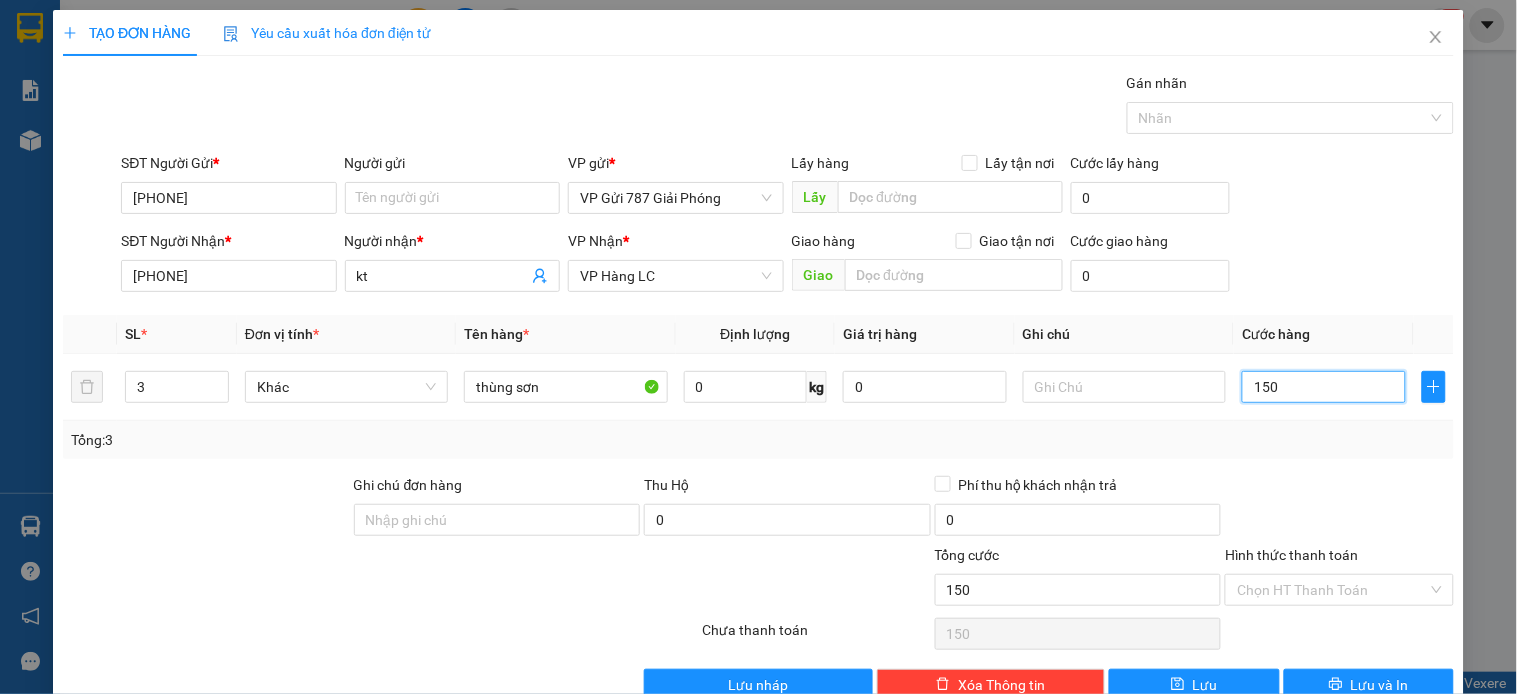 type on "1.500" 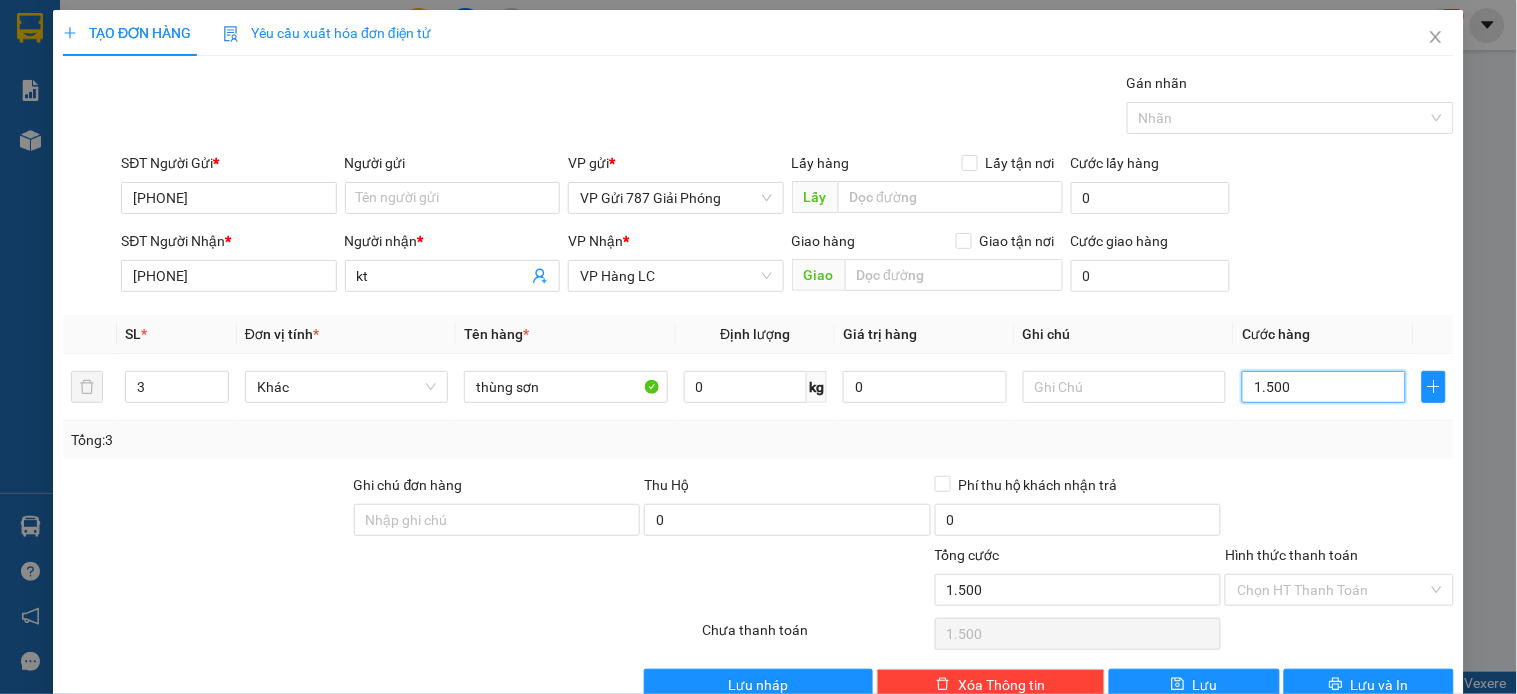 type on "15.000" 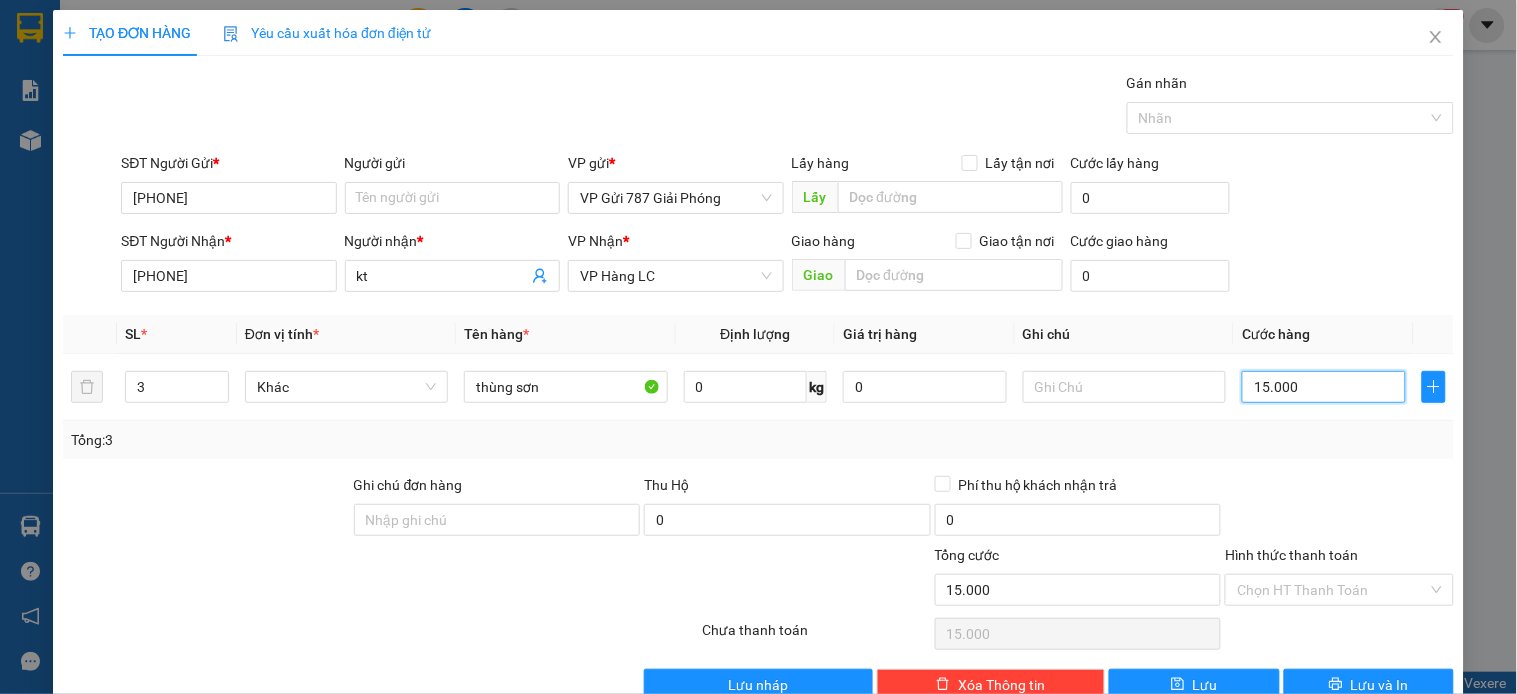 type on "150.000" 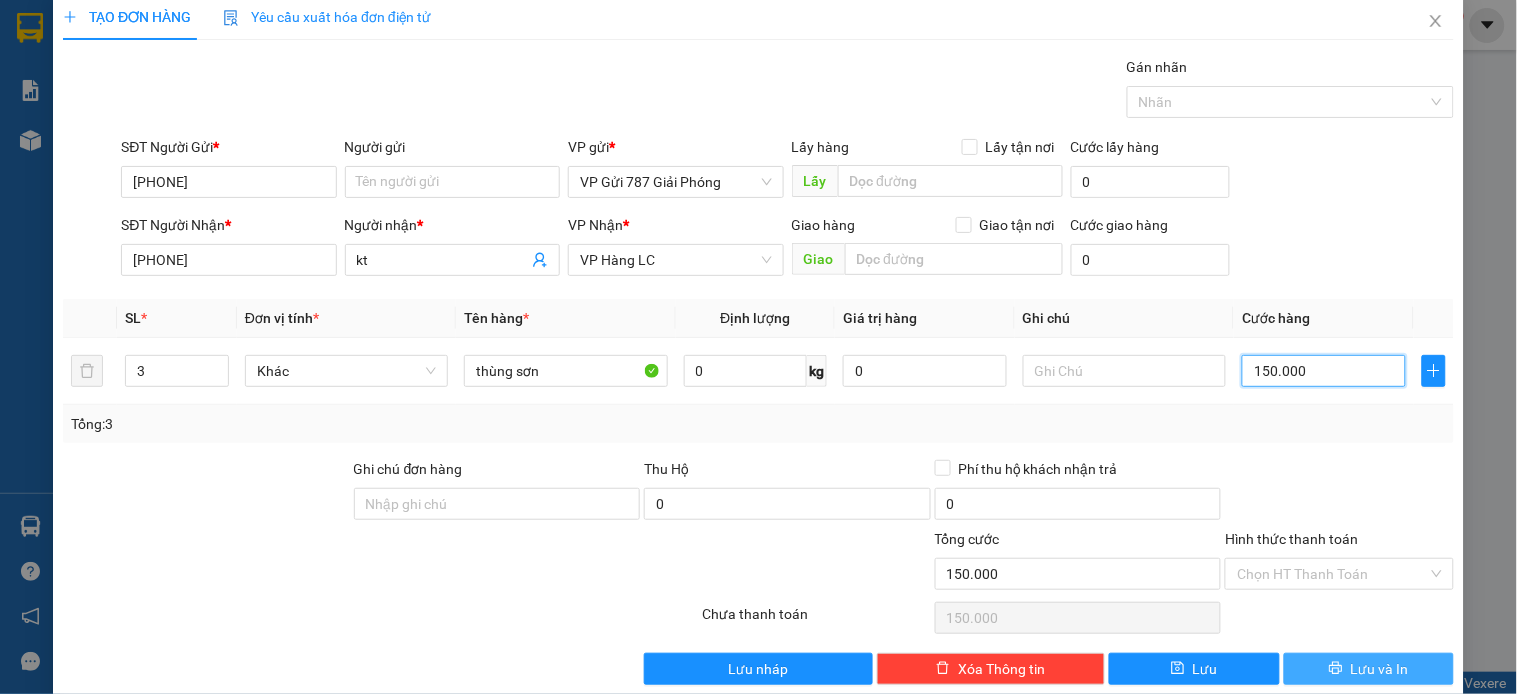 scroll, scrollTop: 45, scrollLeft: 0, axis: vertical 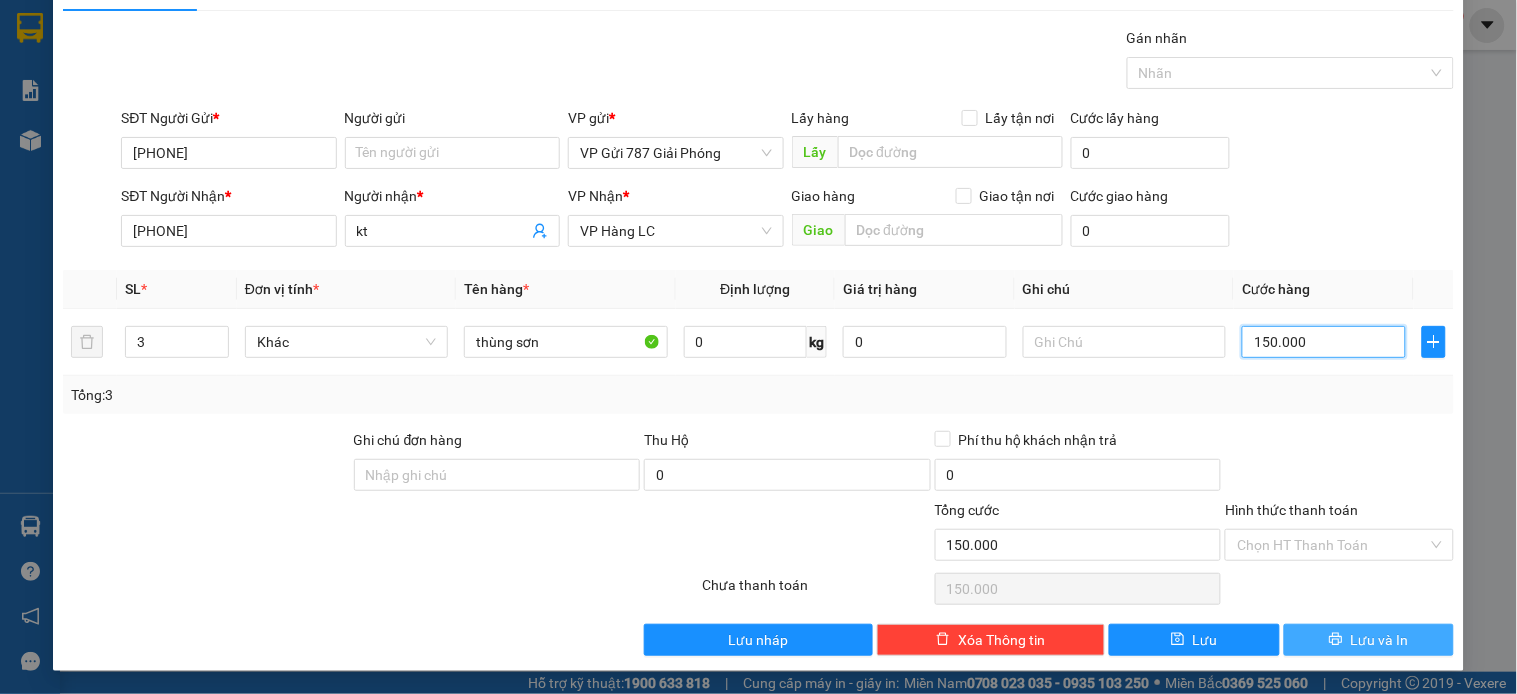 type on "150.000" 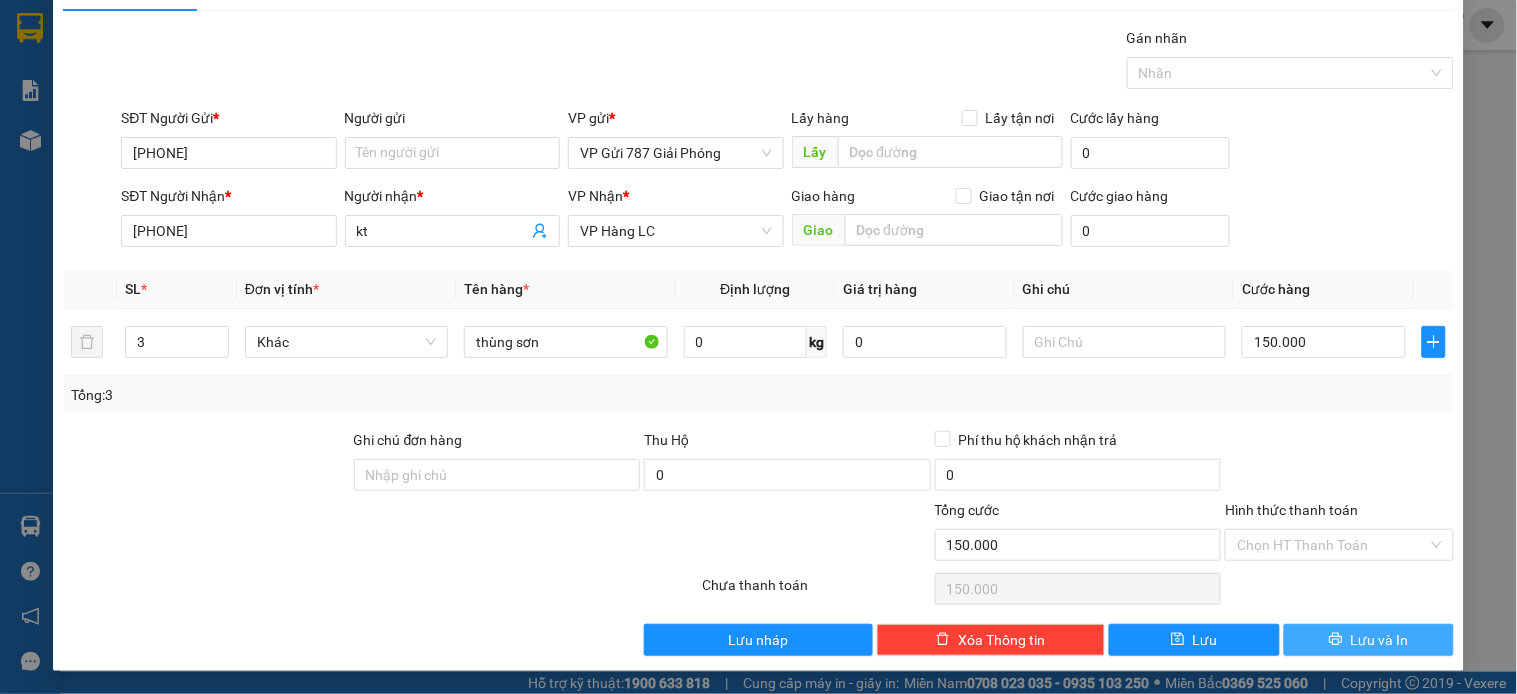click on "Lưu và In" at bounding box center [1369, 640] 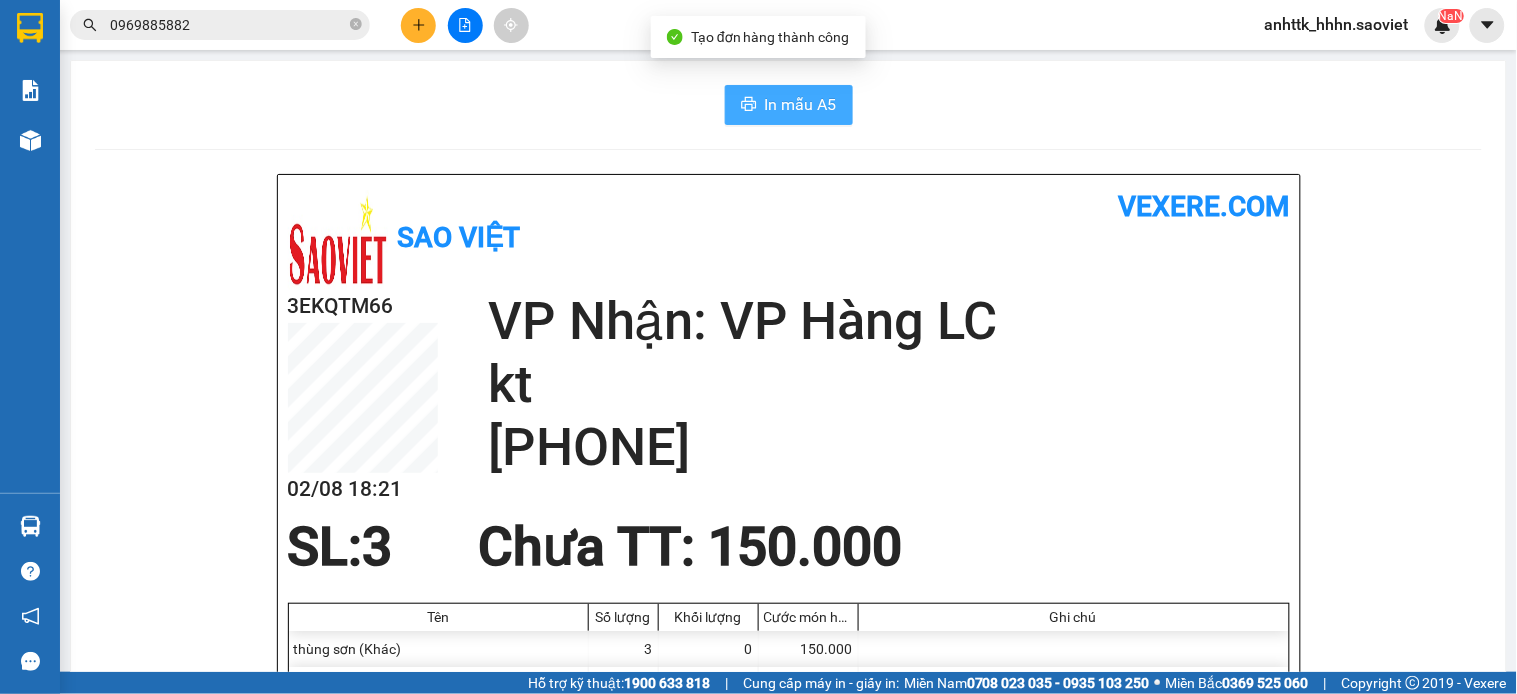 click on "In mẫu A5" at bounding box center (801, 104) 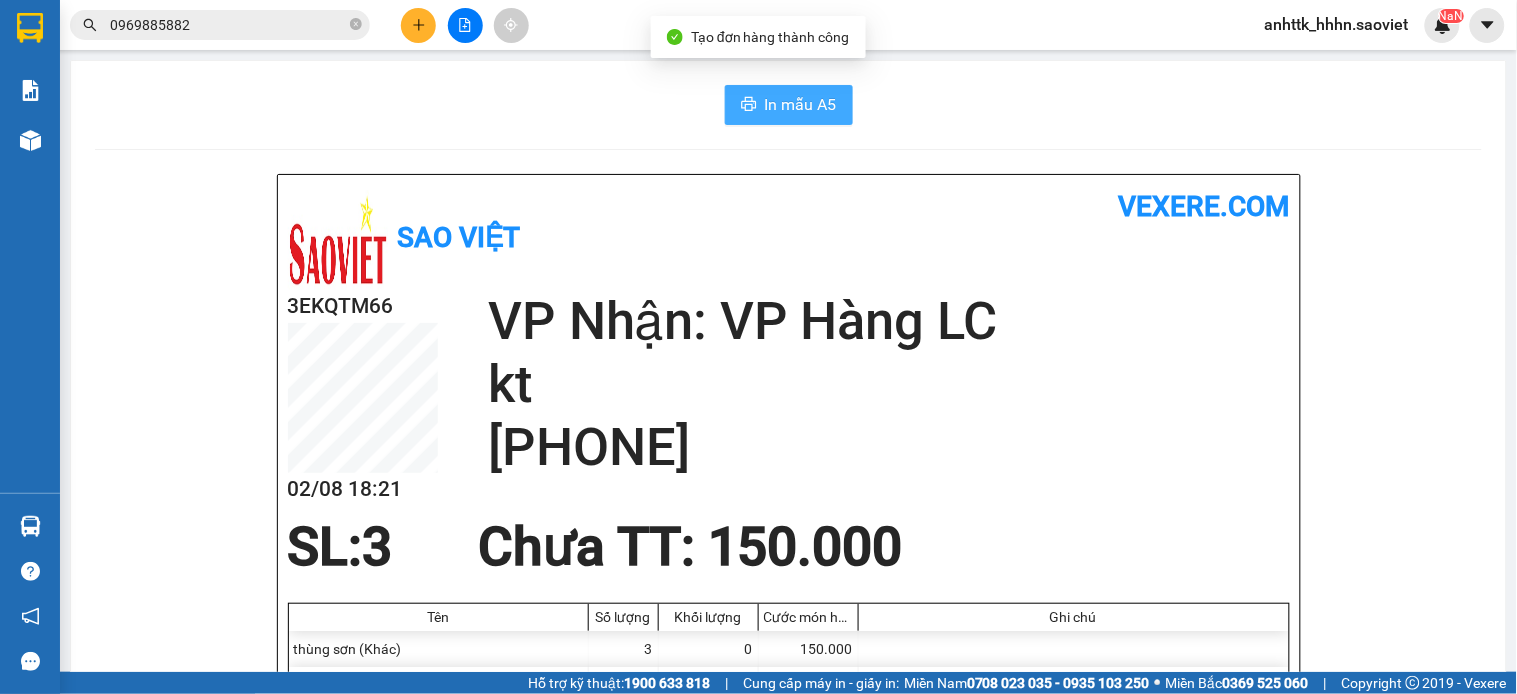 scroll, scrollTop: 0, scrollLeft: 0, axis: both 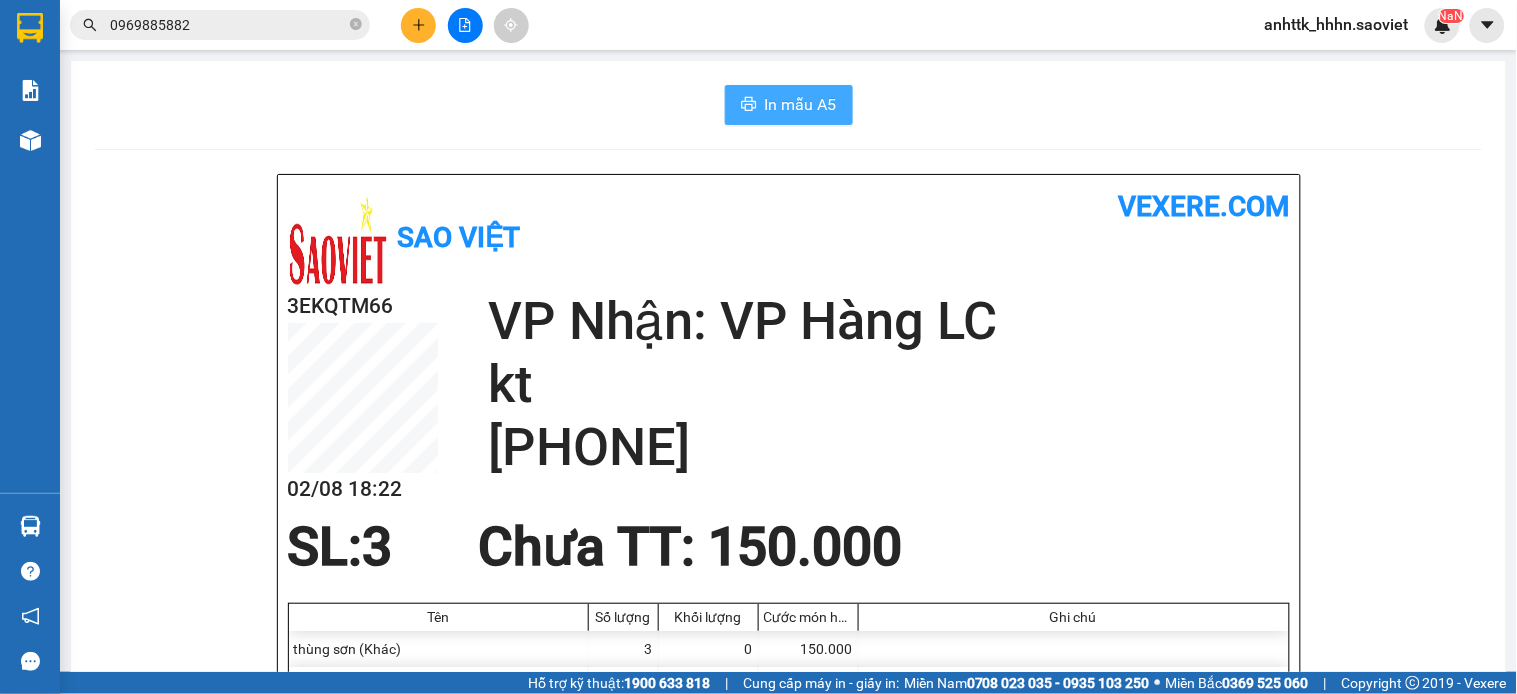 click on "In mẫu A5" at bounding box center (801, 104) 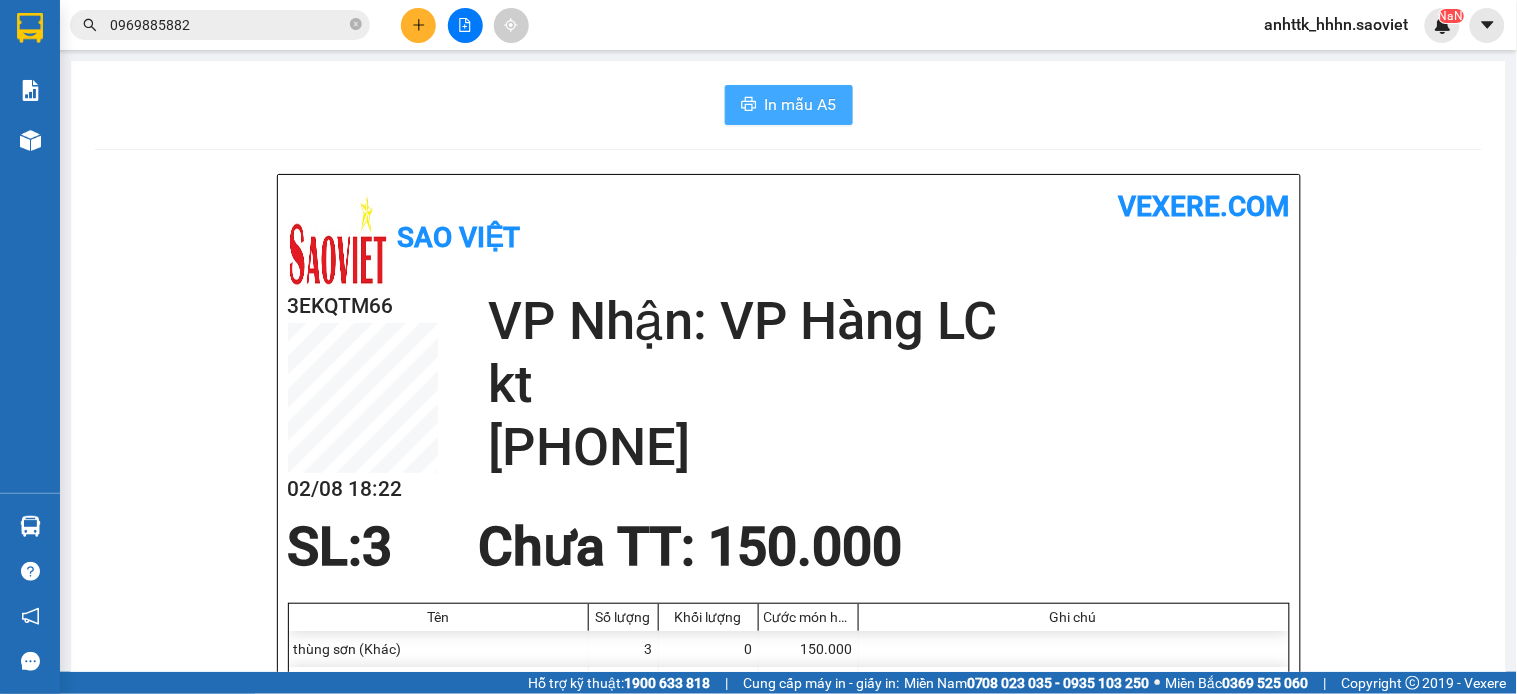 scroll, scrollTop: 0, scrollLeft: 0, axis: both 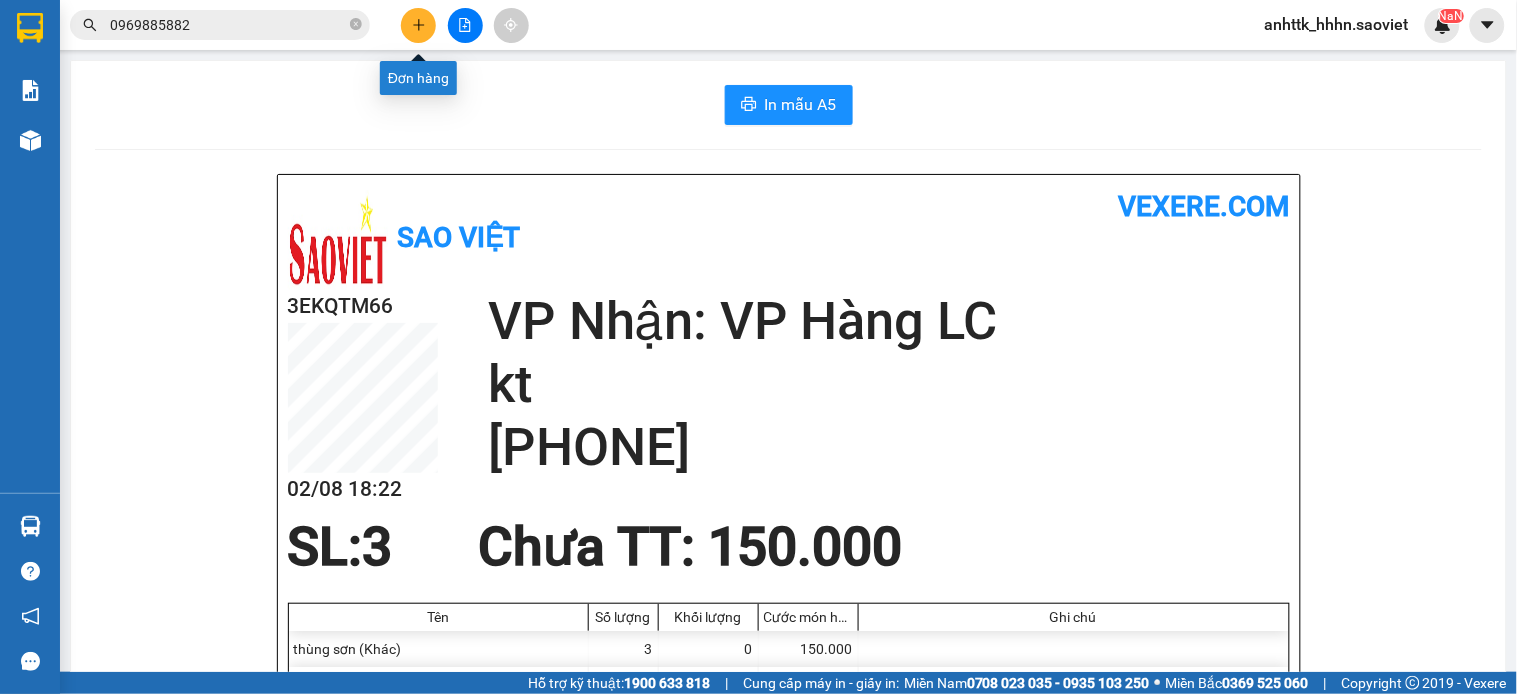 click 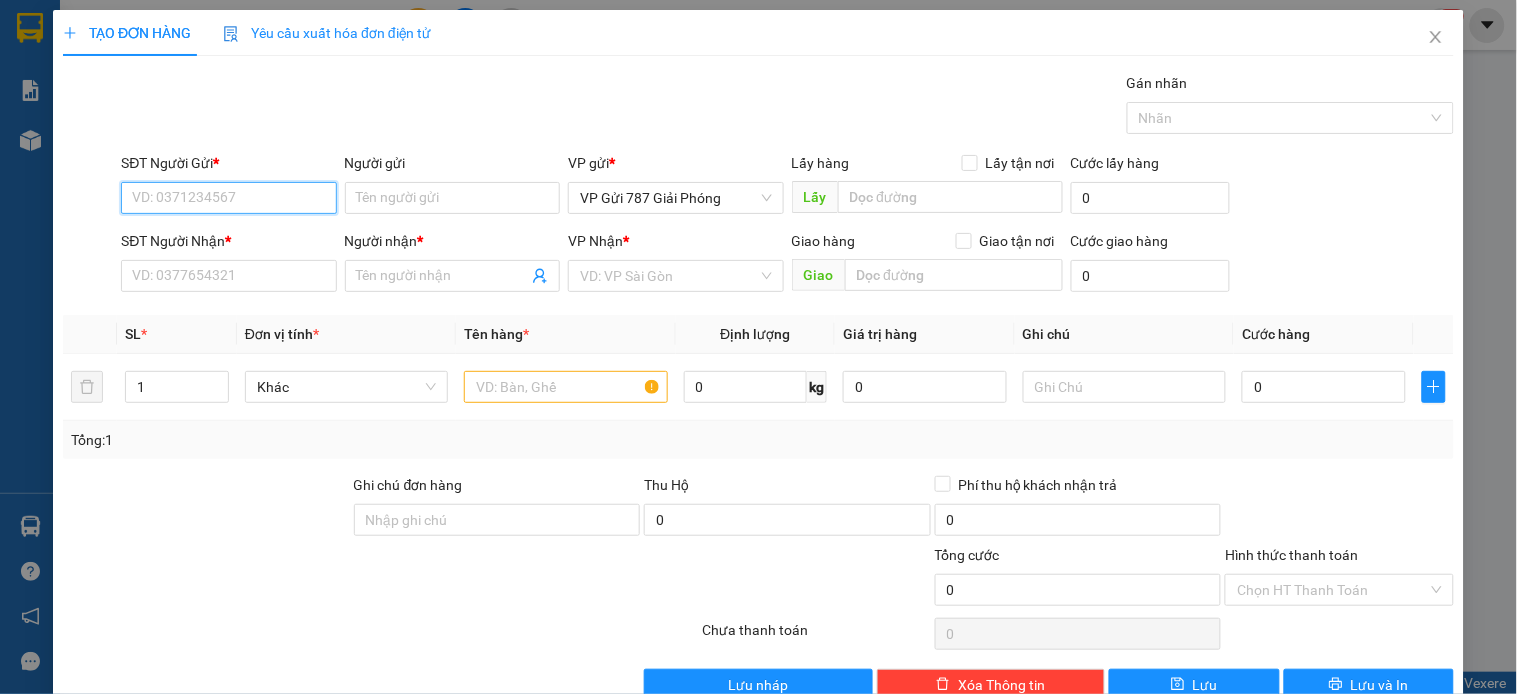 drag, startPoint x: 145, startPoint y: 196, endPoint x: 210, endPoint y: 101, distance: 115.10864 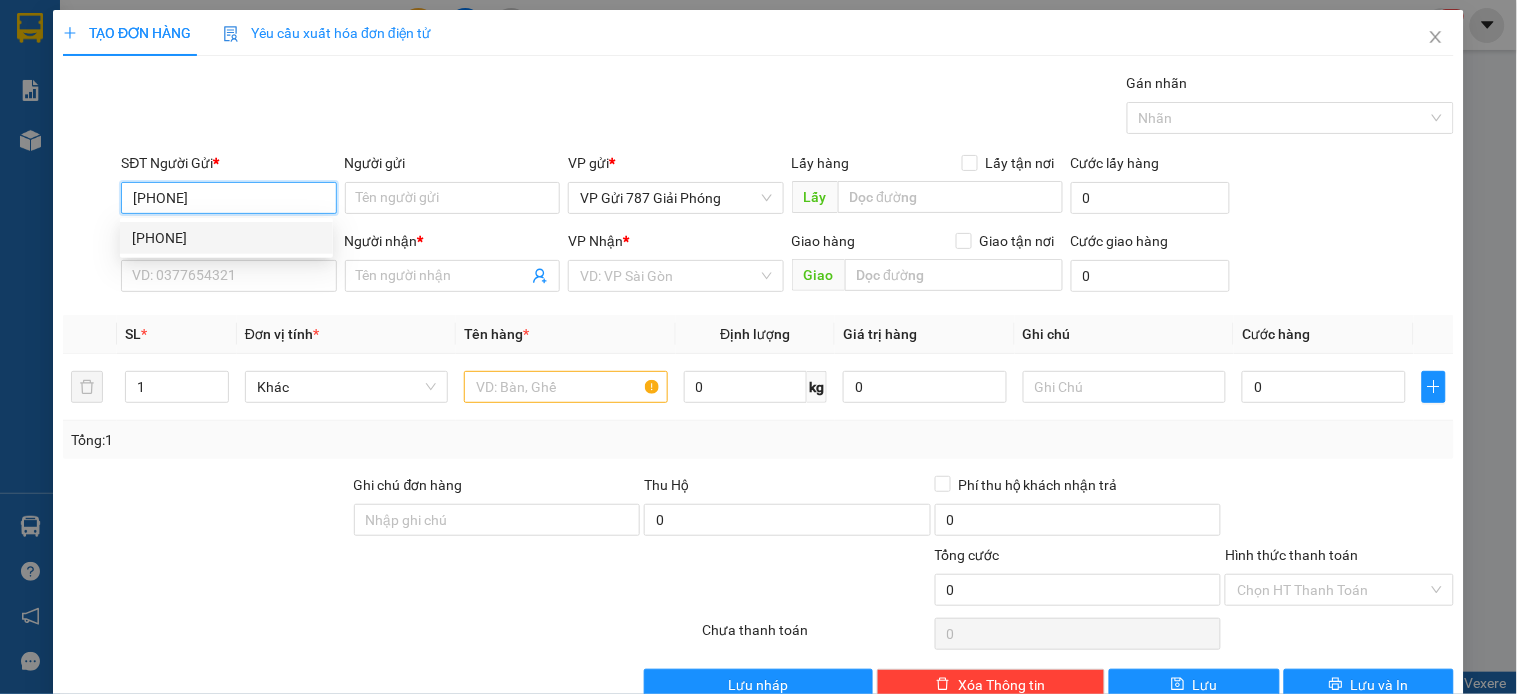 click on "[PHONE]" at bounding box center (226, 238) 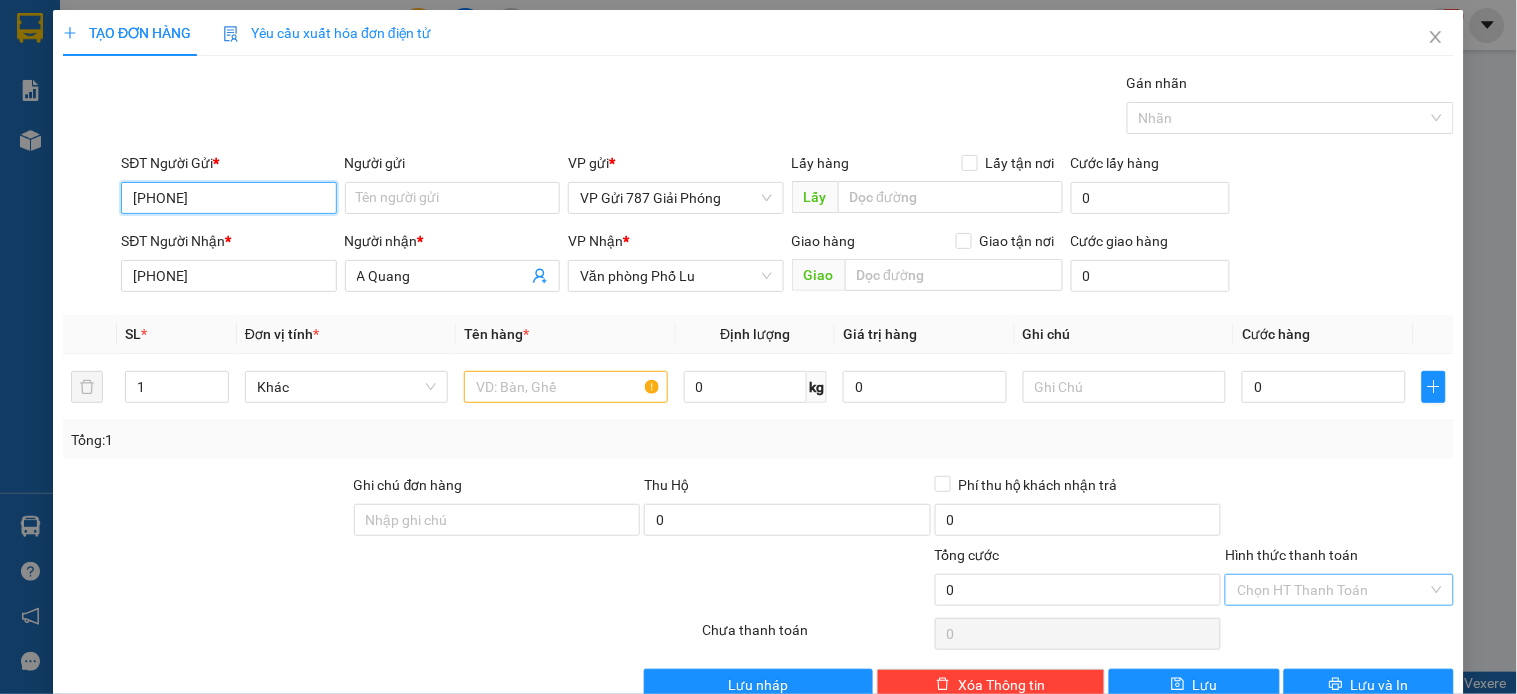 type on "[PHONE]" 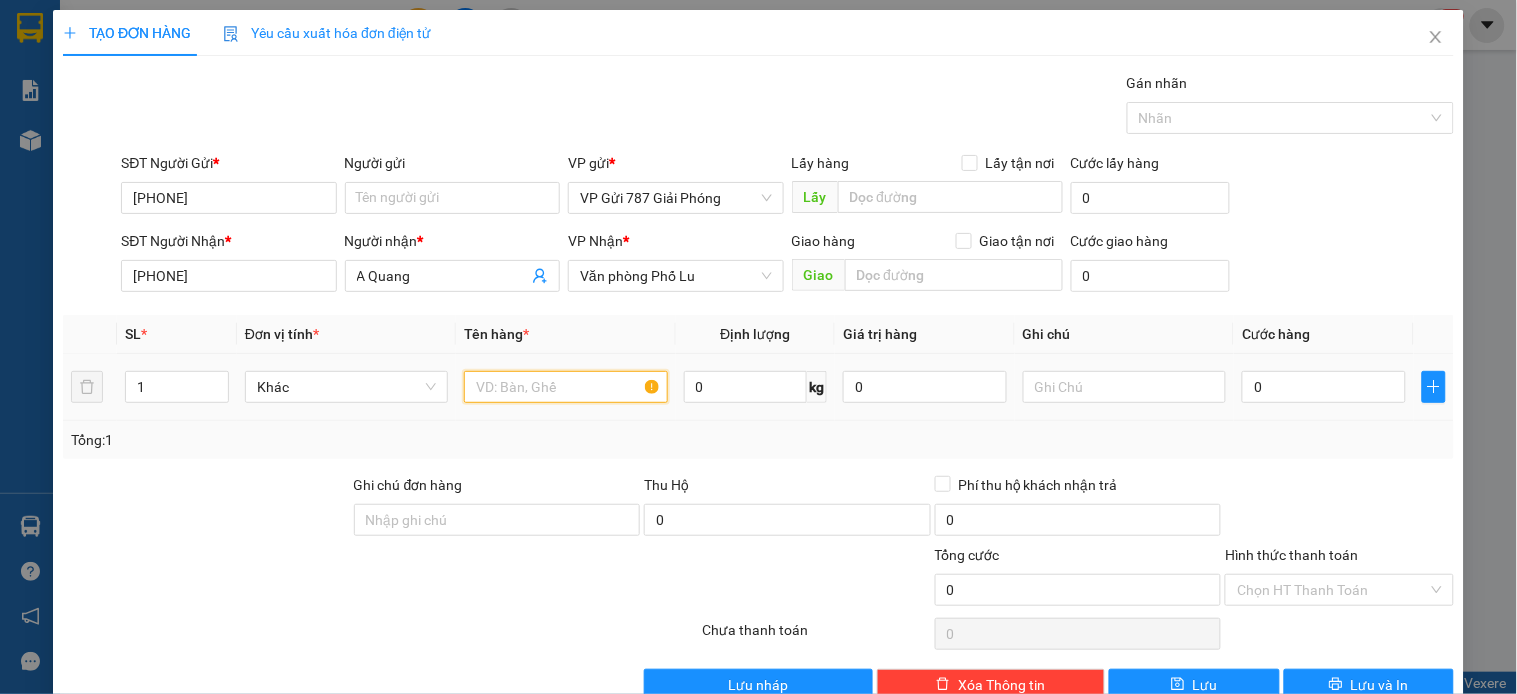 click at bounding box center [565, 387] 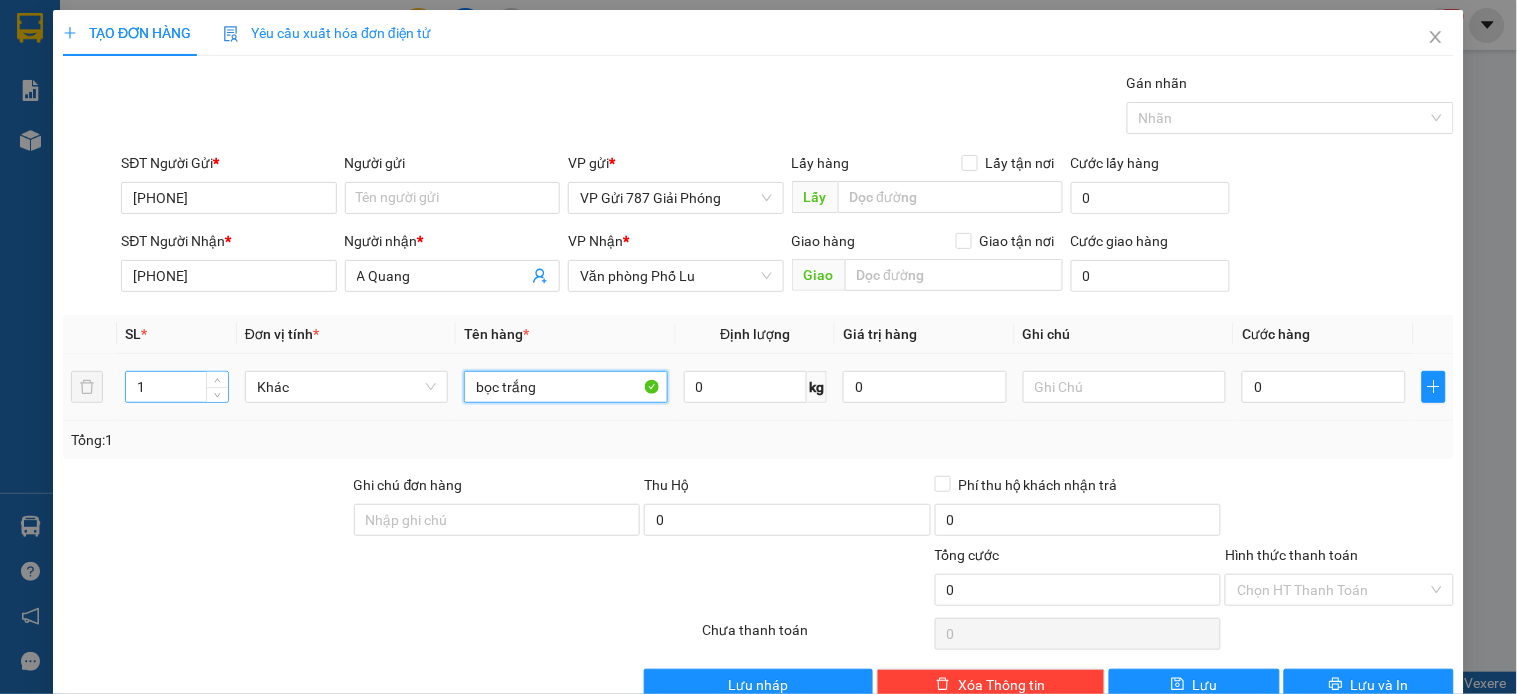type on "bọc trắng" 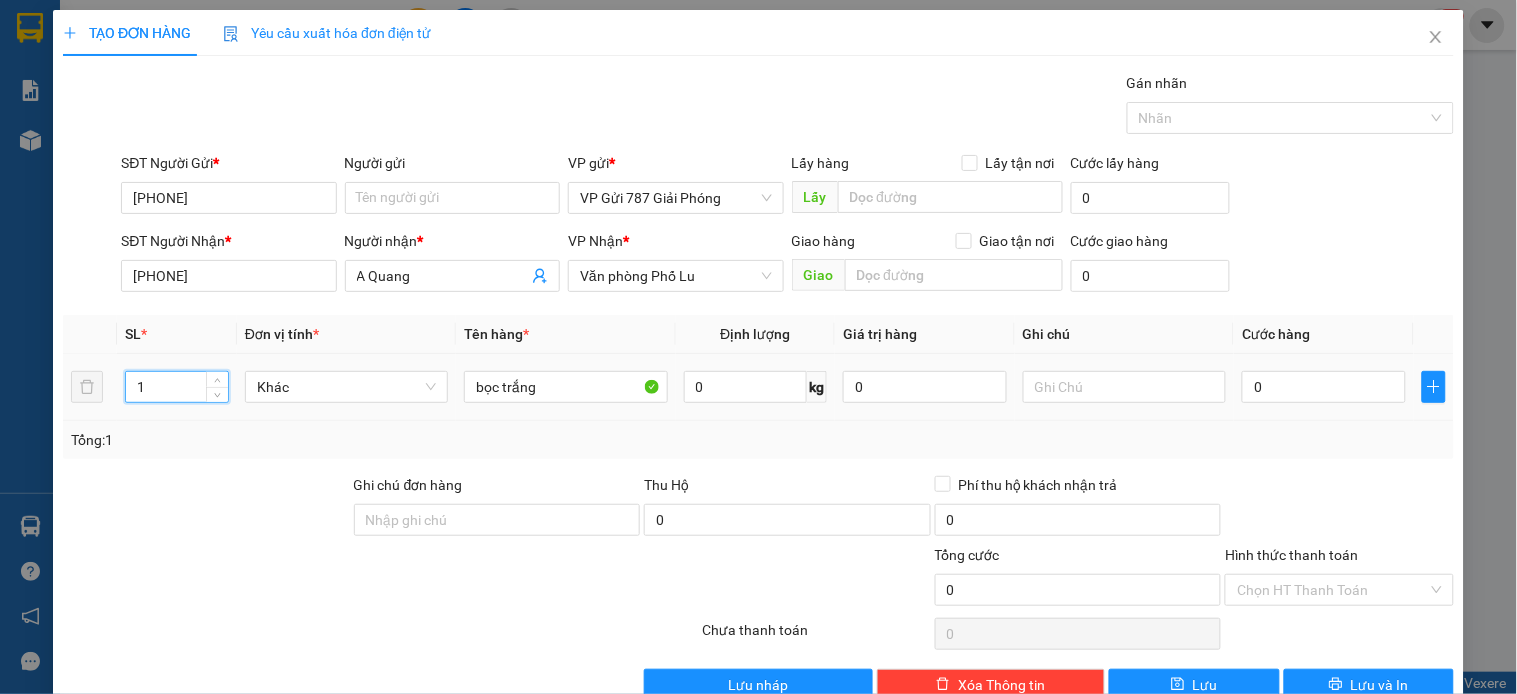 click on "1" at bounding box center [177, 387] 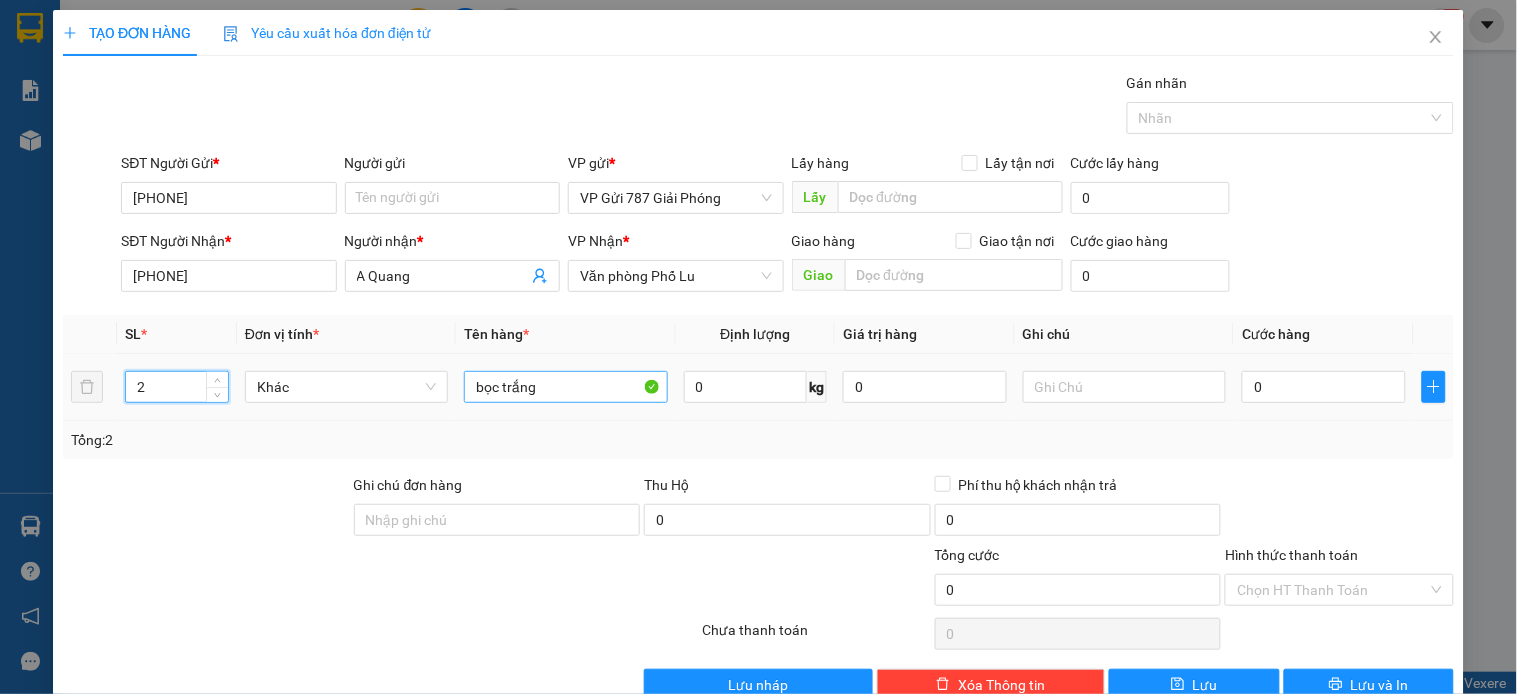 type on "2" 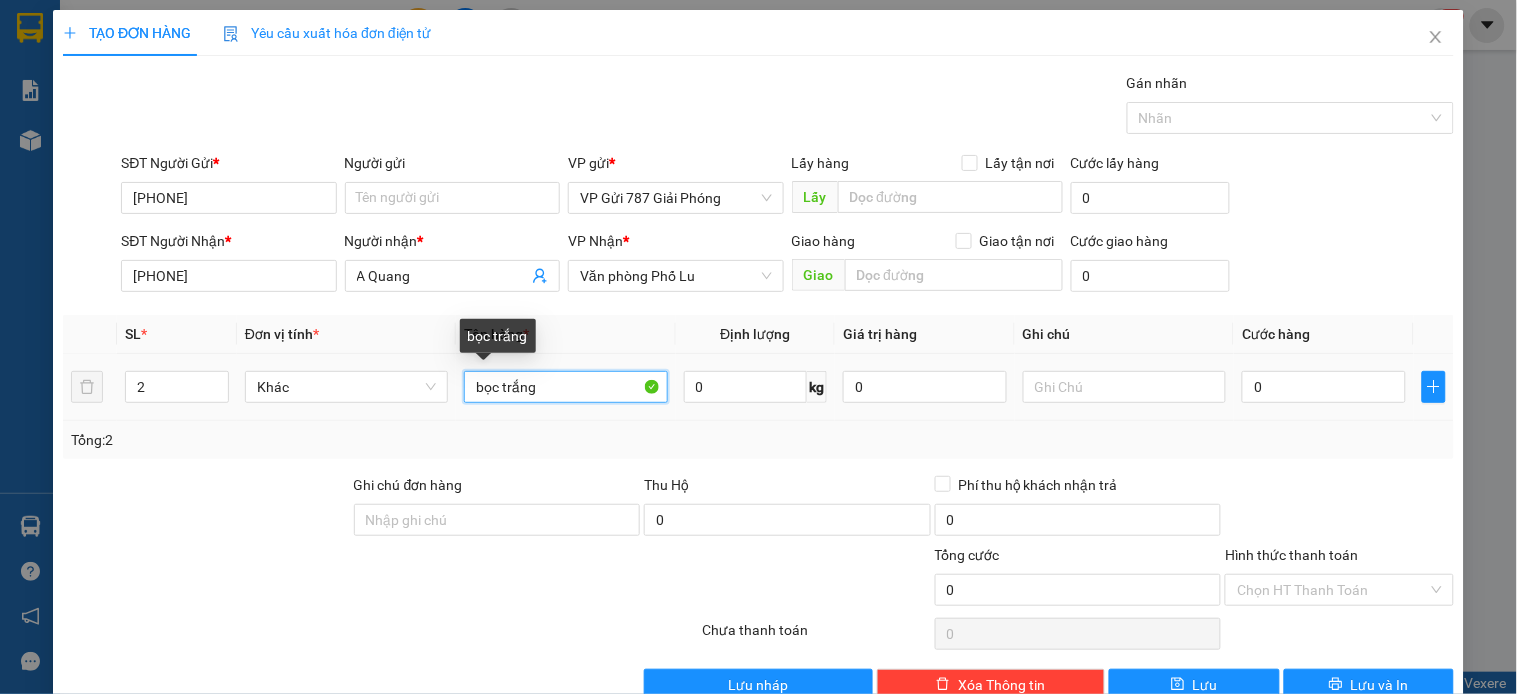 click on "bọc trắng" at bounding box center [565, 387] 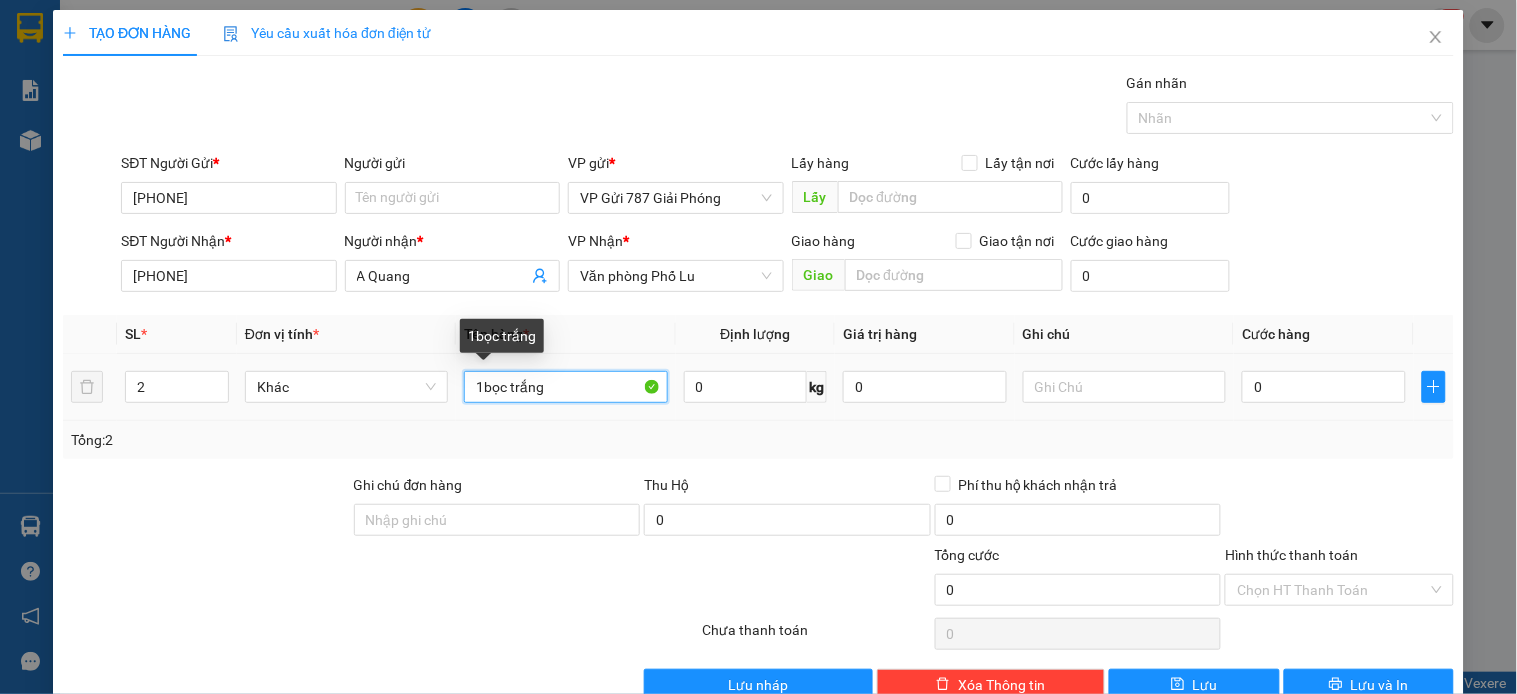 click on "1bọc trắng" at bounding box center [565, 387] 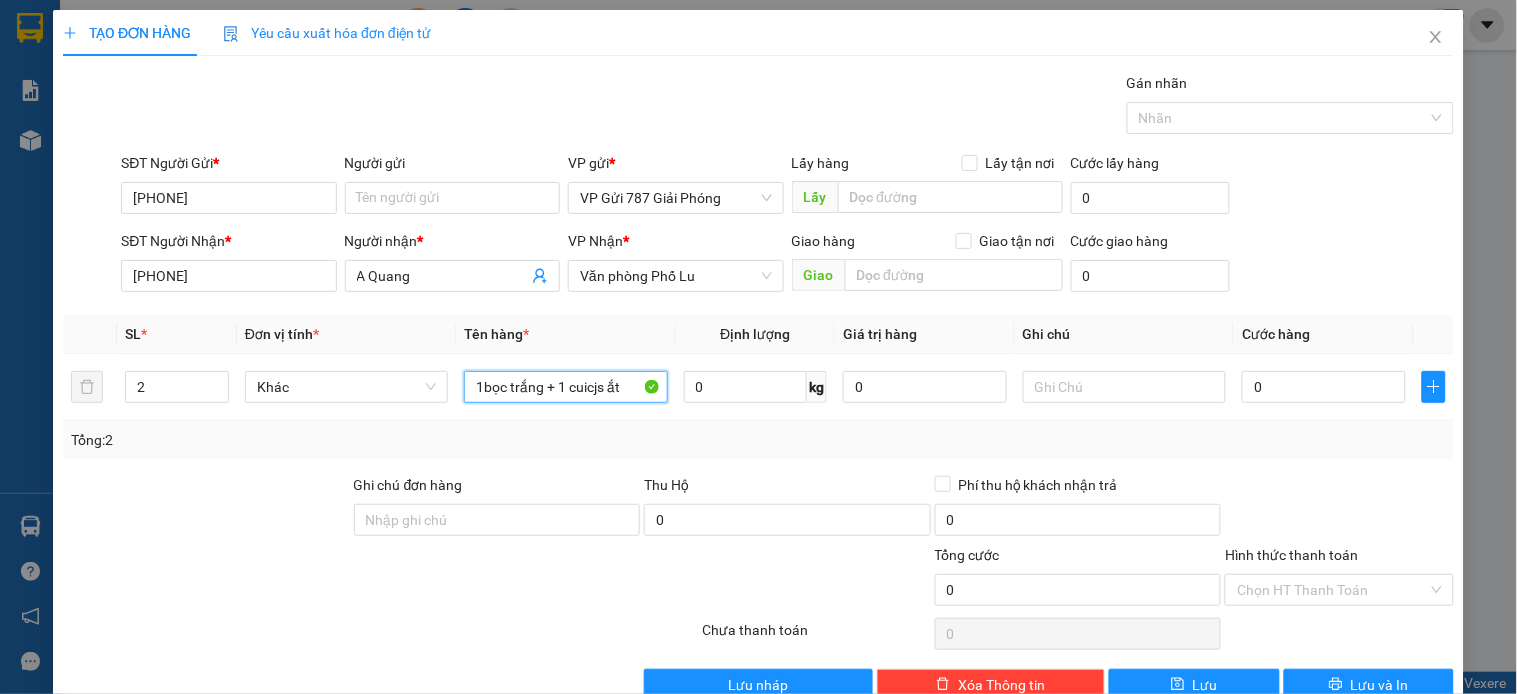 type on "1bọc trắng + 1 cuicjs ắt" 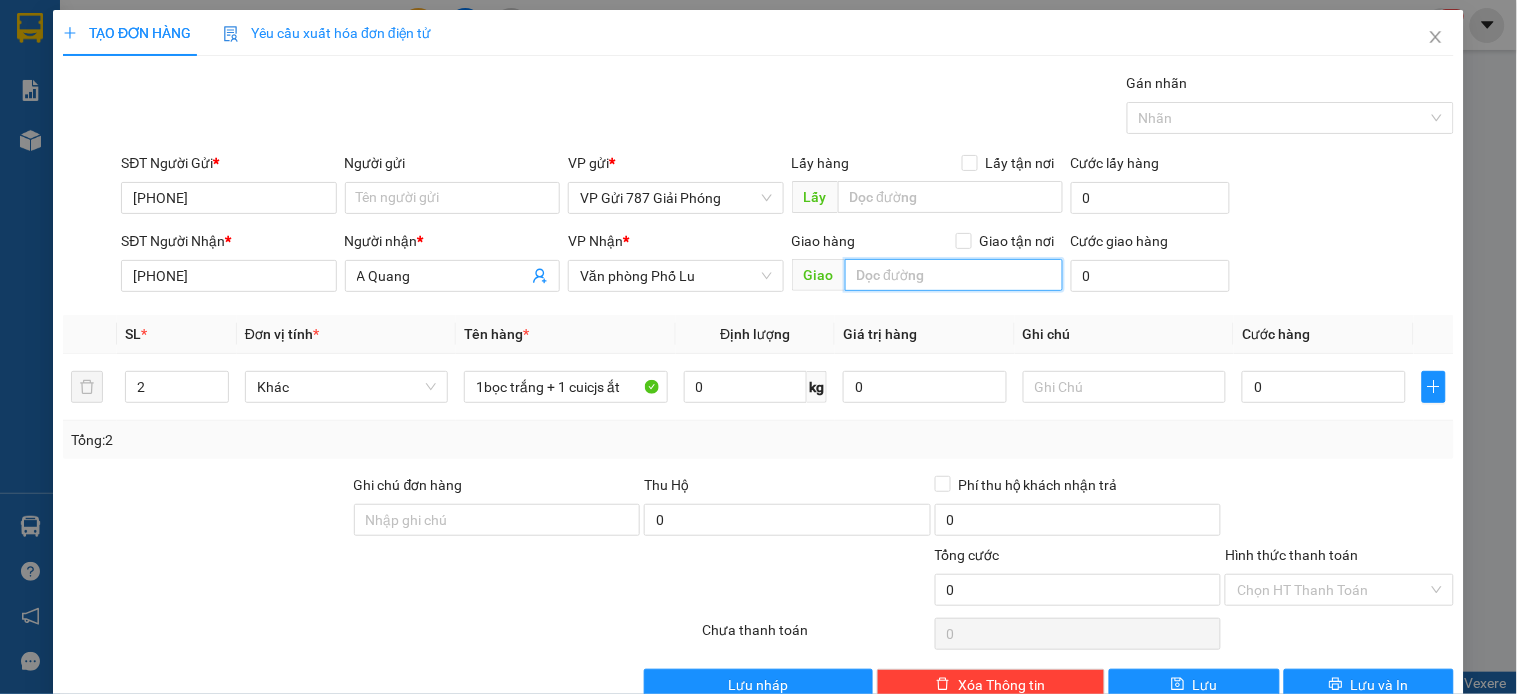 click at bounding box center (954, 275) 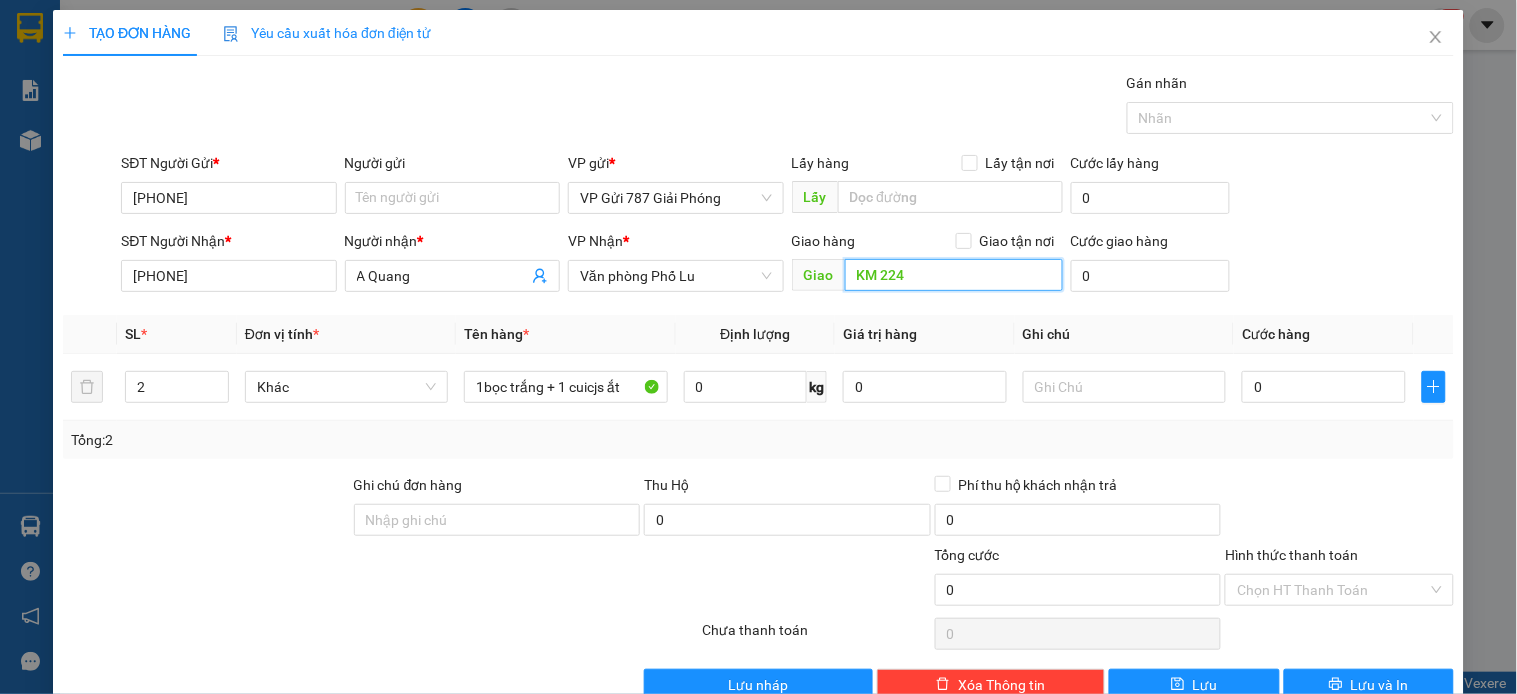 drag, startPoint x: 947, startPoint y: 272, endPoint x: 422, endPoint y: 293, distance: 525.41986 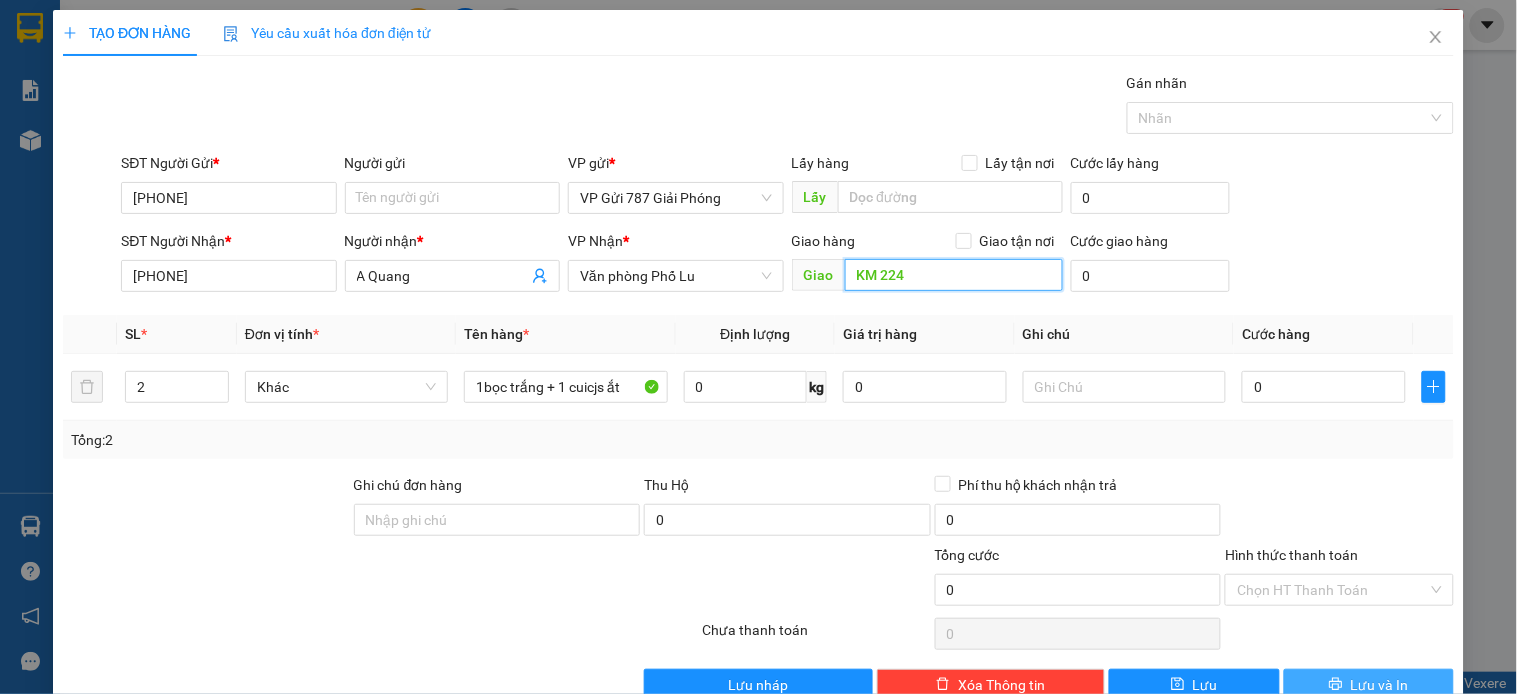 type on "KM 224" 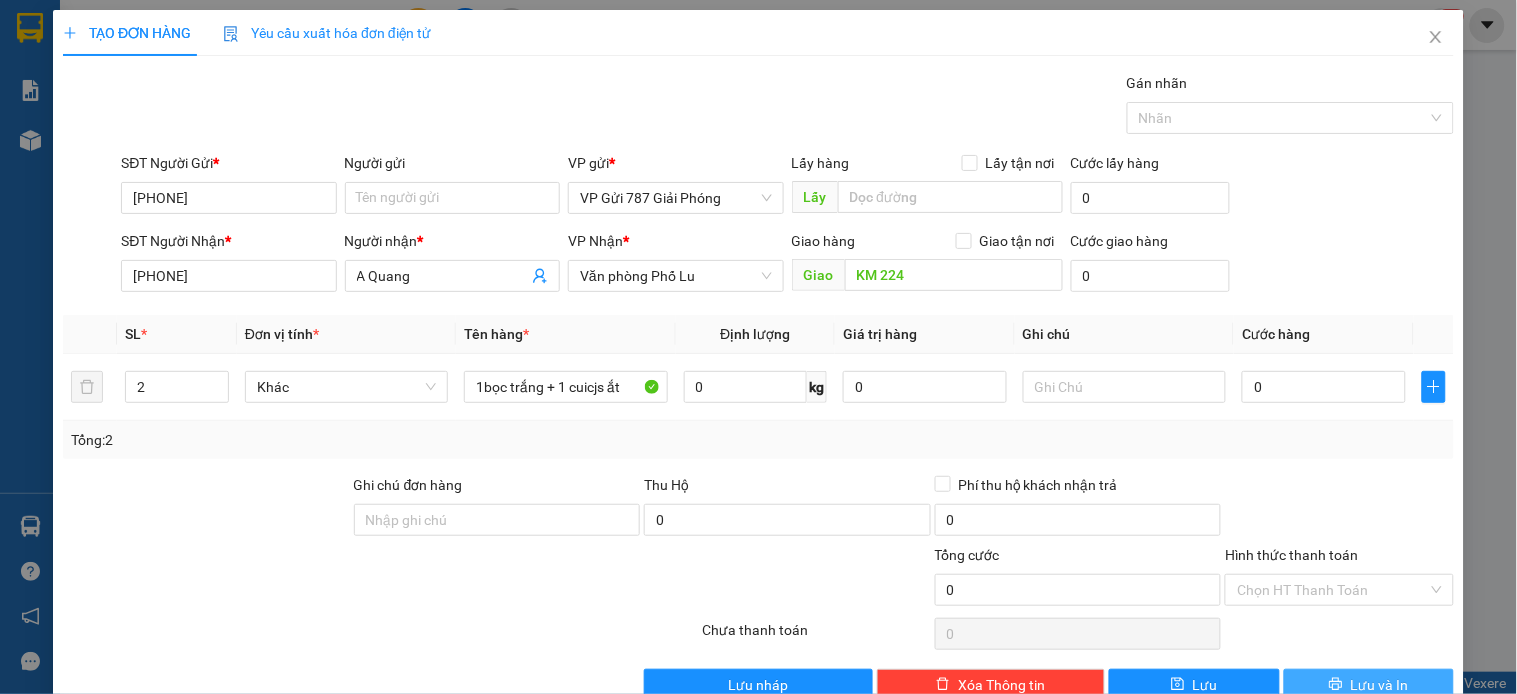 click on "Lưu và In" at bounding box center [1369, 685] 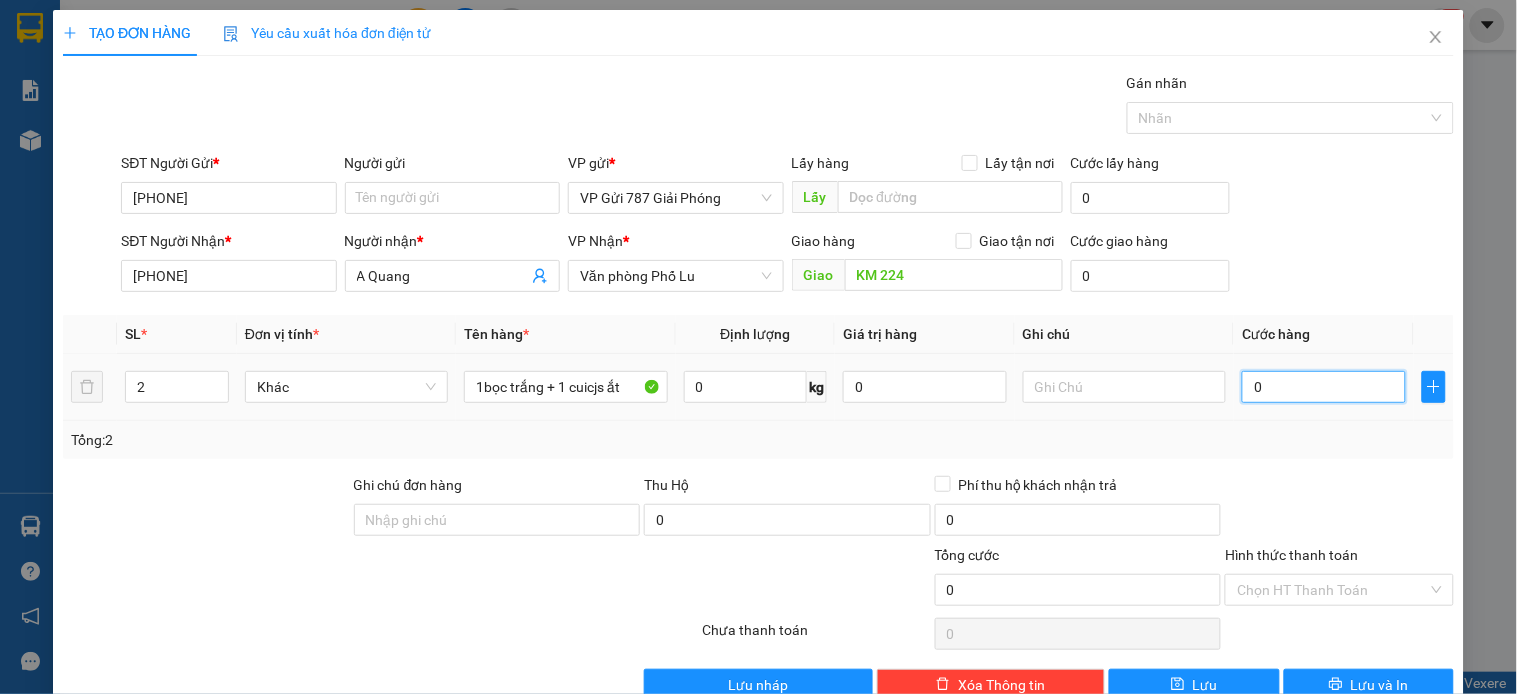 click on "0" at bounding box center (1324, 387) 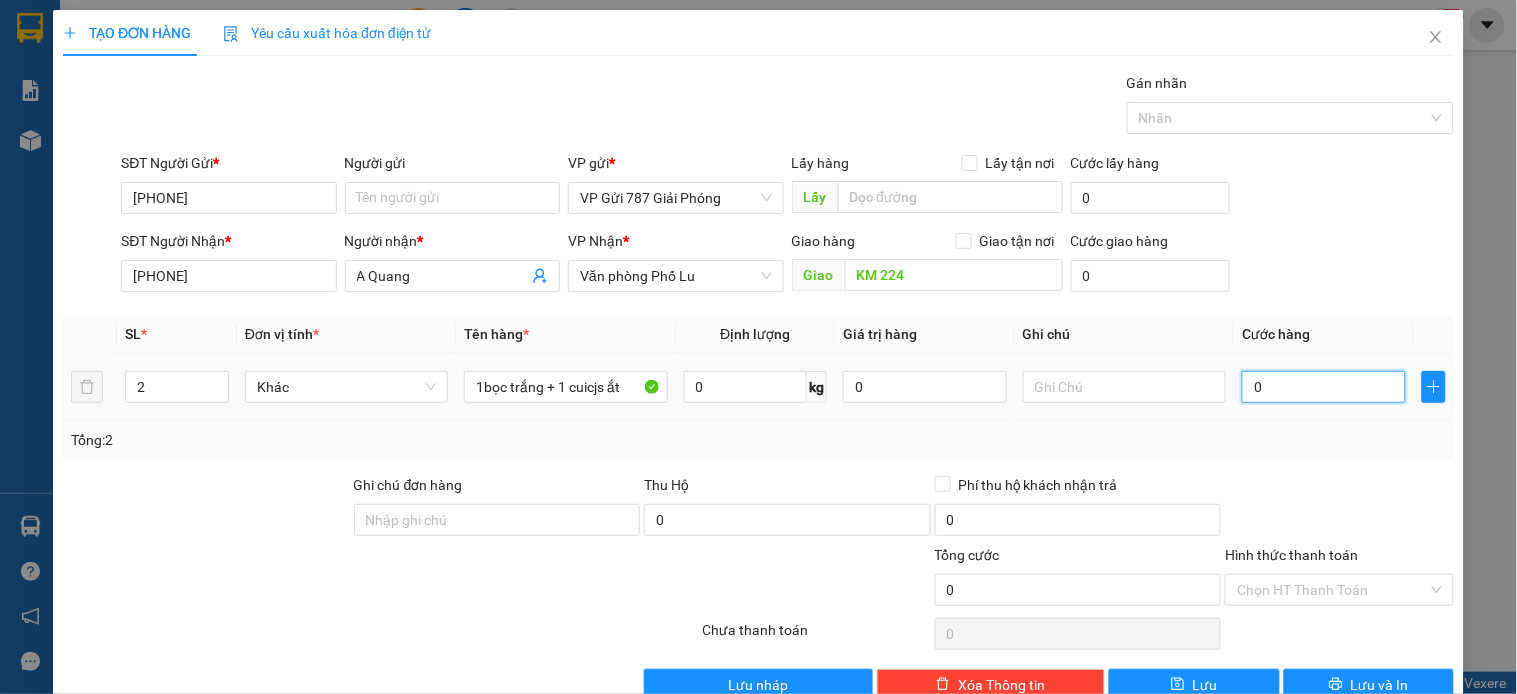 type on "1" 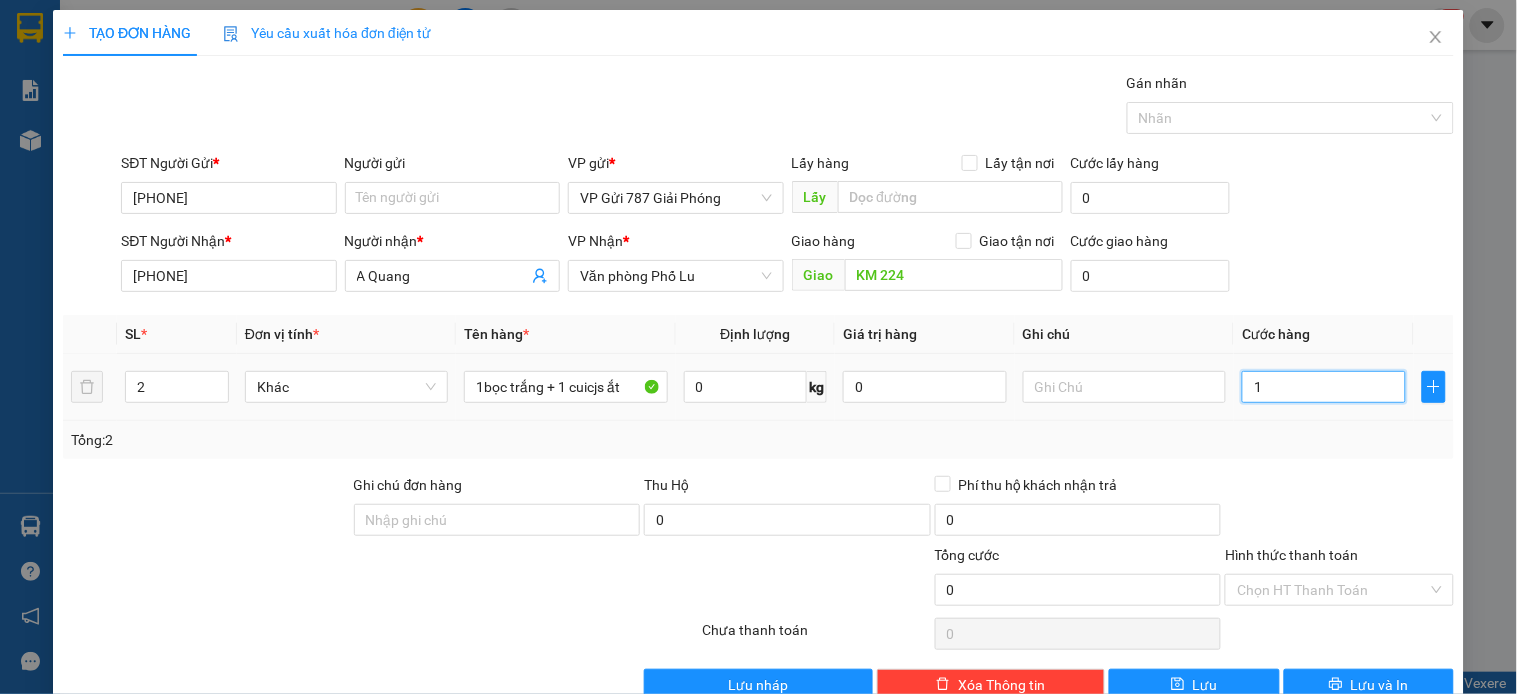type on "1" 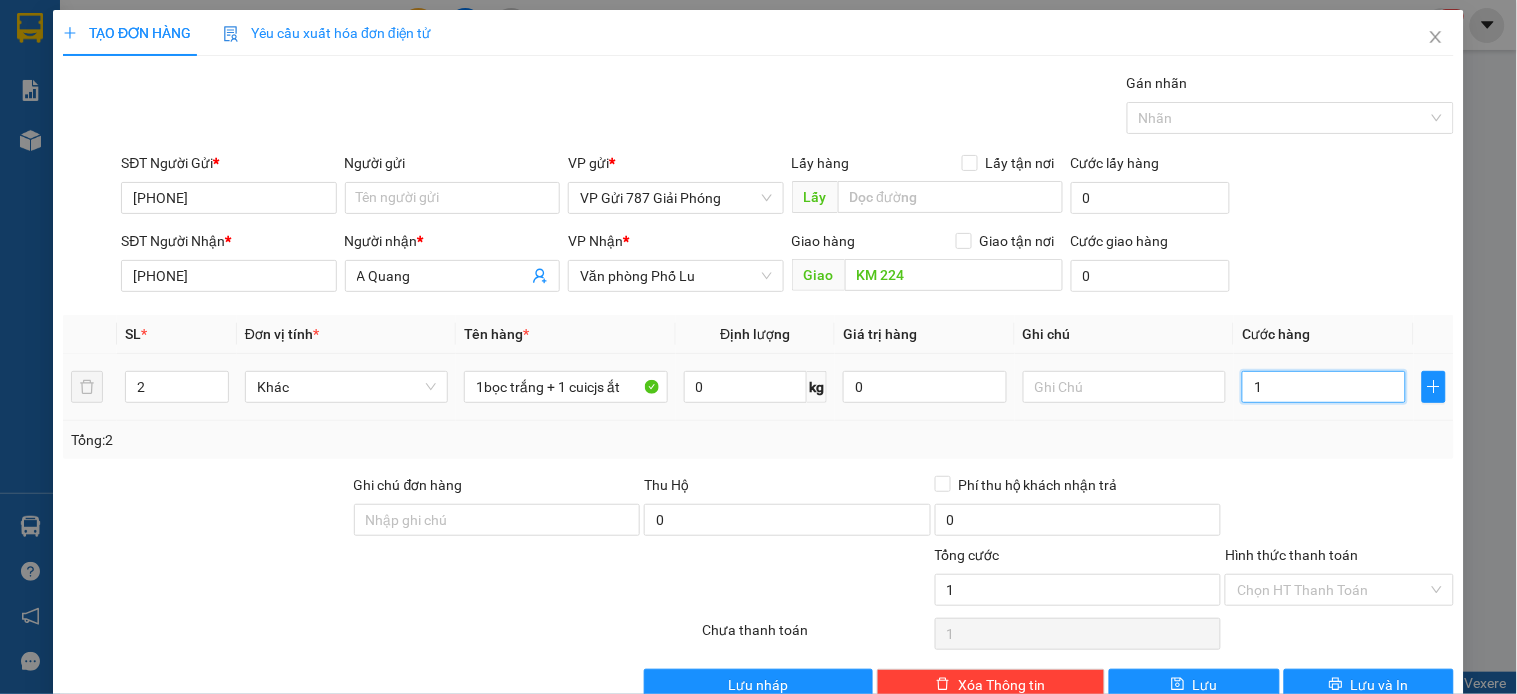 type on "13" 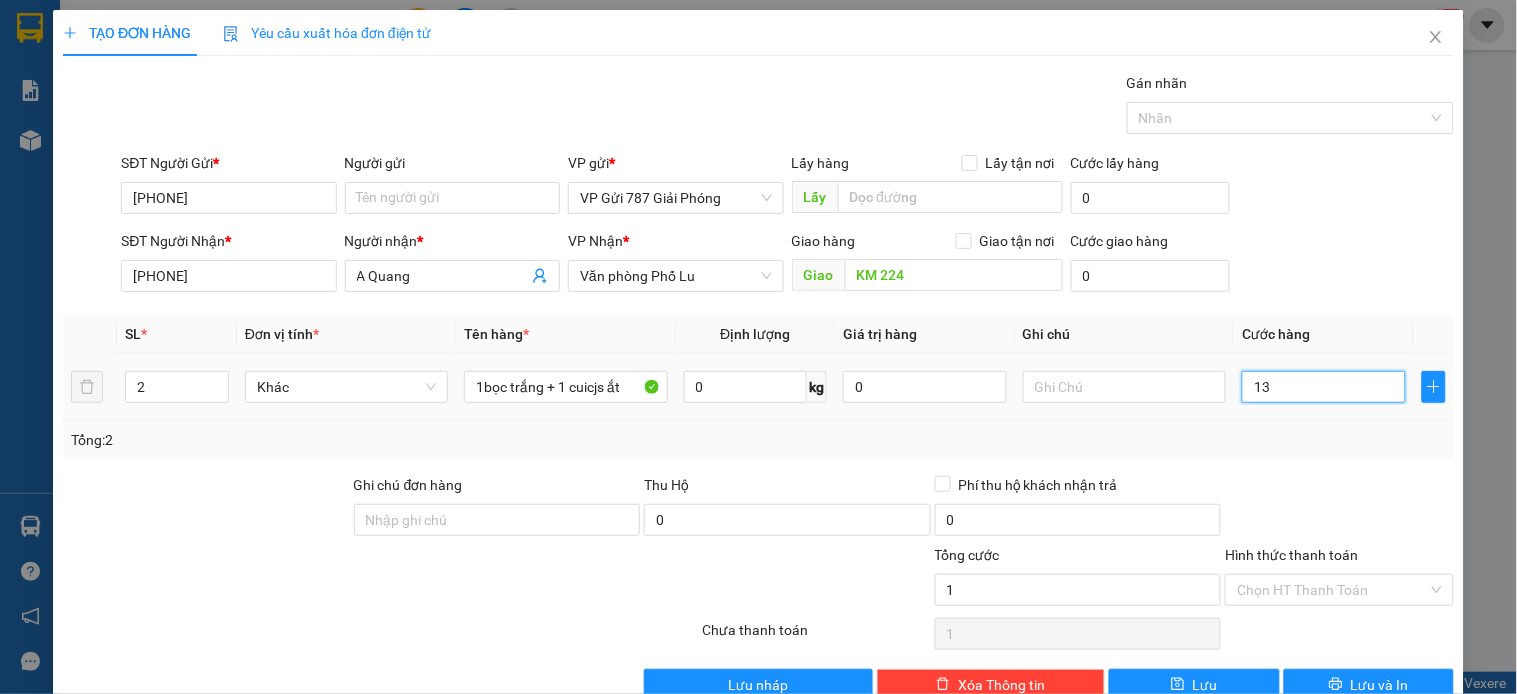 type on "13" 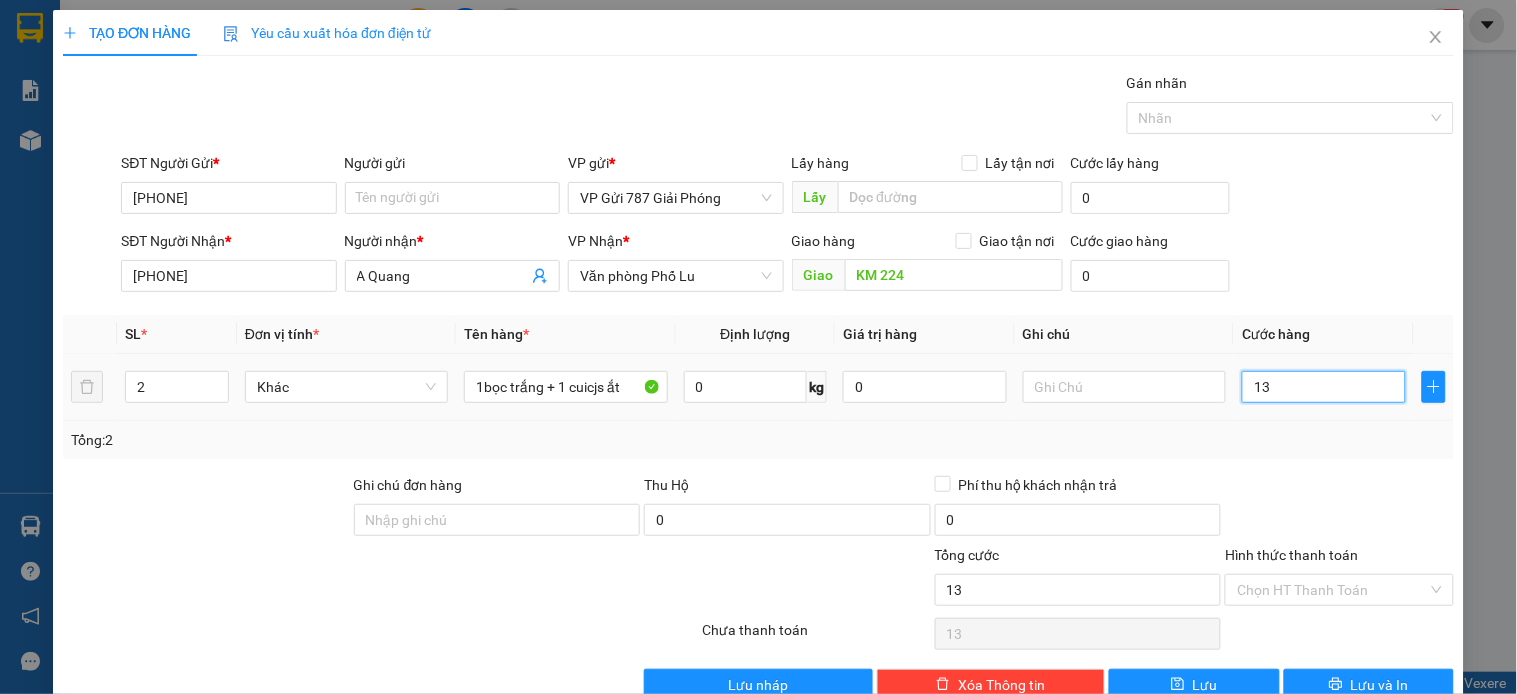 type on "130" 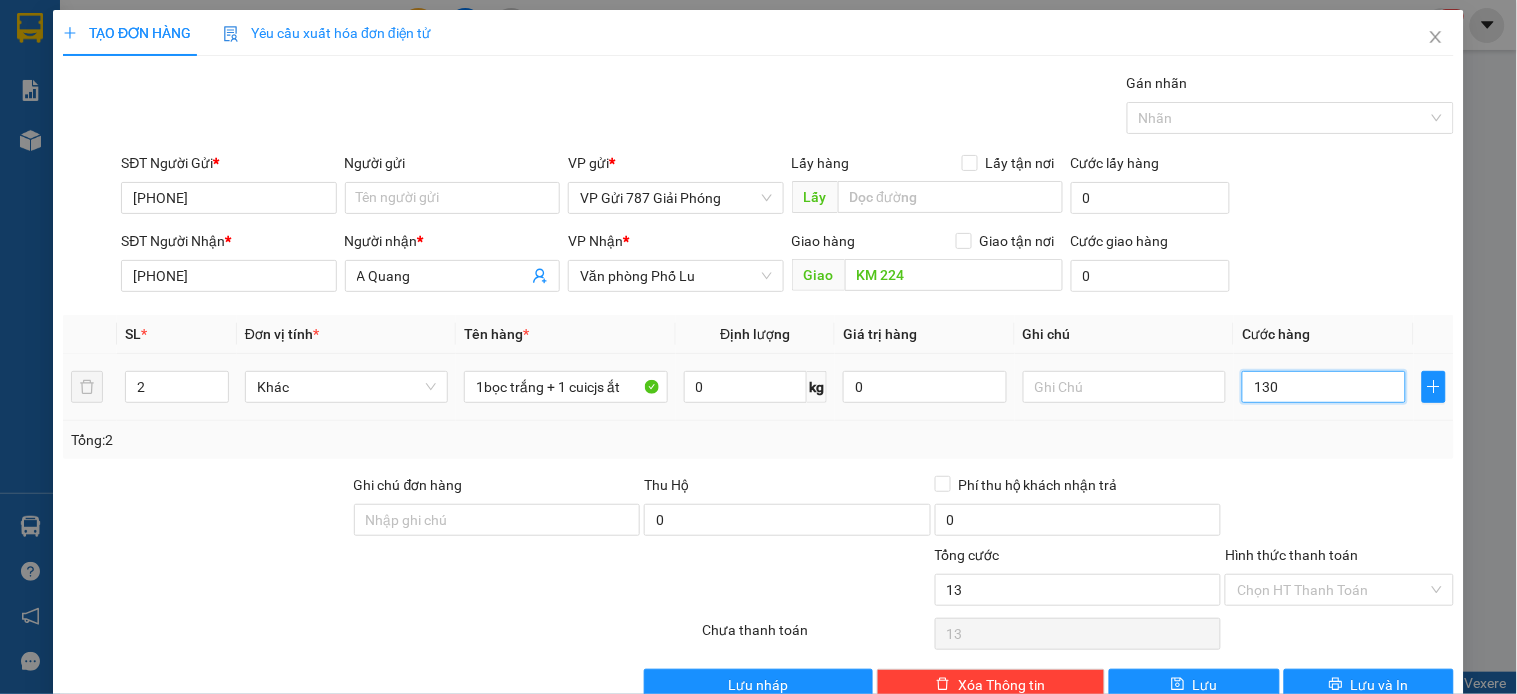 type on "130" 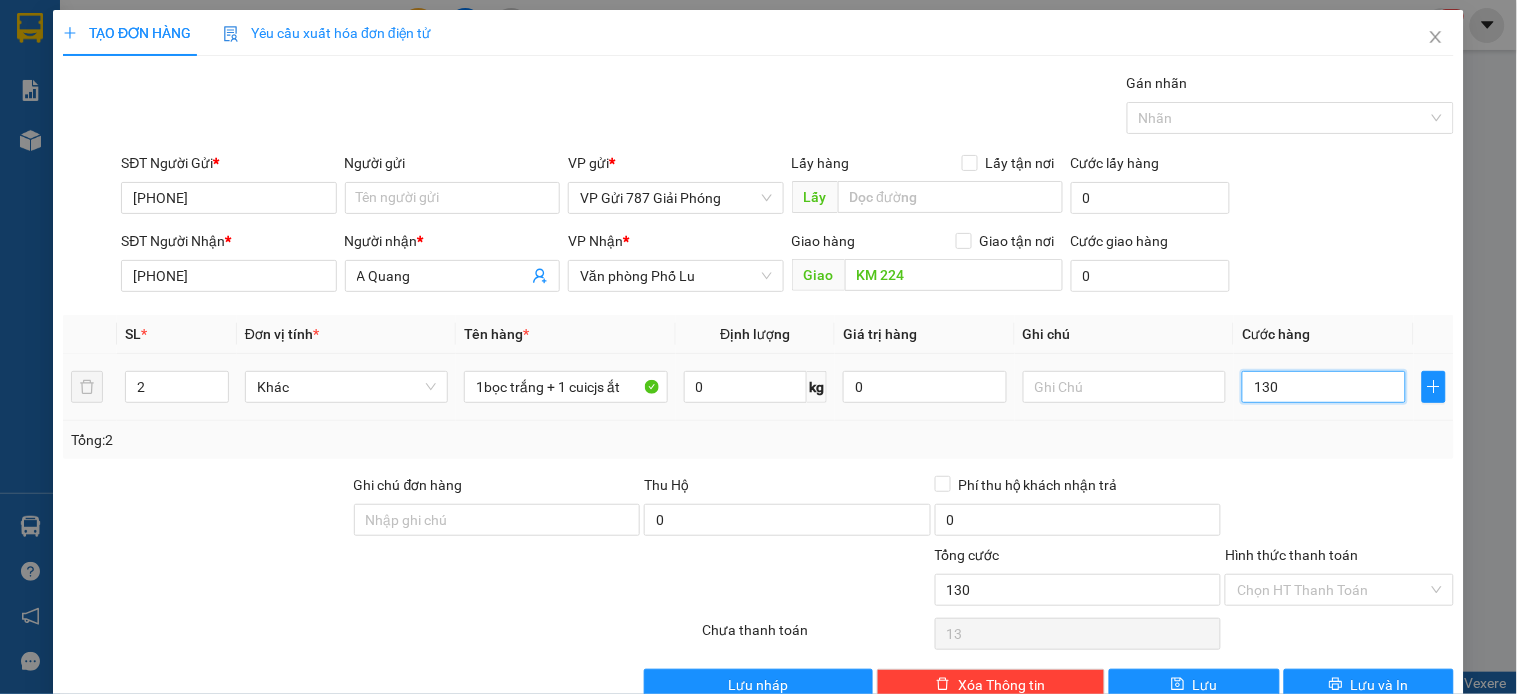 type on "130" 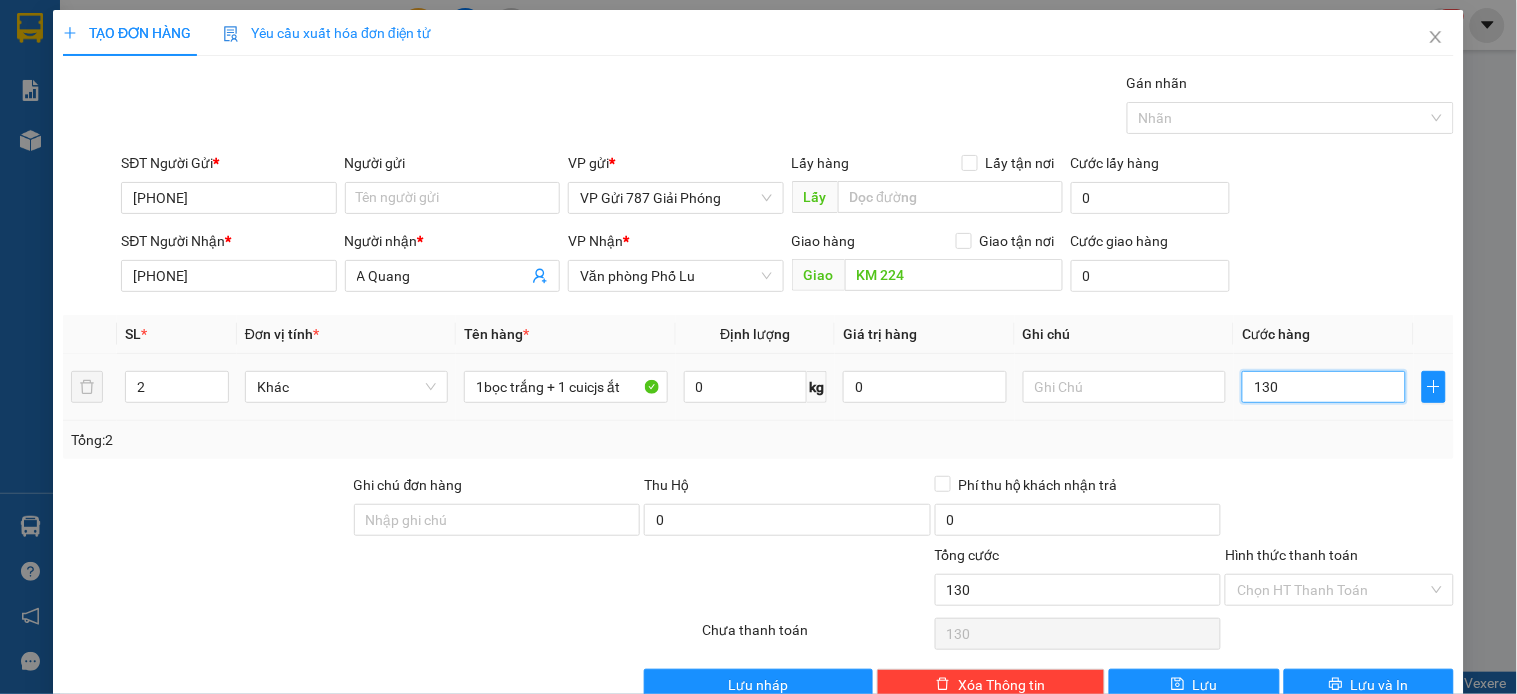type on "1.300" 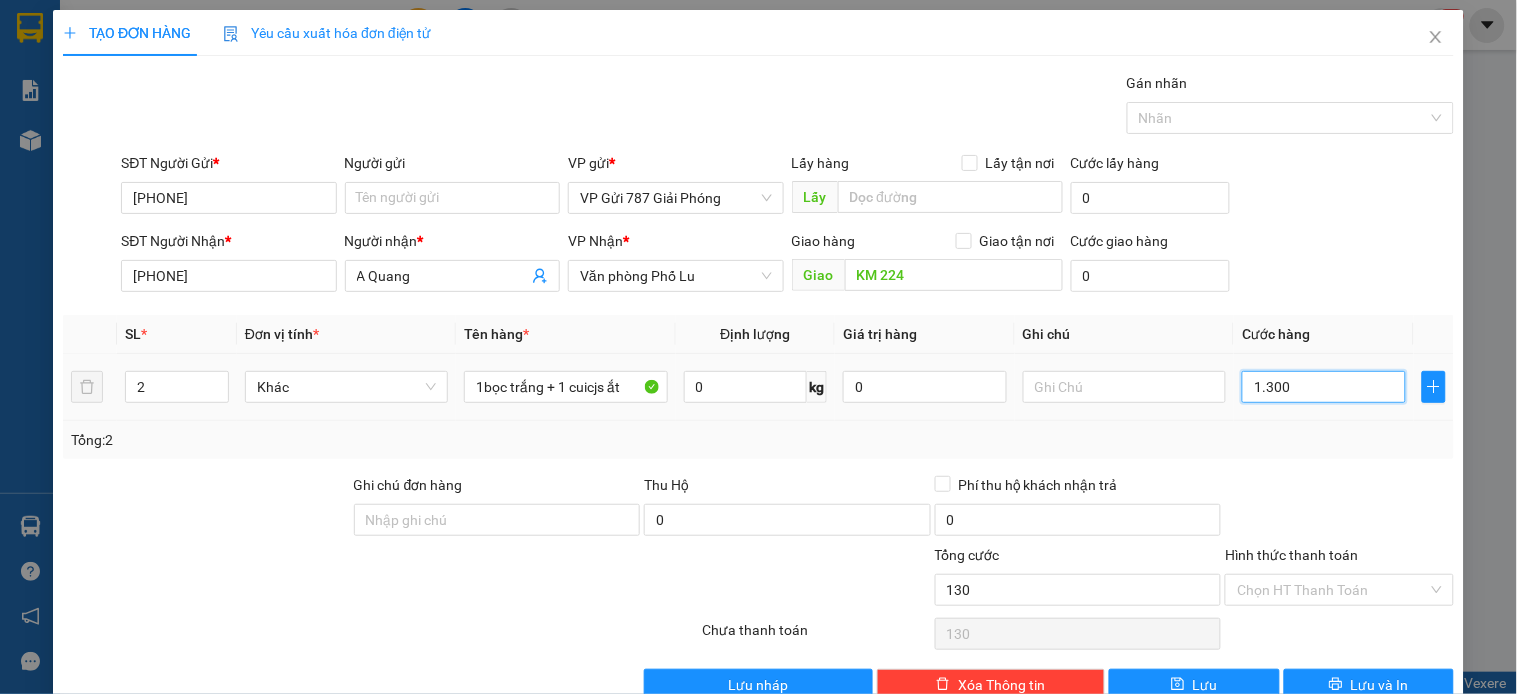 type on "1.300" 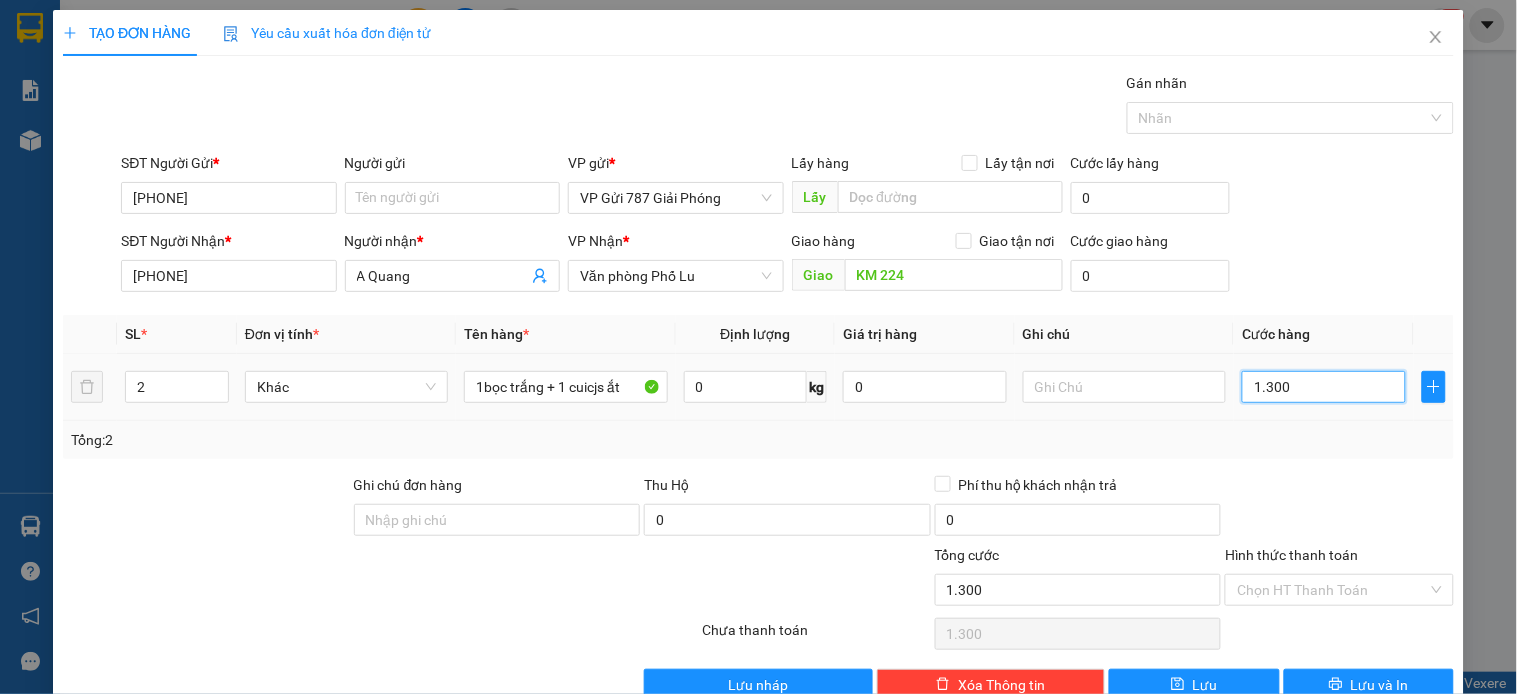 type on "13.000" 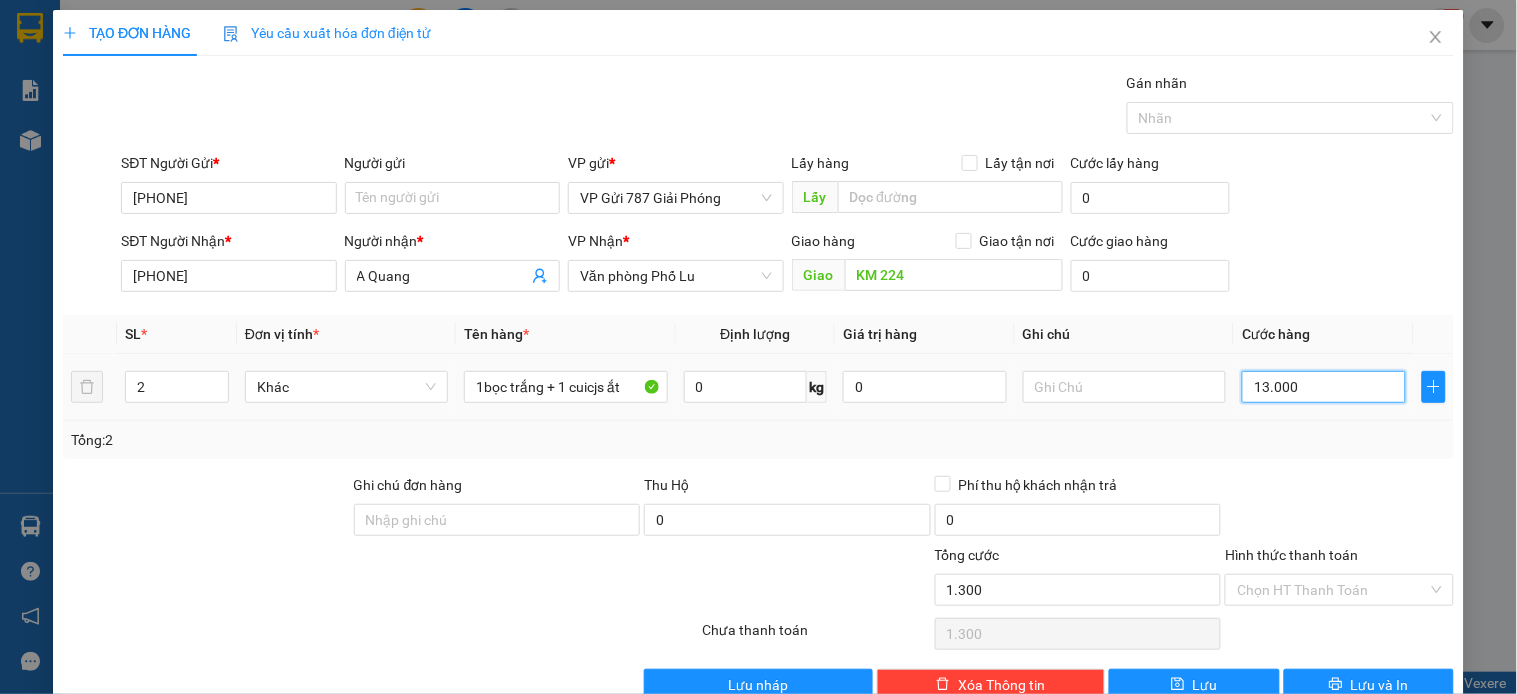 type on "13.000" 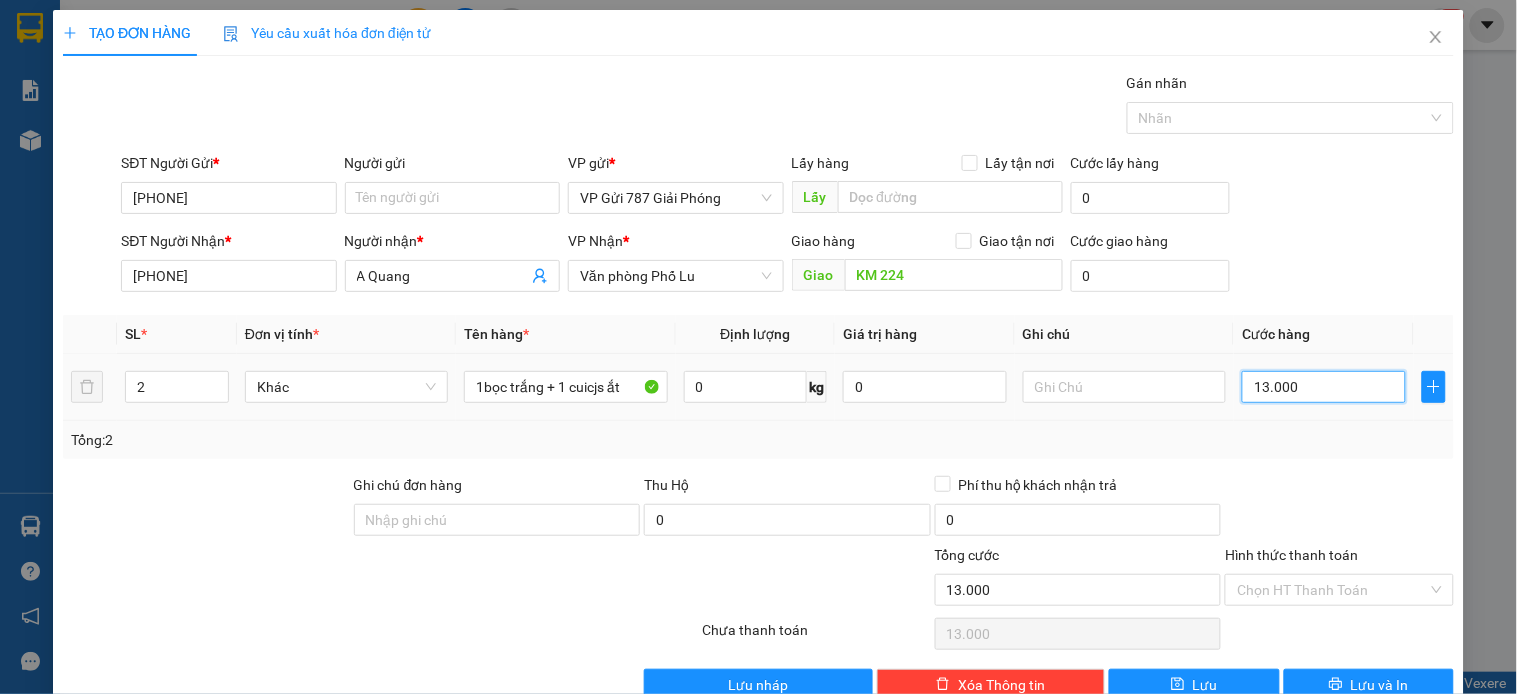 type on "130.000" 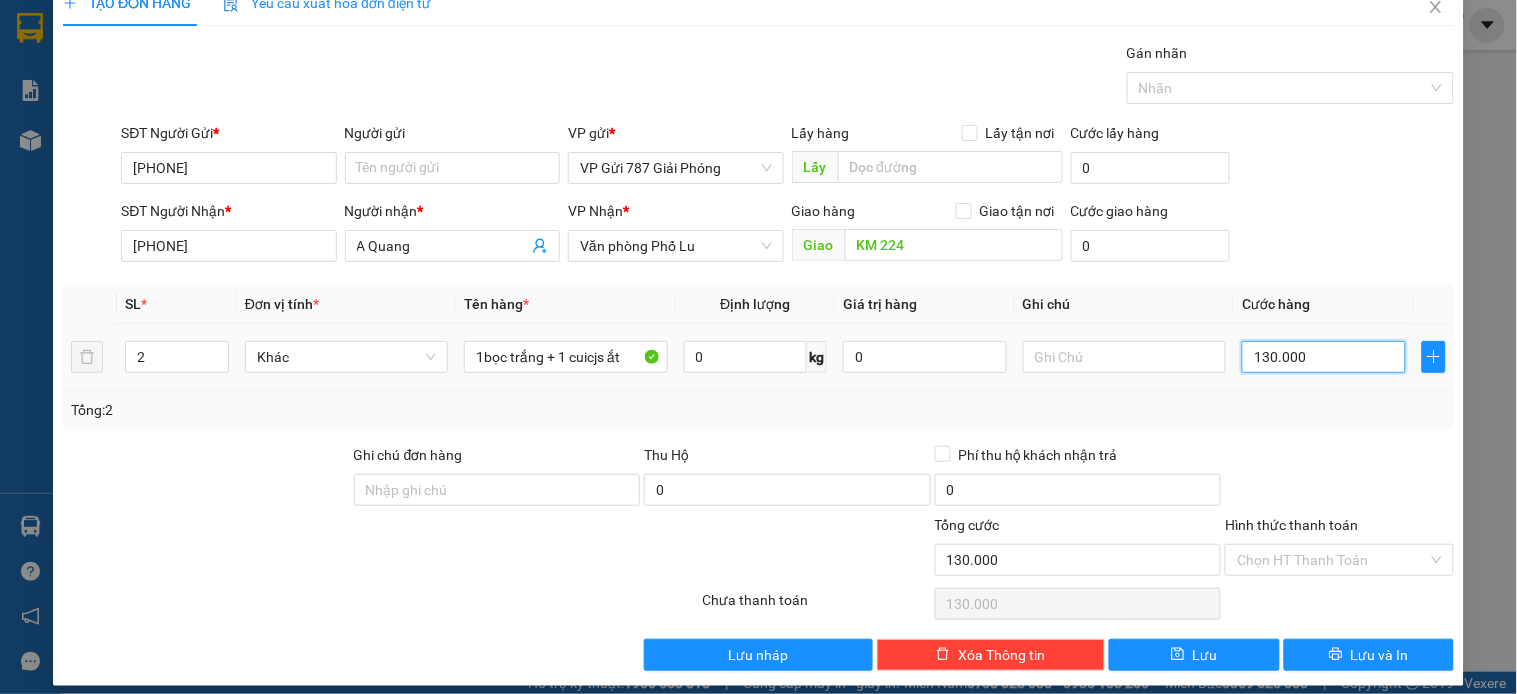 scroll, scrollTop: 45, scrollLeft: 0, axis: vertical 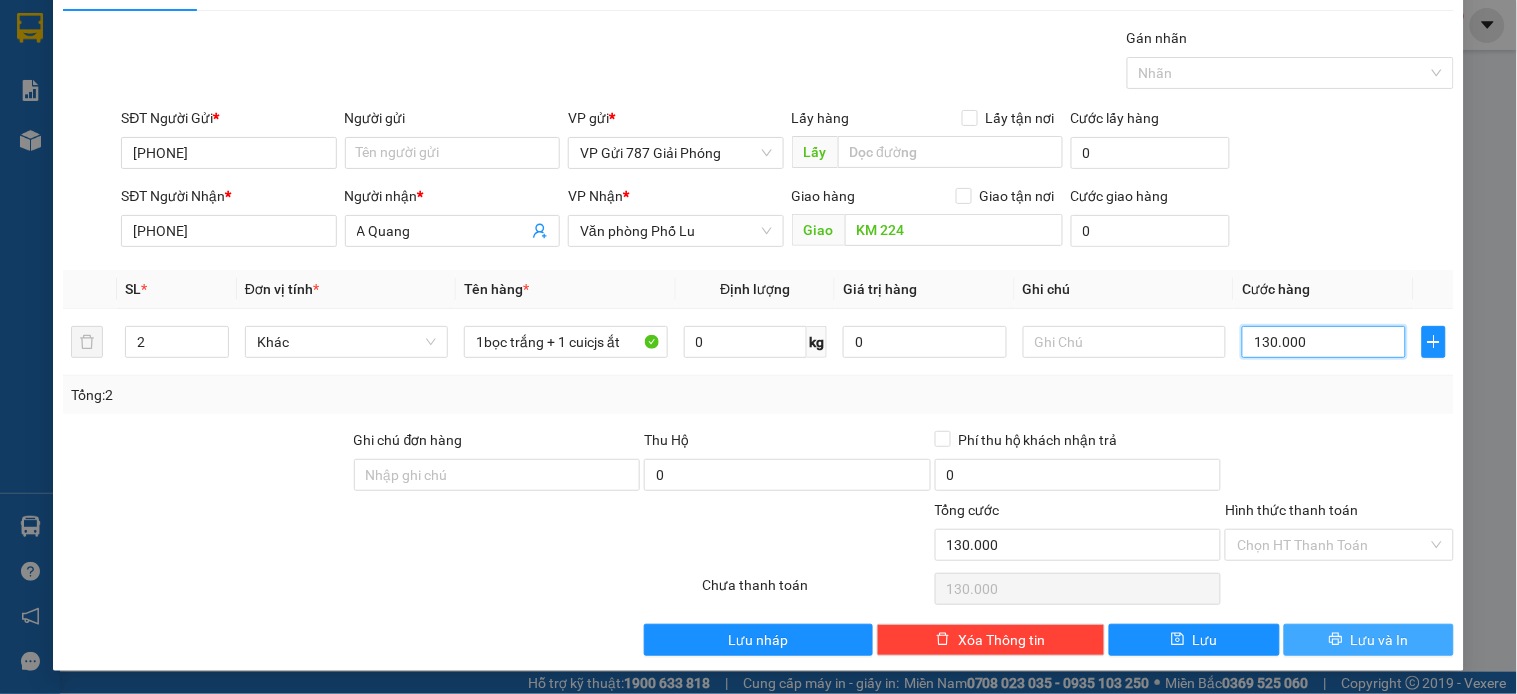type on "130.000" 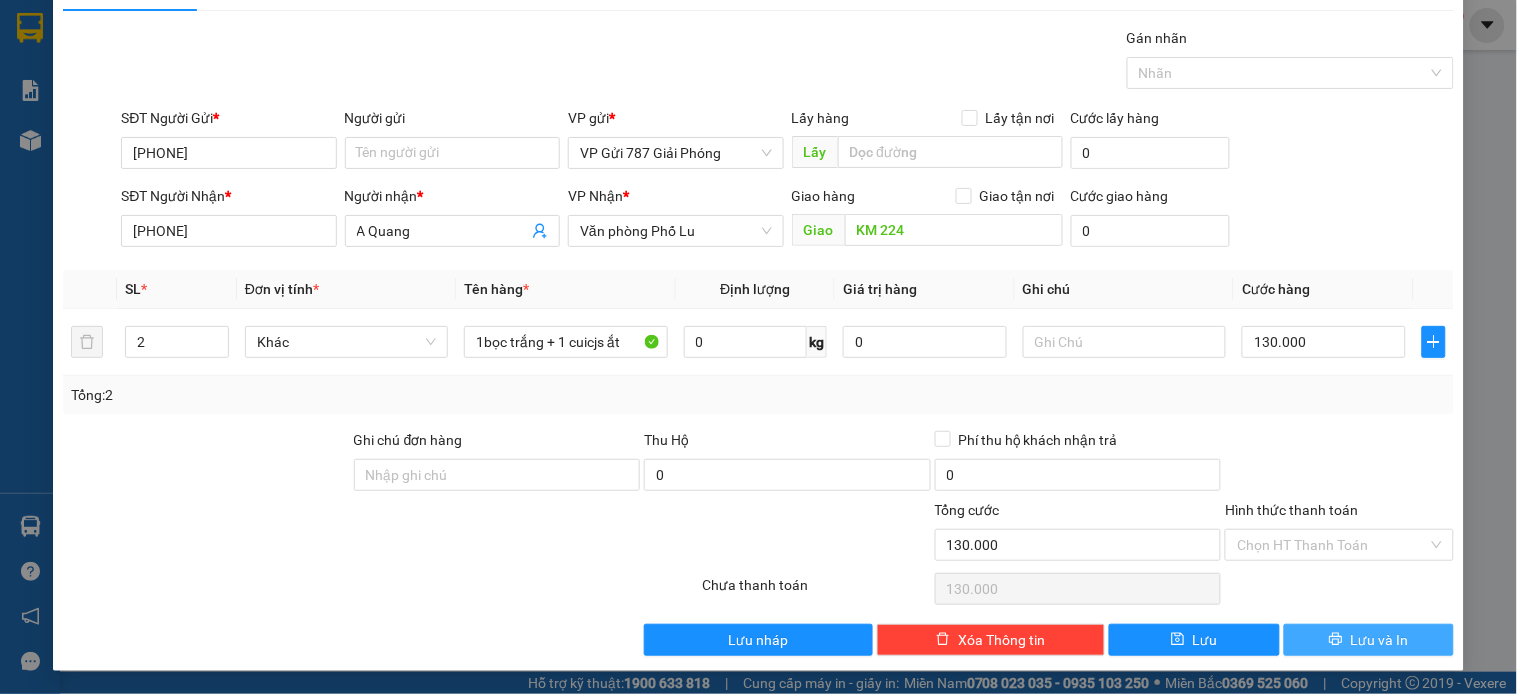 click on "Lưu và In" at bounding box center [1369, 640] 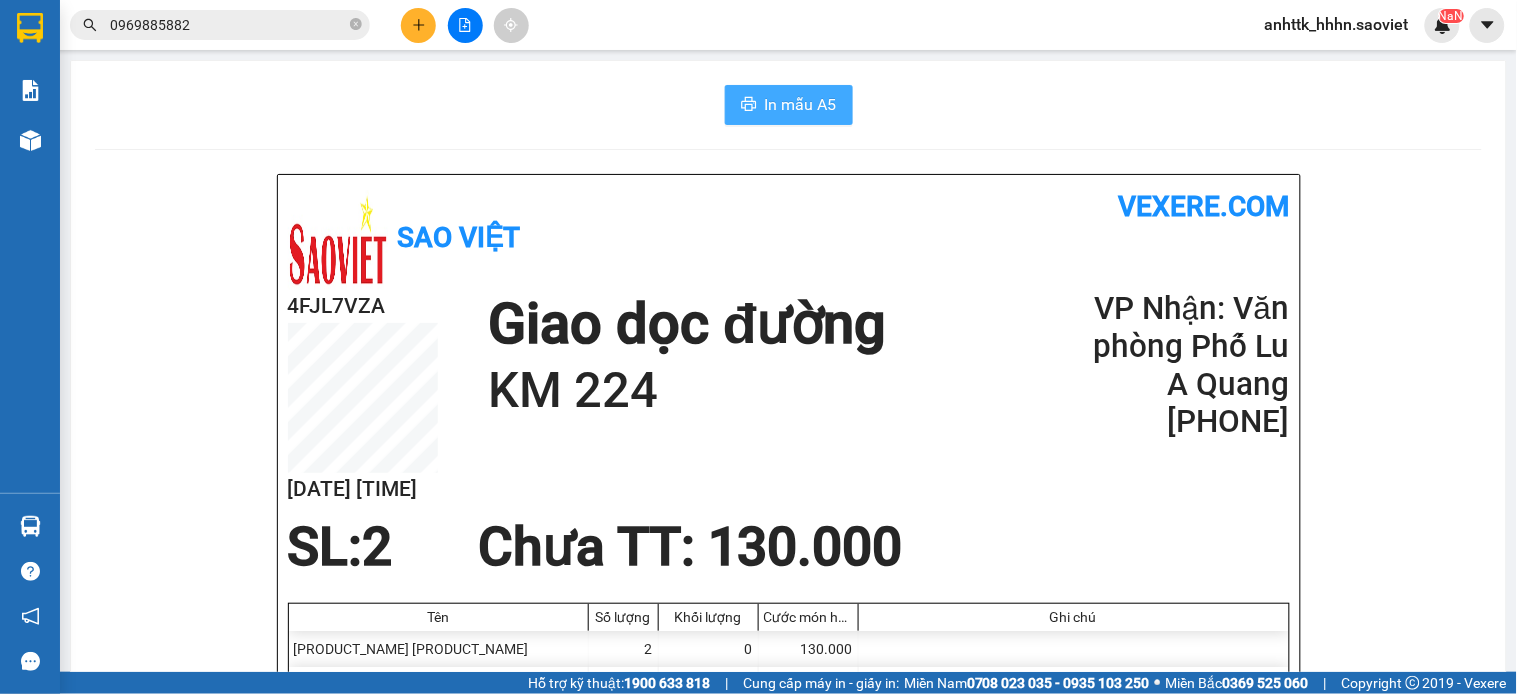click on "In mẫu A5" at bounding box center (801, 104) 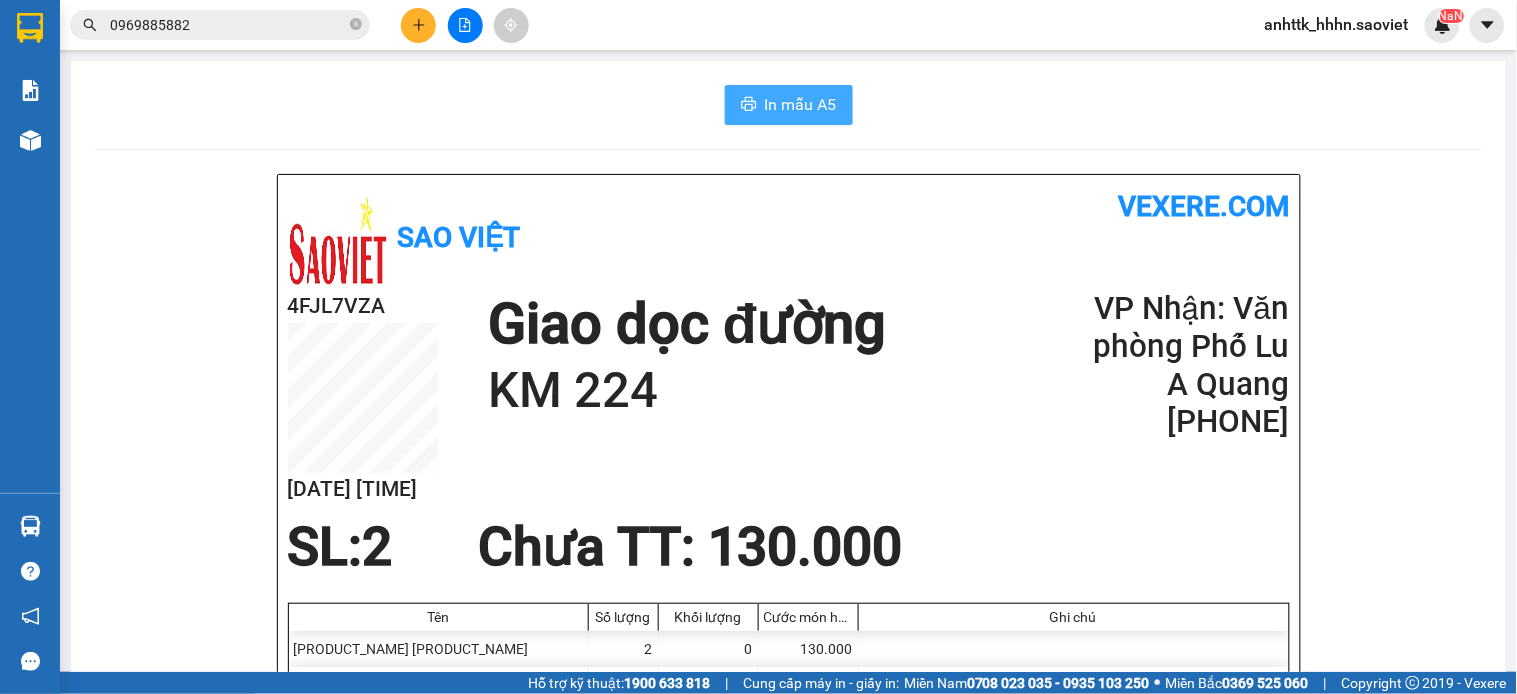 scroll, scrollTop: 0, scrollLeft: 0, axis: both 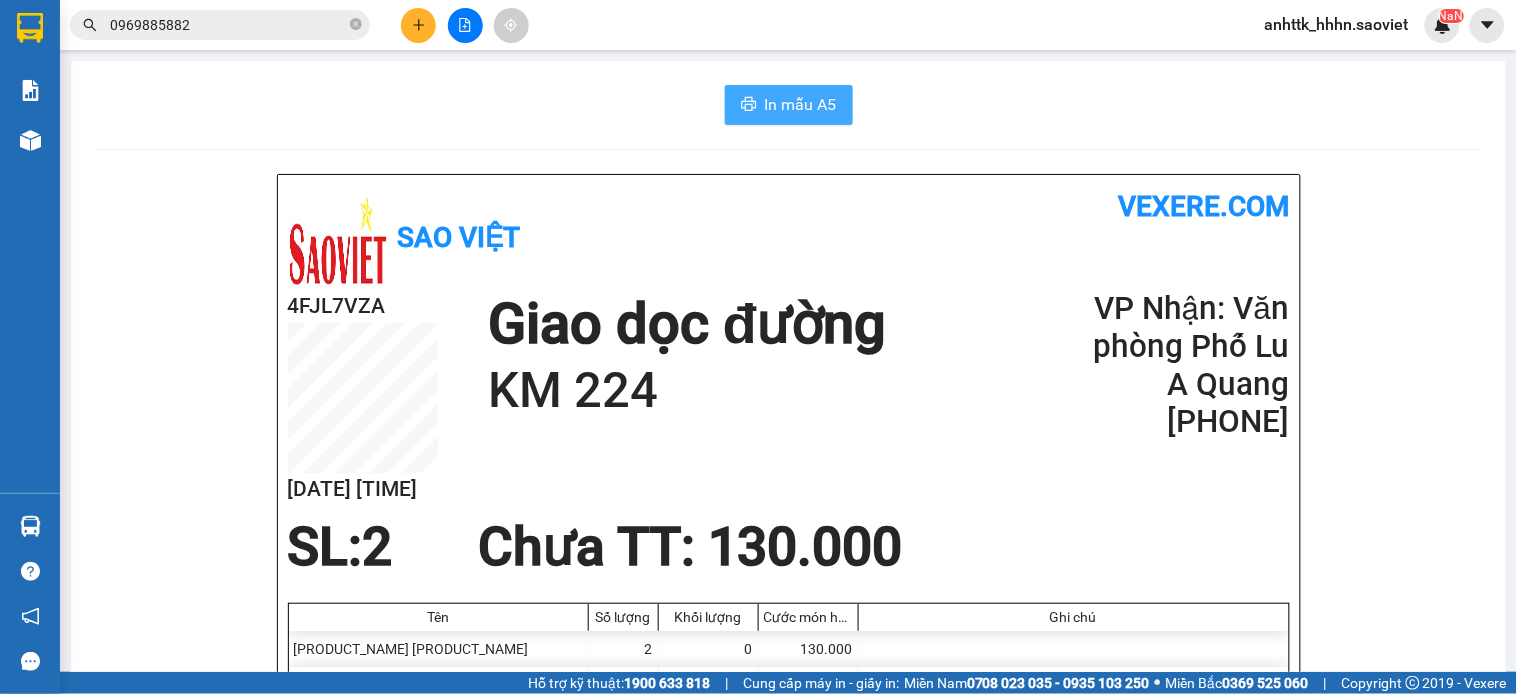 click on "In mẫu A5" at bounding box center (801, 104) 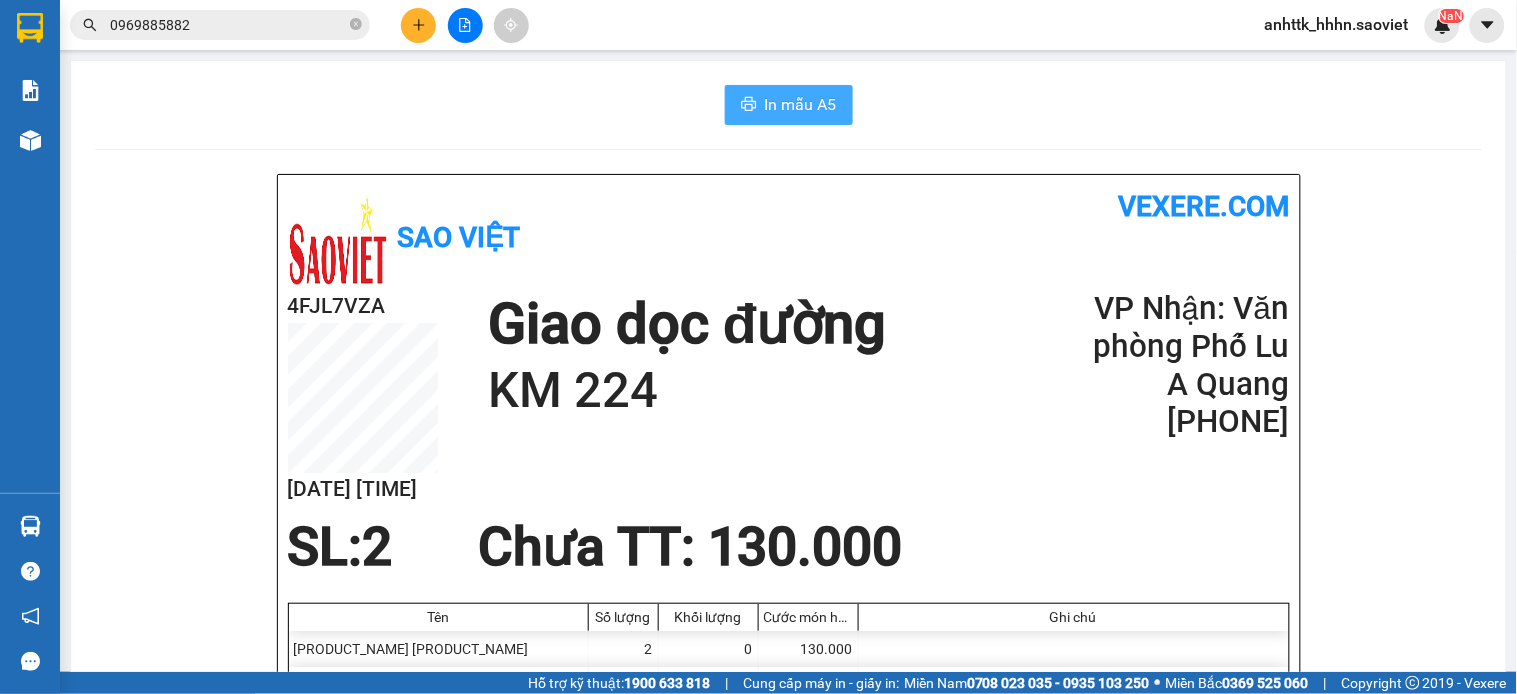 scroll, scrollTop: 0, scrollLeft: 0, axis: both 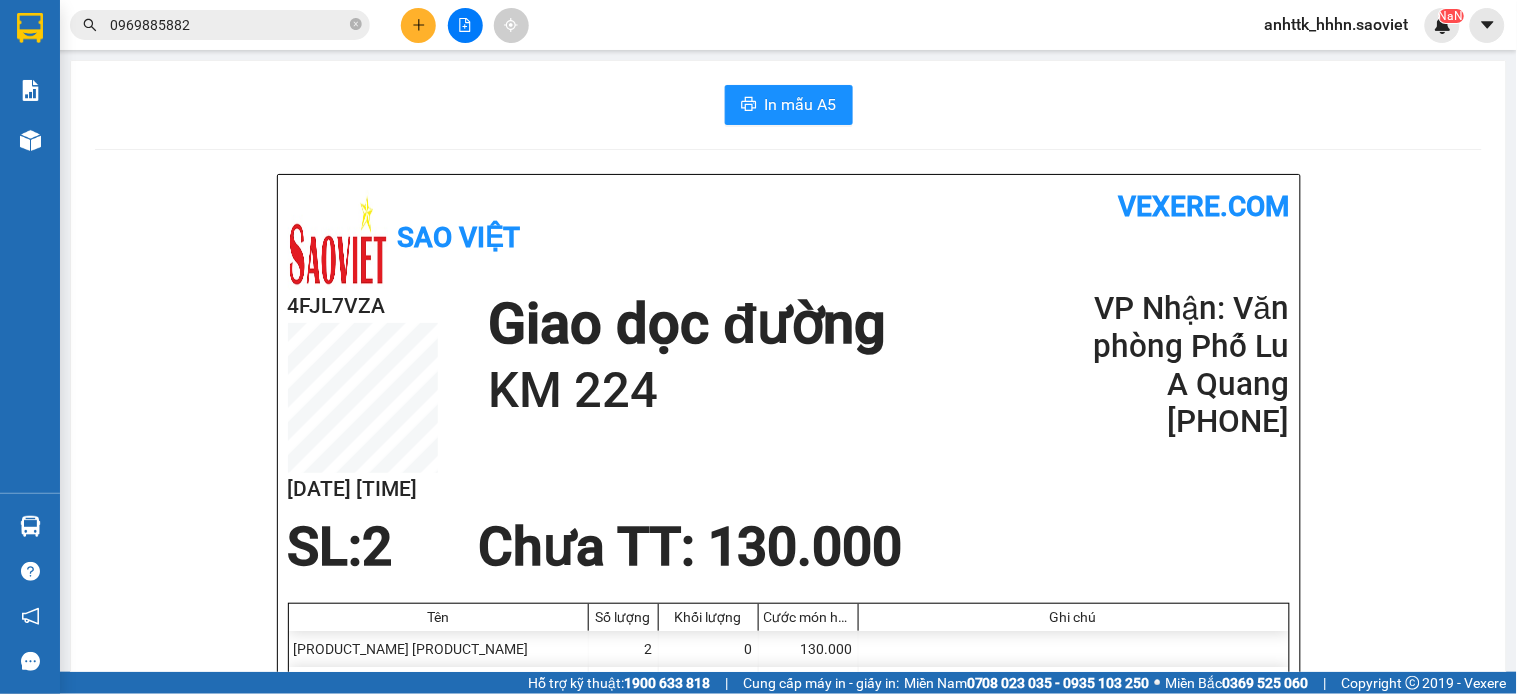 click on "A Quang" at bounding box center [1169, 385] 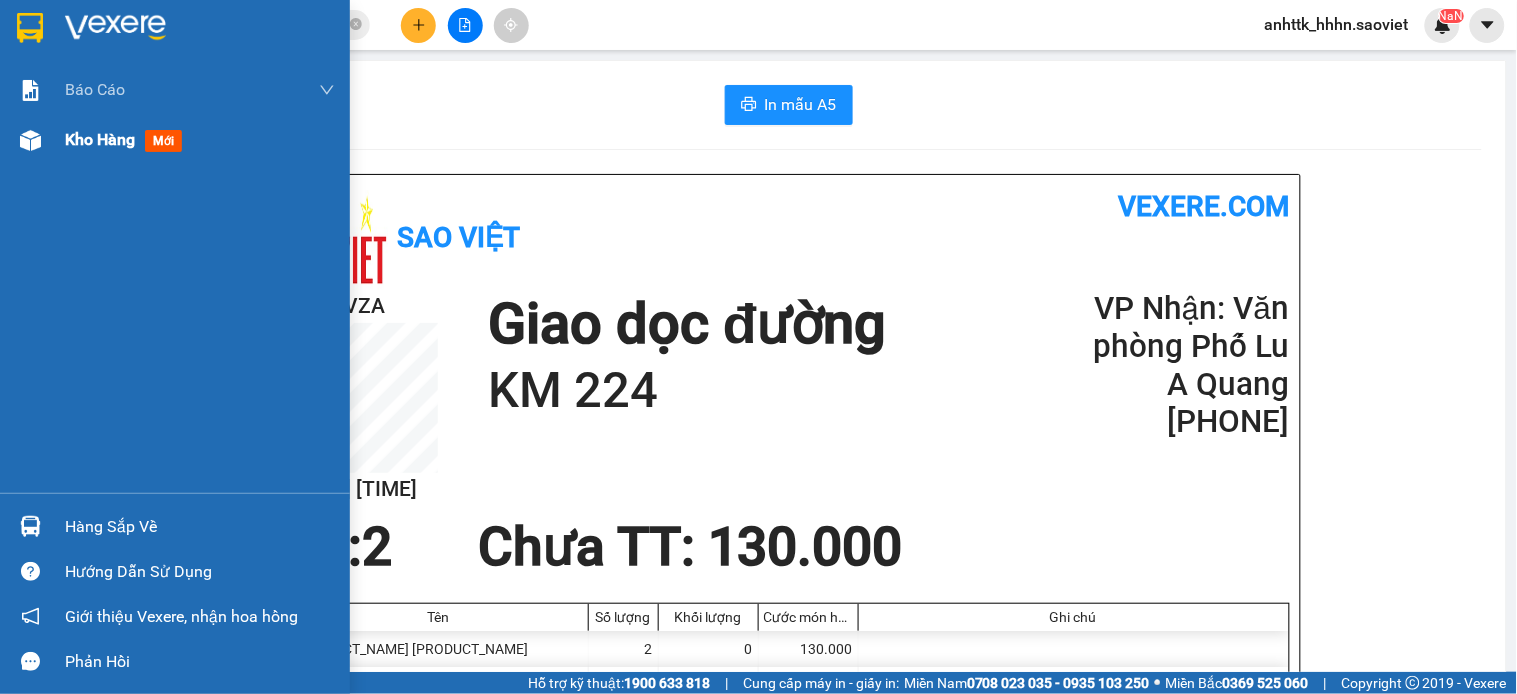 click on "Kho hàng" at bounding box center (100, 139) 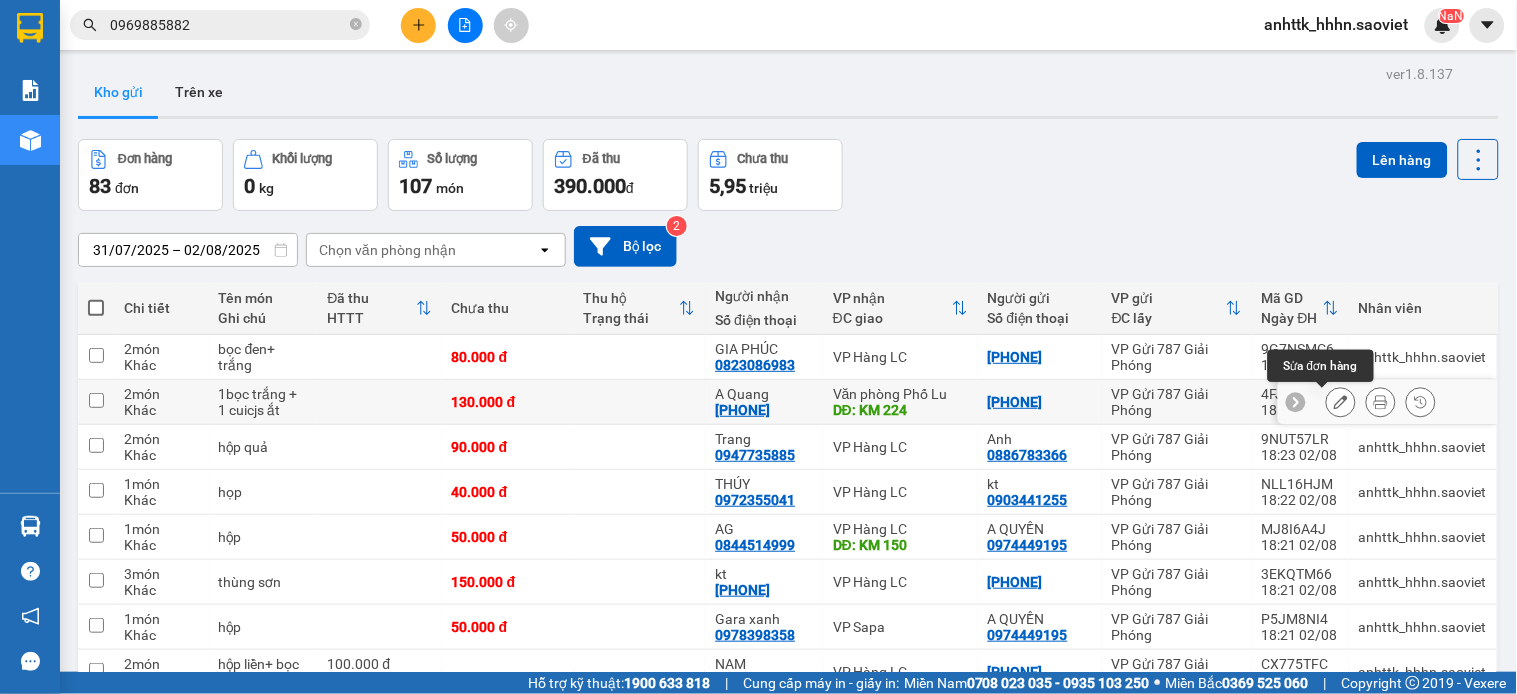 click 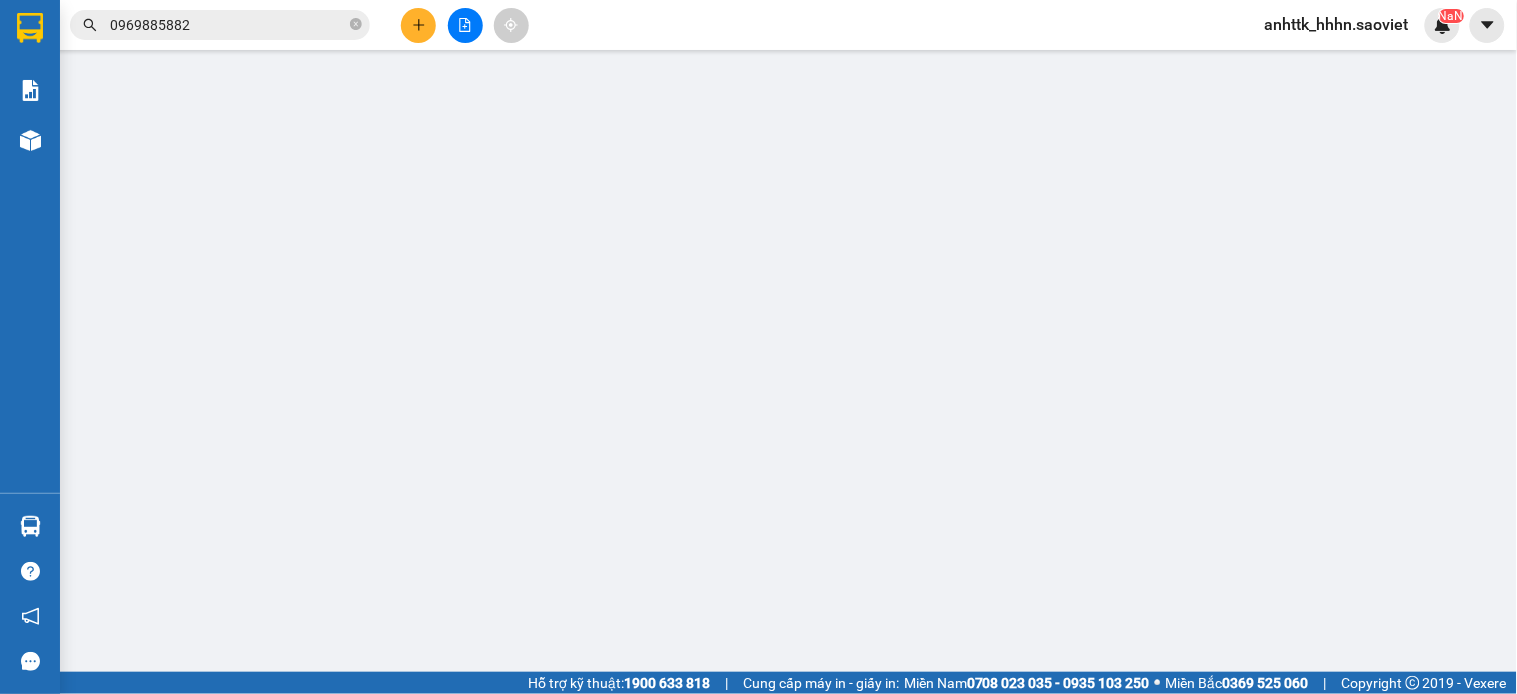 type on "[PHONE]" 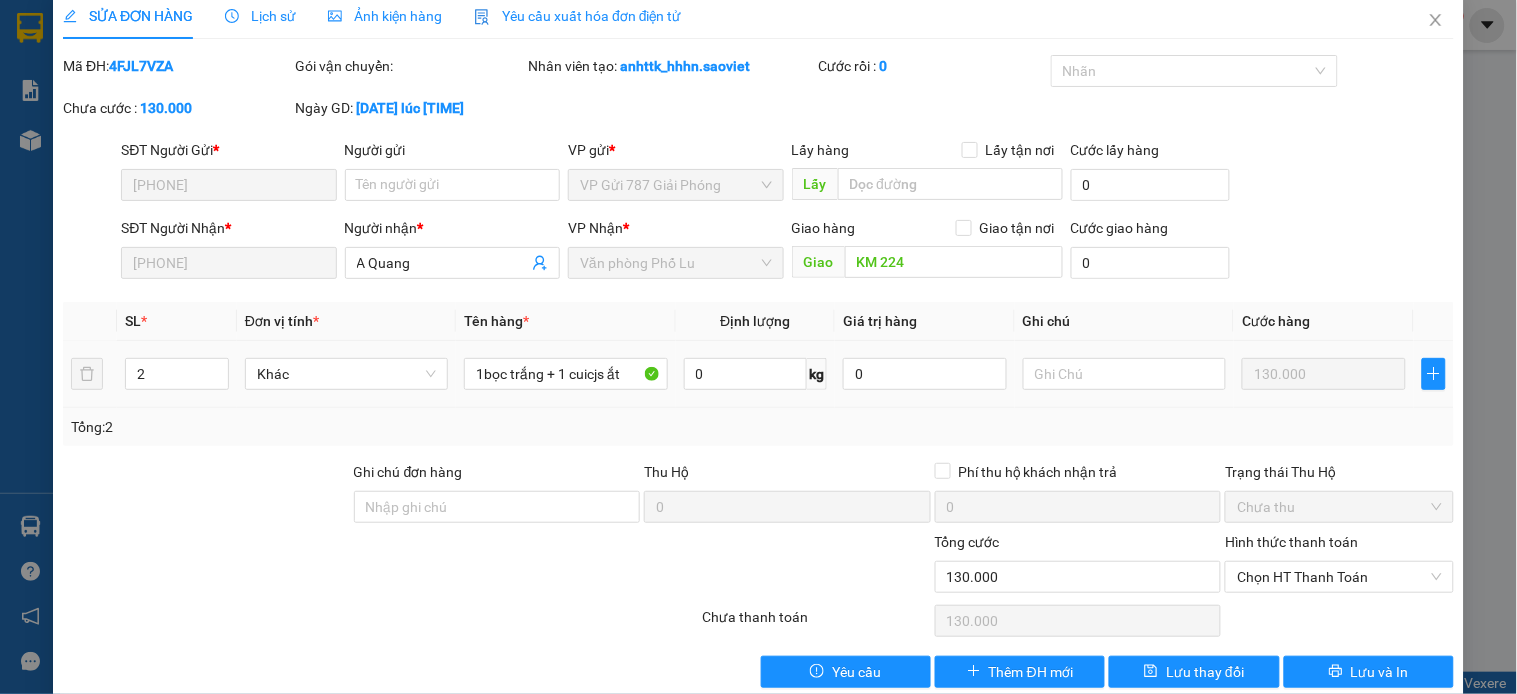 scroll, scrollTop: 0, scrollLeft: 0, axis: both 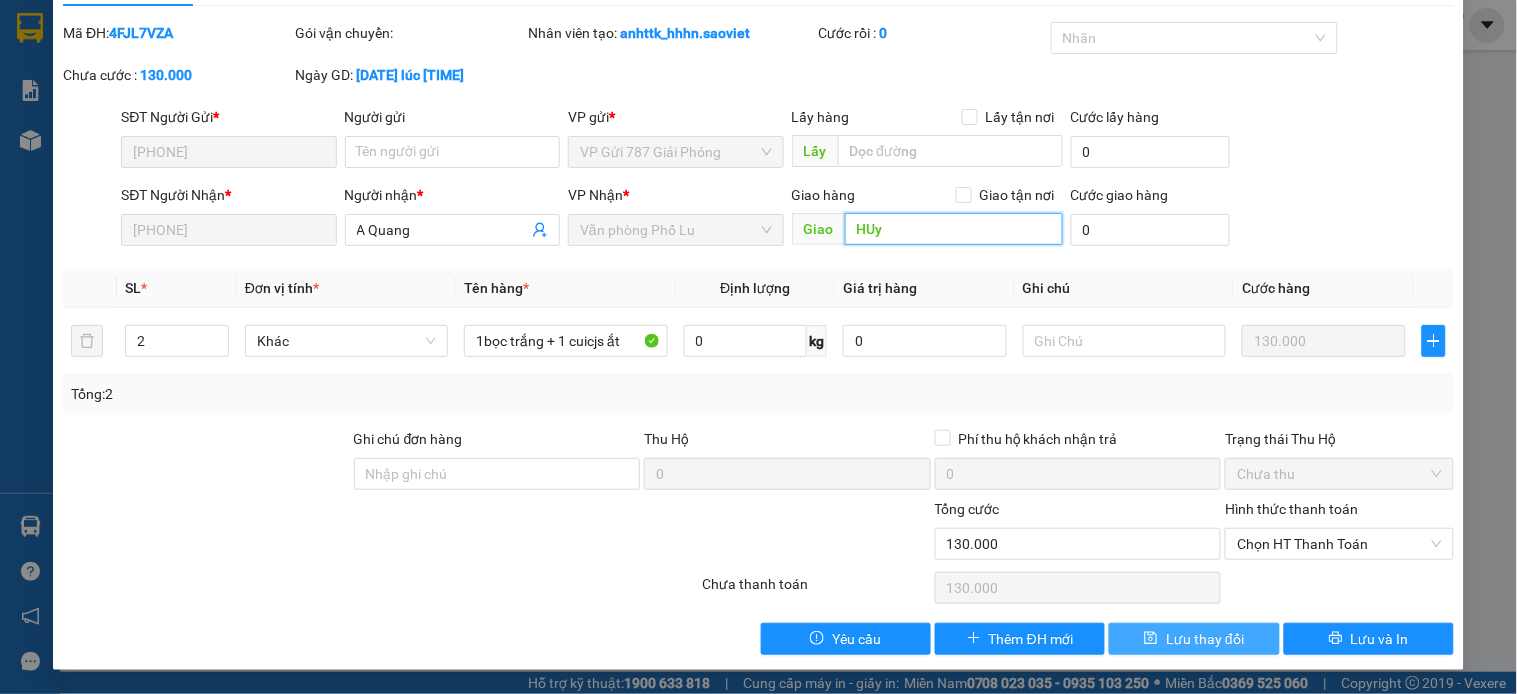 type on "HUy" 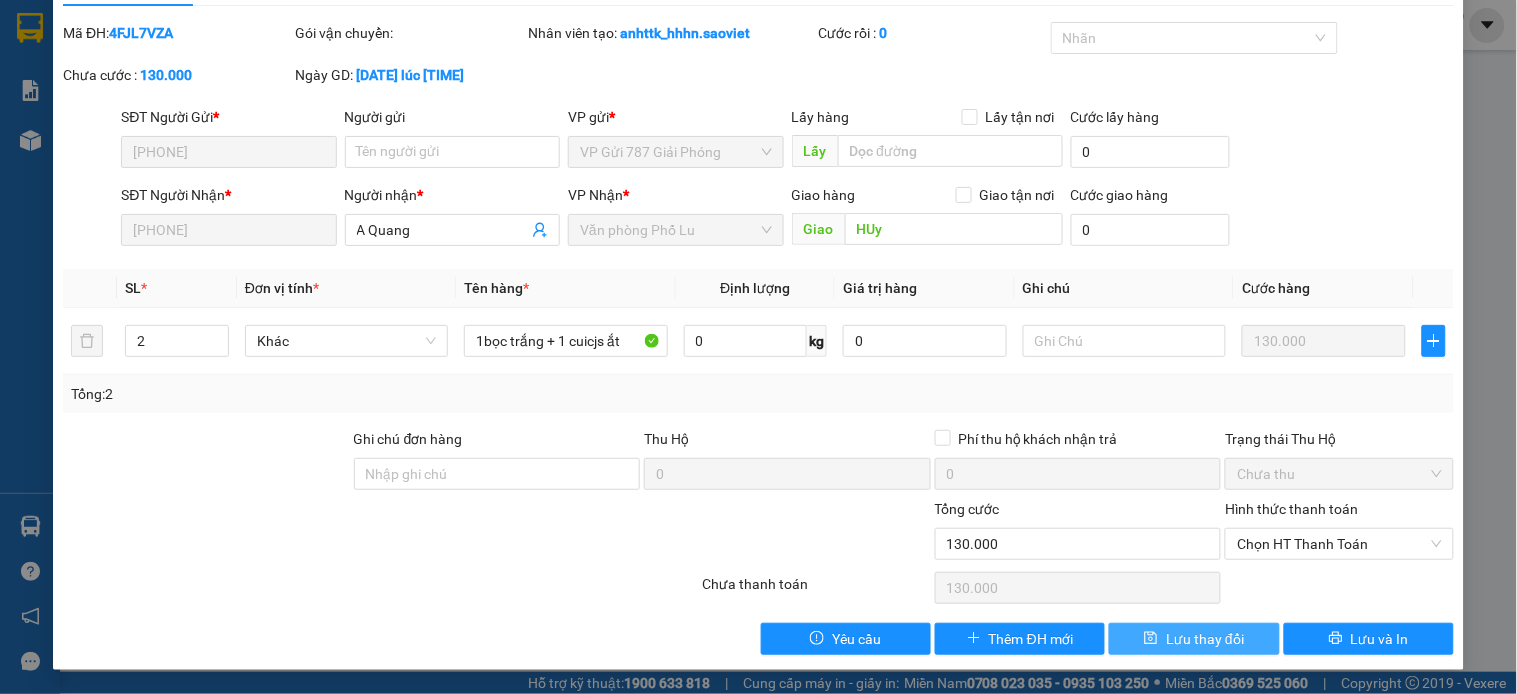 click on "Lưu thay đổi" at bounding box center (1205, 639) 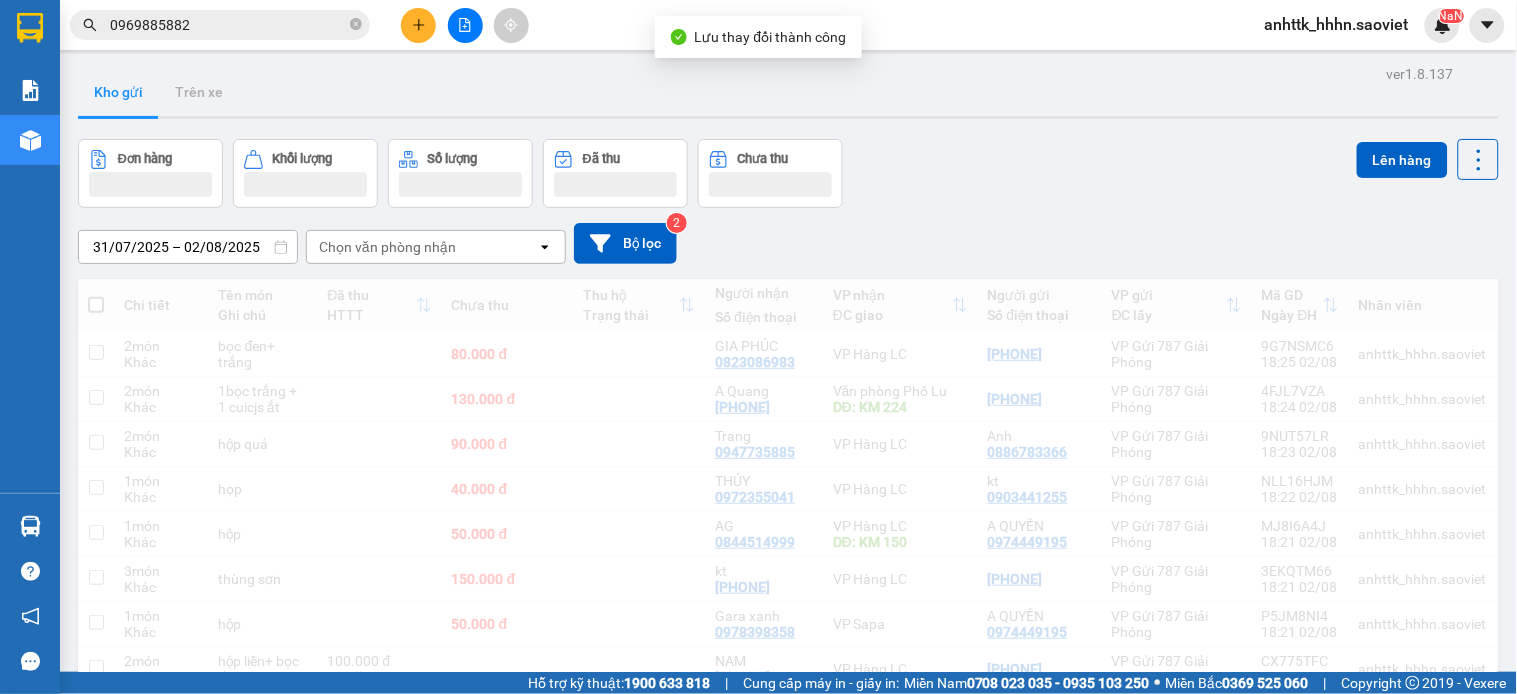 click 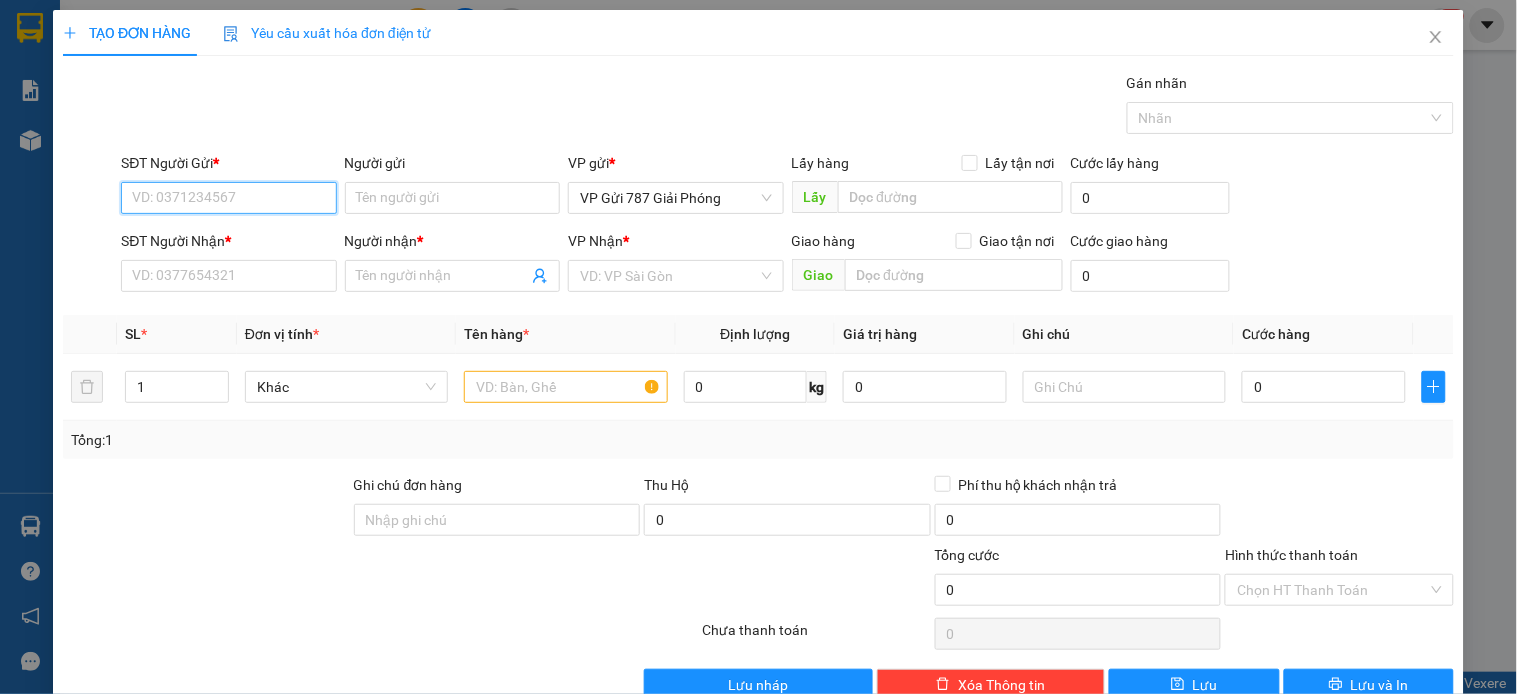click on "SĐT Người Gửi  *" at bounding box center [228, 198] 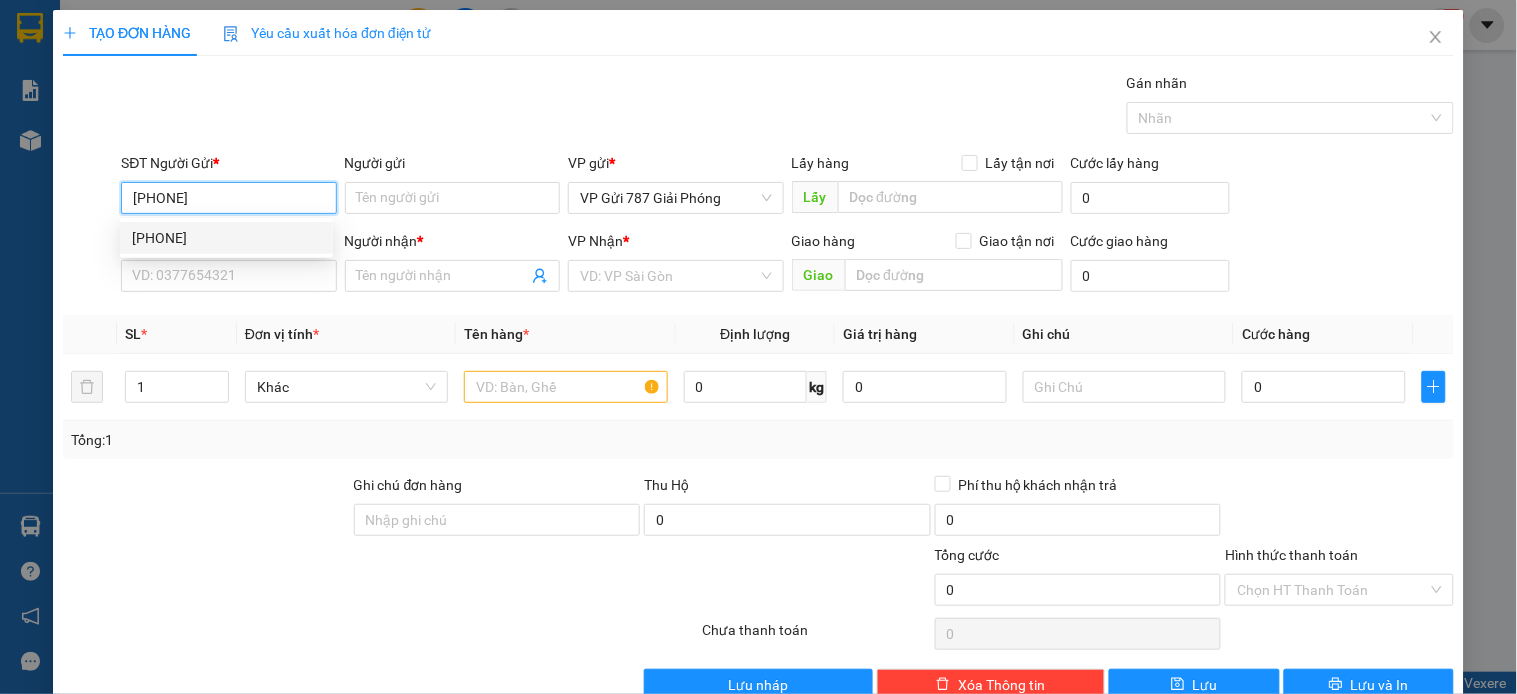 drag, startPoint x: 197, startPoint y: 235, endPoint x: 207, endPoint y: 227, distance: 12.806249 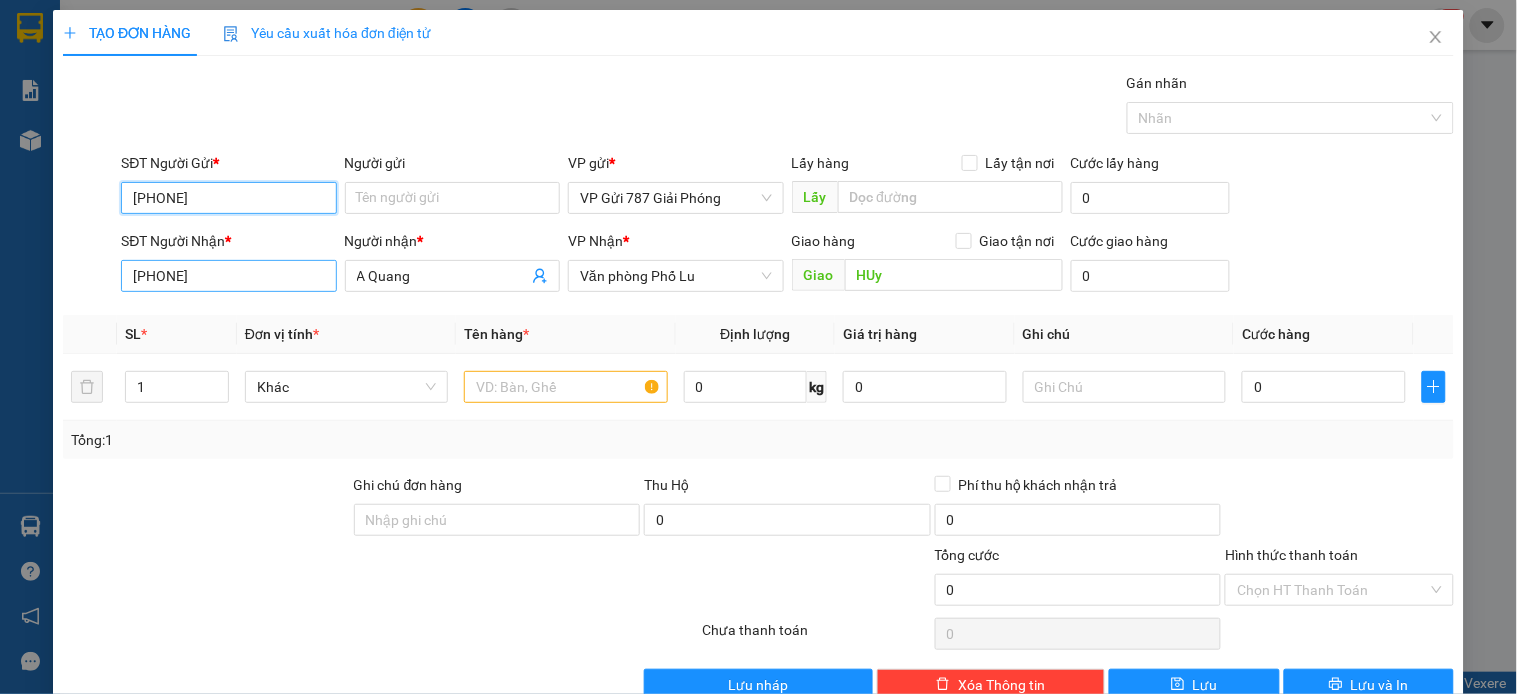 type on "[PHONE]" 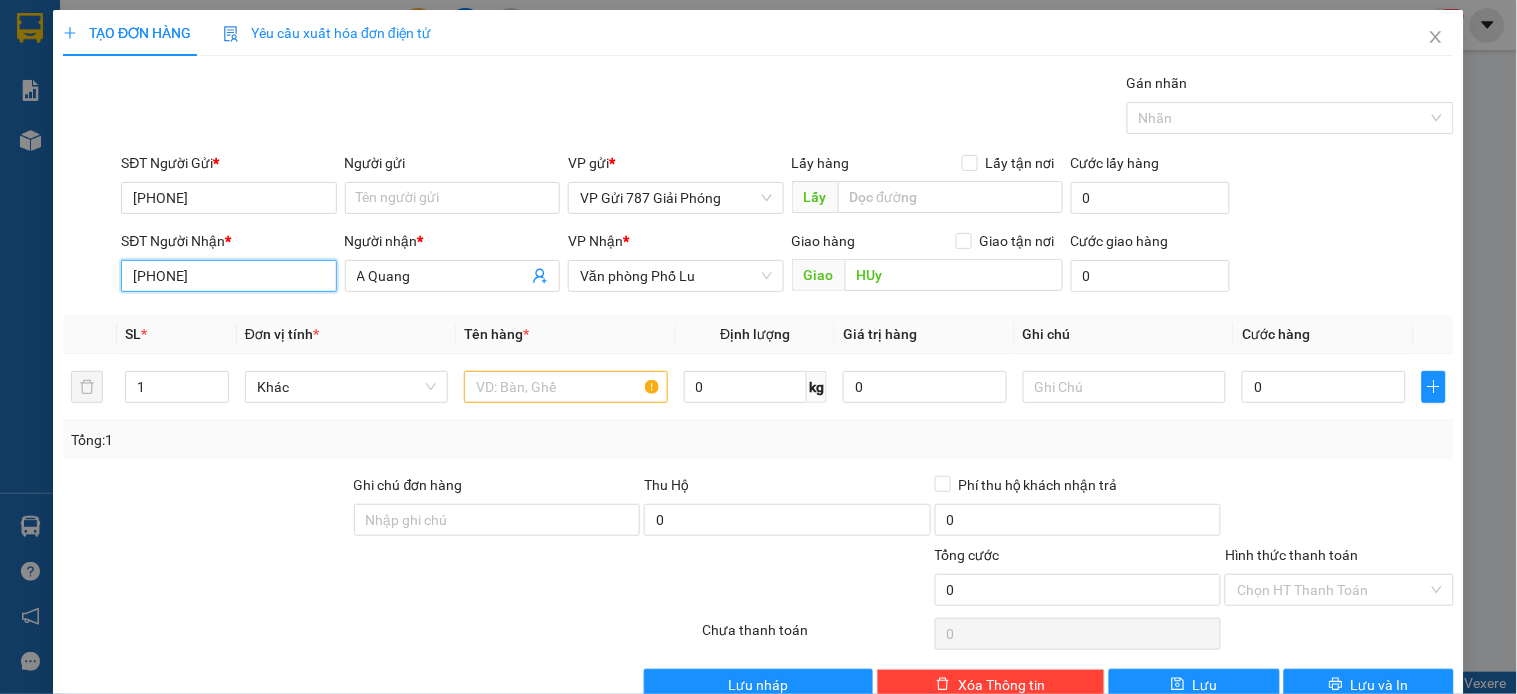 drag, startPoint x: 251, startPoint y: 285, endPoint x: 0, endPoint y: 227, distance: 257.61404 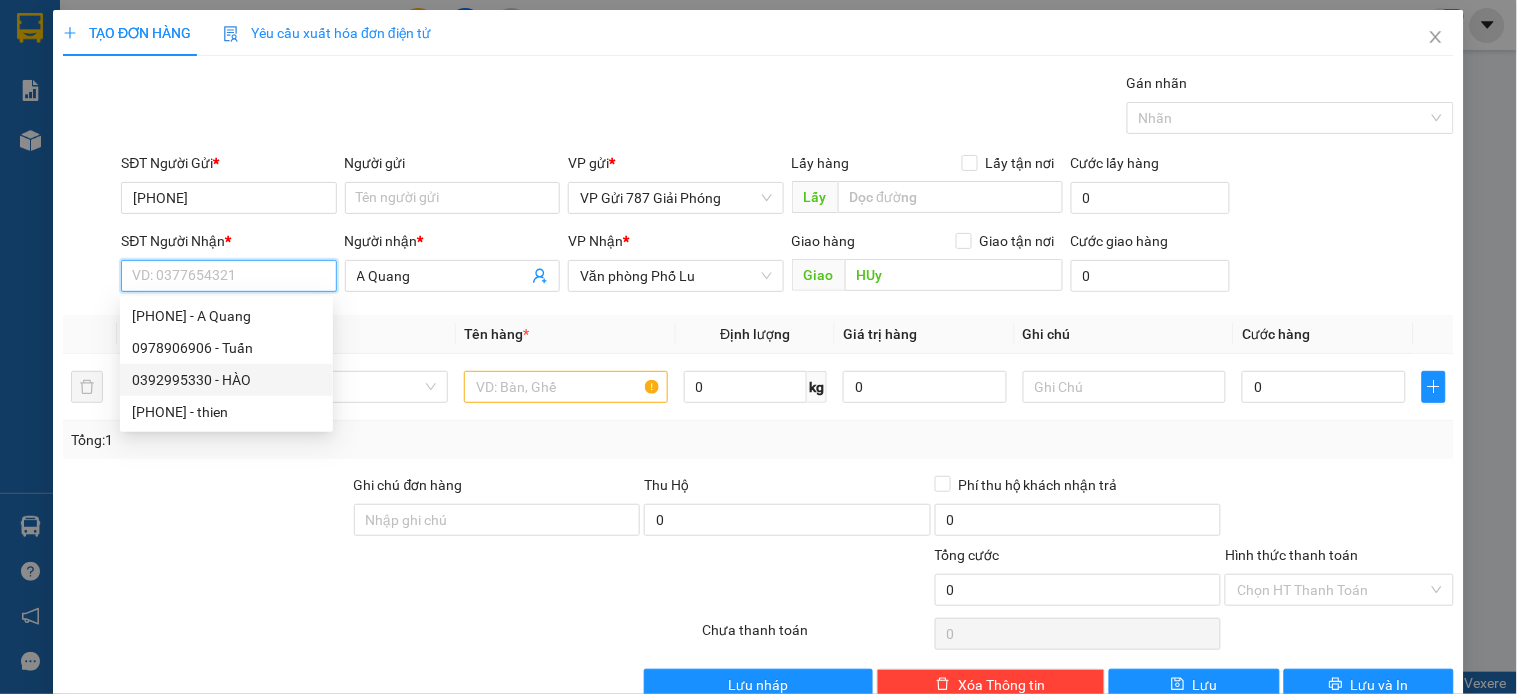 click on "0392995330 - HÀO" at bounding box center (226, 380) 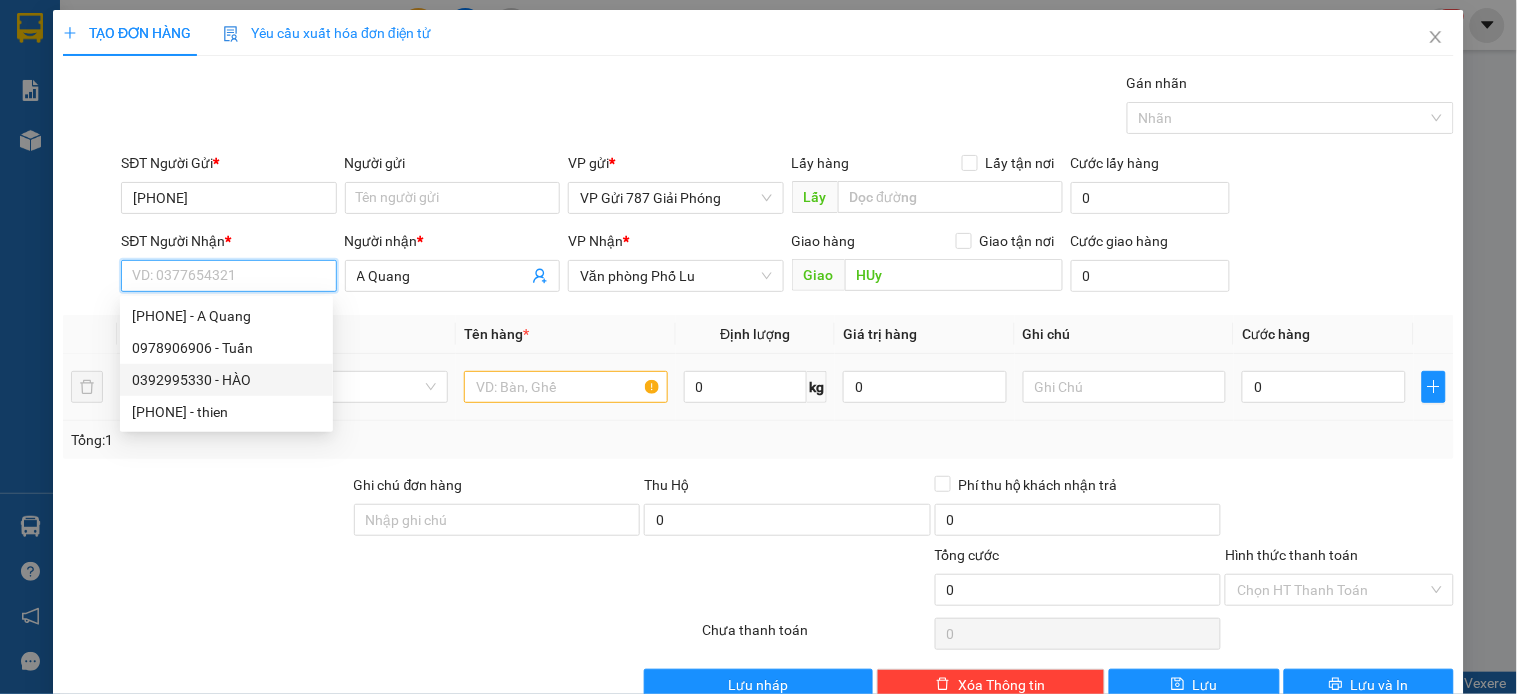 type on "0392995330" 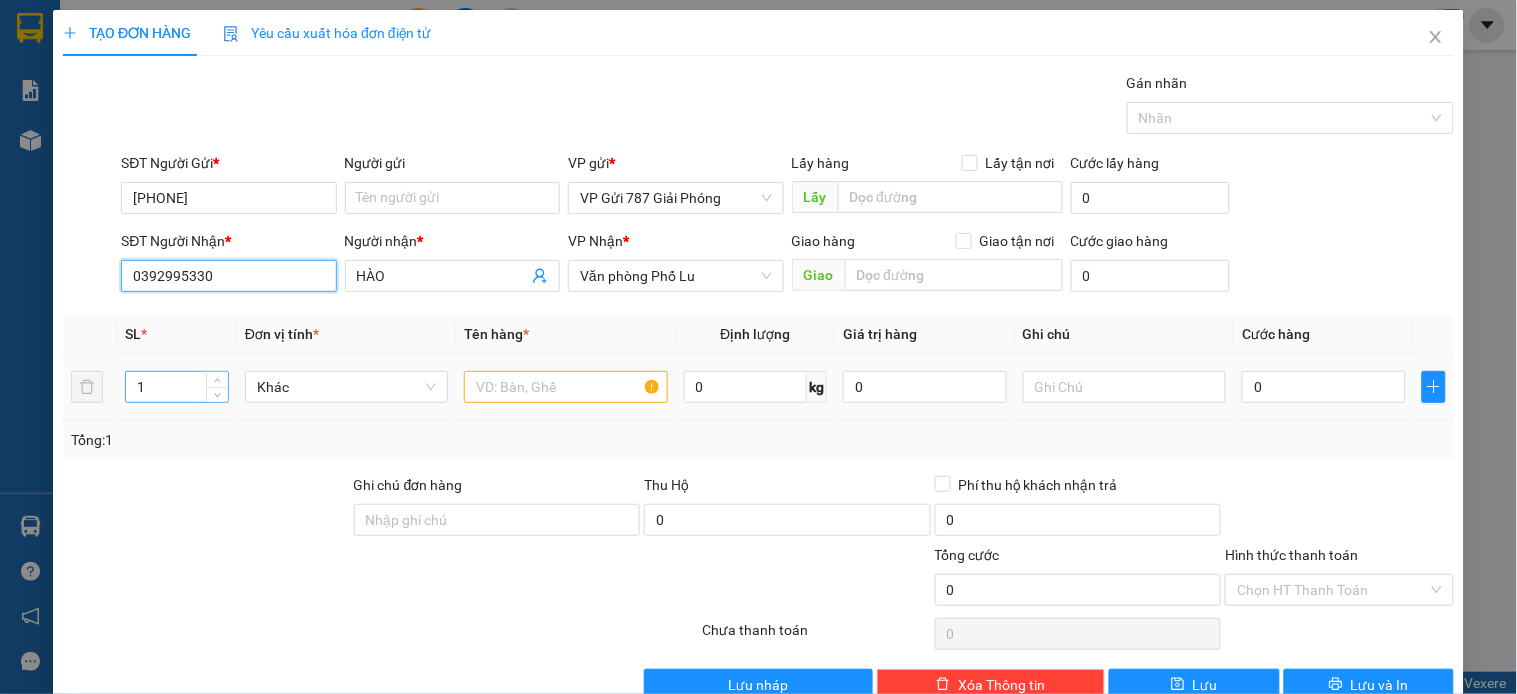 type on "0392995330" 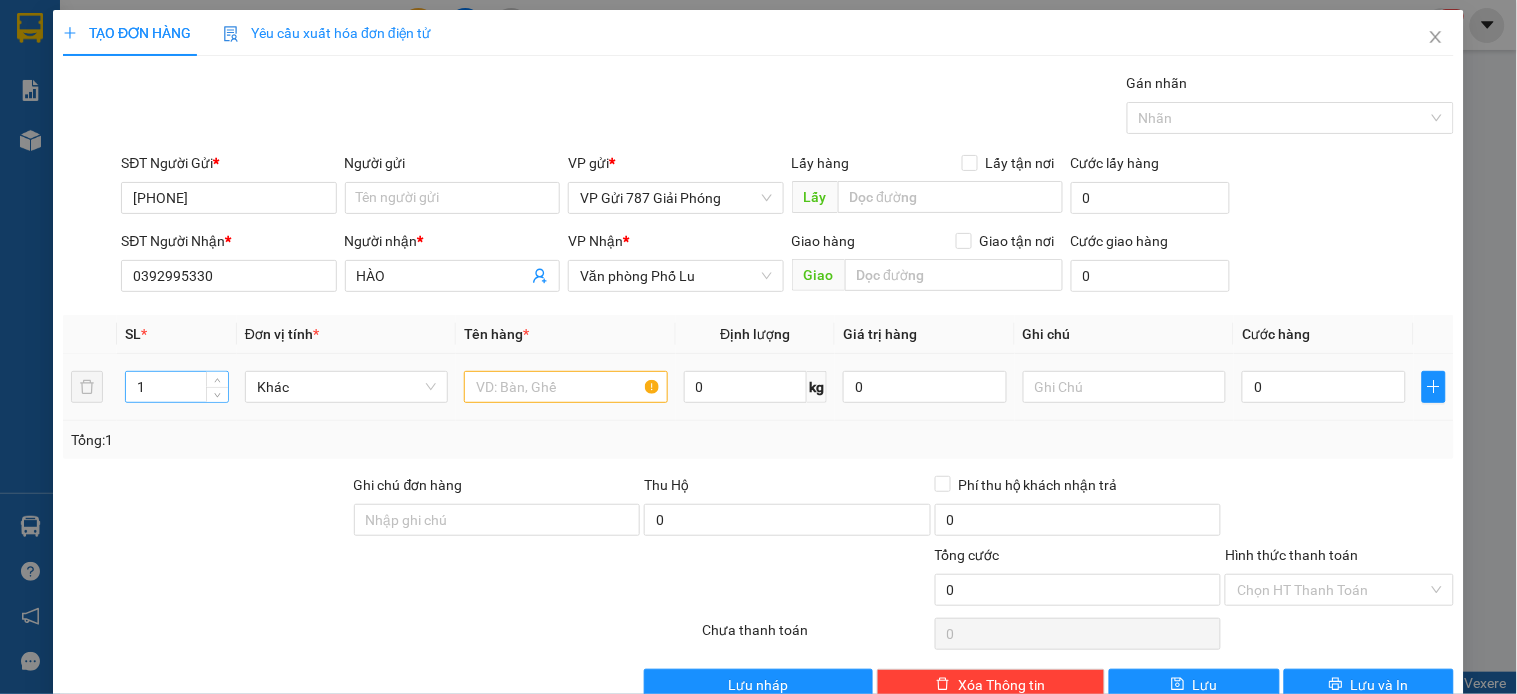 click on "1" at bounding box center [177, 387] 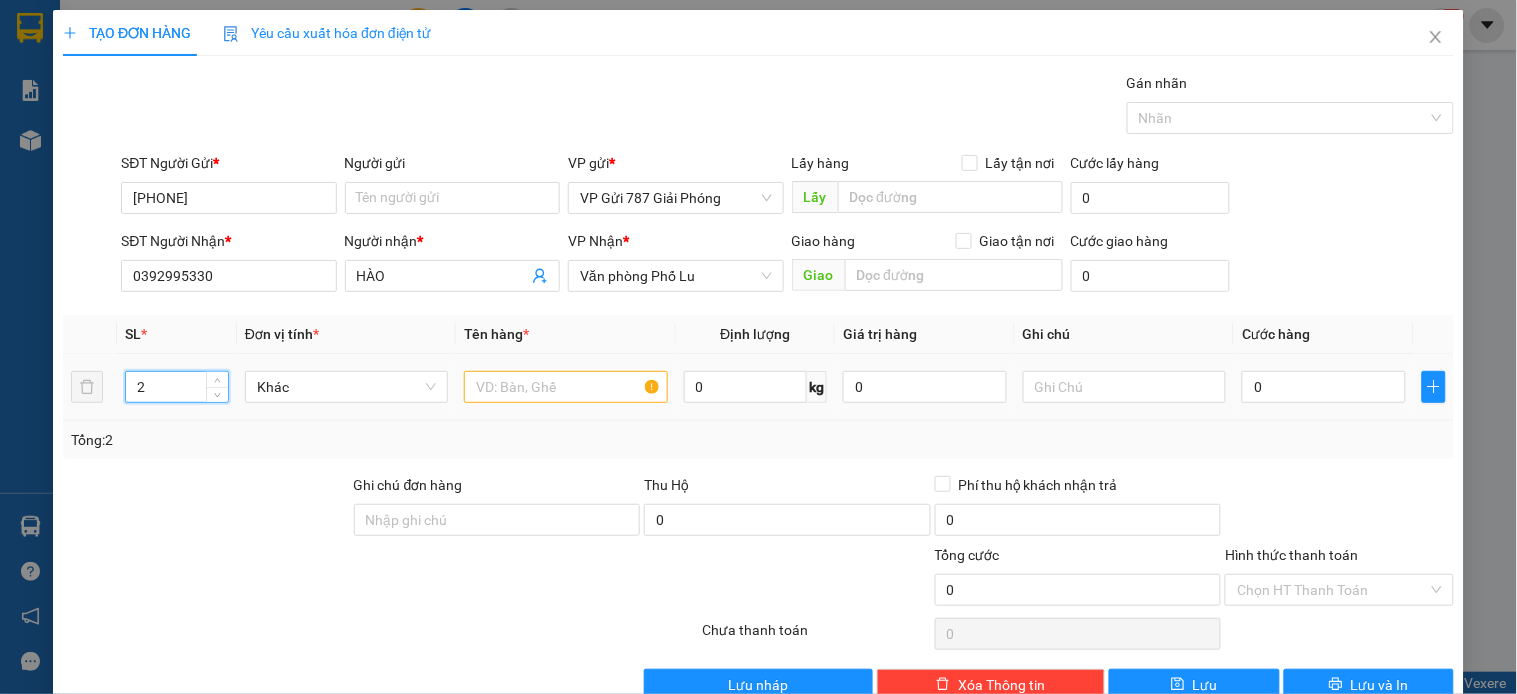type on "2" 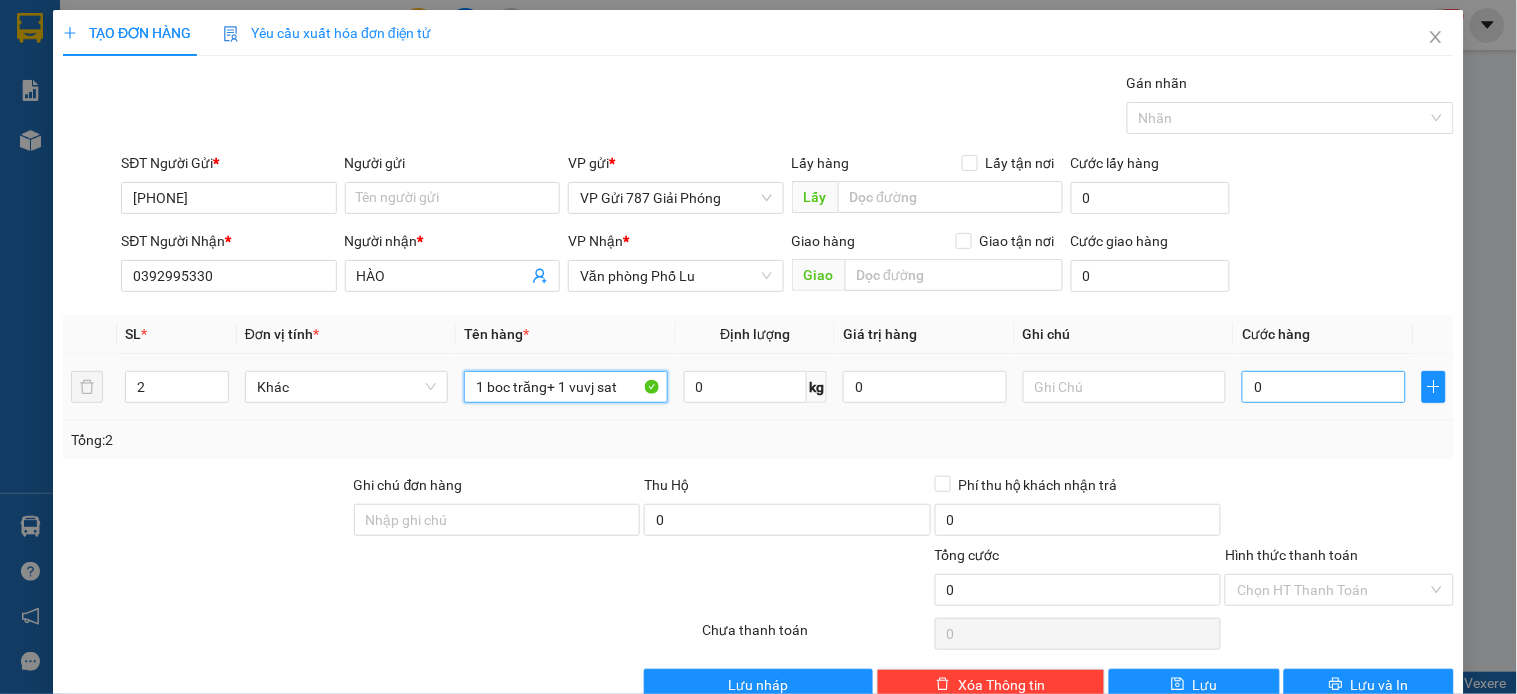 type on "1 boc trăng+ 1 vuvj sat" 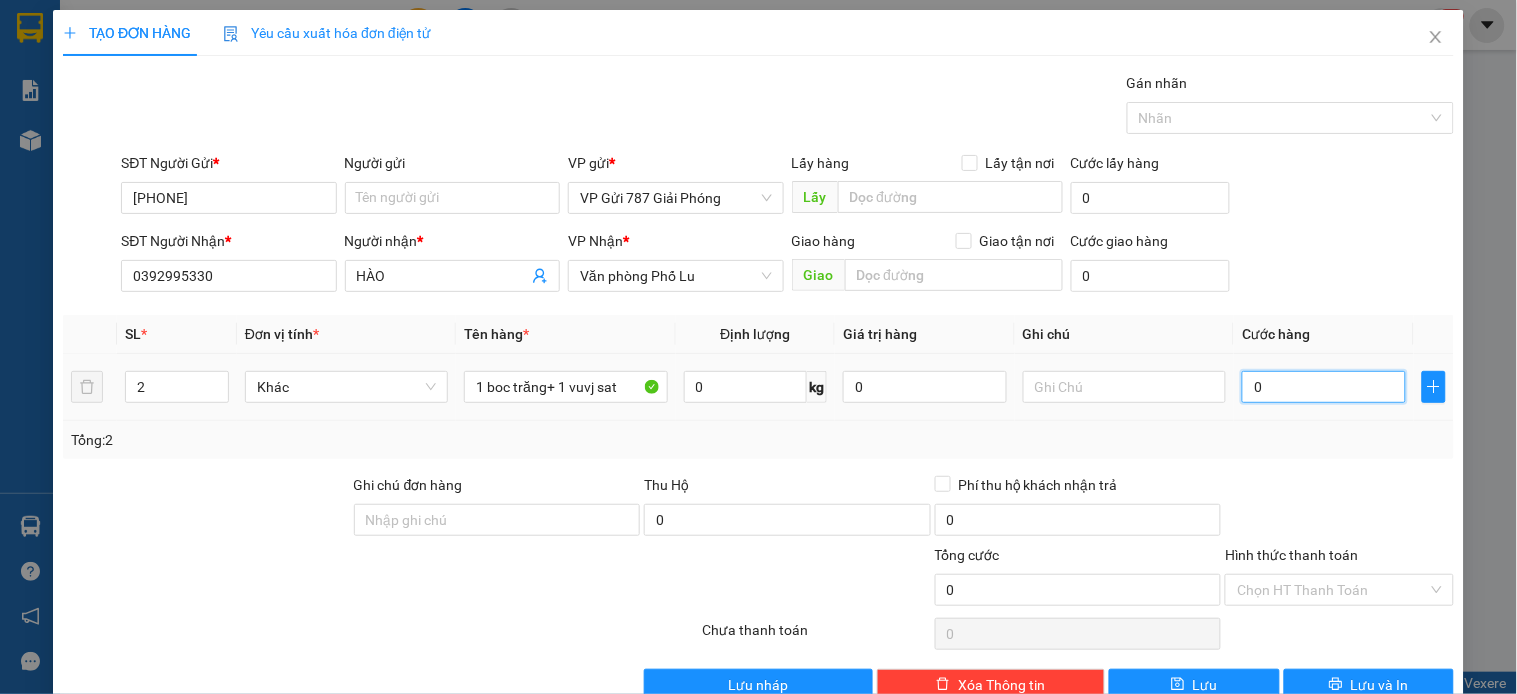 click on "0" at bounding box center [1324, 387] 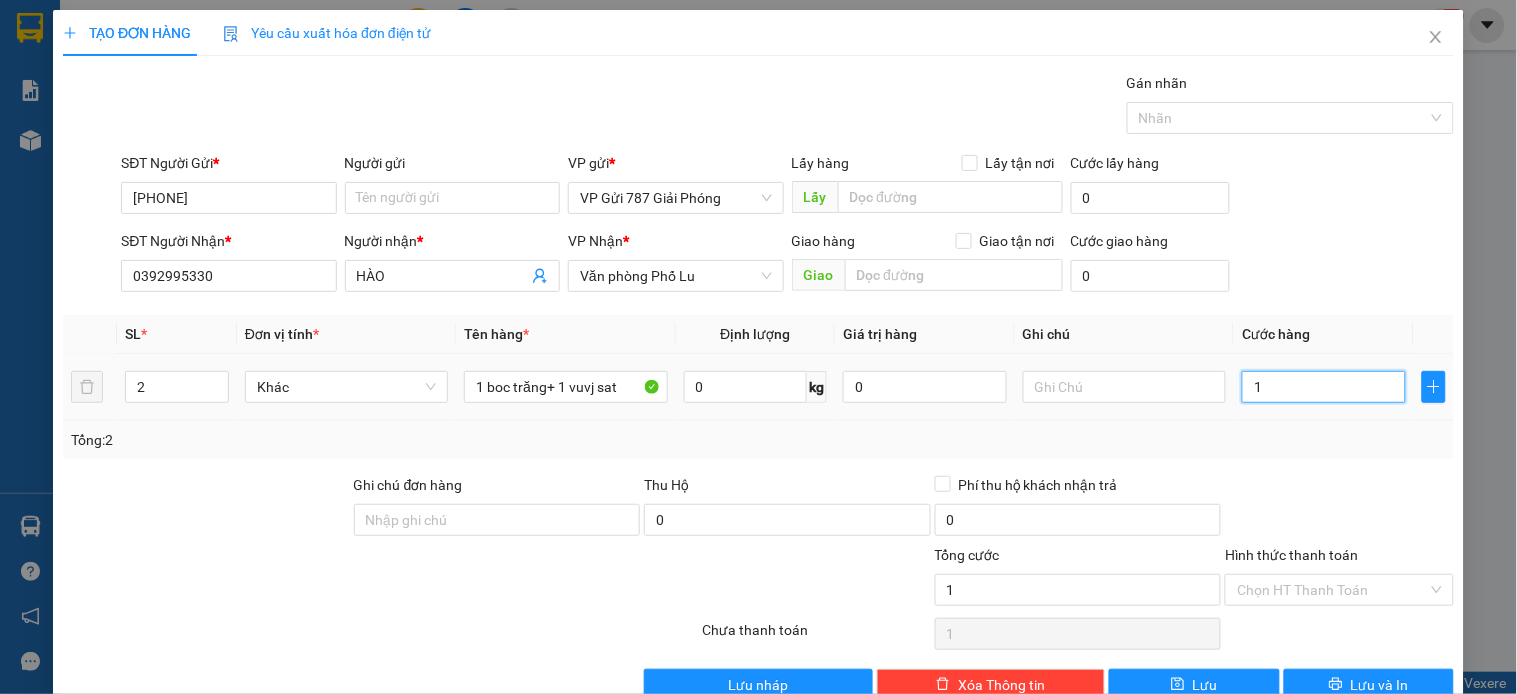 type on "13" 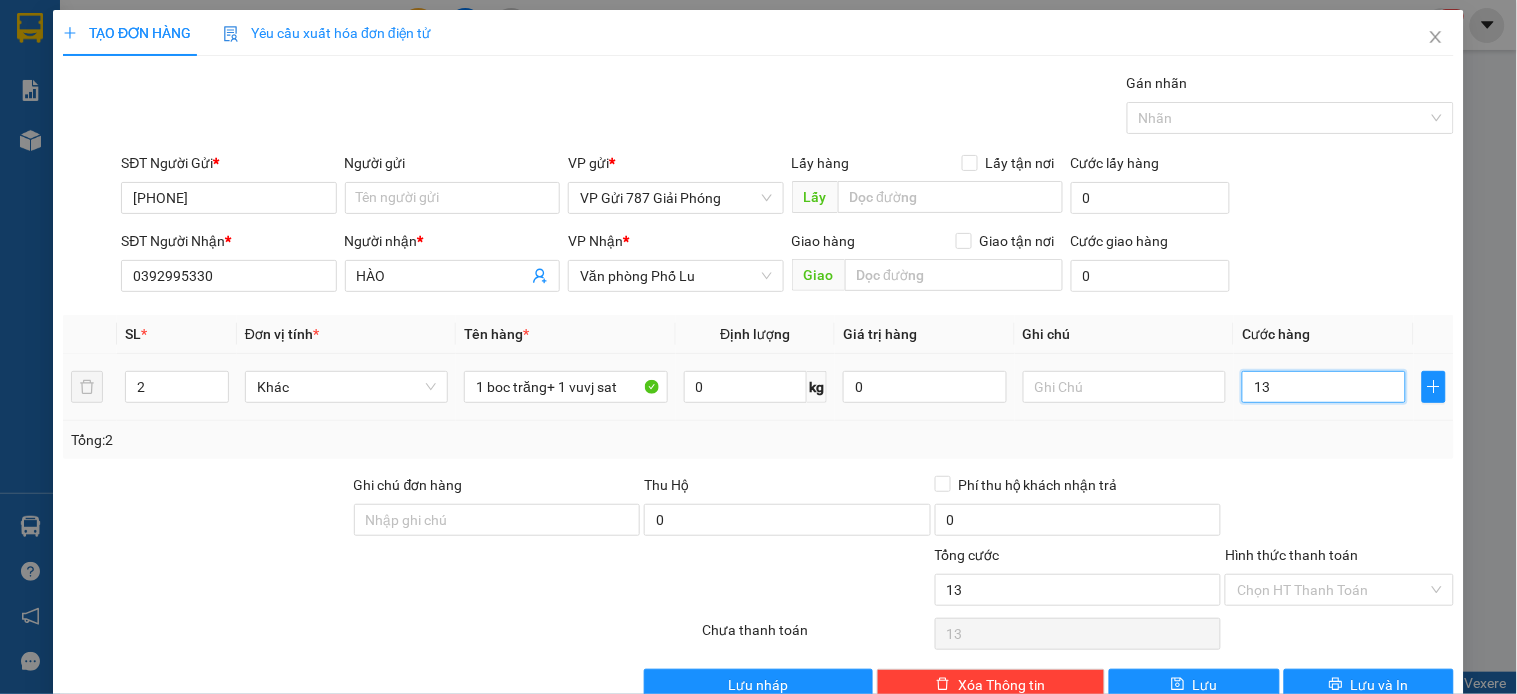 type on "130" 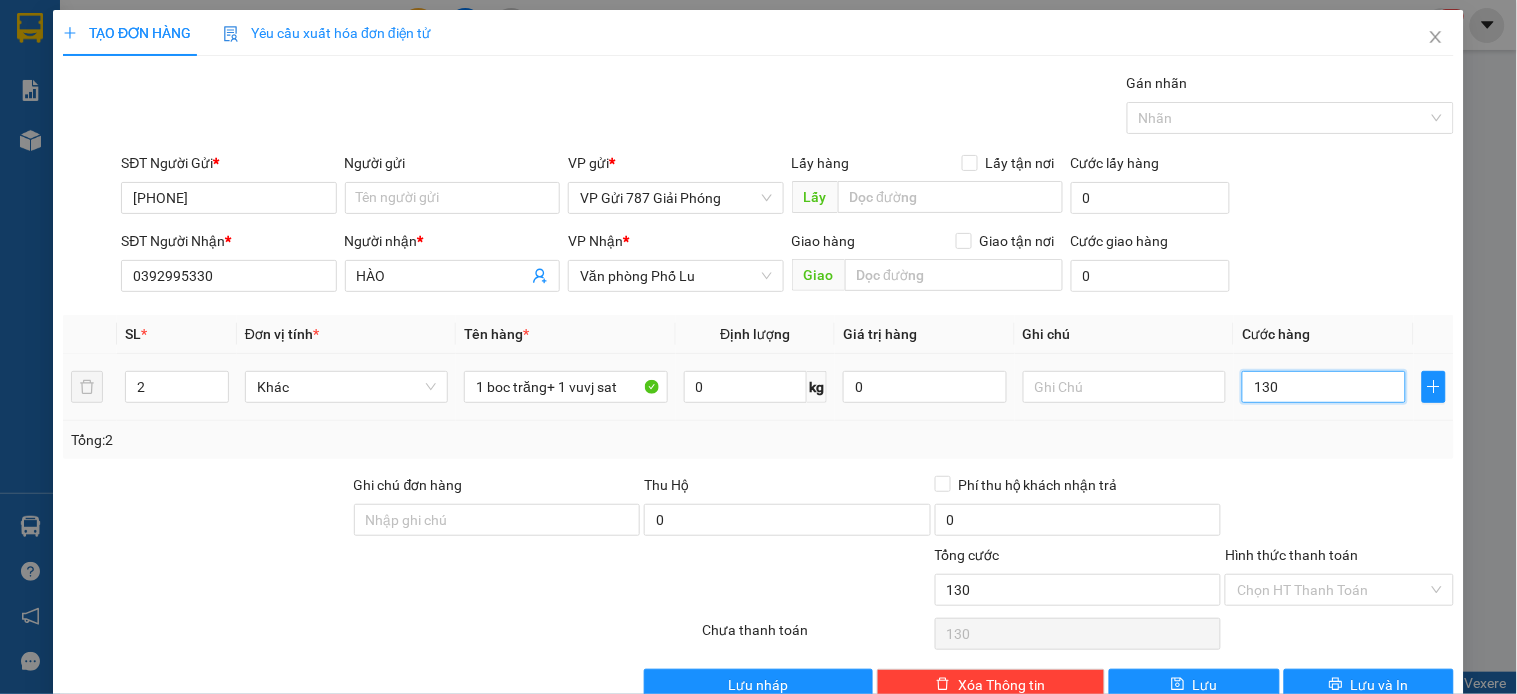 type on "1.300" 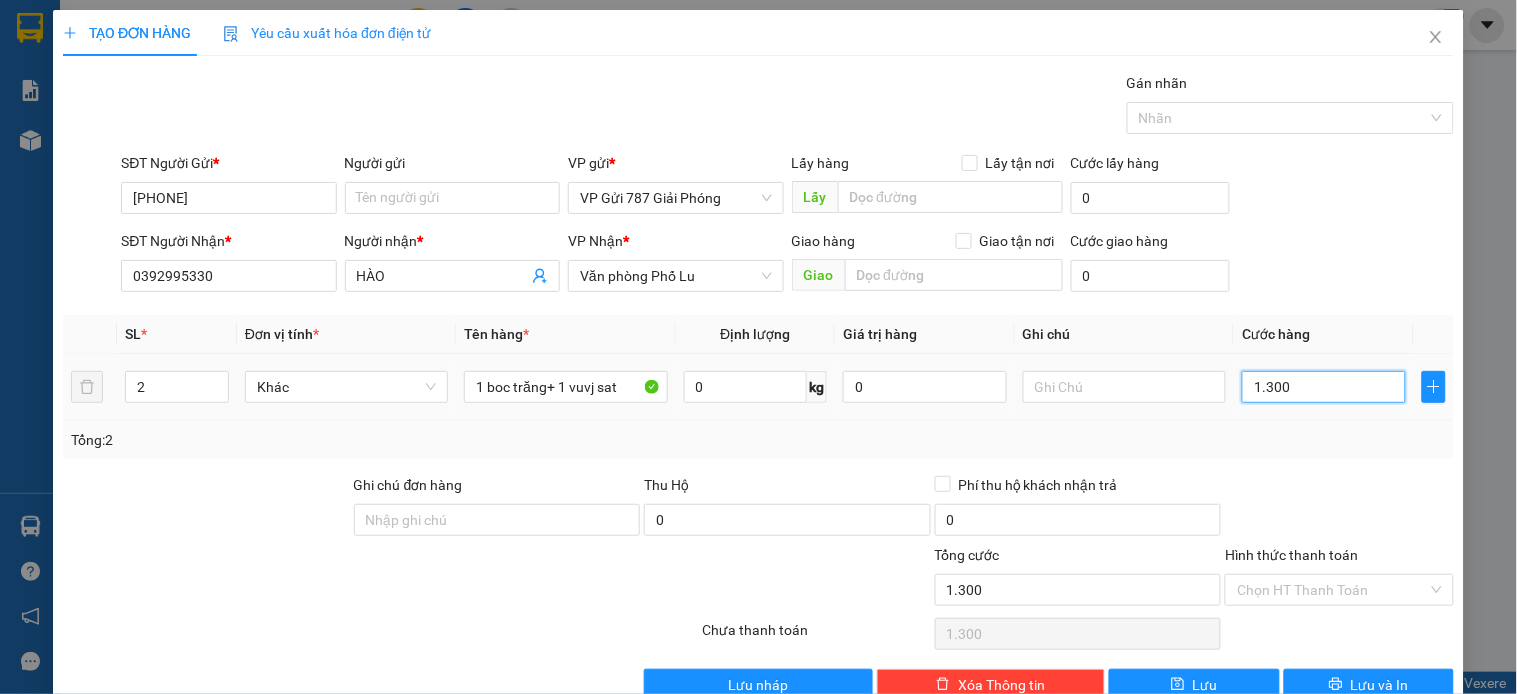 type on "13.000" 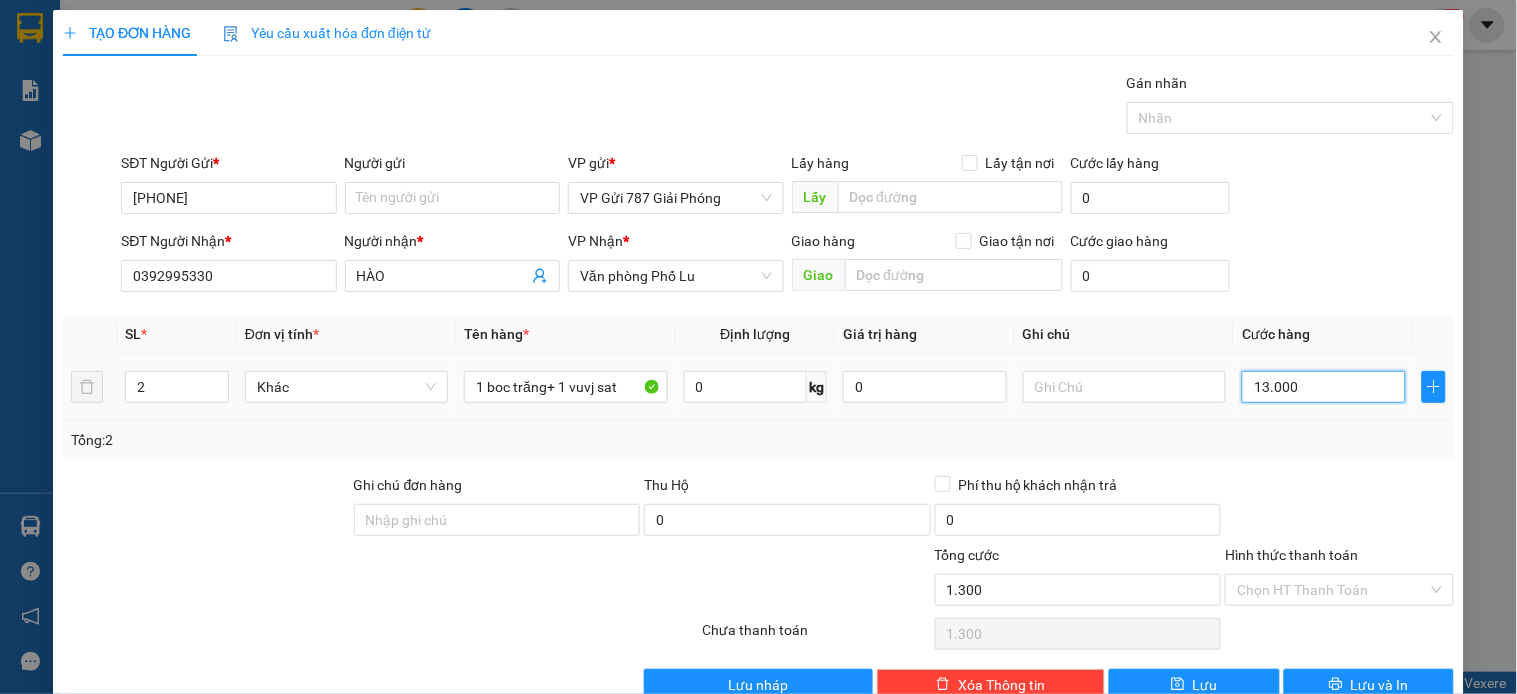 type on "13.000" 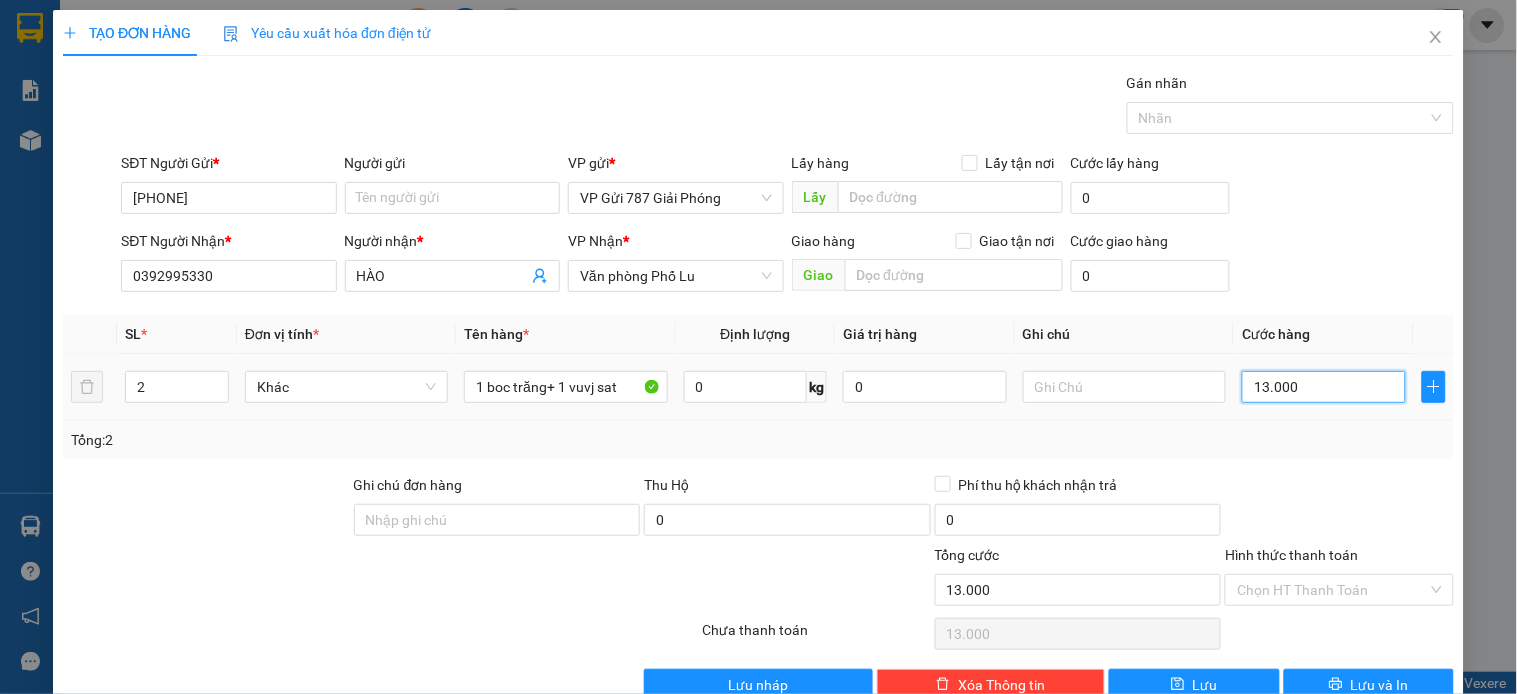 type on "130.000" 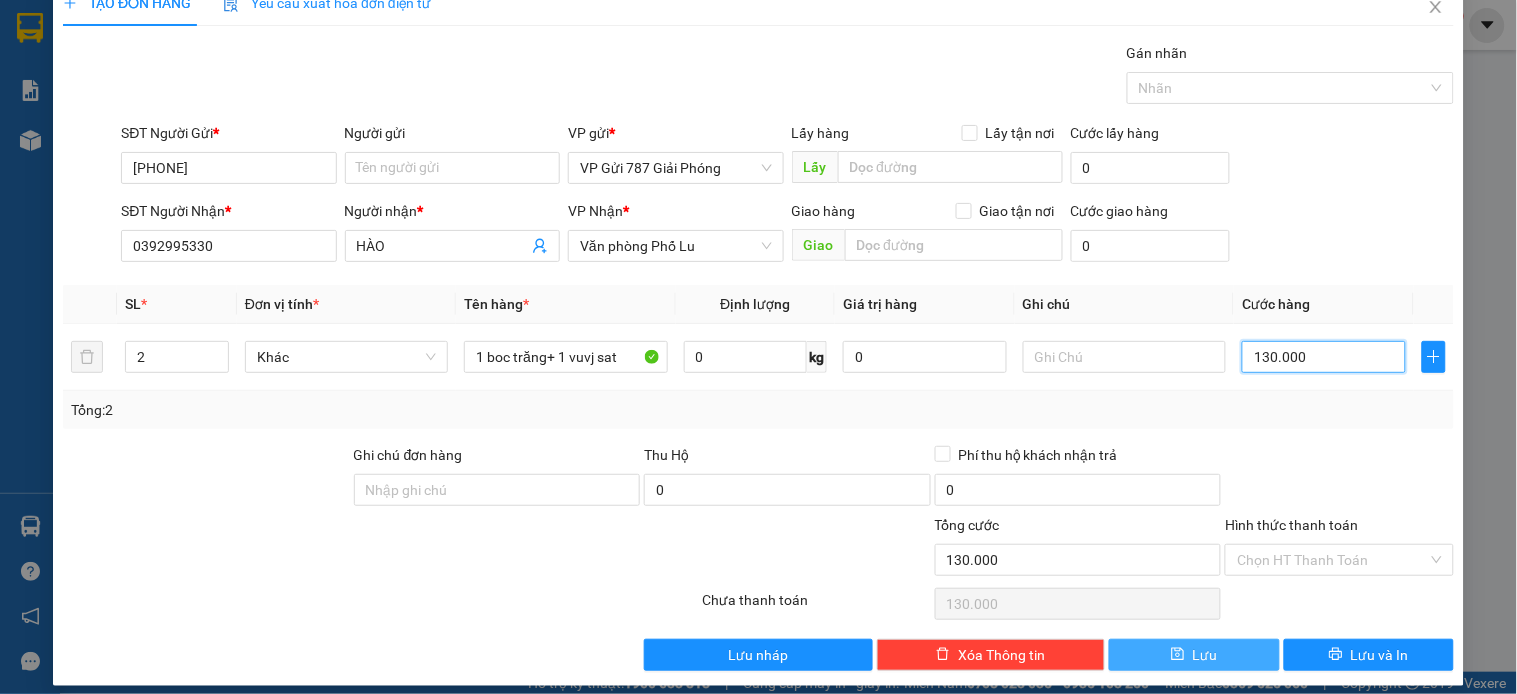 scroll, scrollTop: 45, scrollLeft: 0, axis: vertical 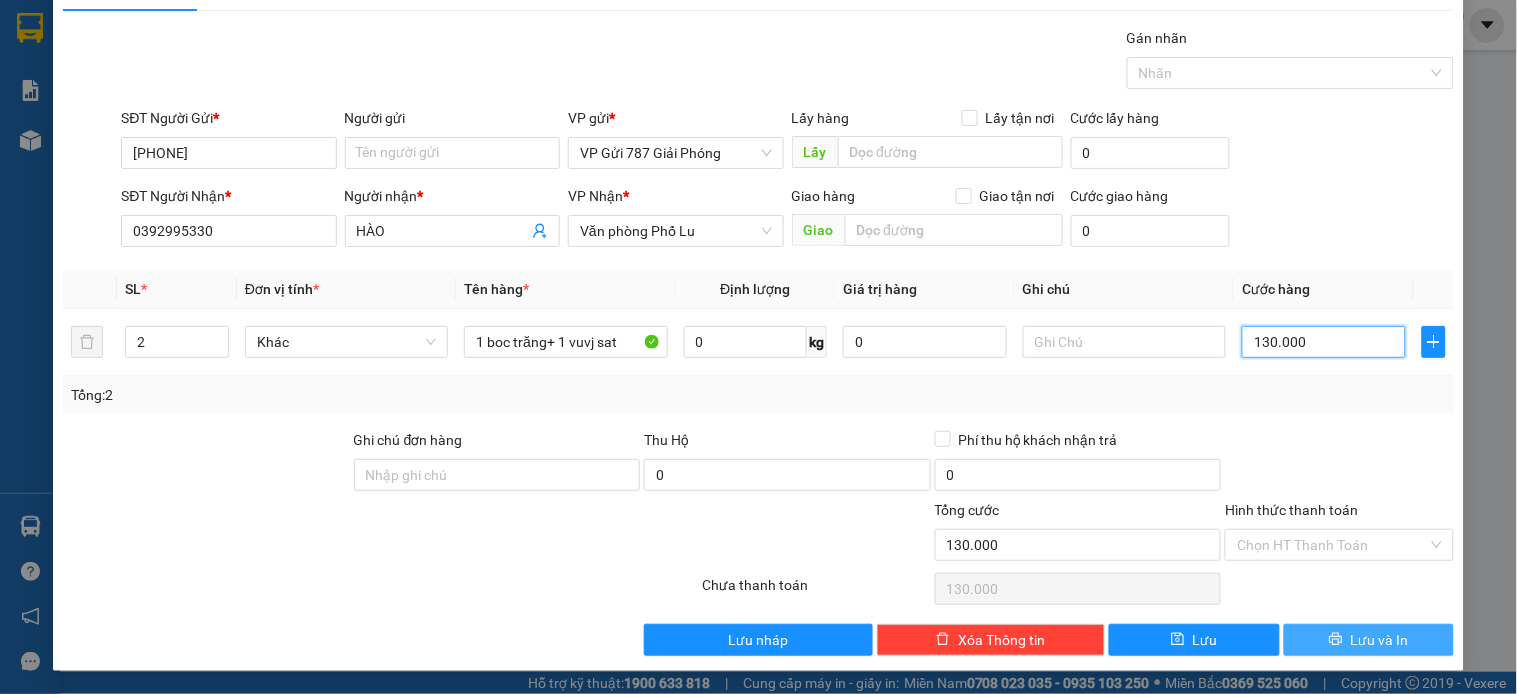 type on "130.000" 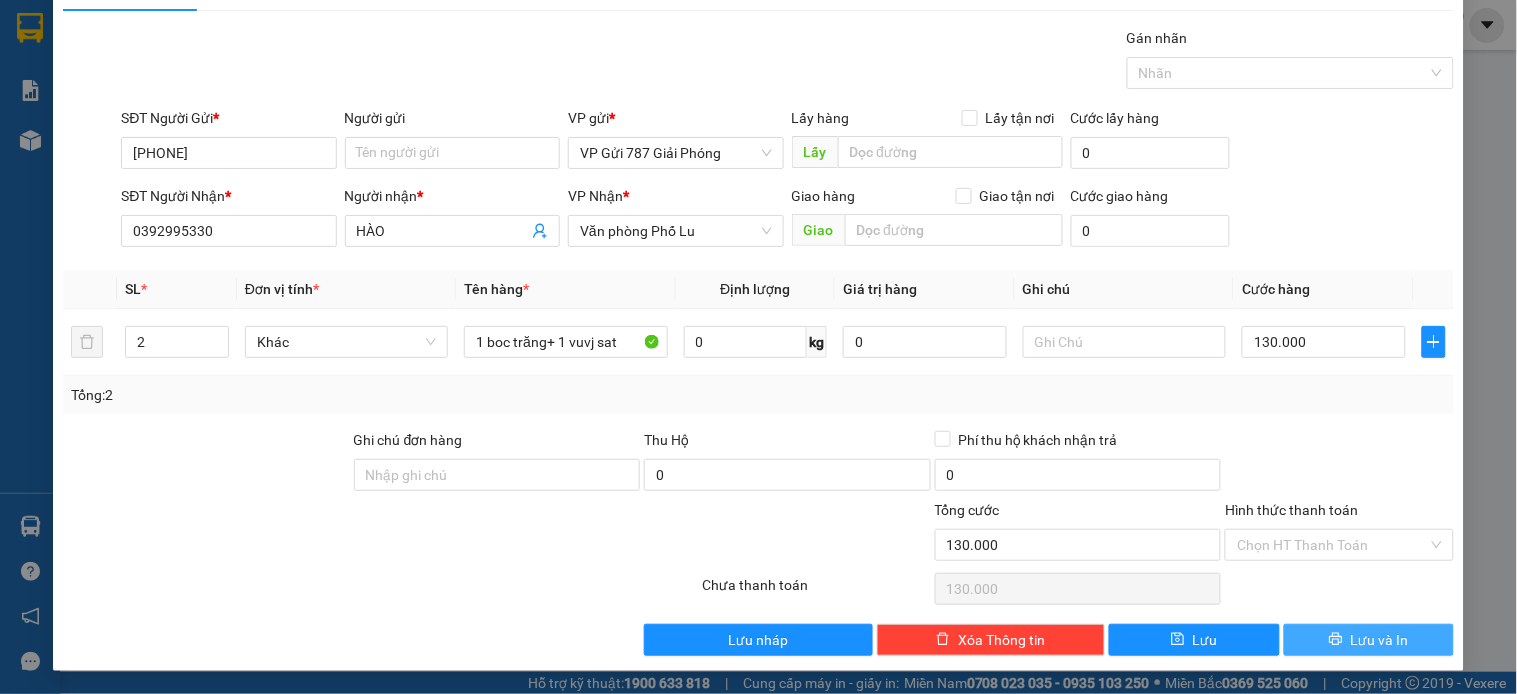 click on "Lưu và In" at bounding box center (1380, 640) 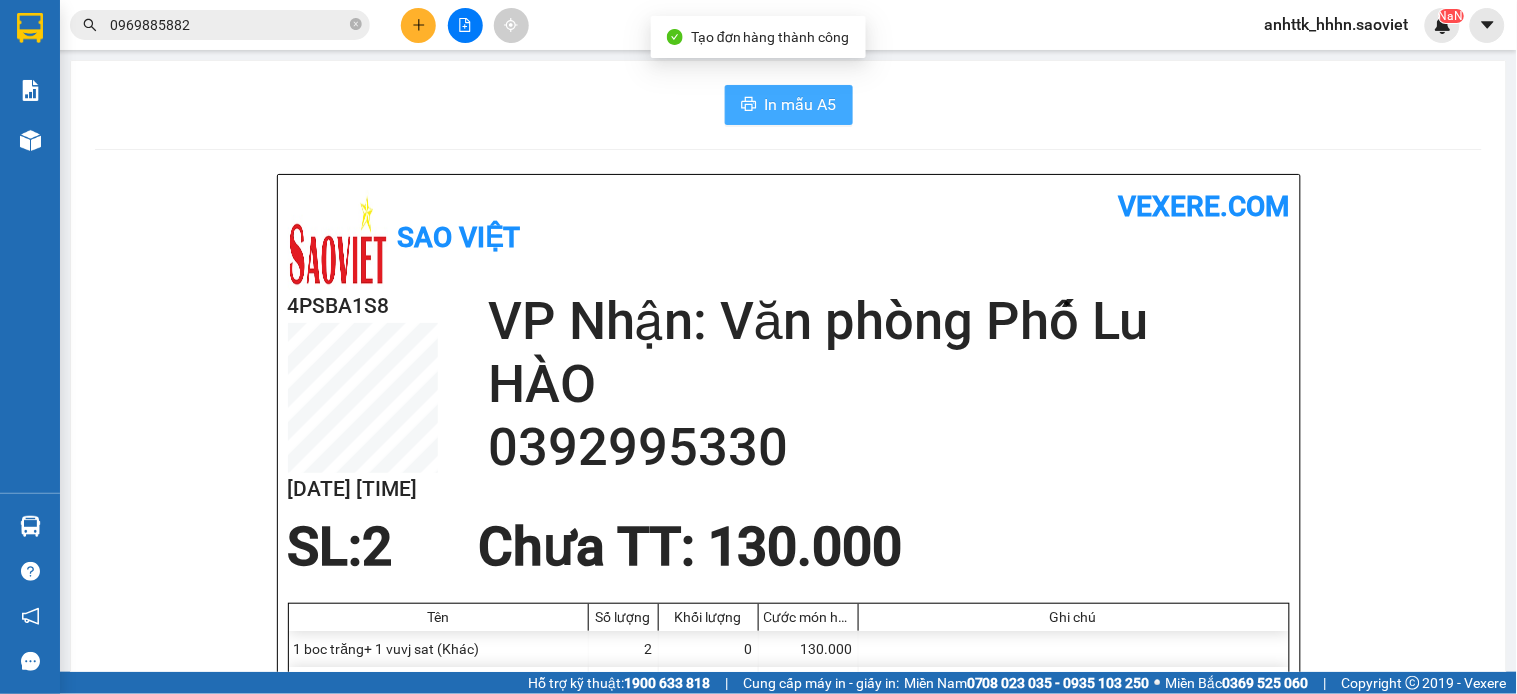 click on "In mẫu A5" at bounding box center (801, 104) 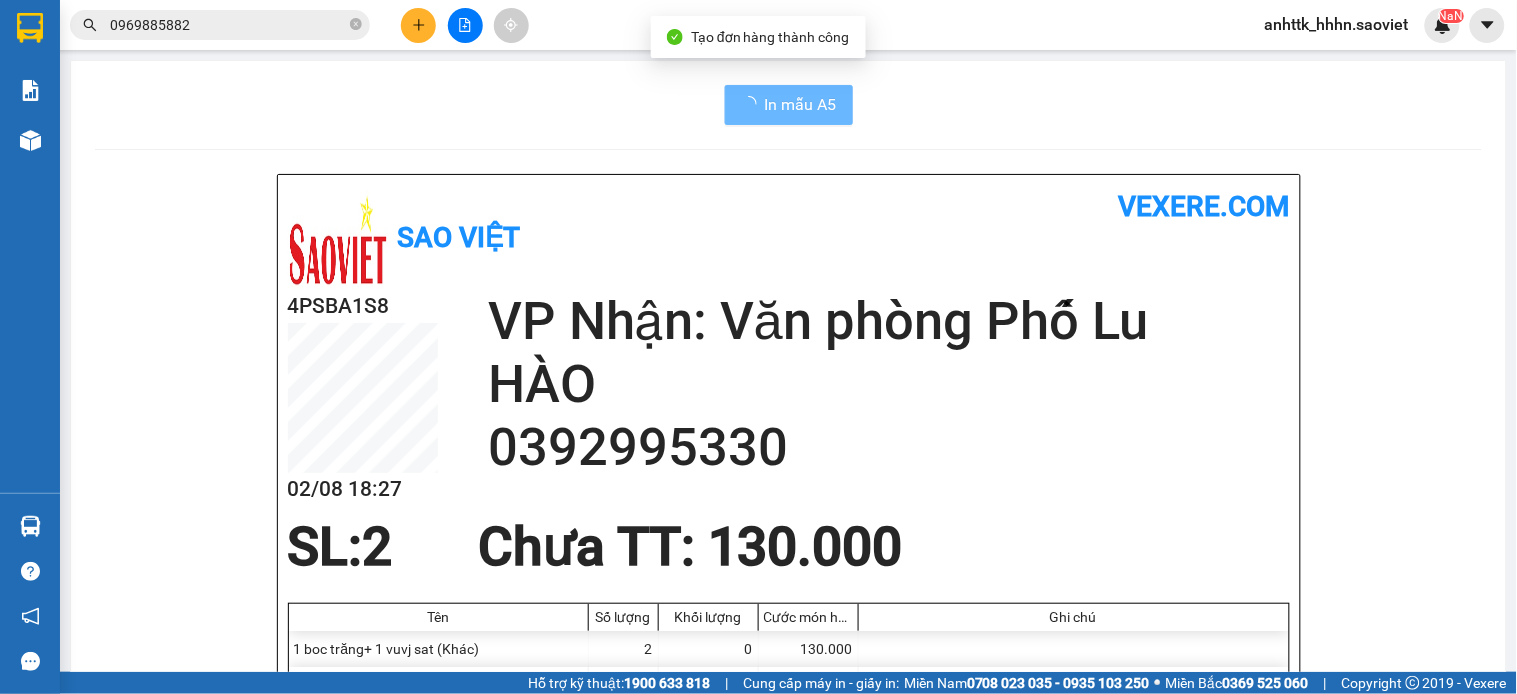scroll, scrollTop: 0, scrollLeft: 0, axis: both 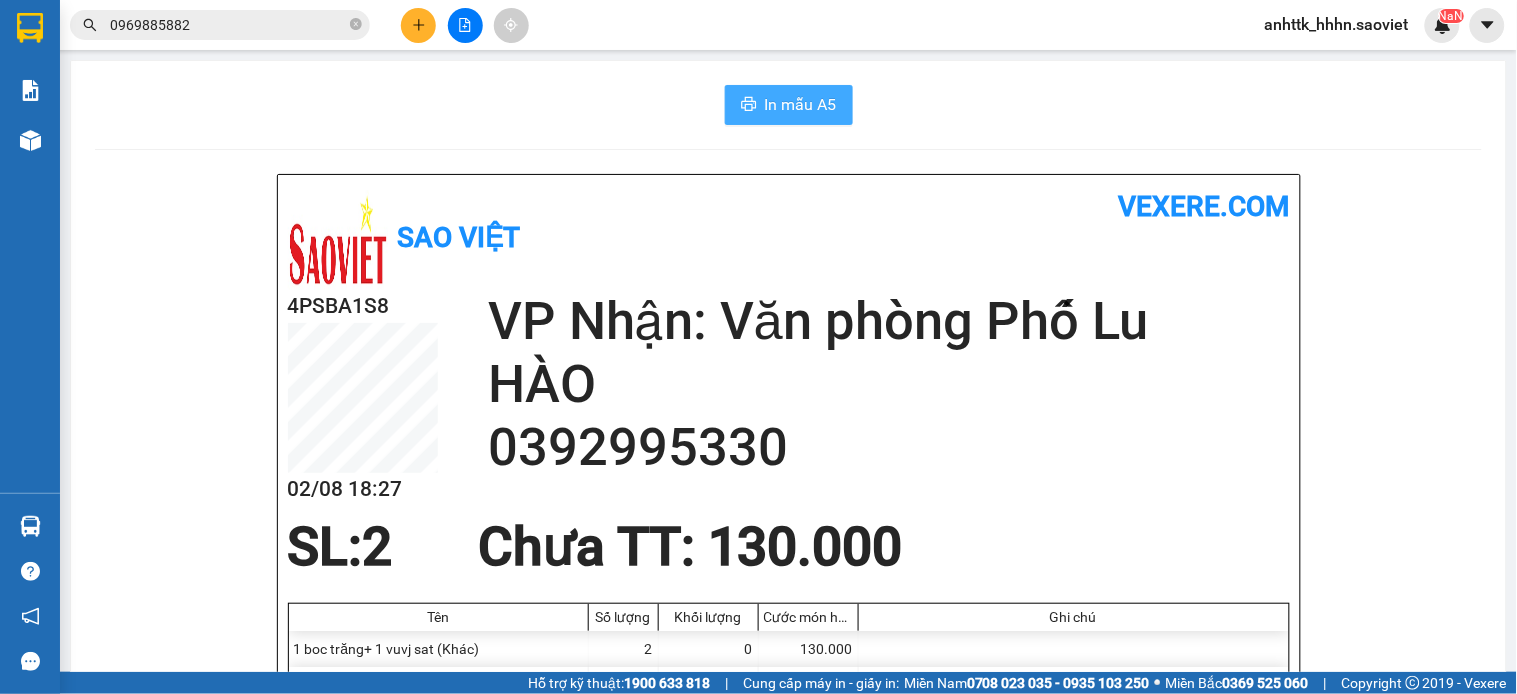 click on "In mẫu A5" at bounding box center (801, 104) 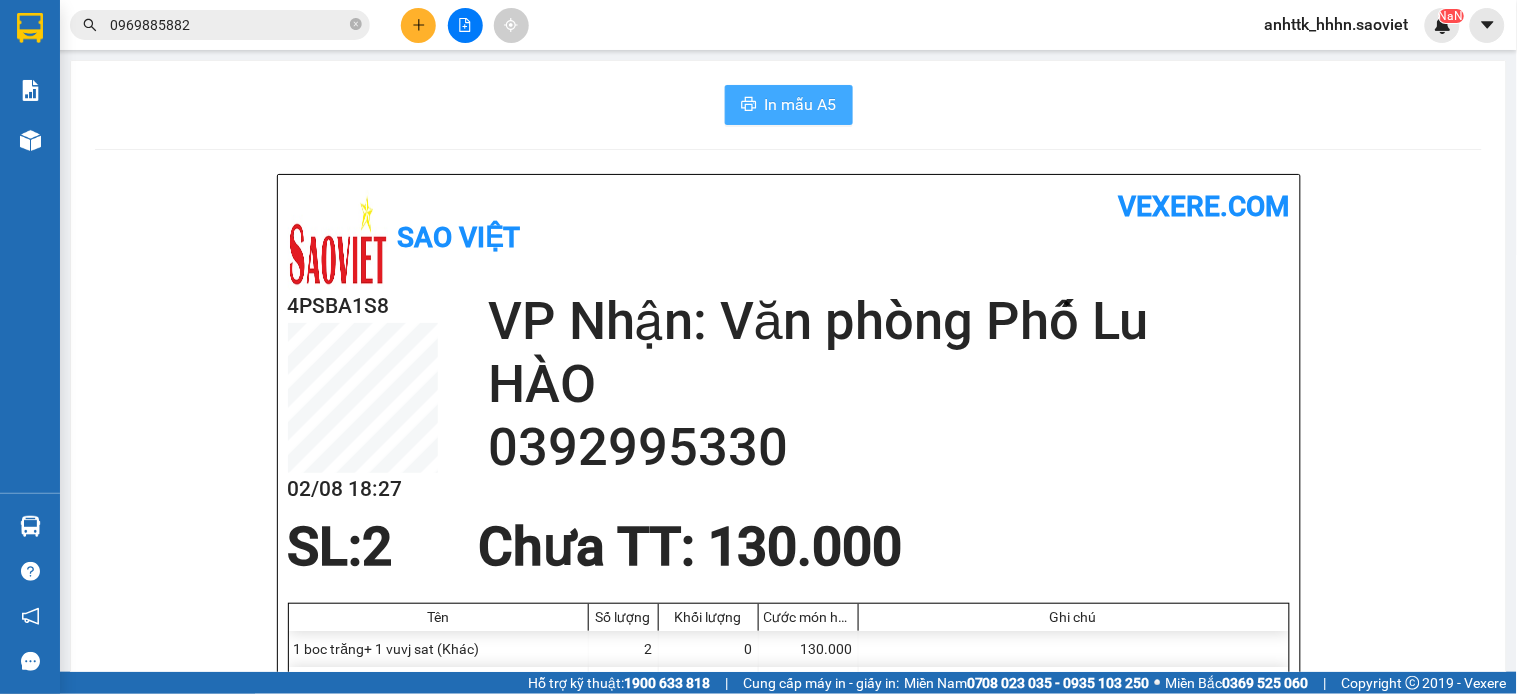 scroll, scrollTop: 0, scrollLeft: 0, axis: both 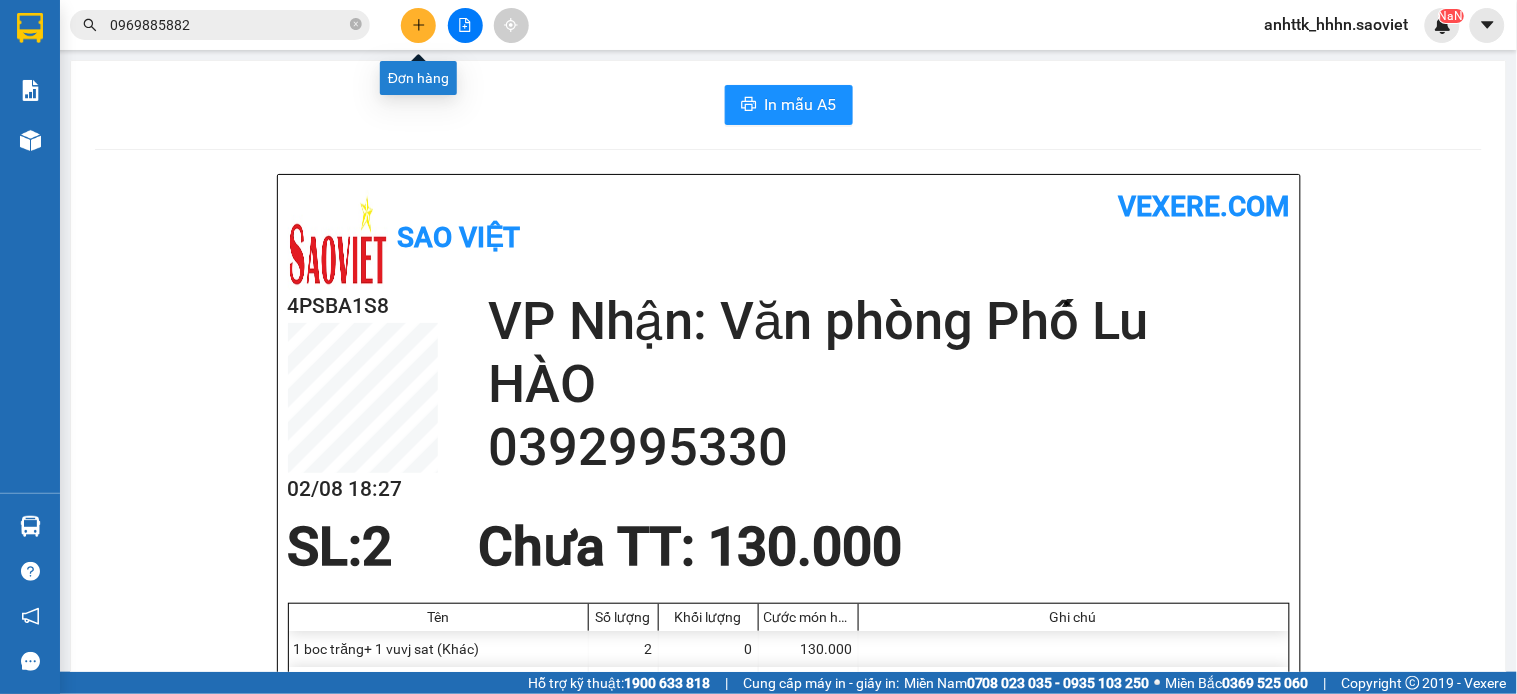 click 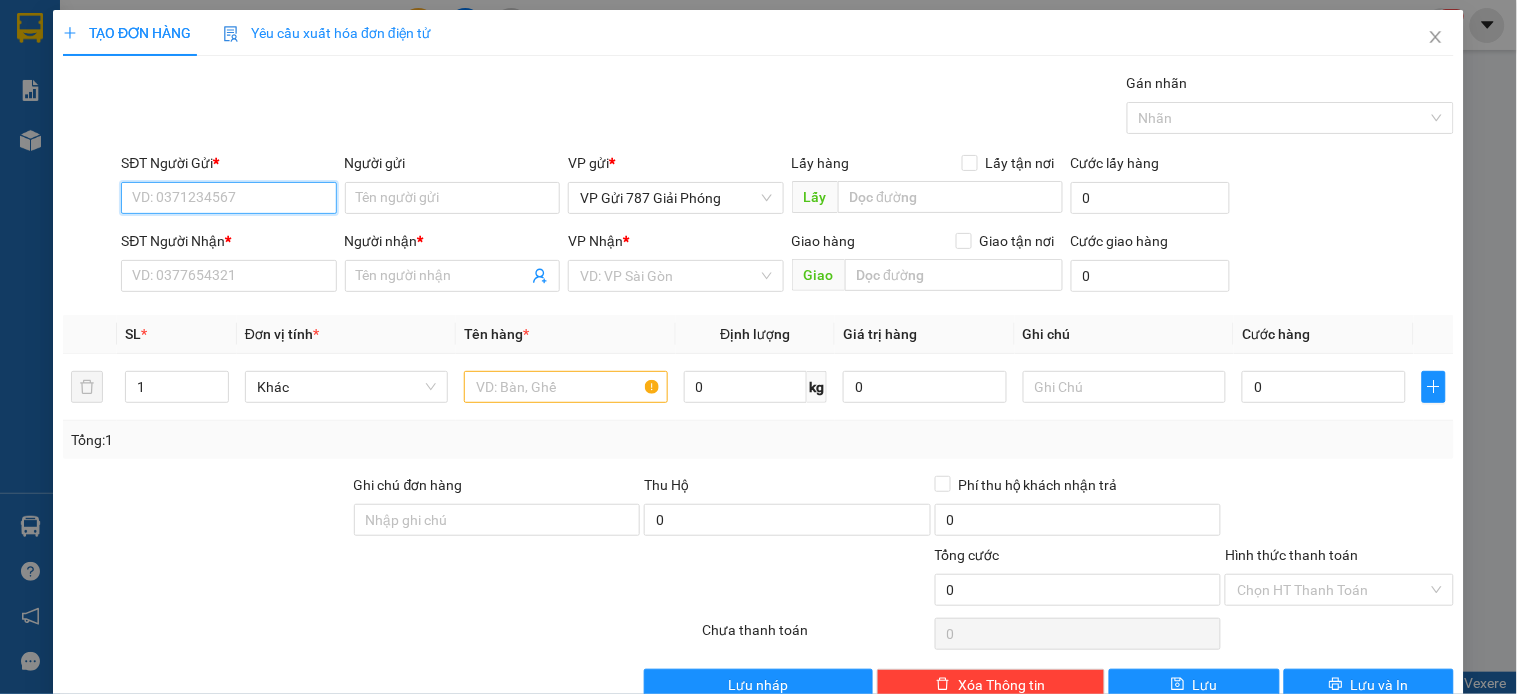click on "SĐT Người Gửi  *" at bounding box center [228, 198] 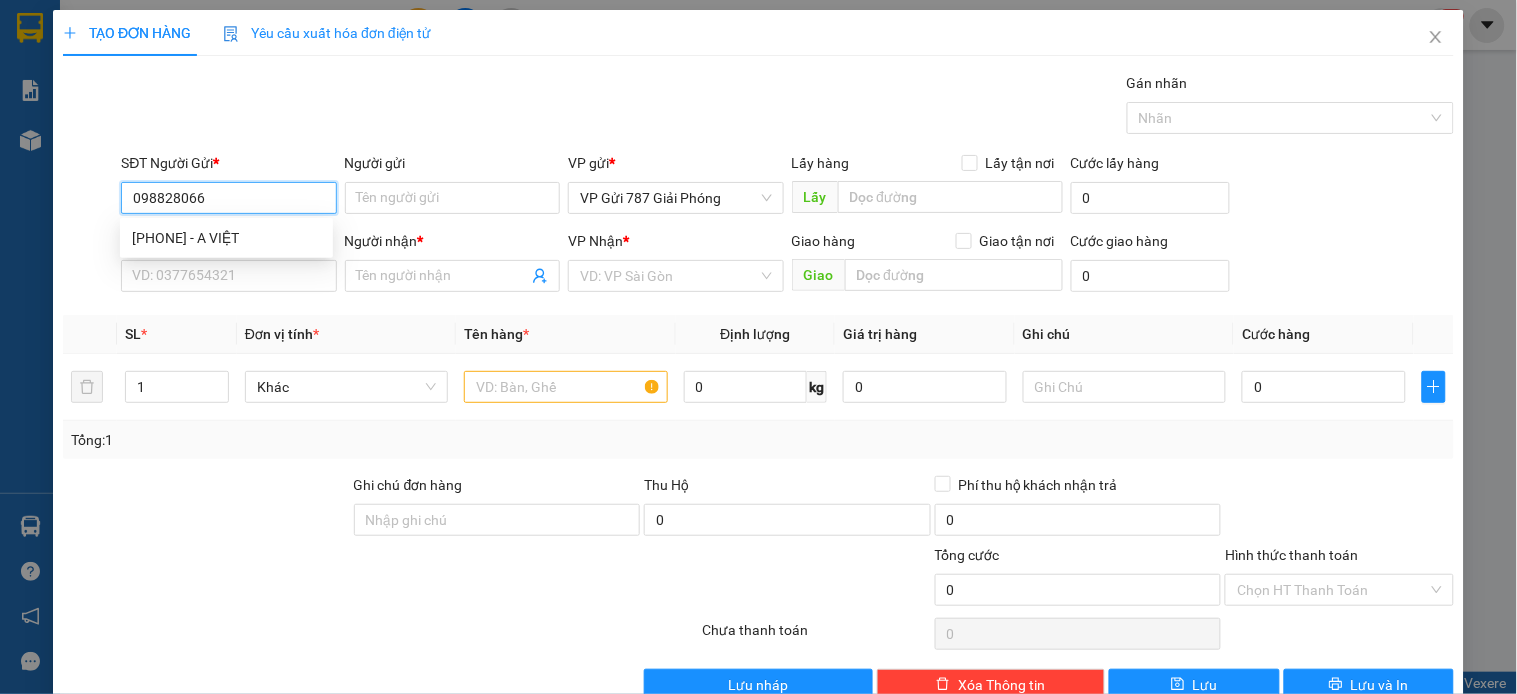 type on "[PHONE]" 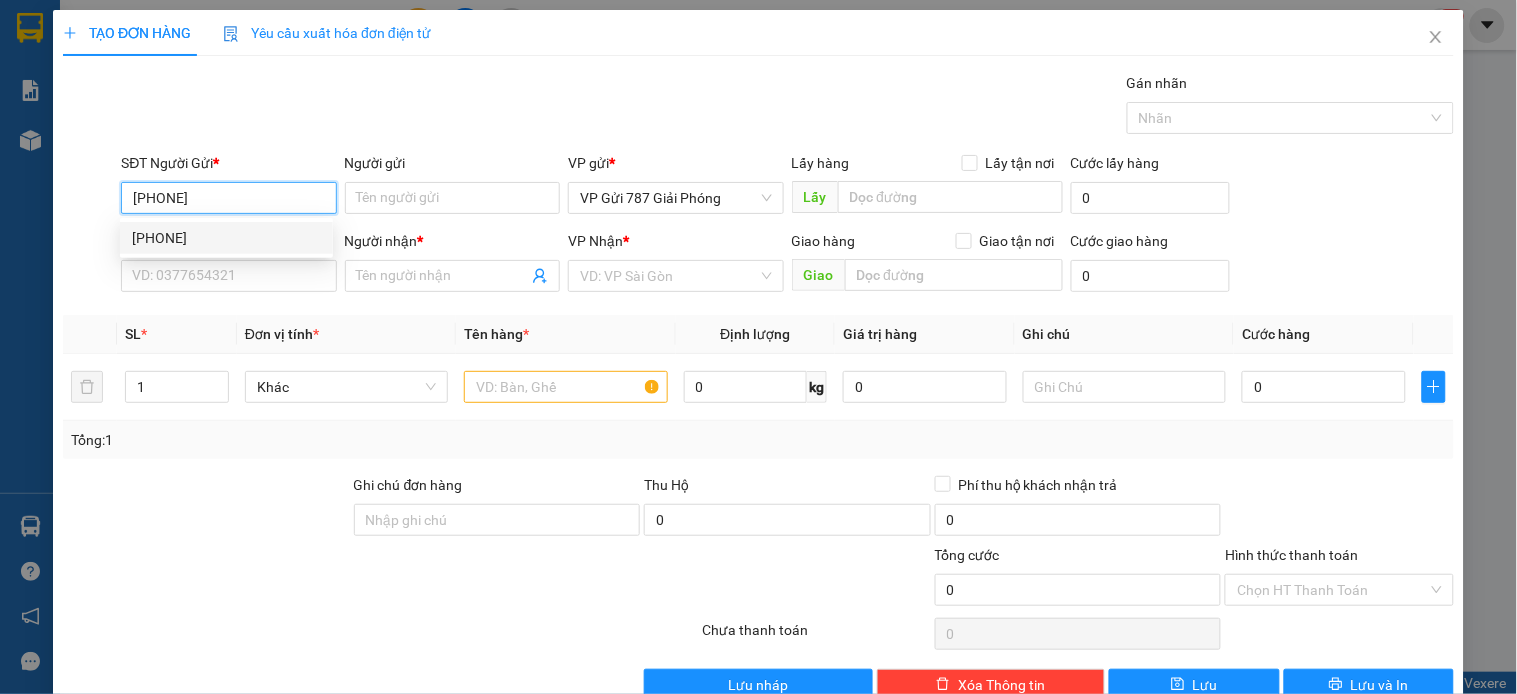 click on "[PHONE]" at bounding box center (226, 238) 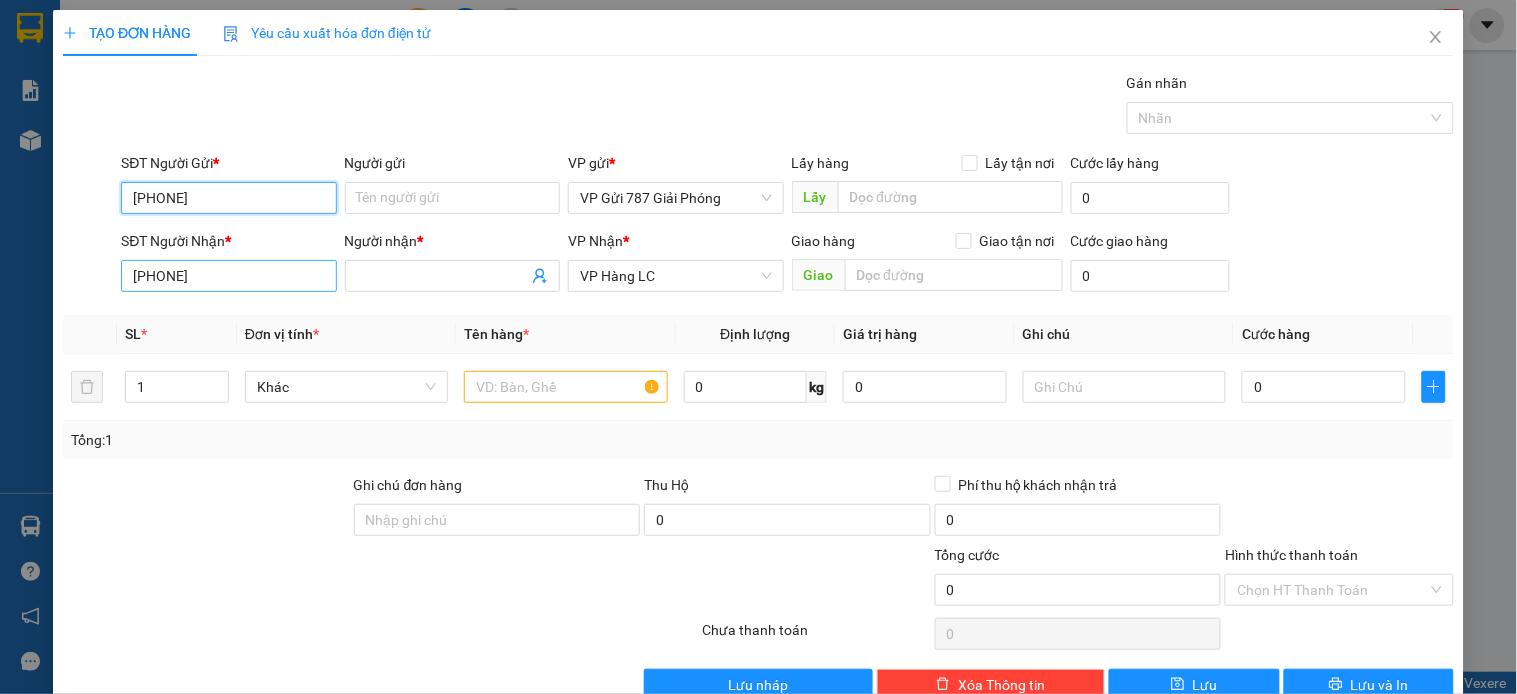 type on "[PHONE]" 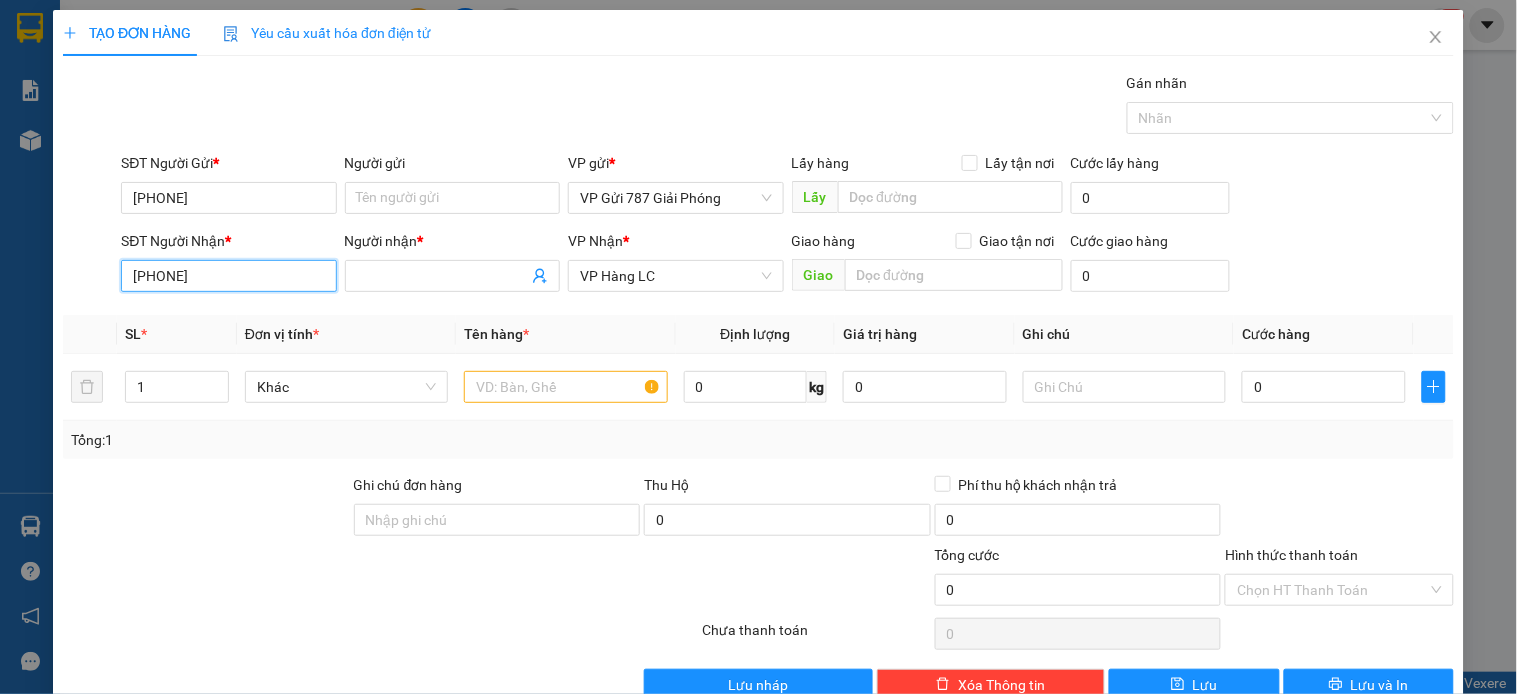 drag, startPoint x: 236, startPoint y: 286, endPoint x: 0, endPoint y: 291, distance: 236.05296 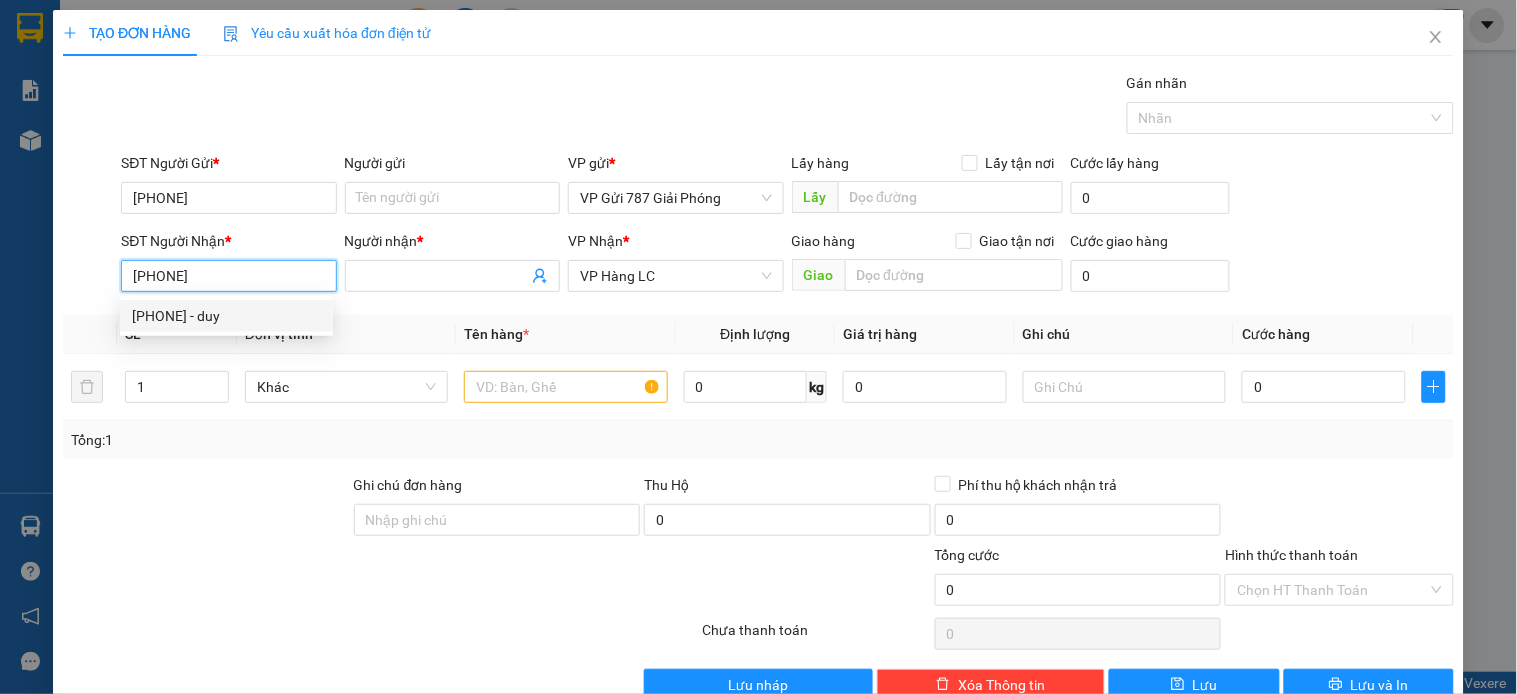 click on "[PHONE] - duy" at bounding box center (226, 316) 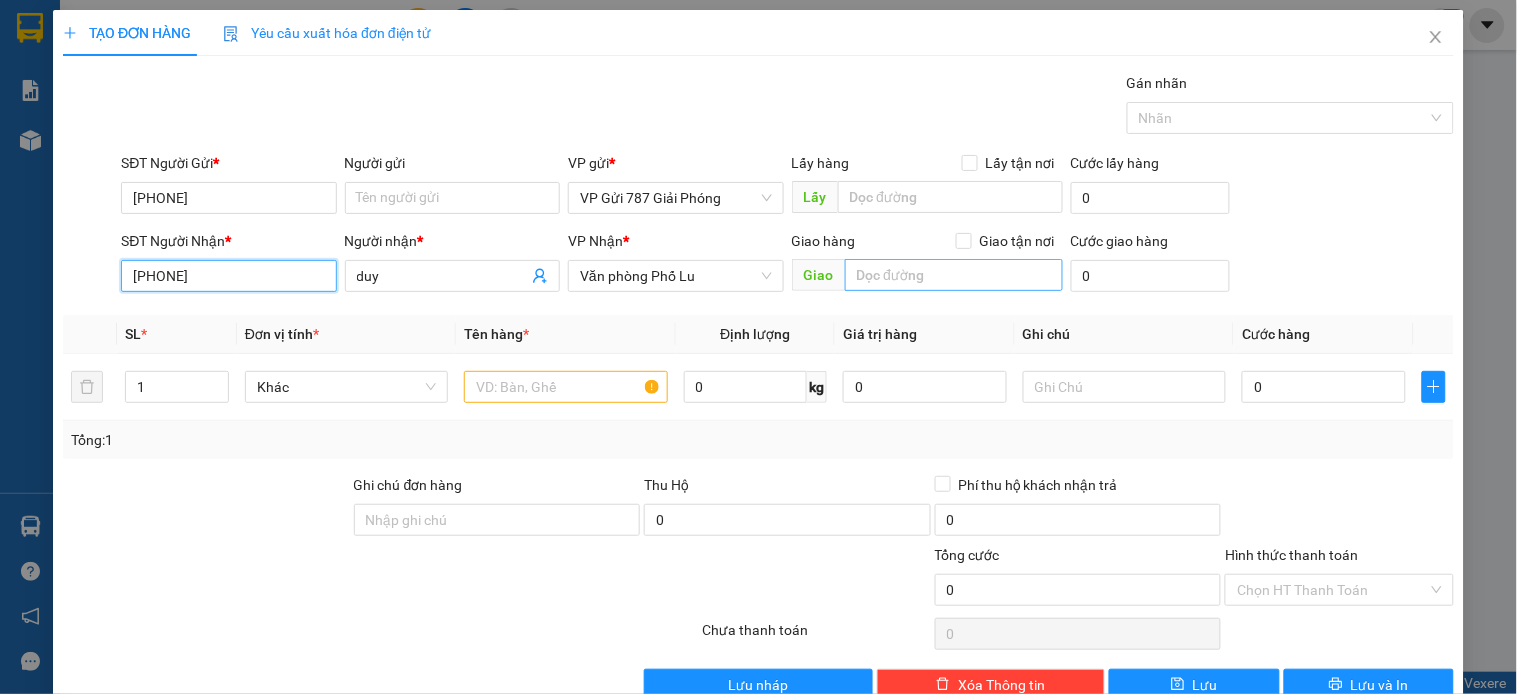 type on "[PHONE]" 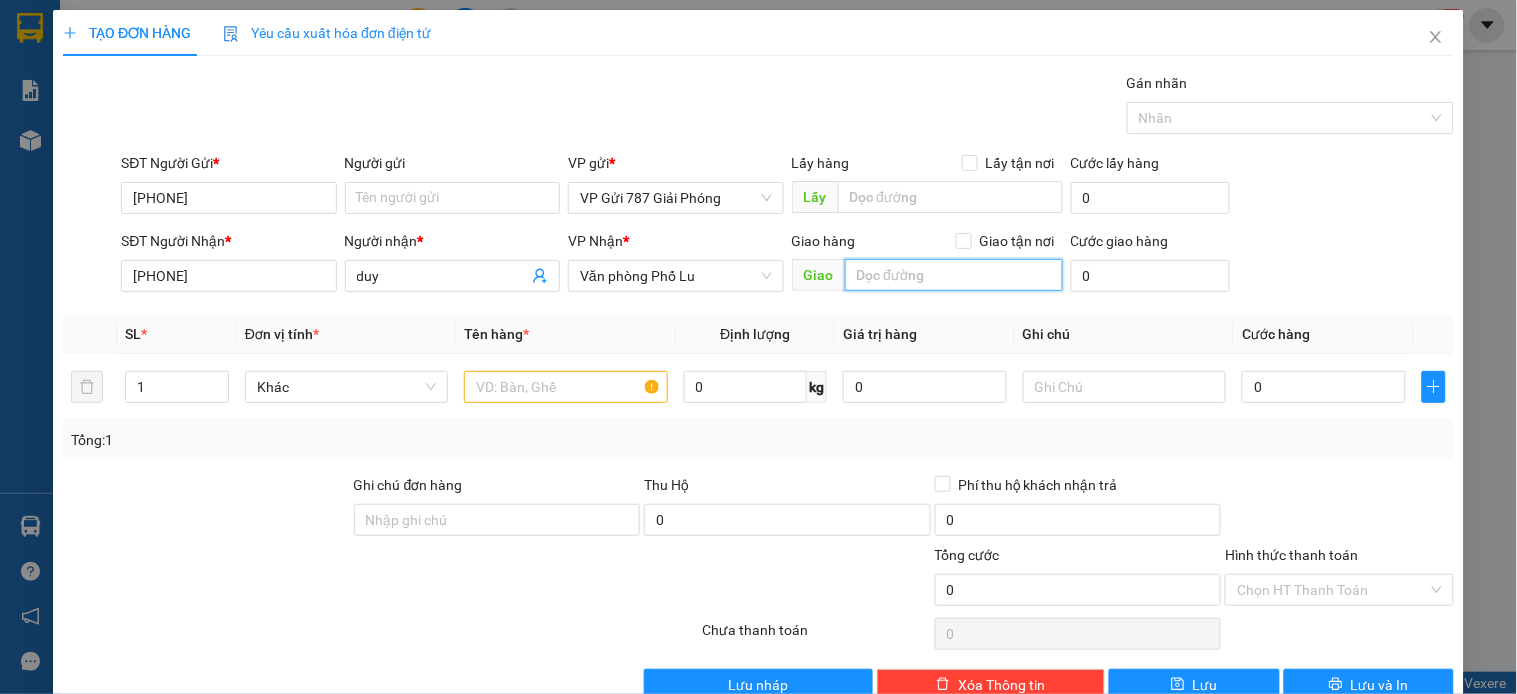 click at bounding box center [954, 275] 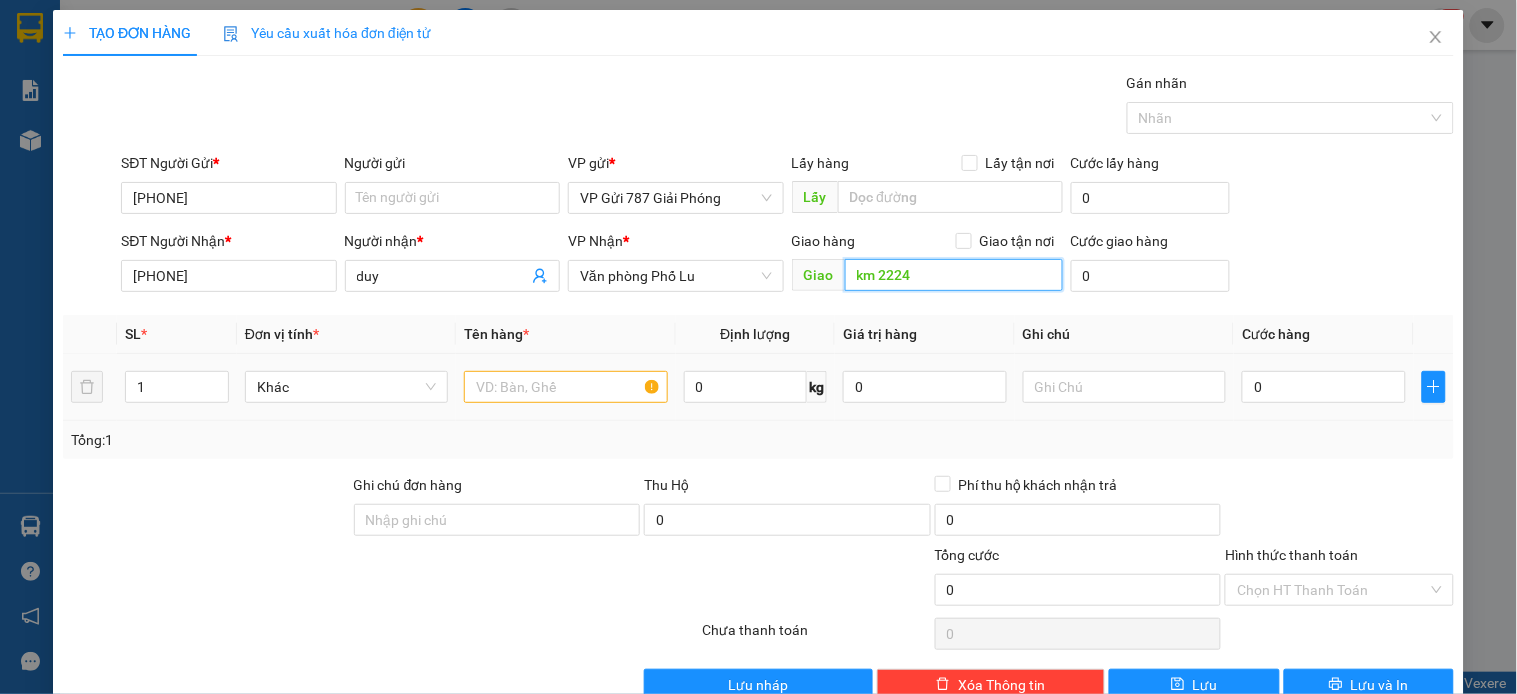 type on "km 2224" 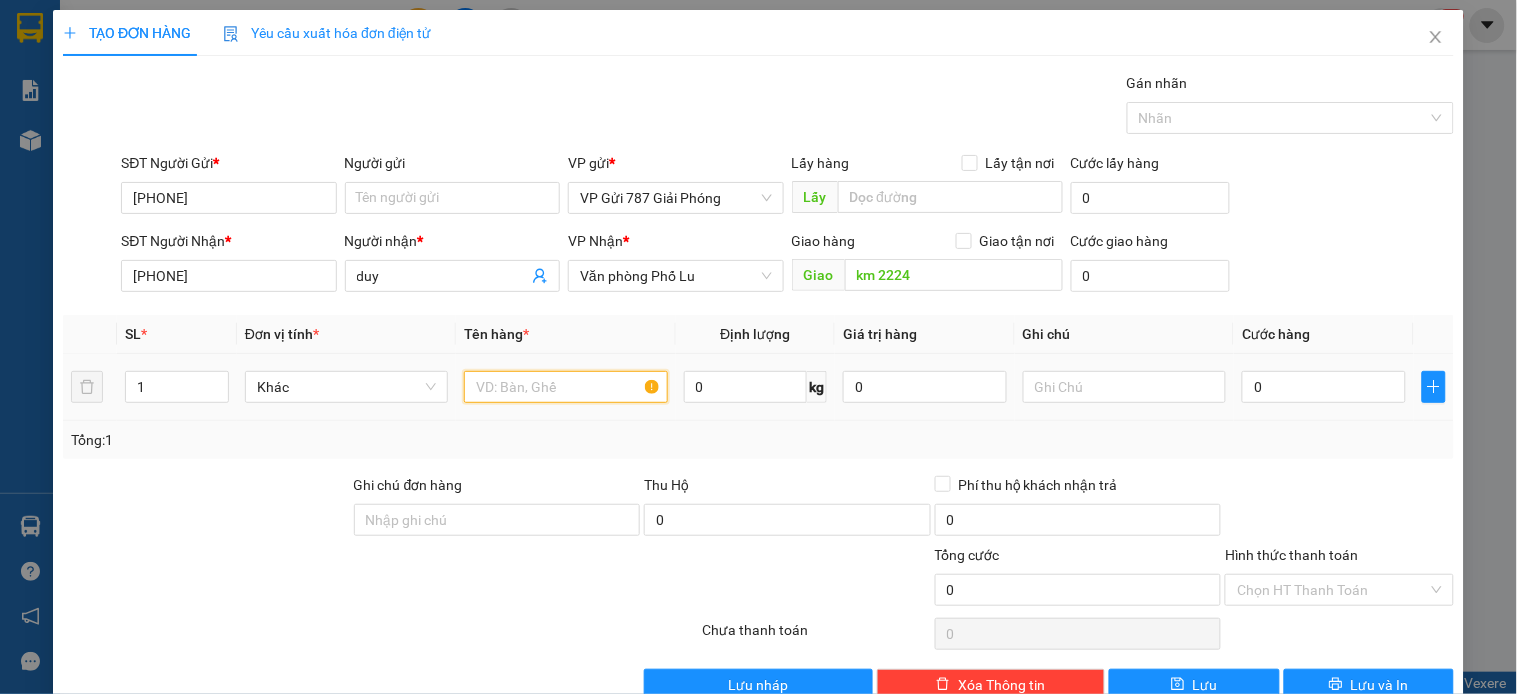 click at bounding box center [565, 387] 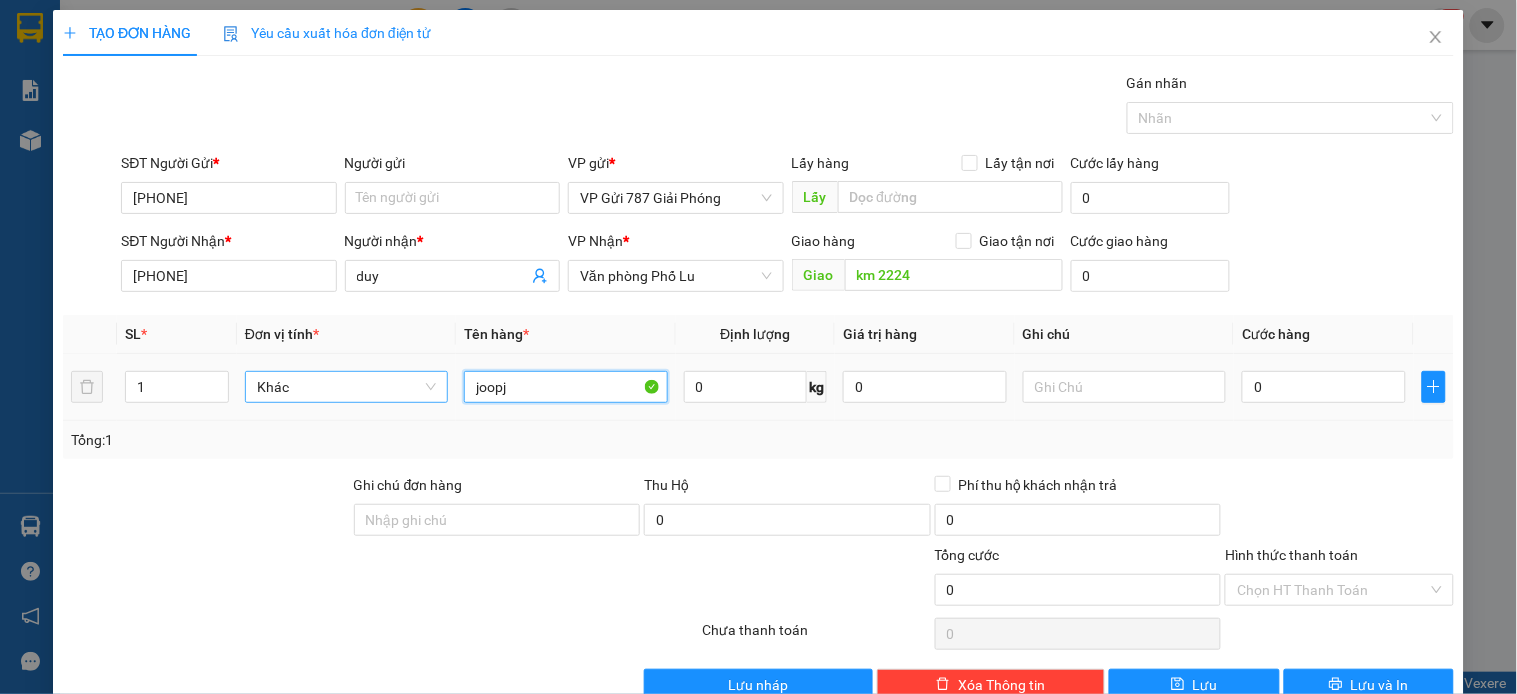 drag, startPoint x: 521, startPoint y: 388, endPoint x: 345, endPoint y: 380, distance: 176.18172 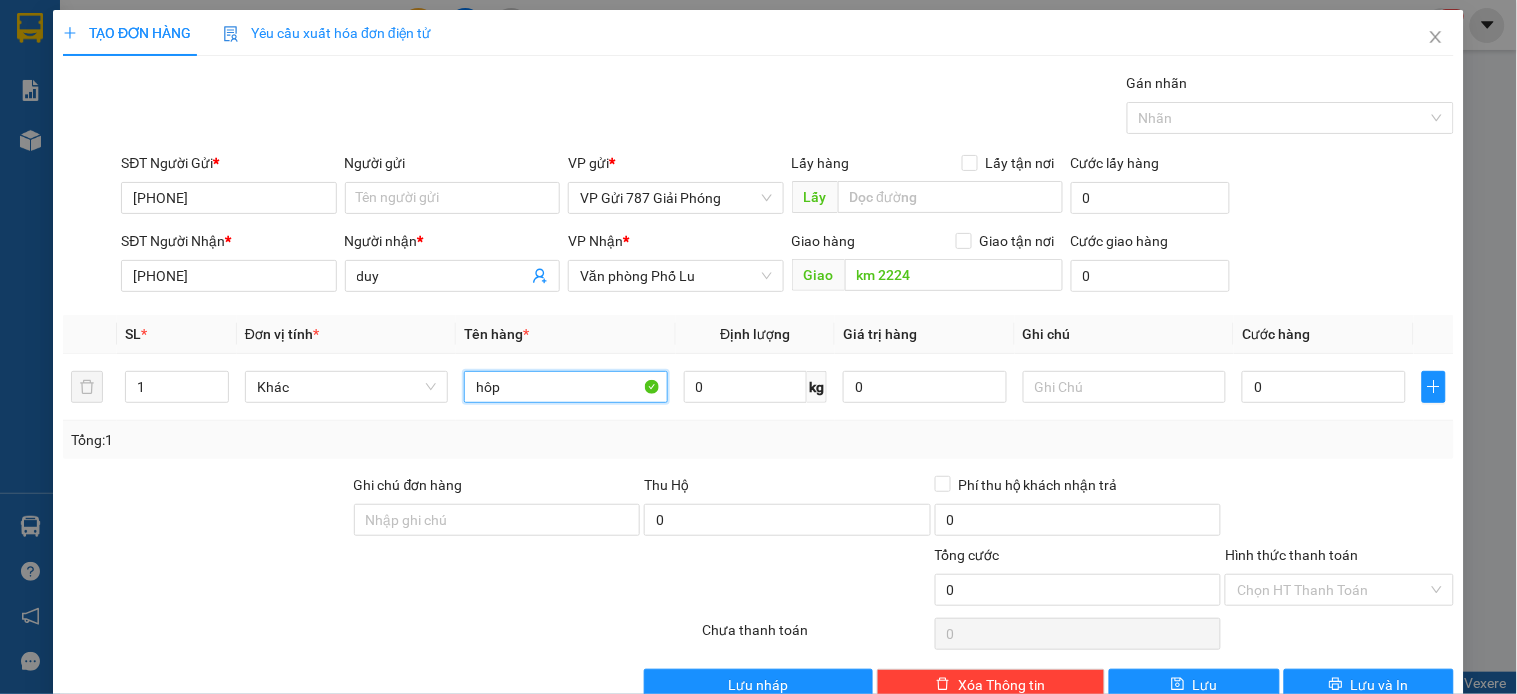 type on "hôp" 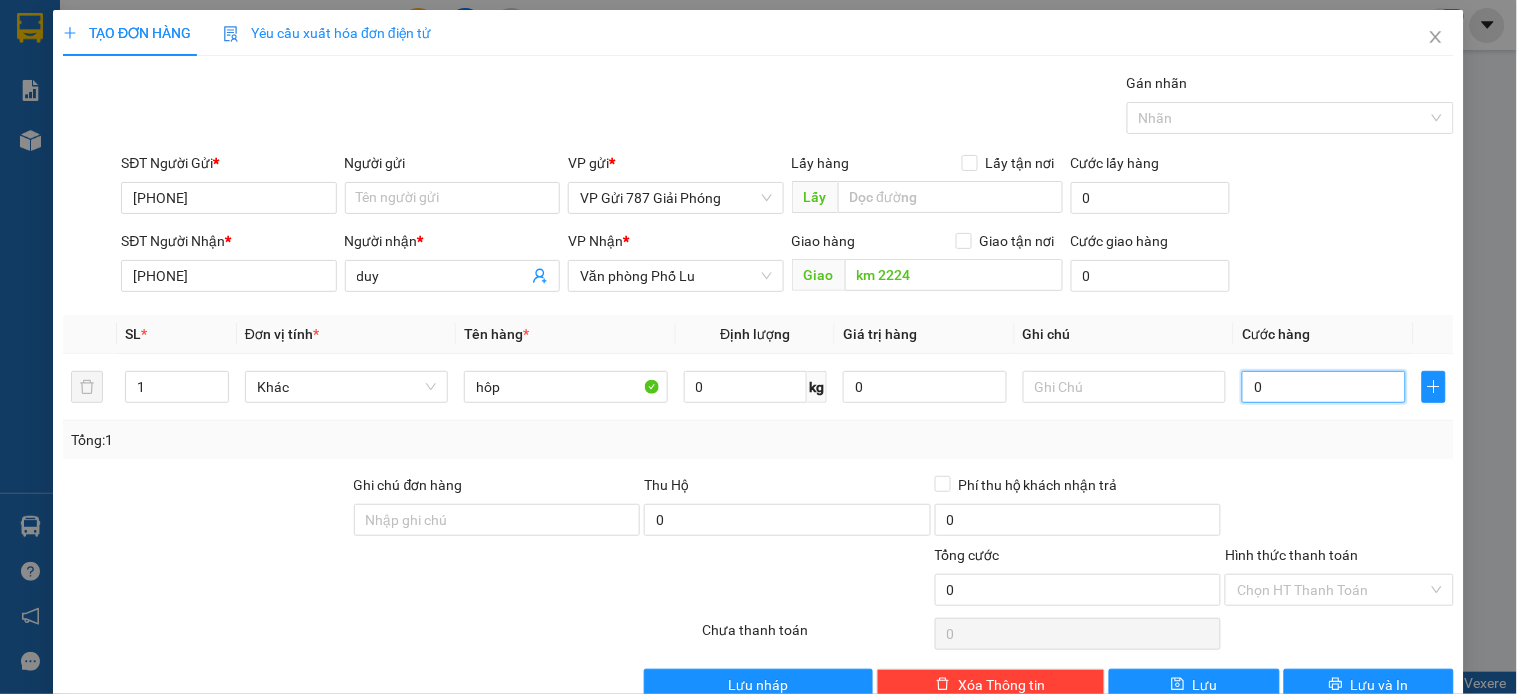 type on "7" 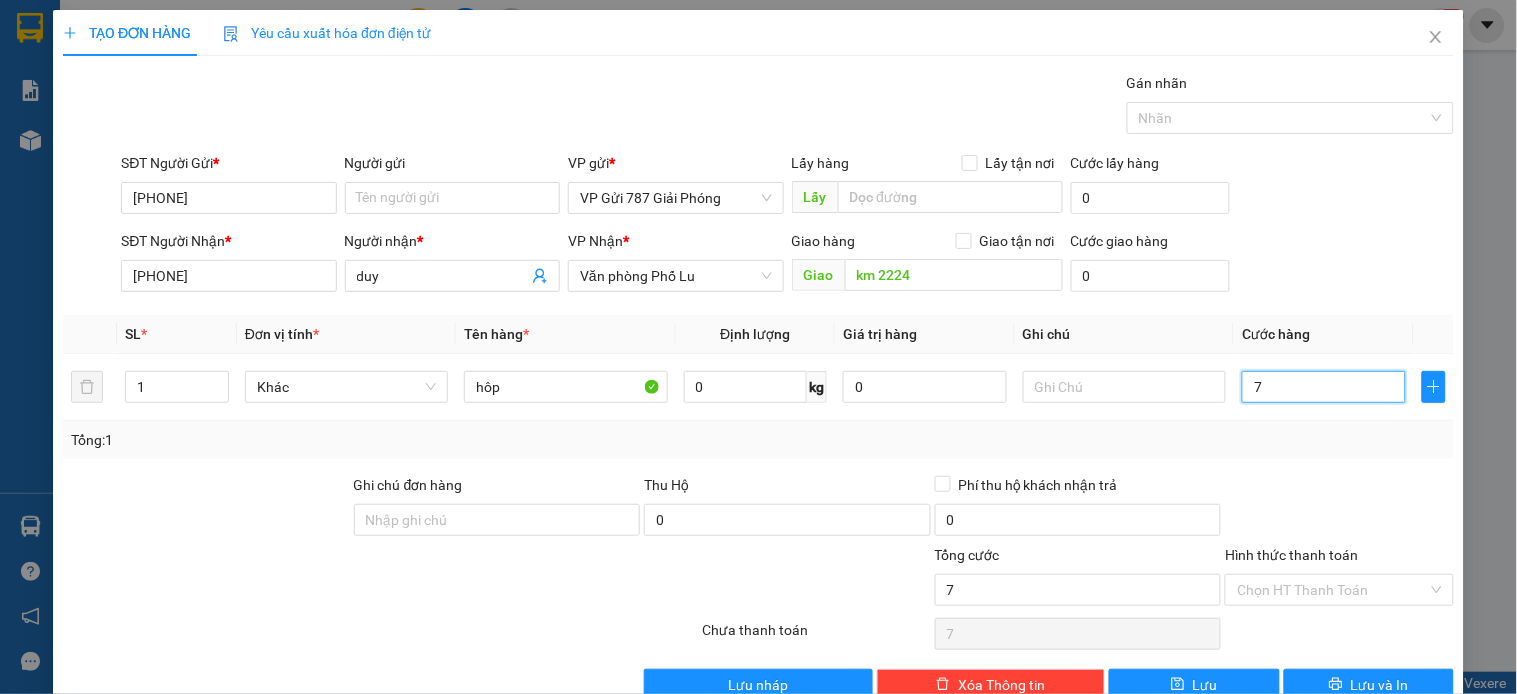 type on "70" 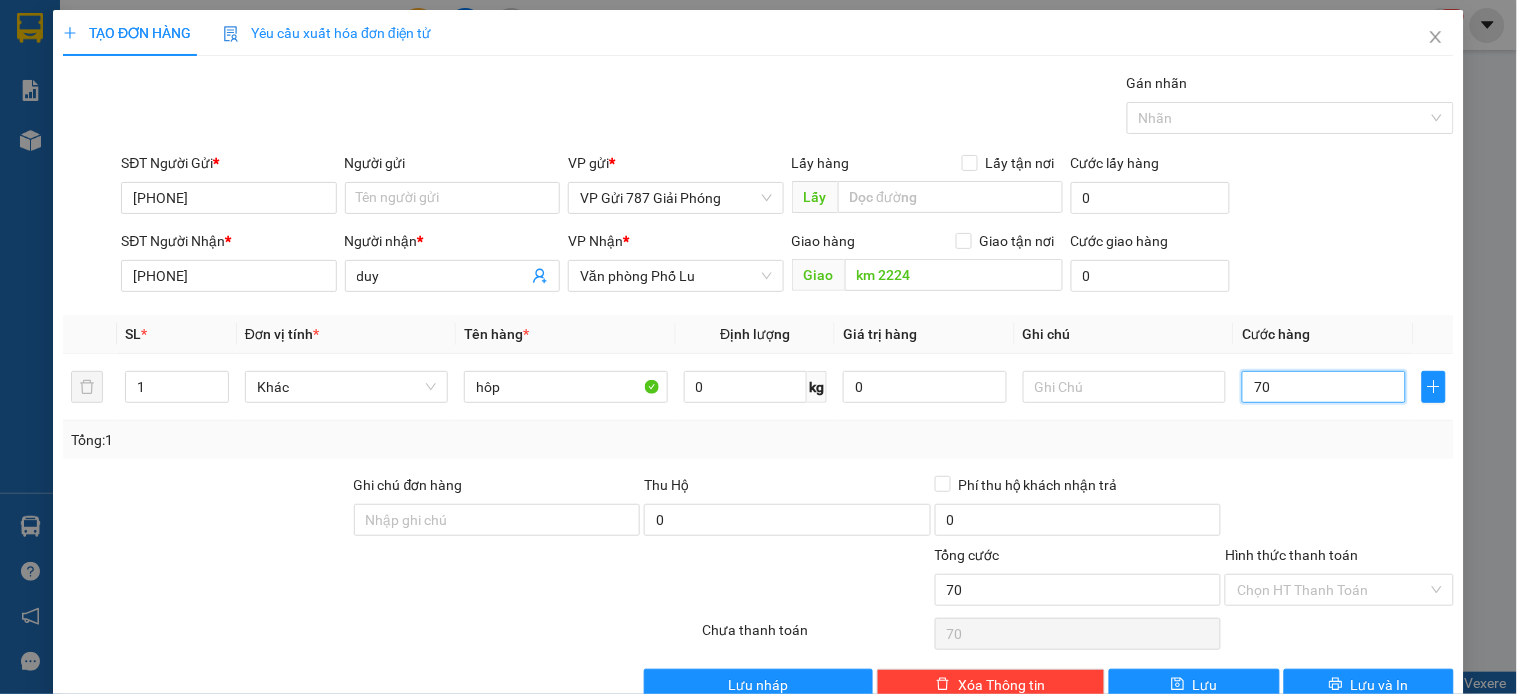 type on "700" 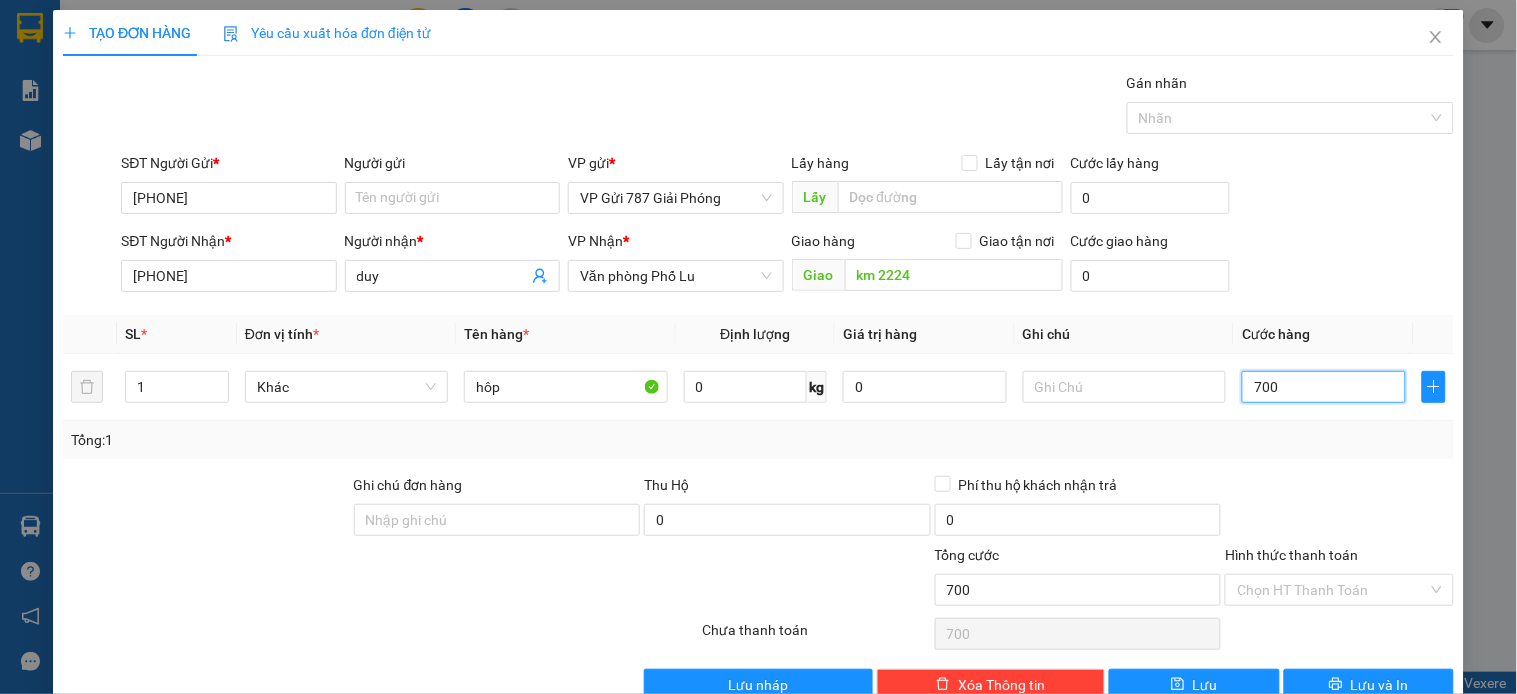 type on "7.000" 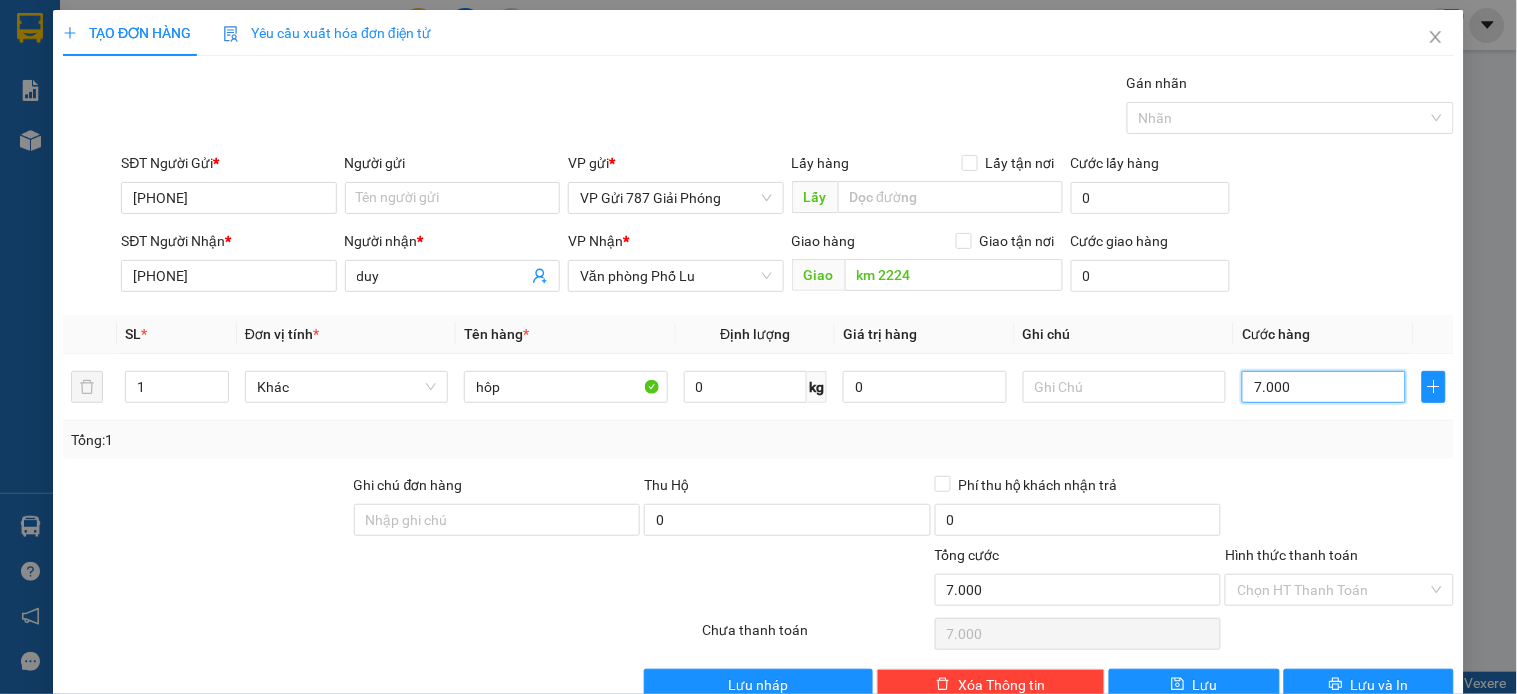 type on "70.000" 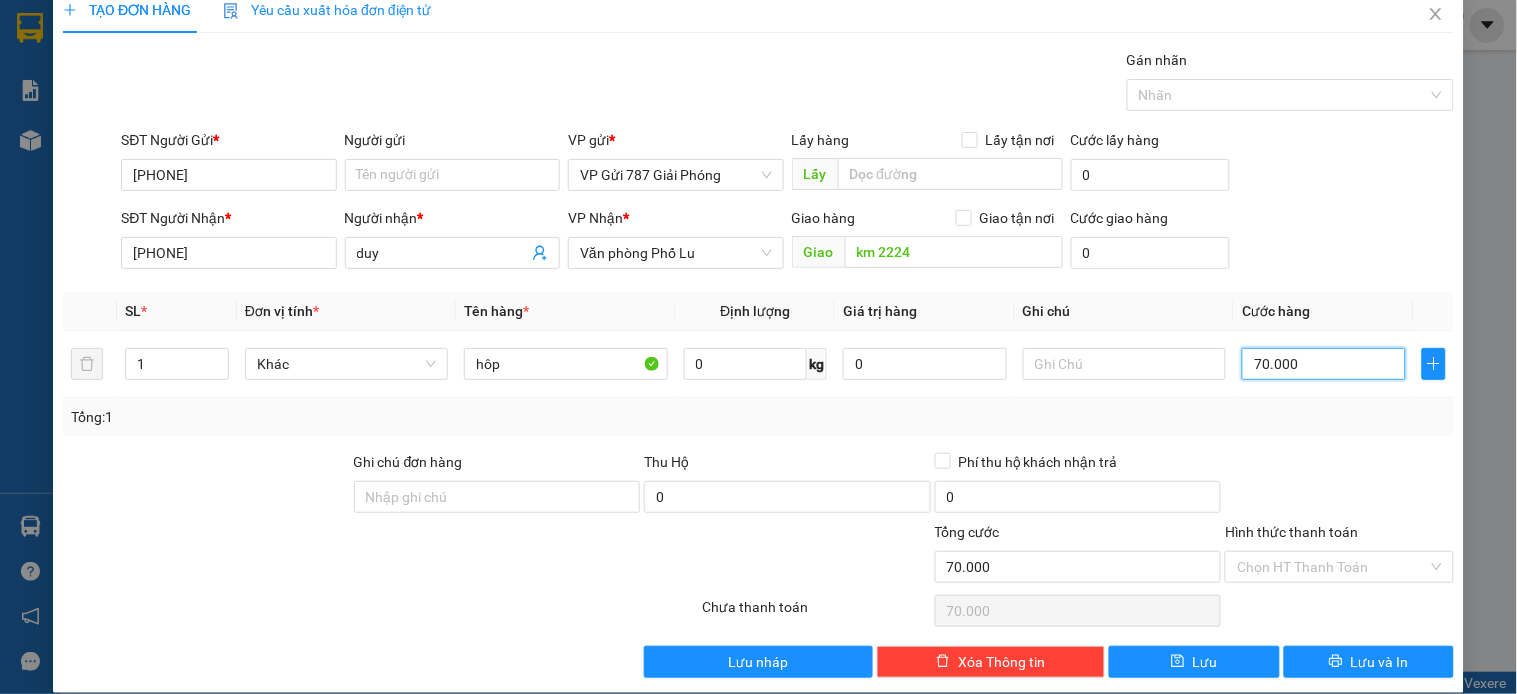 scroll, scrollTop: 45, scrollLeft: 0, axis: vertical 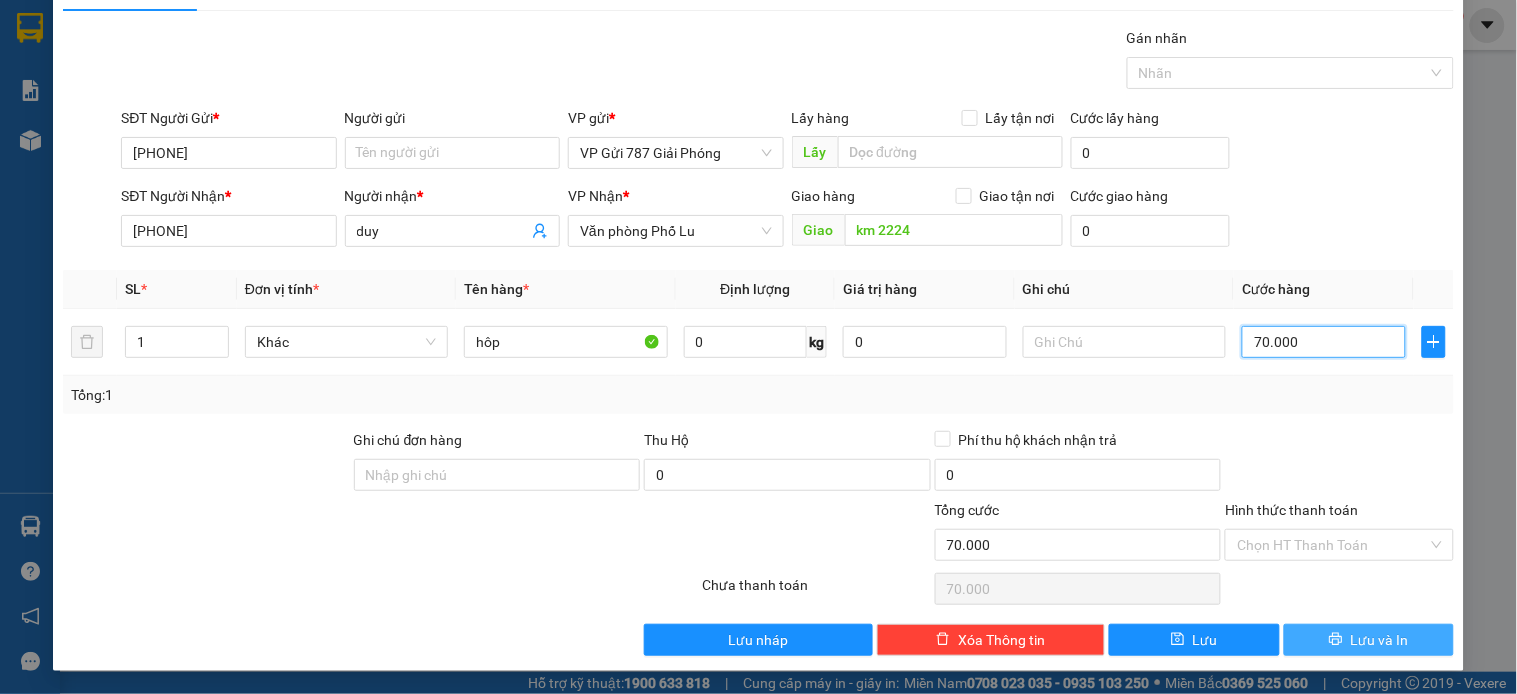 type on "70.000" 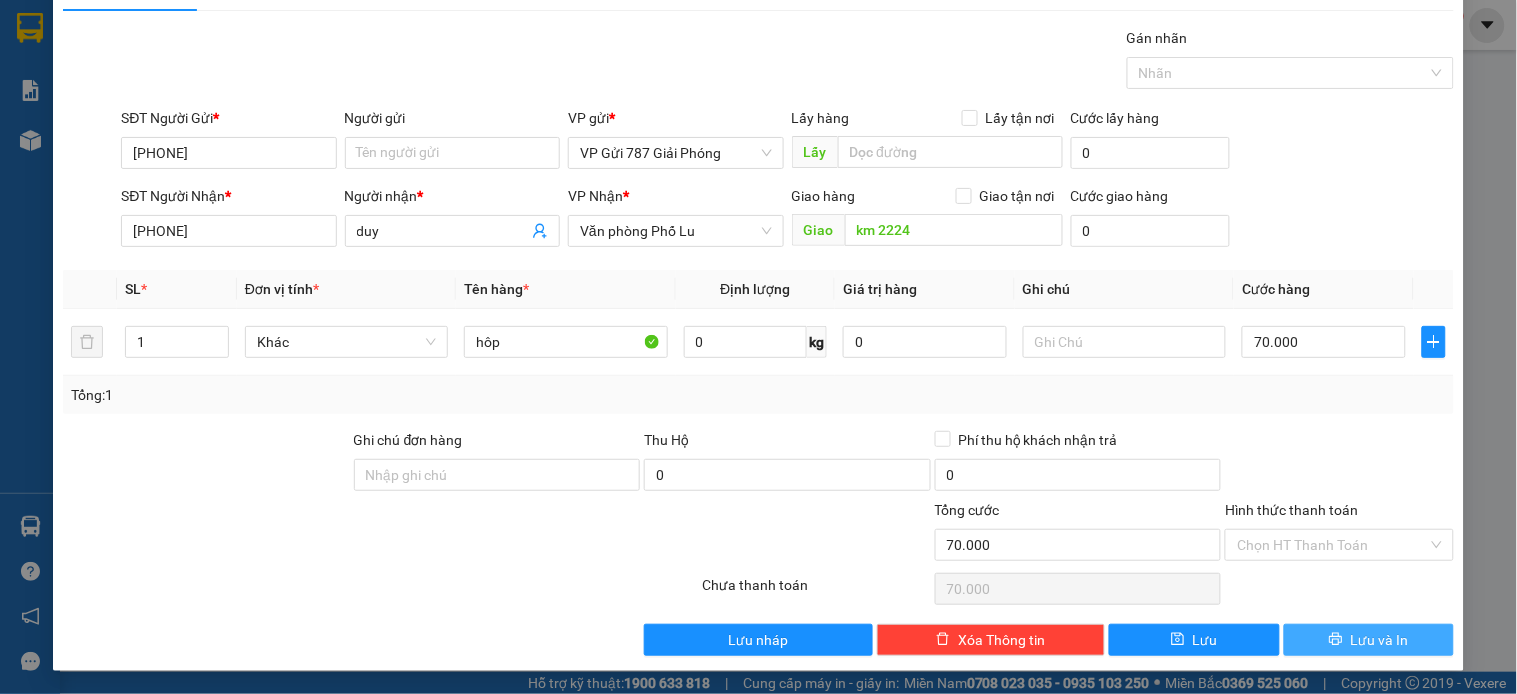 click on "Lưu và In" at bounding box center [1380, 640] 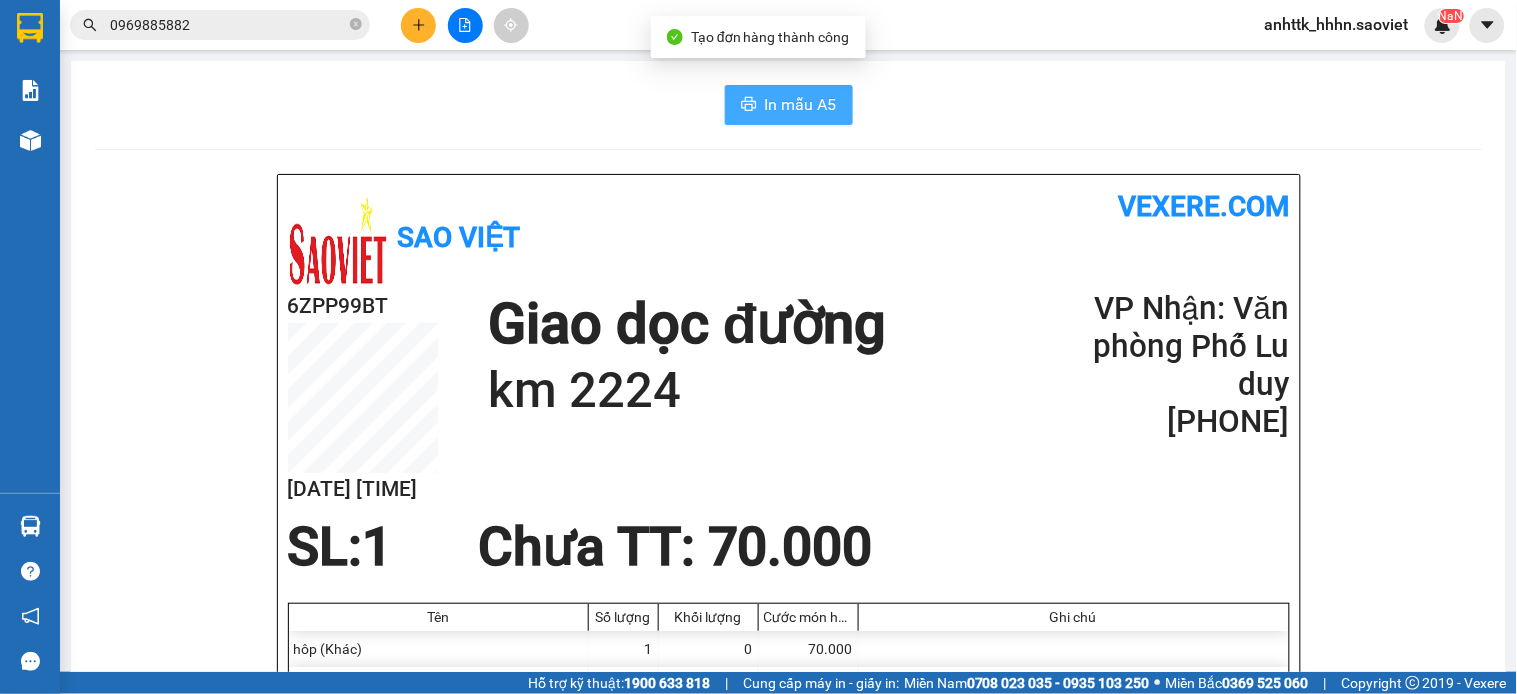click on "In mẫu A5" at bounding box center [789, 105] 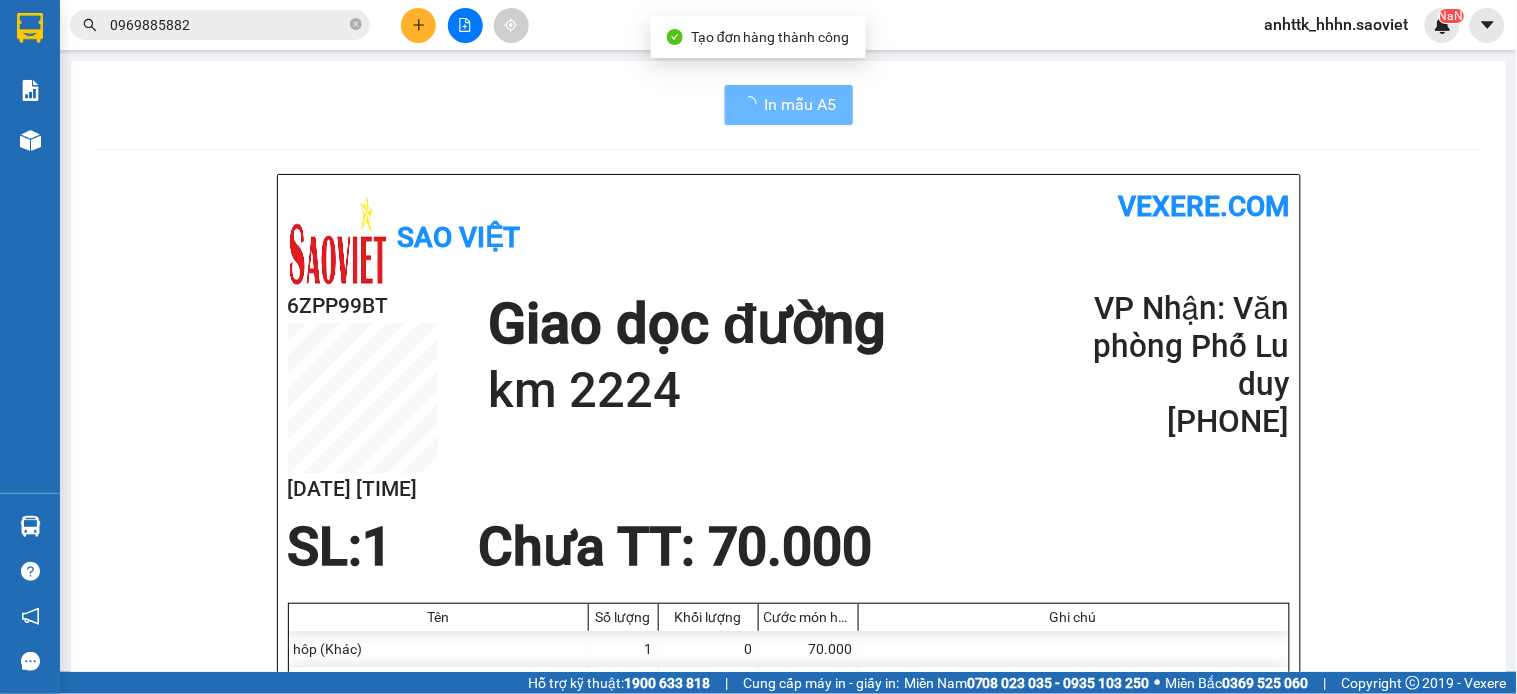 click on "[PHONE]" at bounding box center (1169, 422) 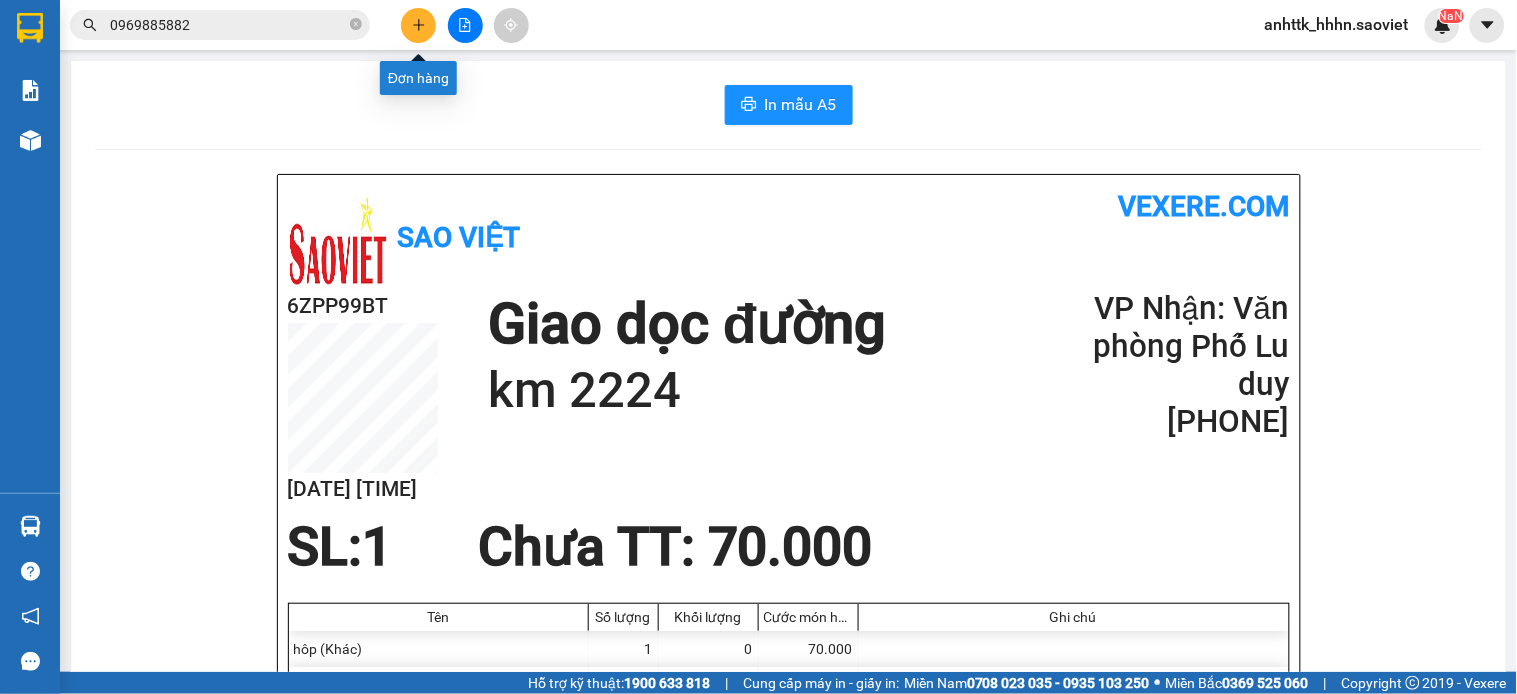 click 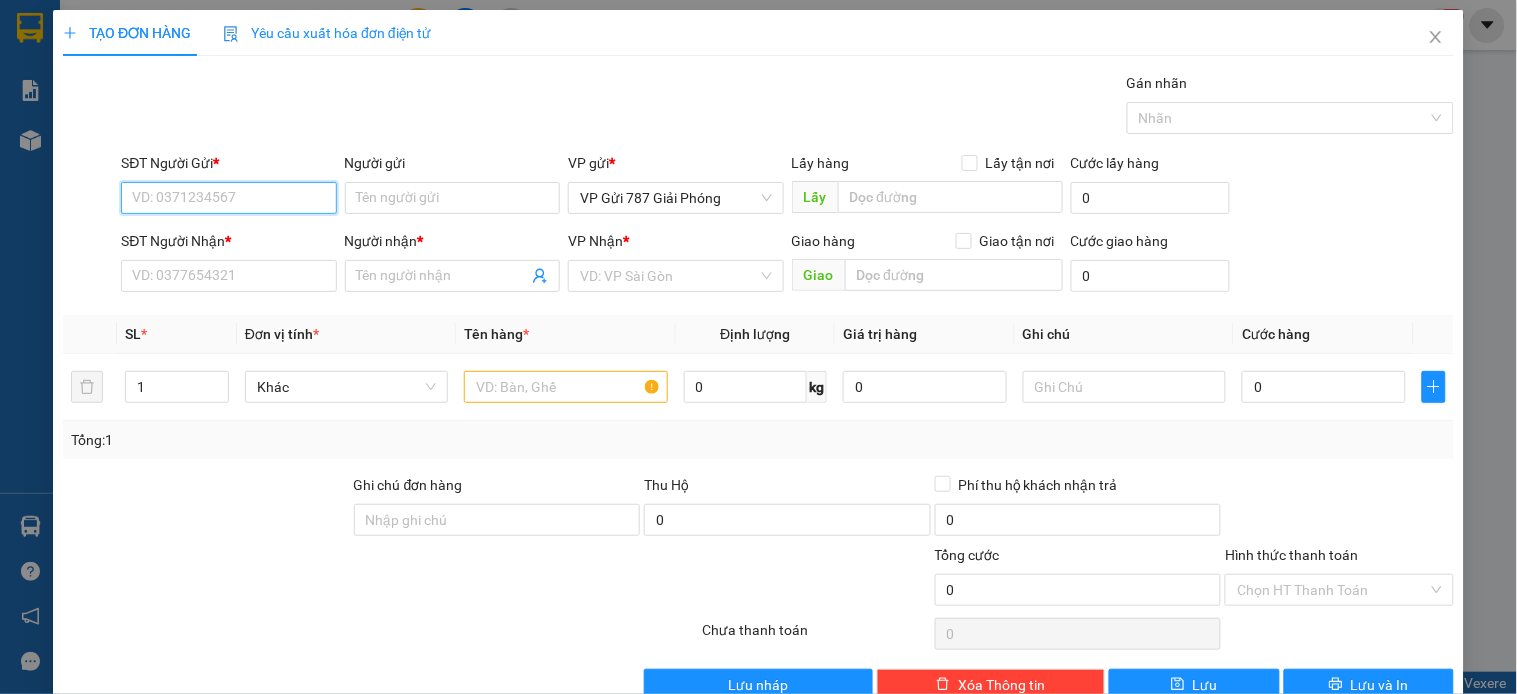 click on "SĐT Người Gửi  *" at bounding box center [228, 198] 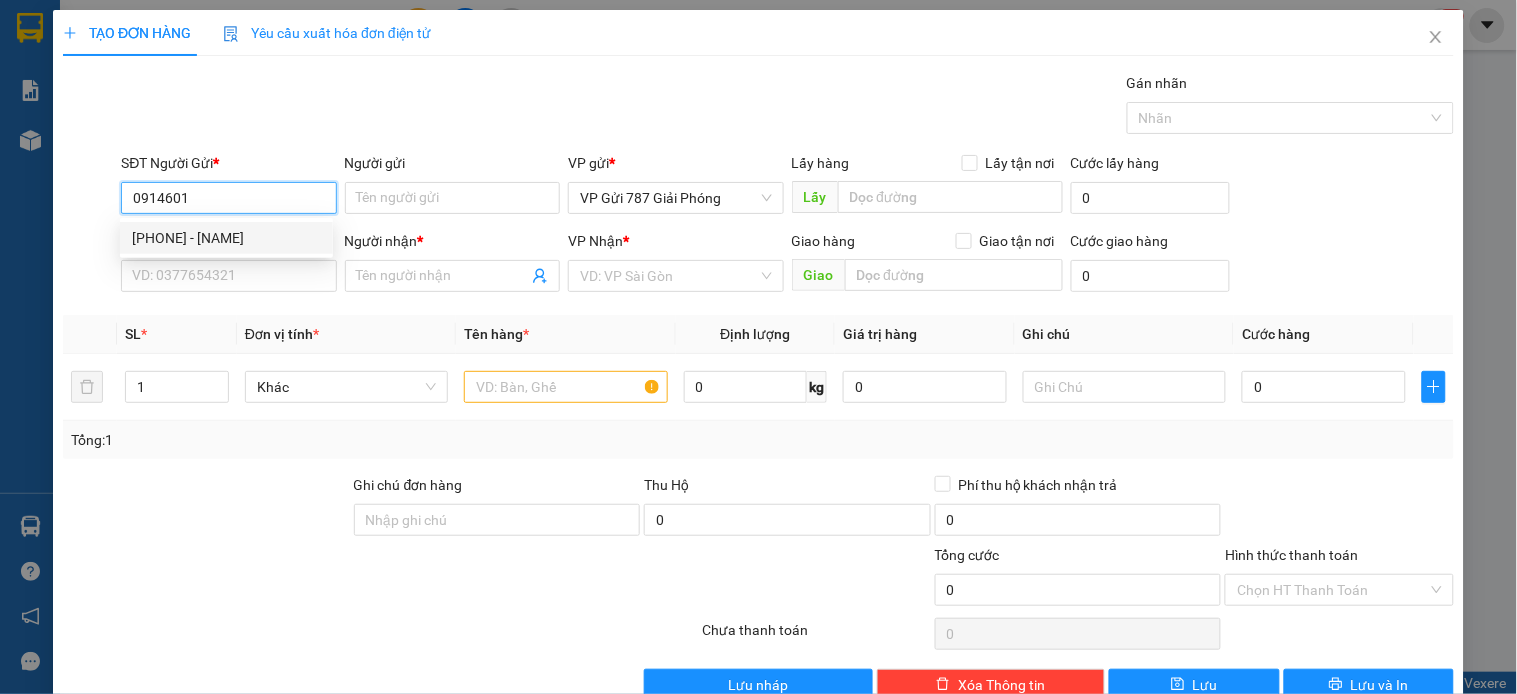 click on "[PHONE] - [NAME]" at bounding box center (226, 238) 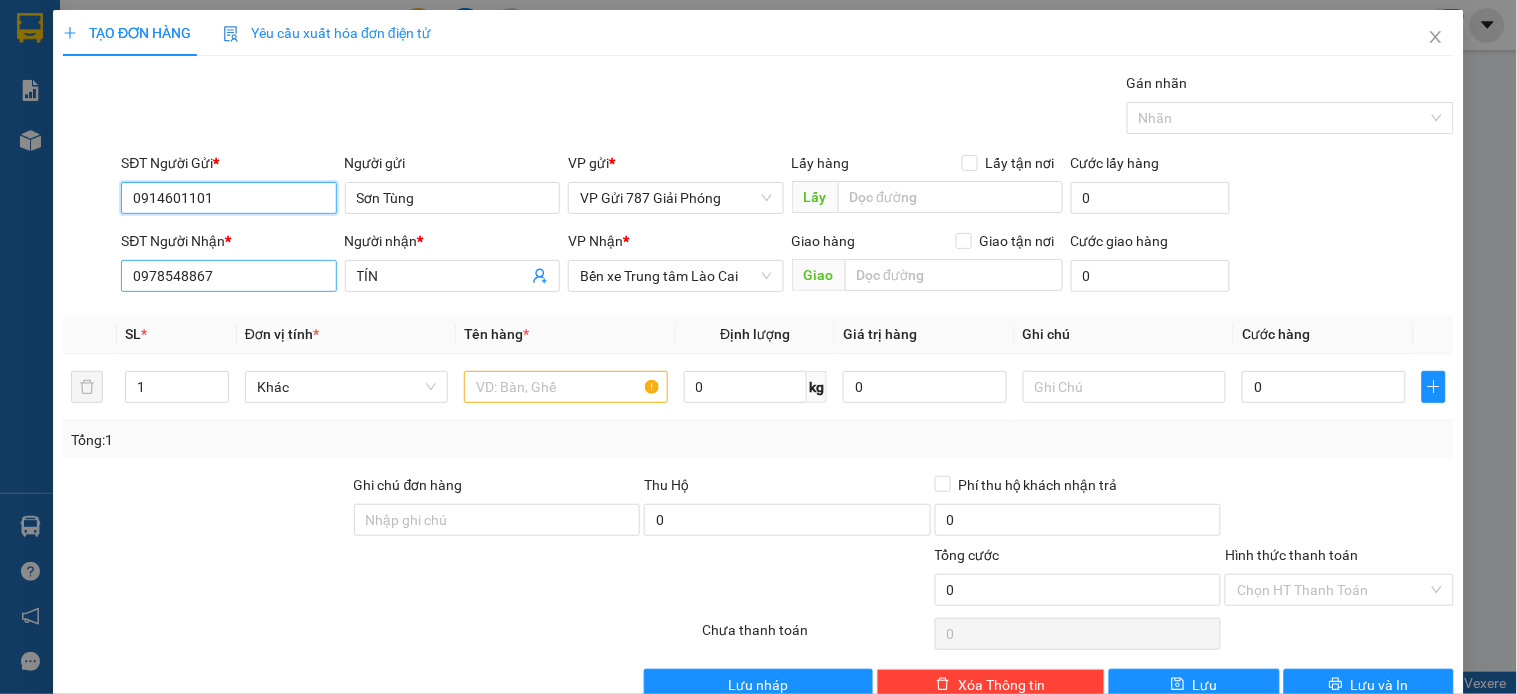type on "0914601101" 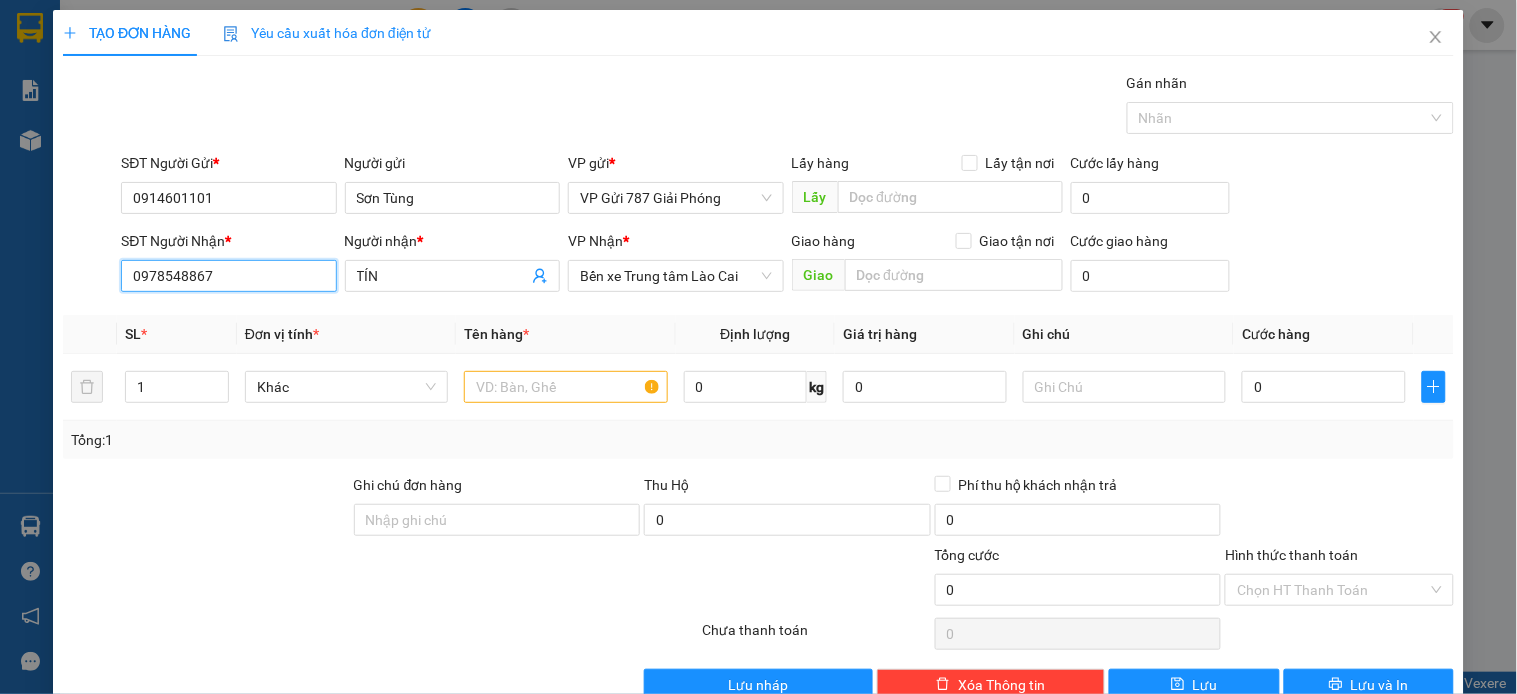 drag, startPoint x: 276, startPoint y: 272, endPoint x: 0, endPoint y: 262, distance: 276.1811 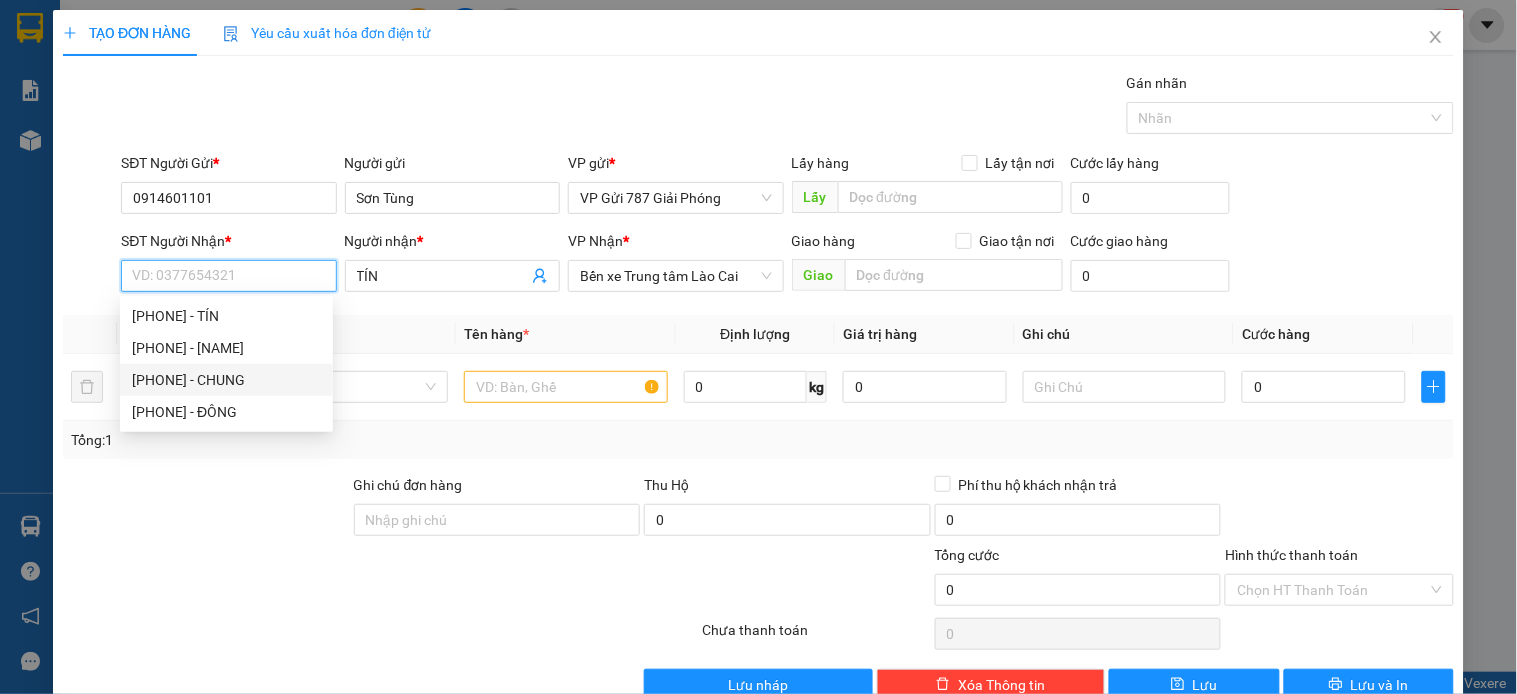 click on "[PHONE] - CHUNG" at bounding box center [226, 380] 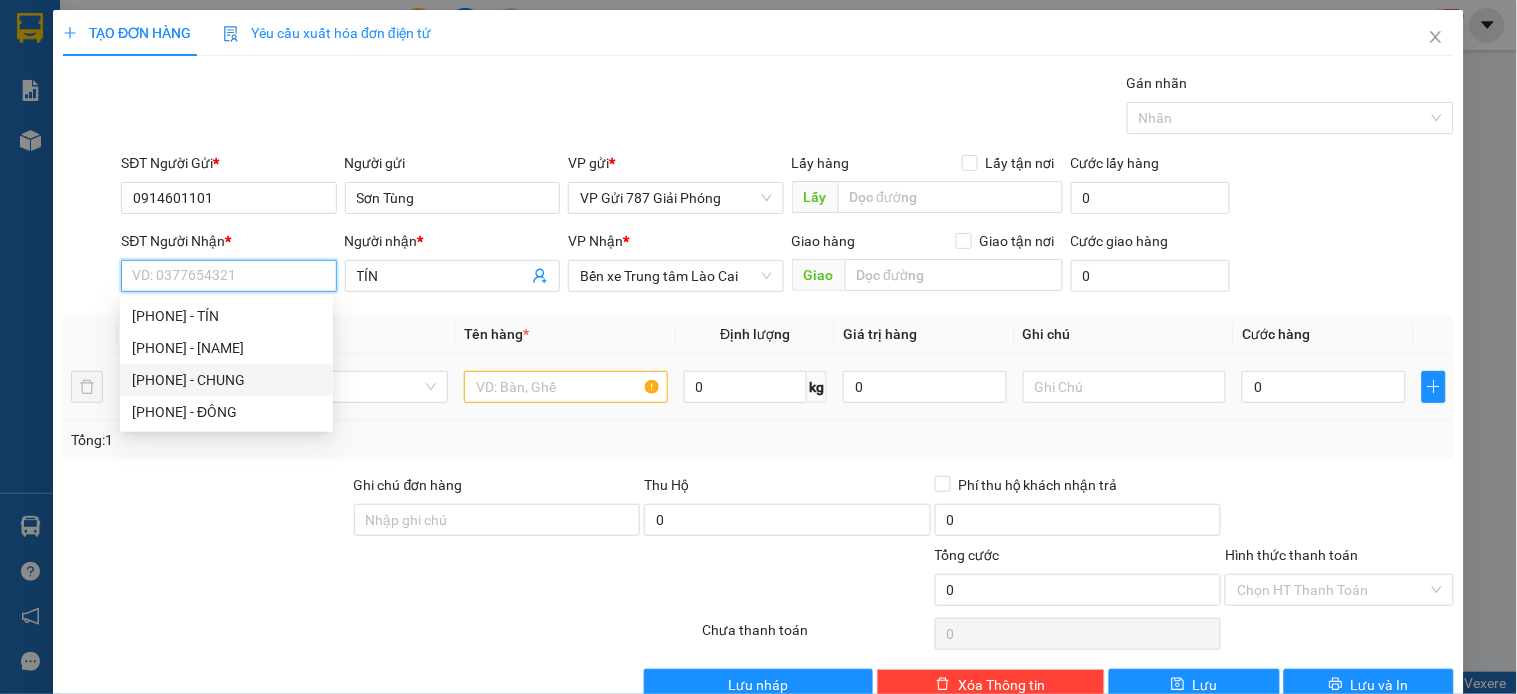 type on "[PHONE]" 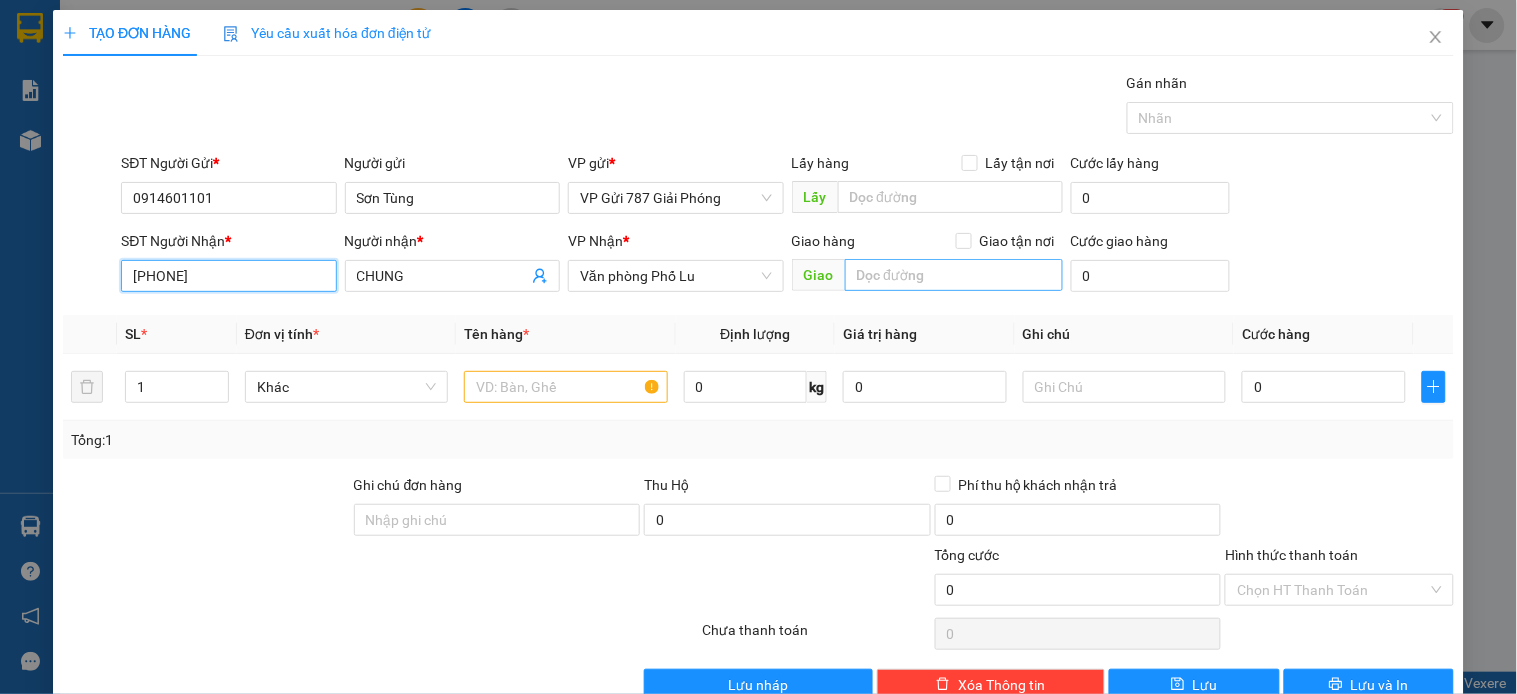 type on "[PHONE]" 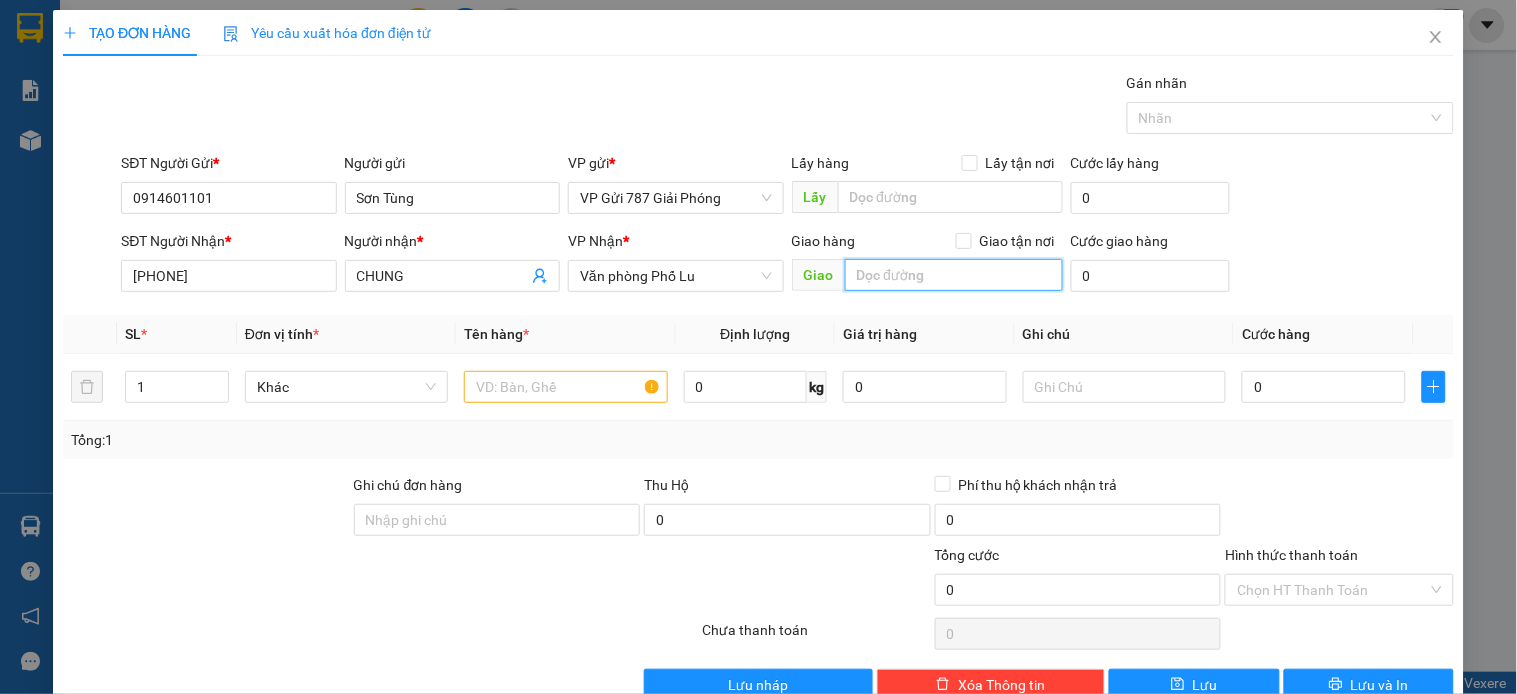 click at bounding box center (954, 275) 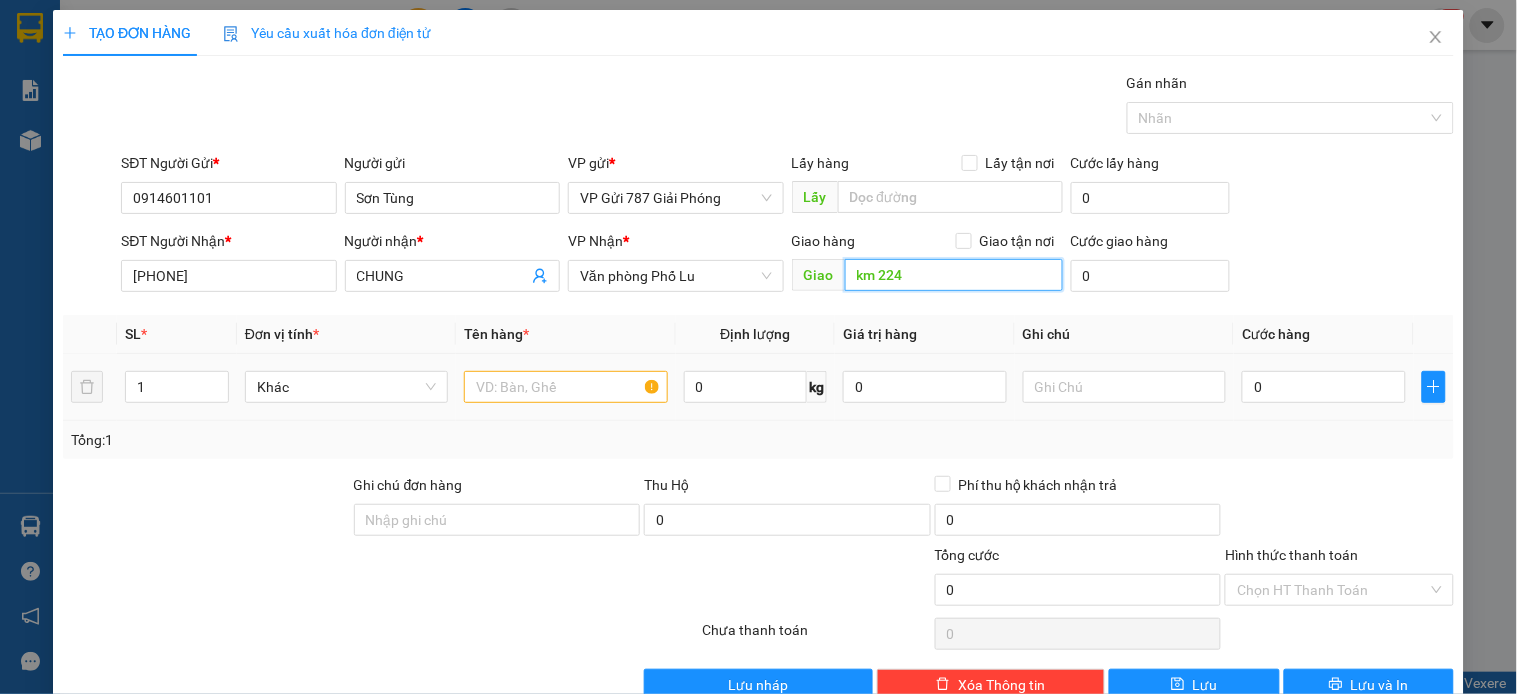 type on "km 224" 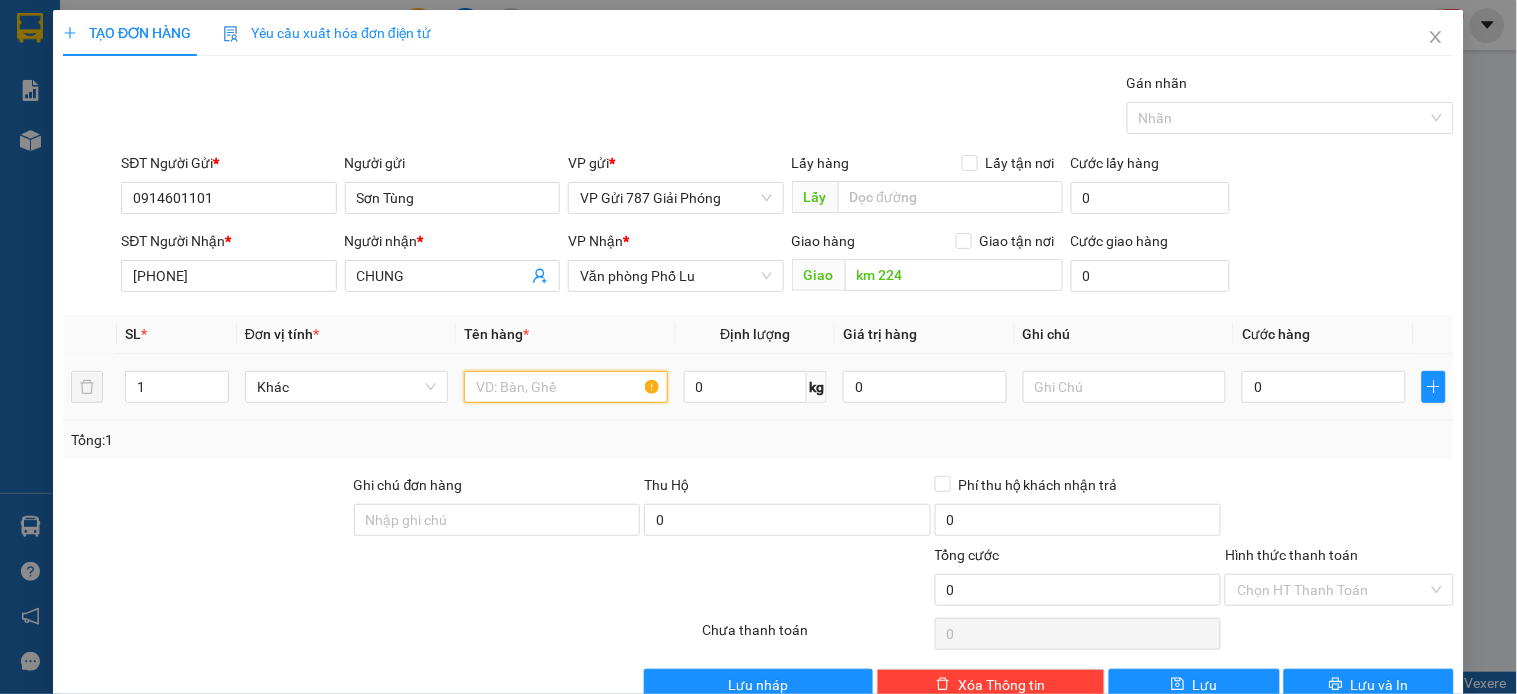 click at bounding box center (565, 387) 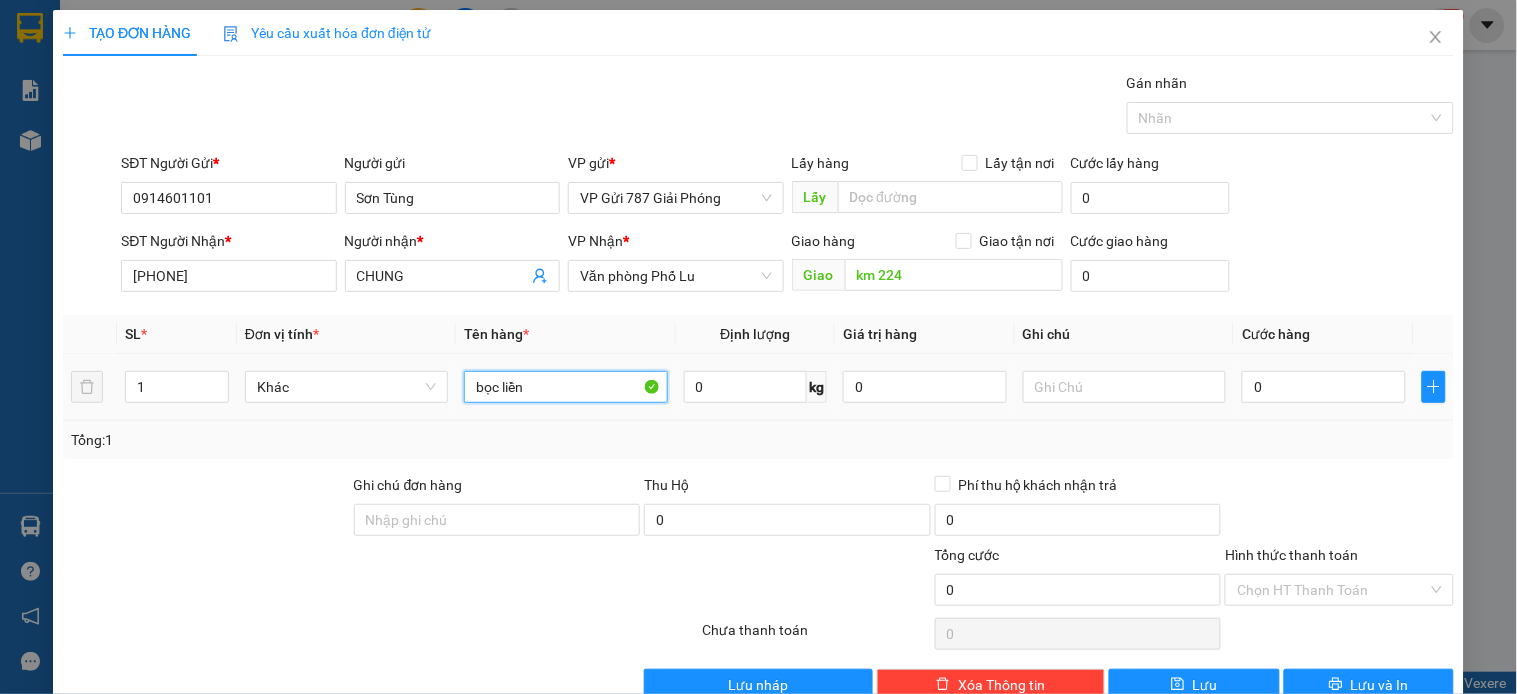 type on "bọc liền" 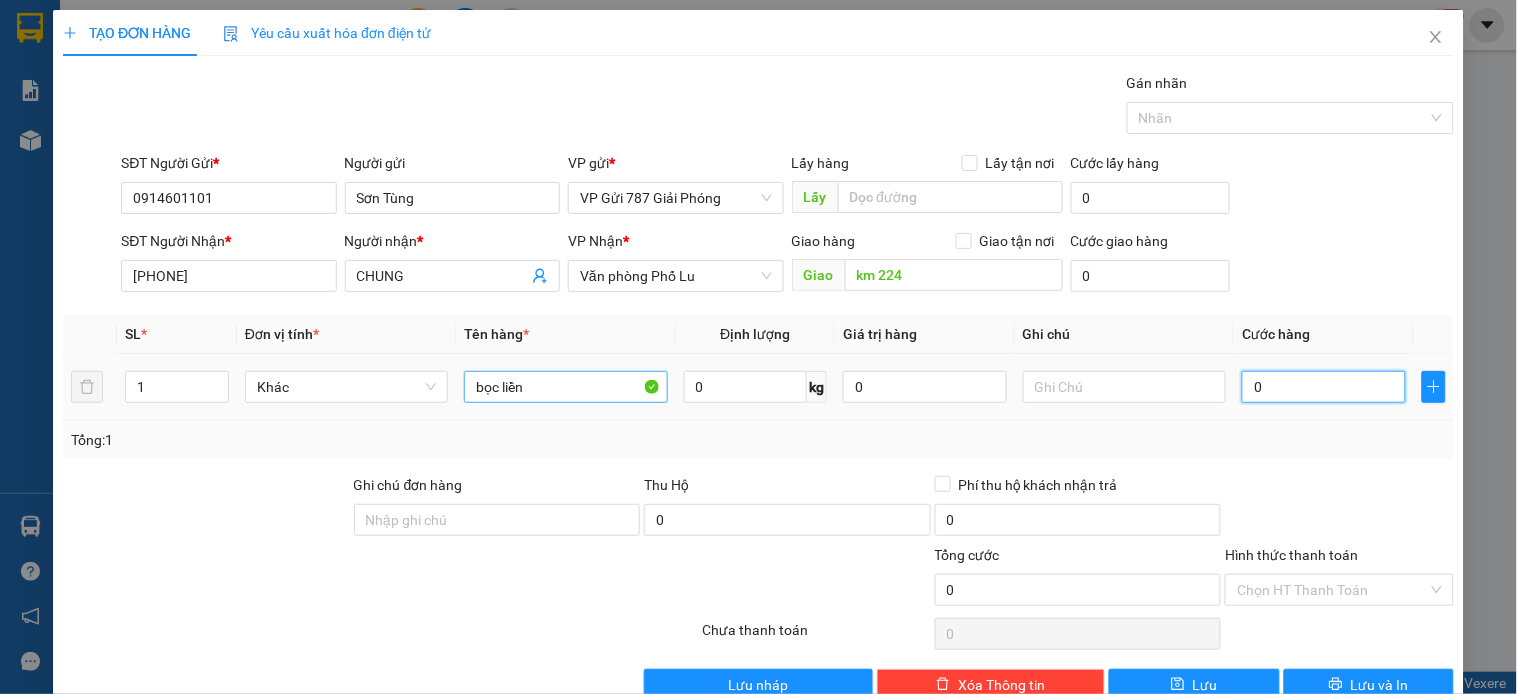 type on "5" 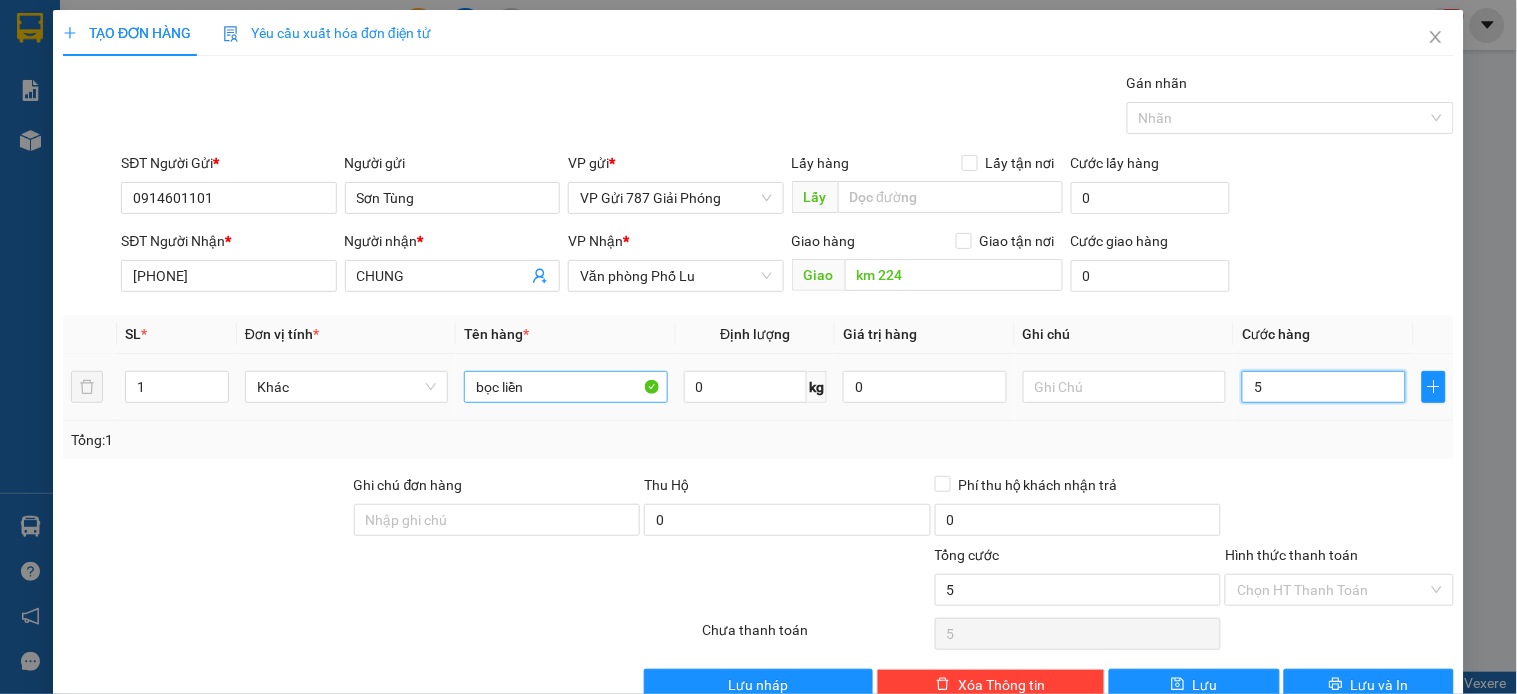 type on "50" 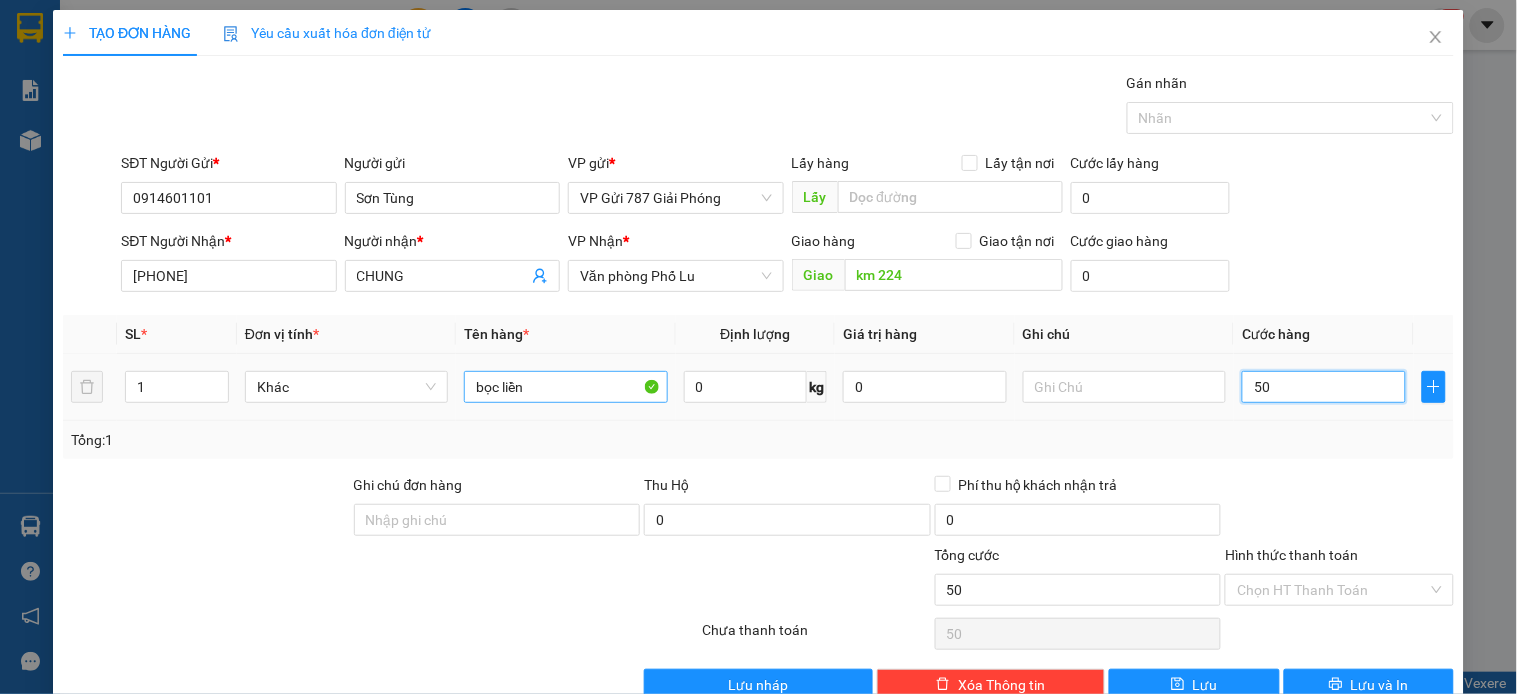 type on "500" 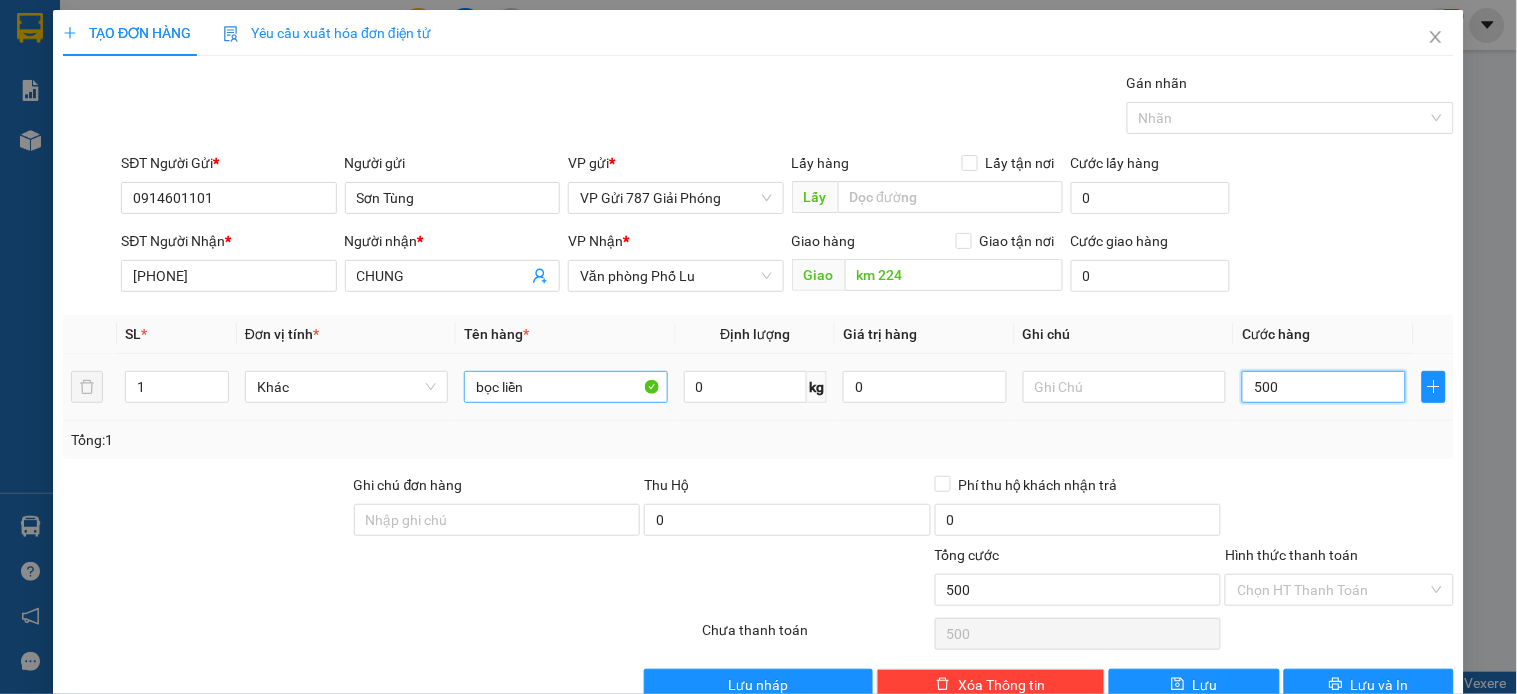 type on "5.000" 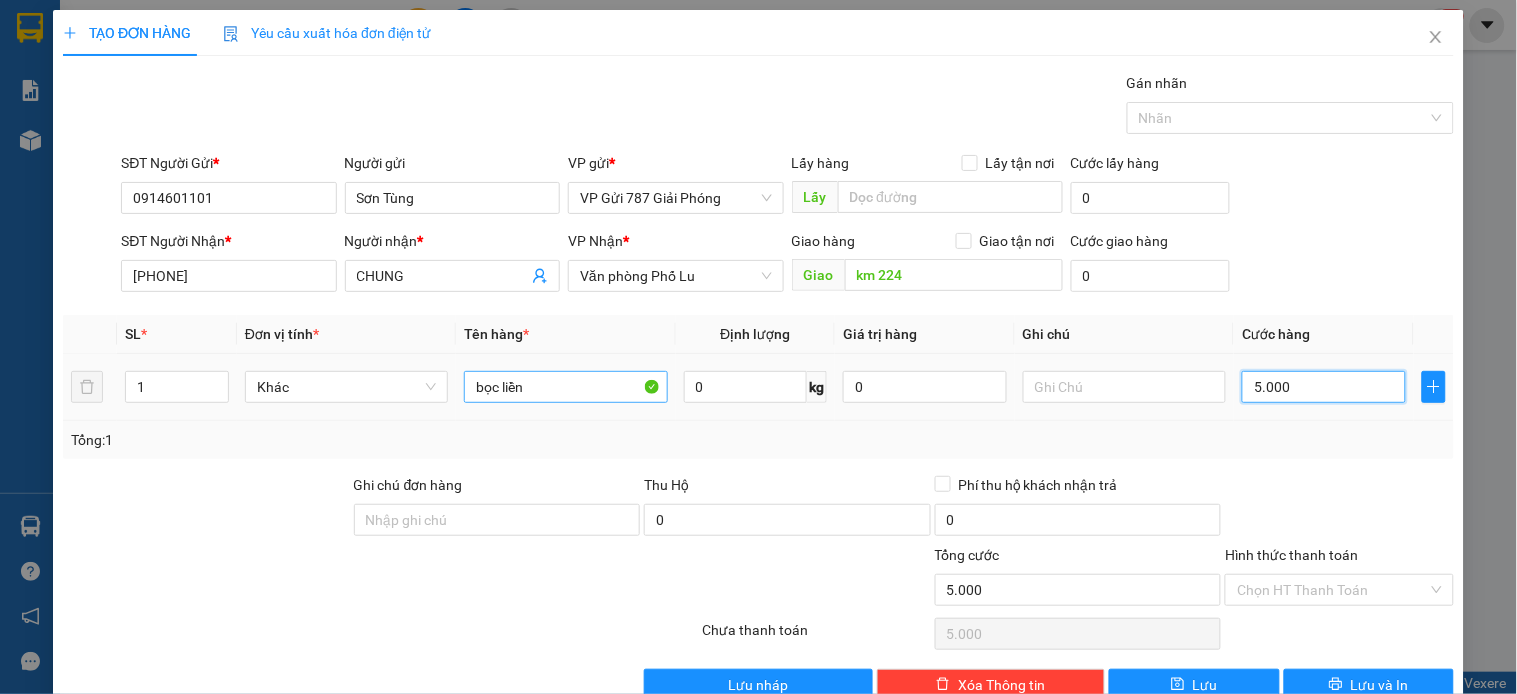 type on "50.000" 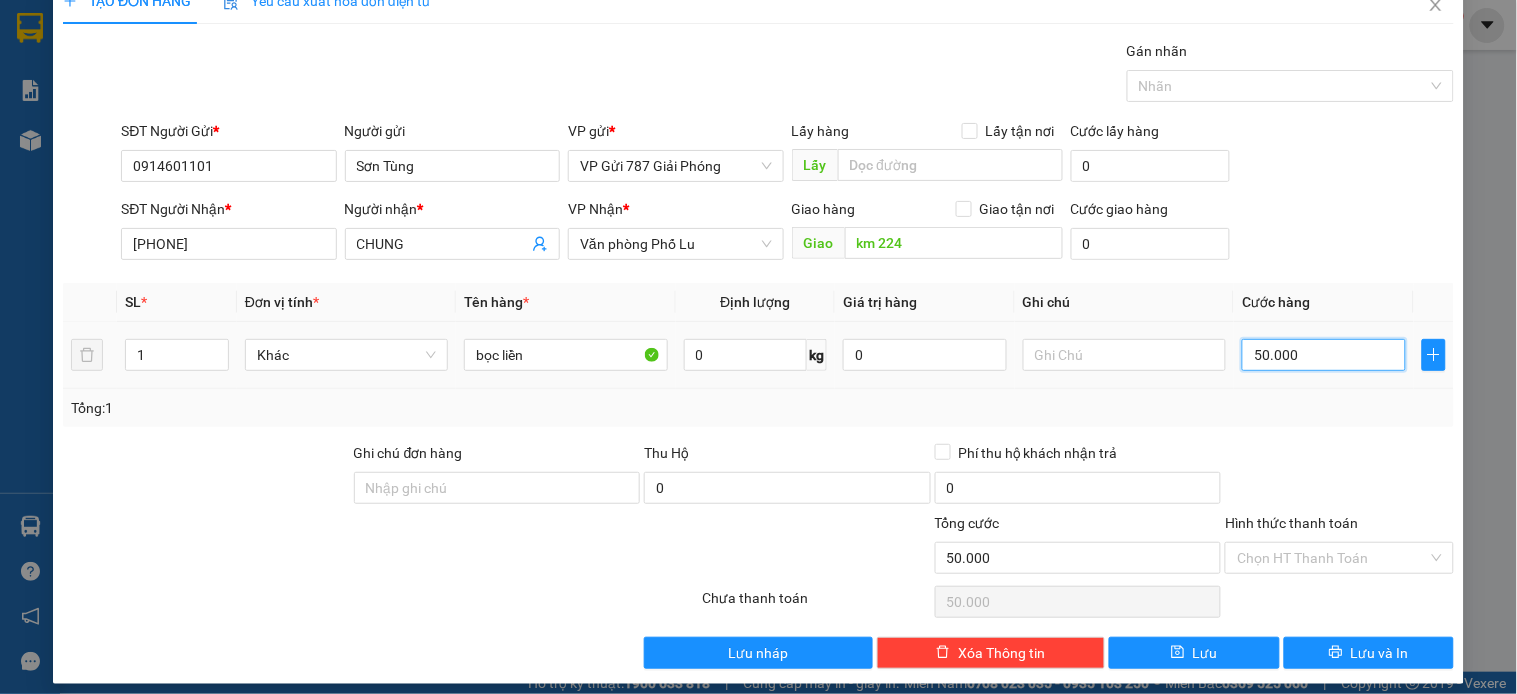 scroll, scrollTop: 45, scrollLeft: 0, axis: vertical 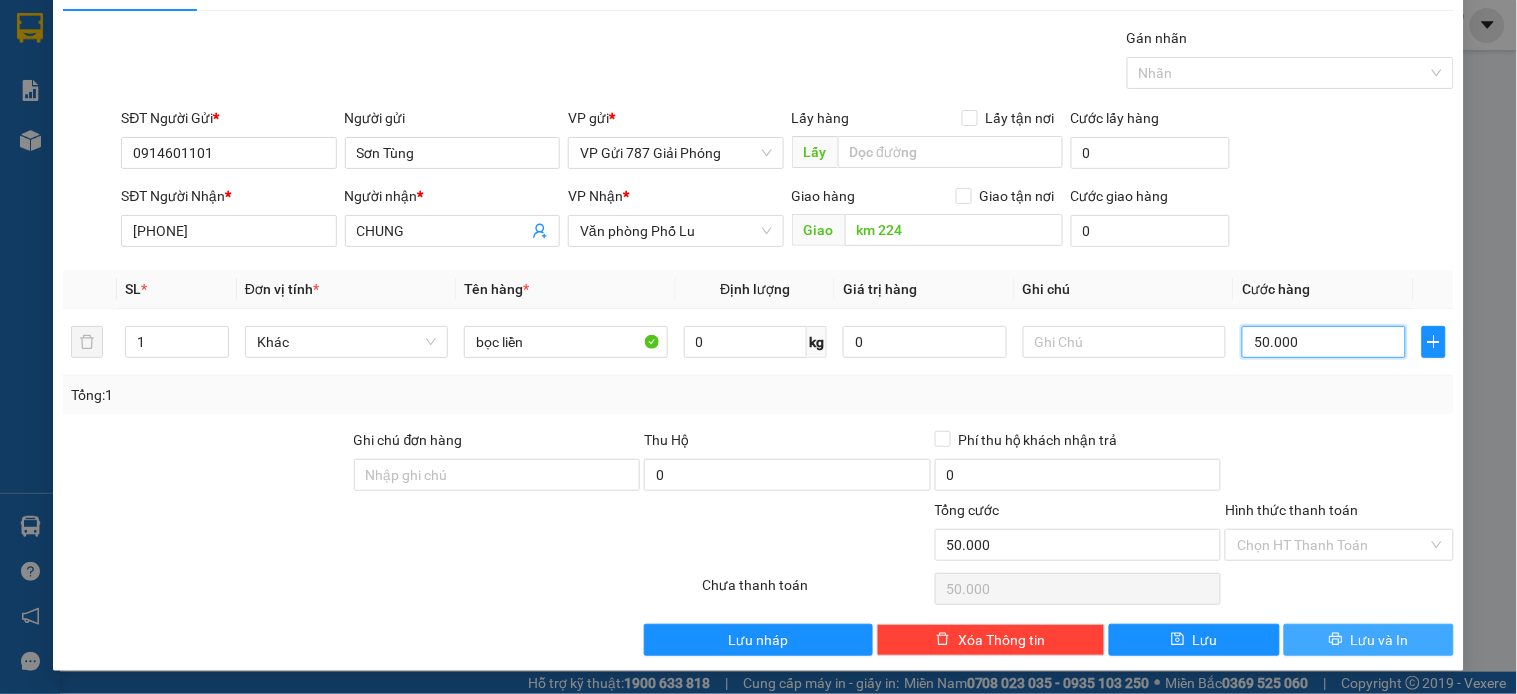 type on "50.000" 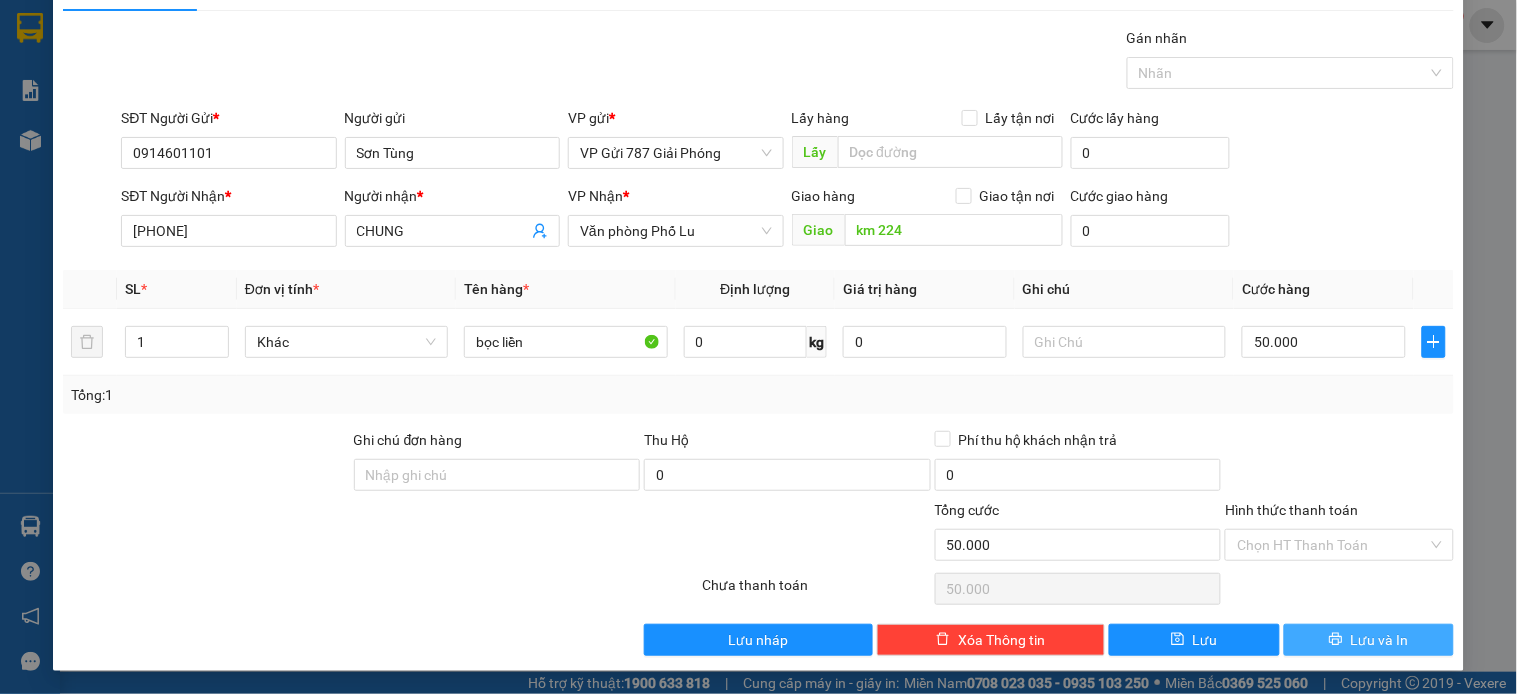 click on "Lưu và In" at bounding box center [1380, 640] 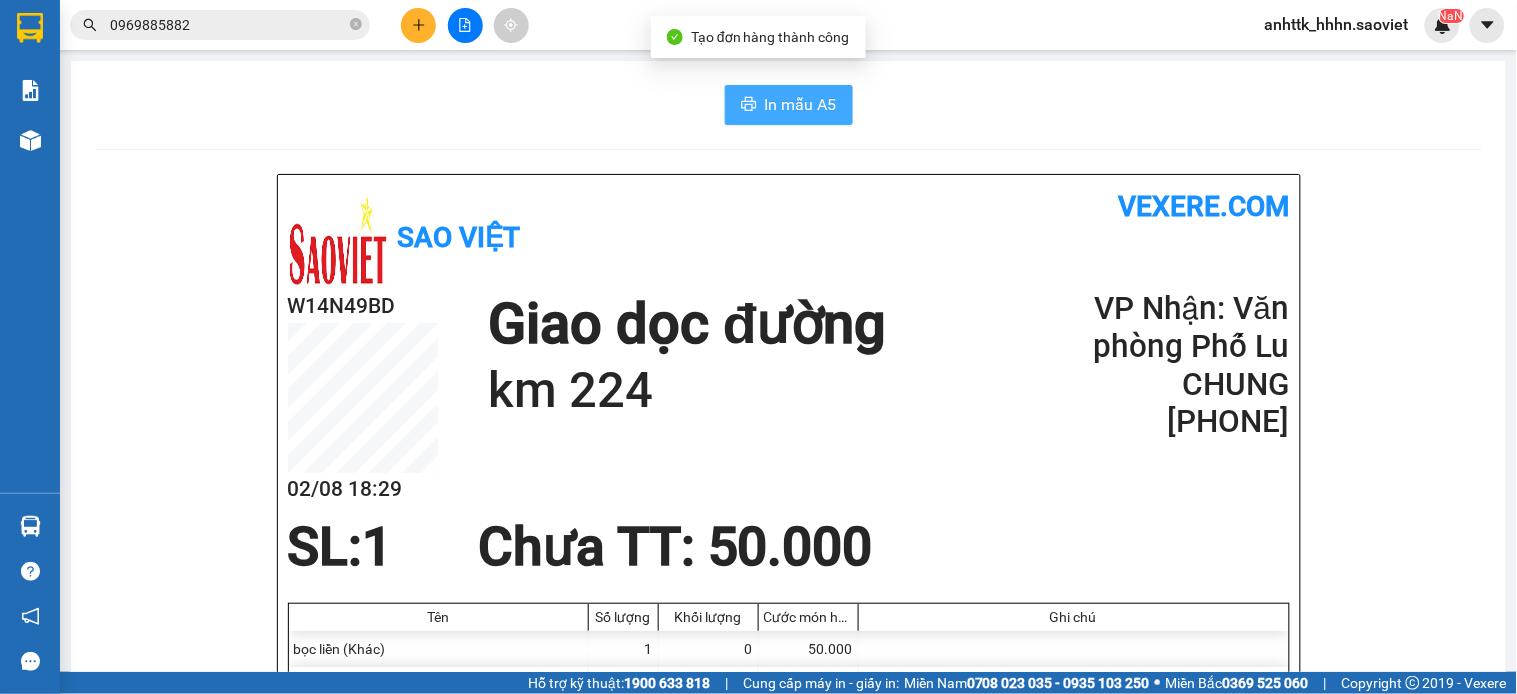click on "In mẫu A5" at bounding box center [801, 104] 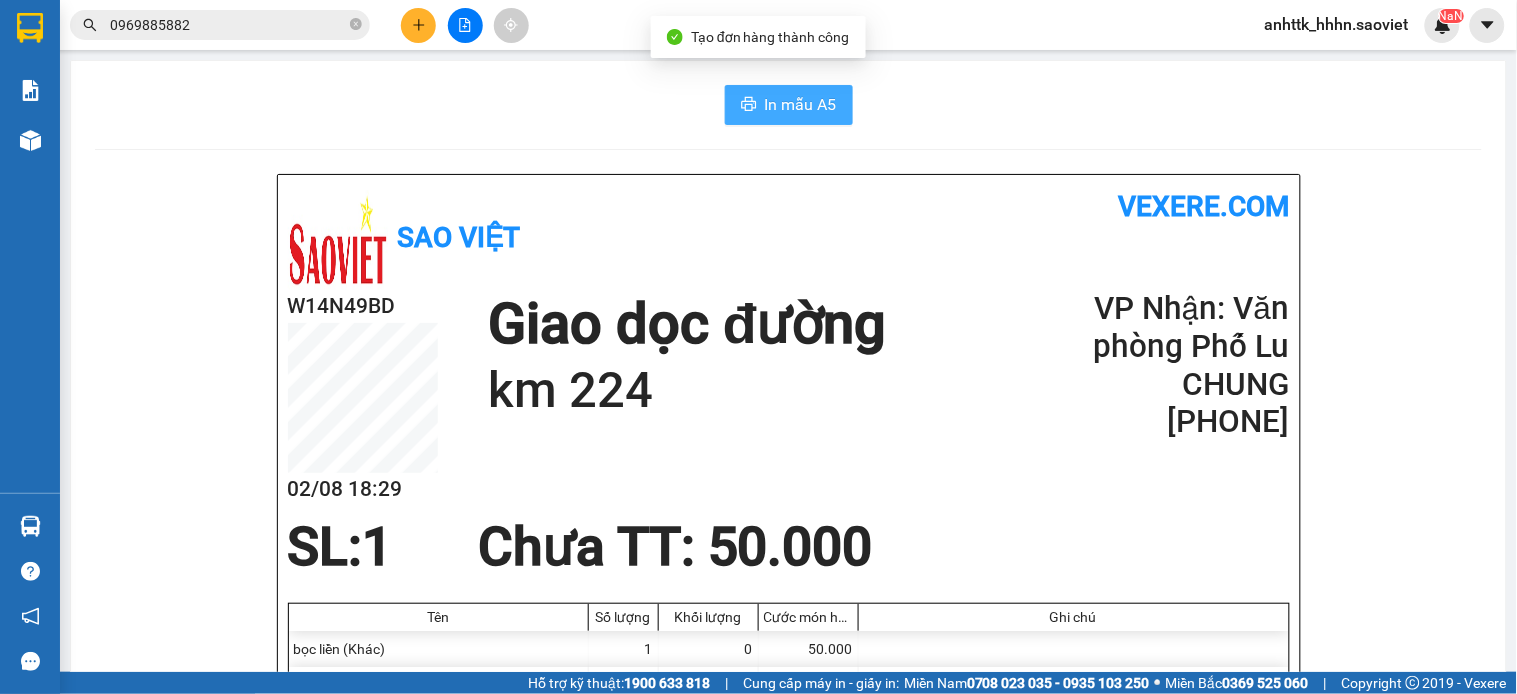 scroll, scrollTop: 0, scrollLeft: 0, axis: both 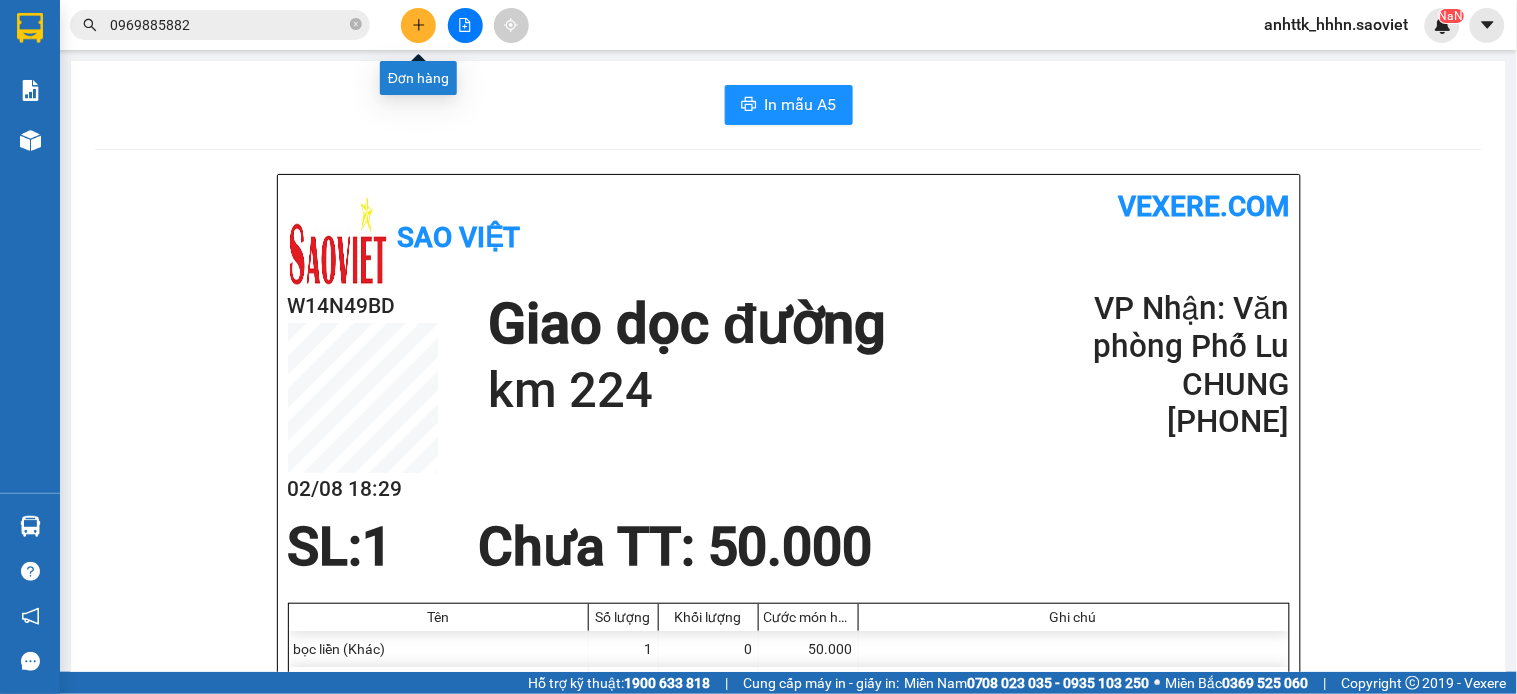 click at bounding box center (418, 25) 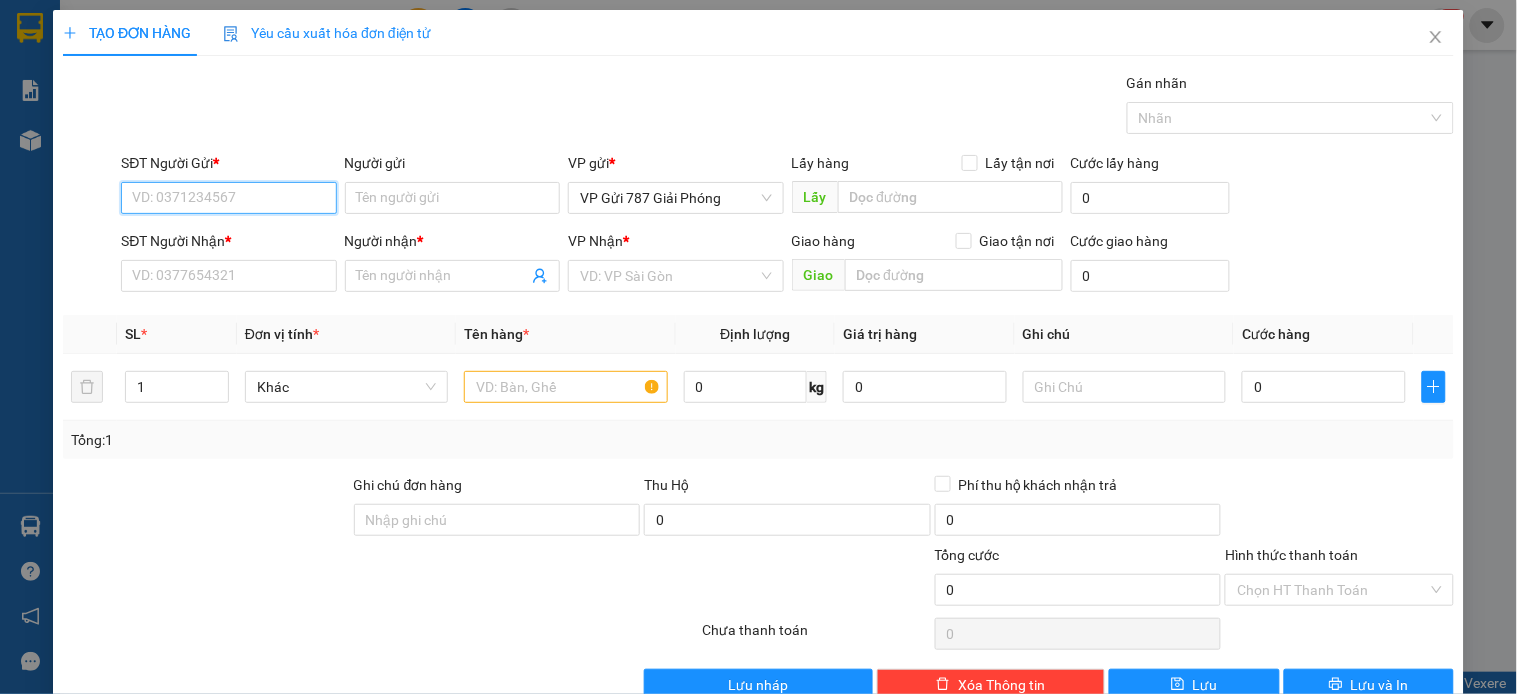 click on "SĐT Người Gửi  *" at bounding box center (228, 198) 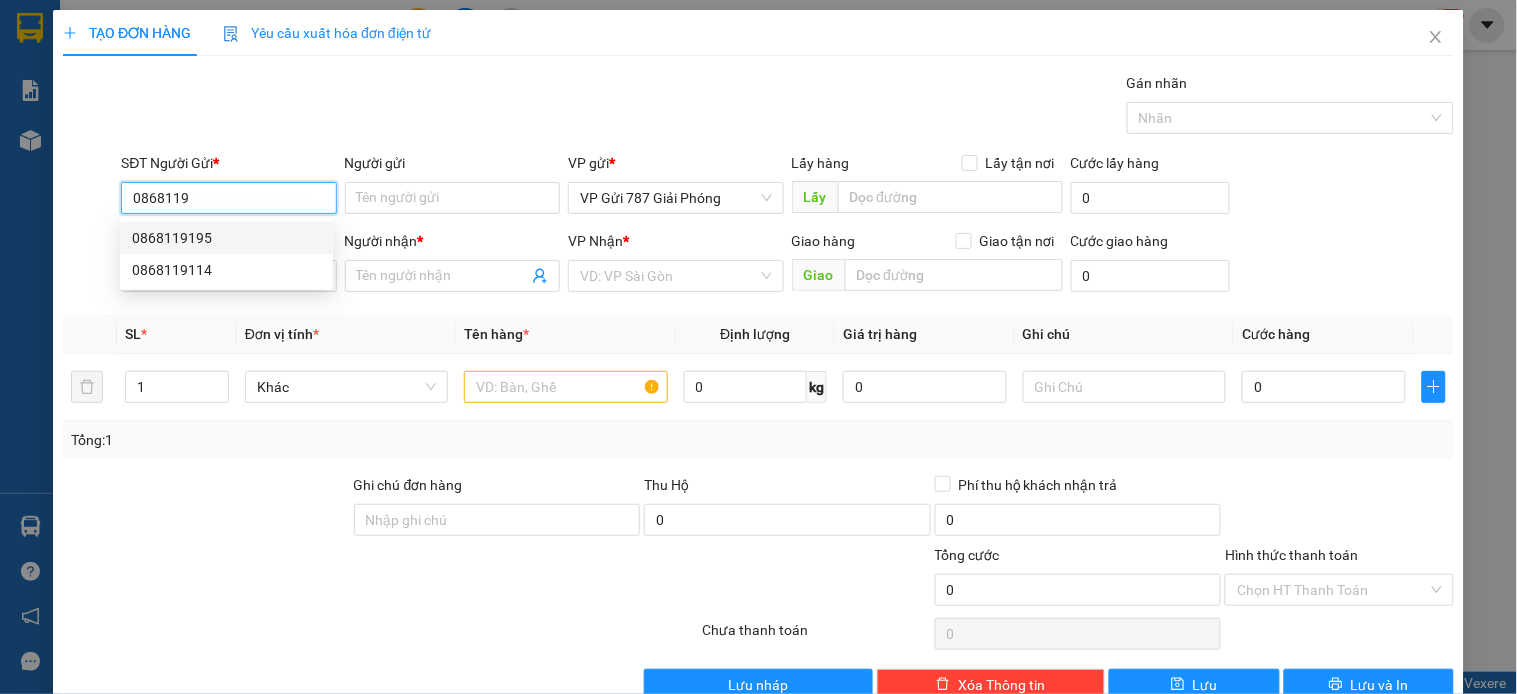 click on "0868119195" at bounding box center [226, 238] 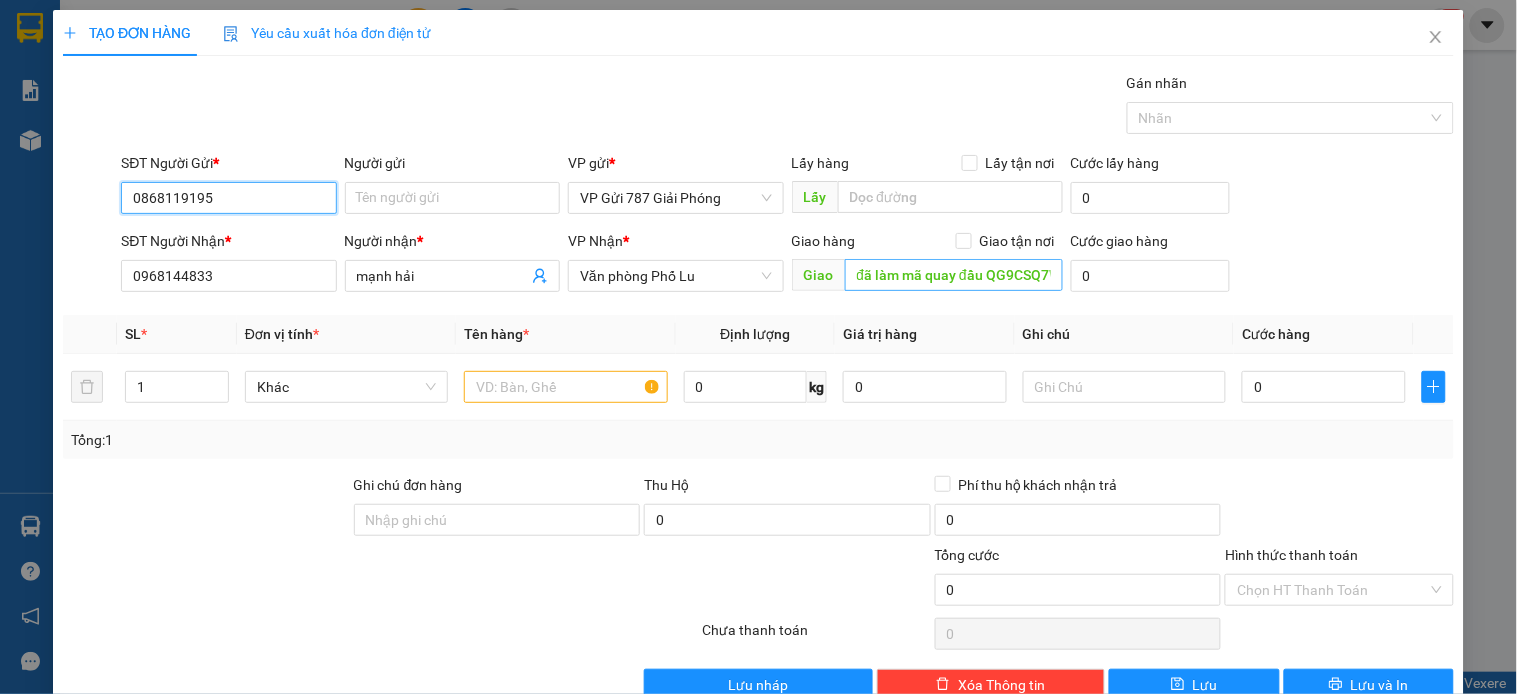 type on "0868119195" 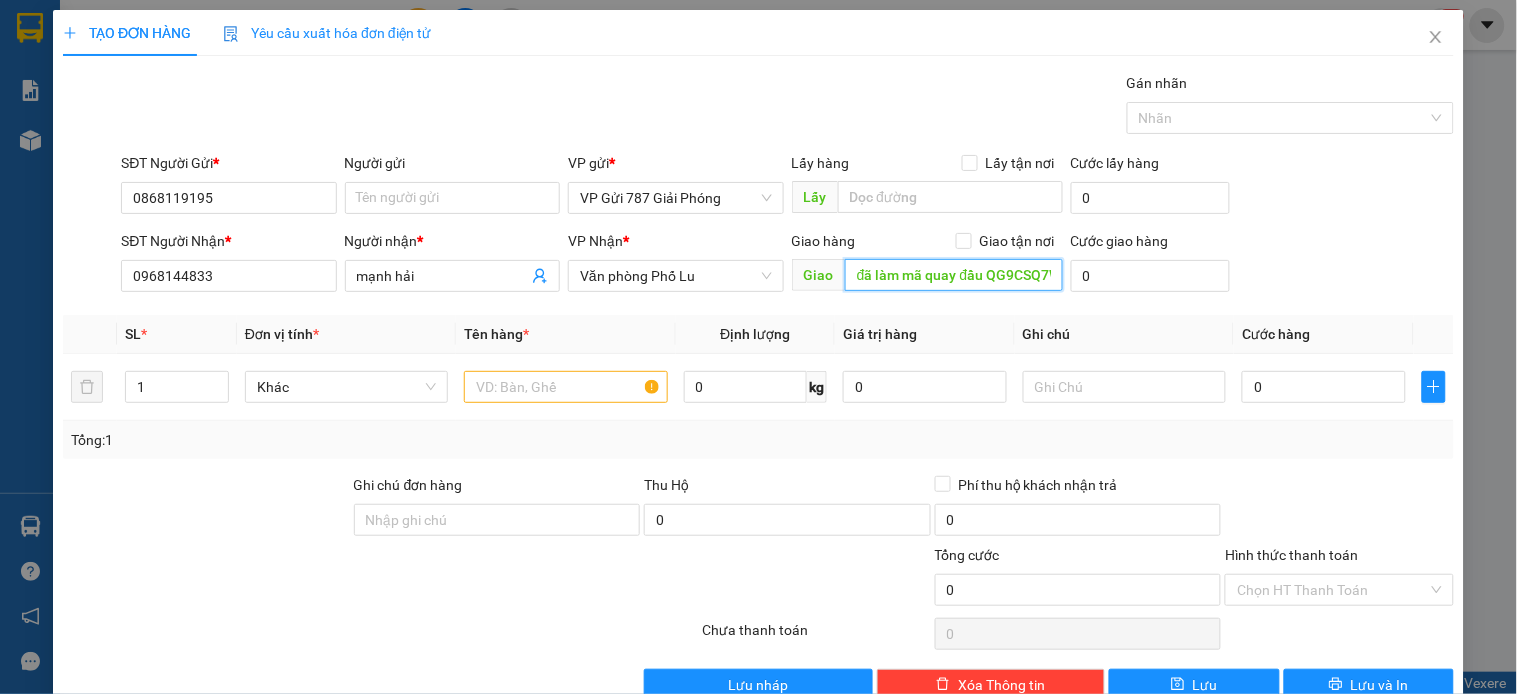 click on "đã làm mã quay đầu QG9CSQ7W" at bounding box center [954, 275] 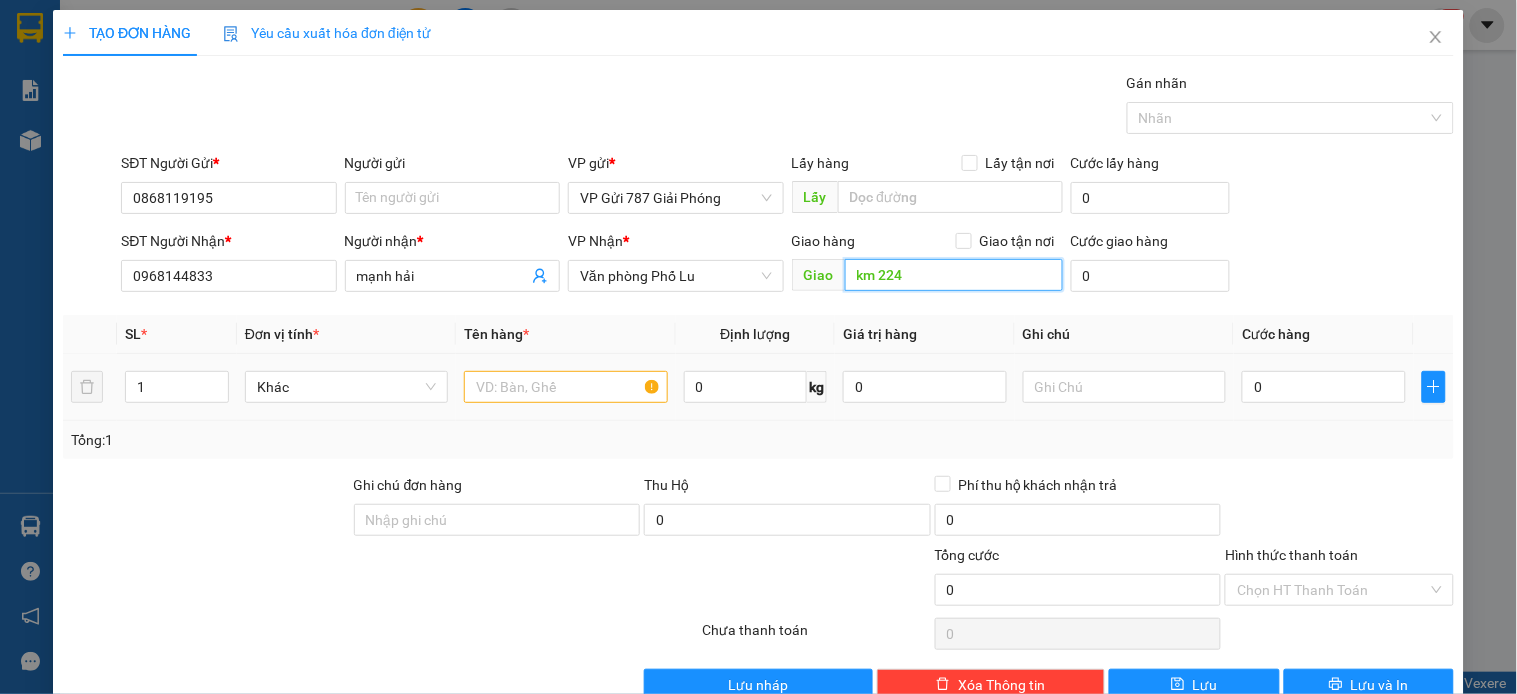 type on "km 224" 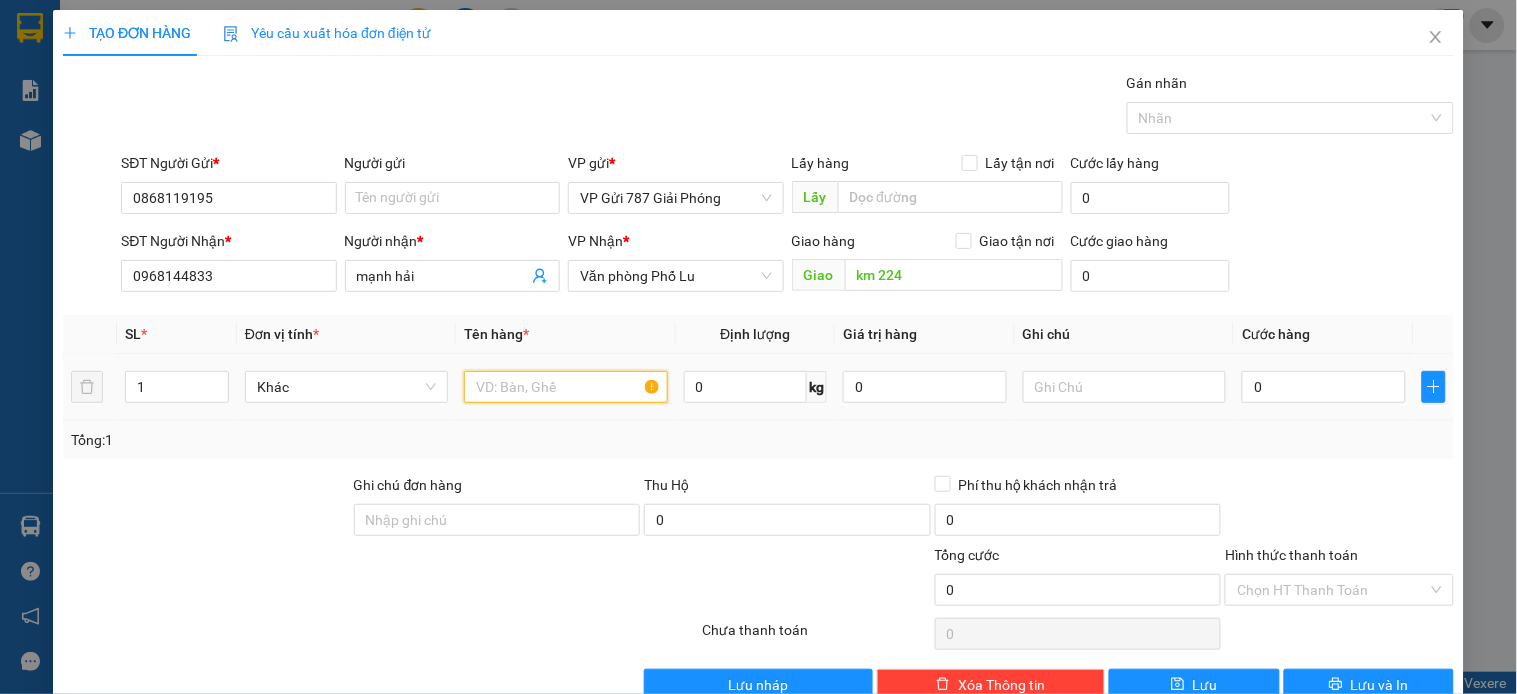 click at bounding box center (565, 387) 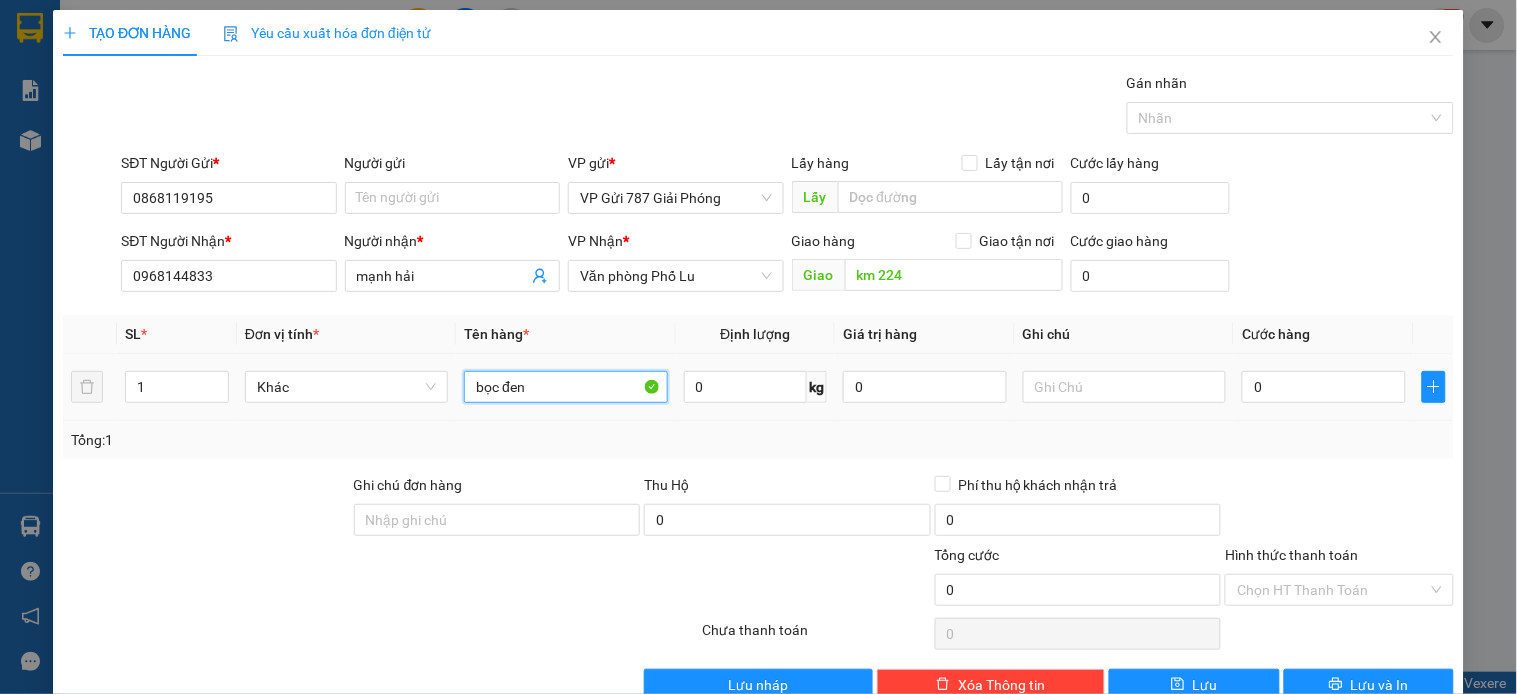 type on "bọc đen" 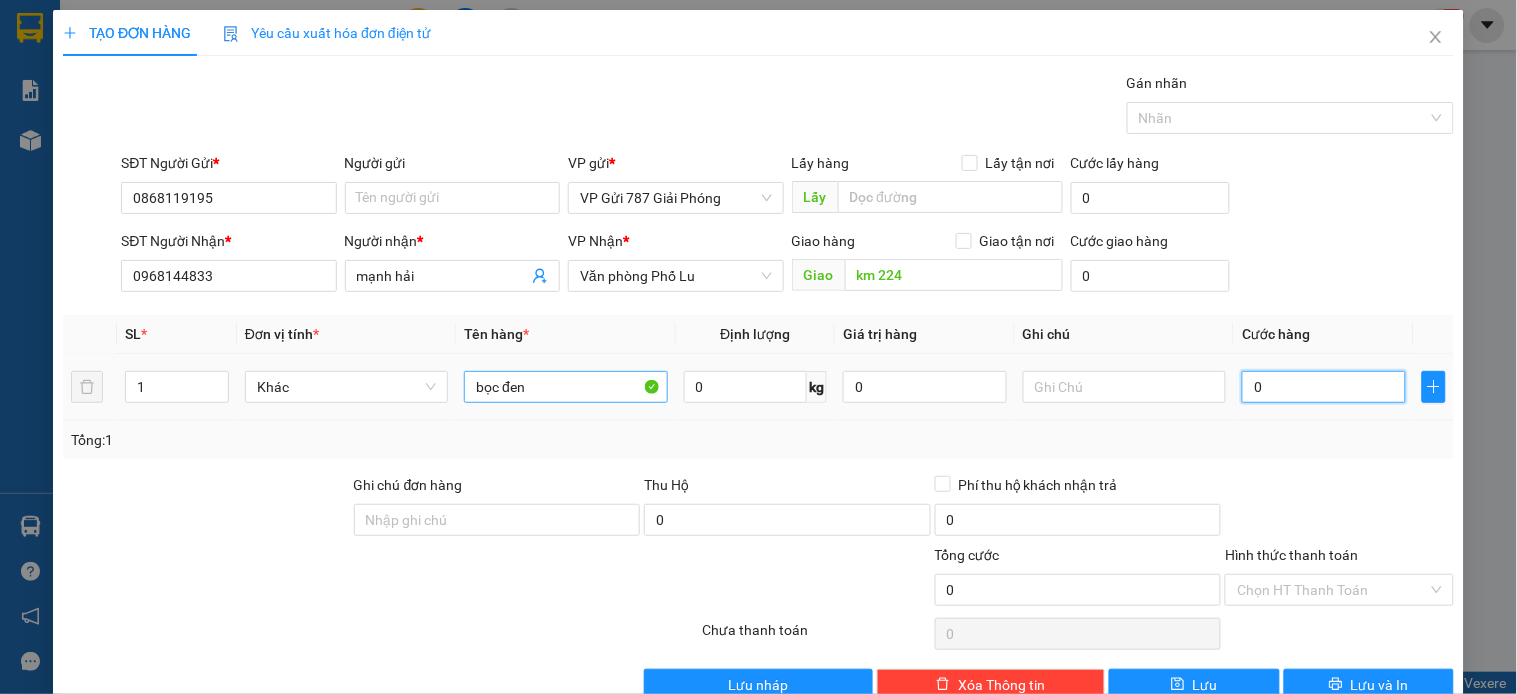 type on "5" 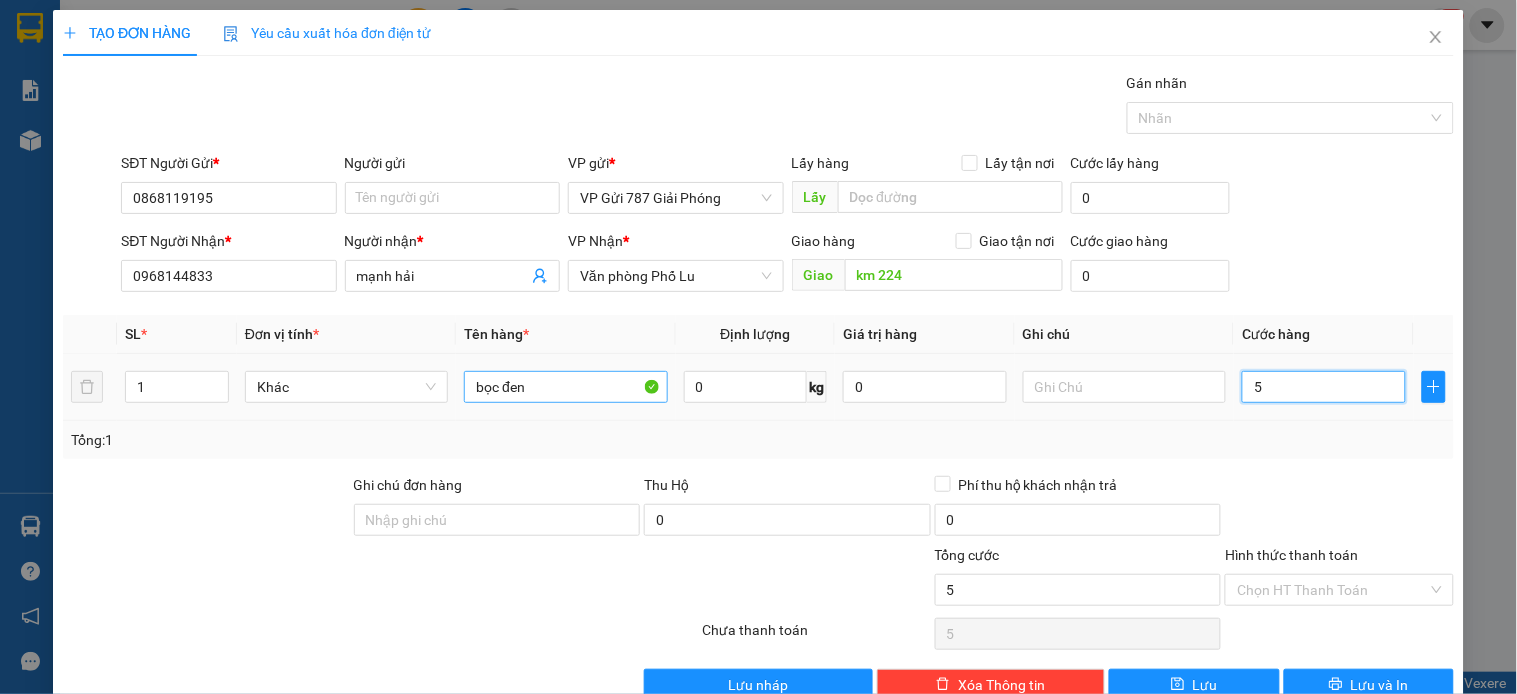 type on "50" 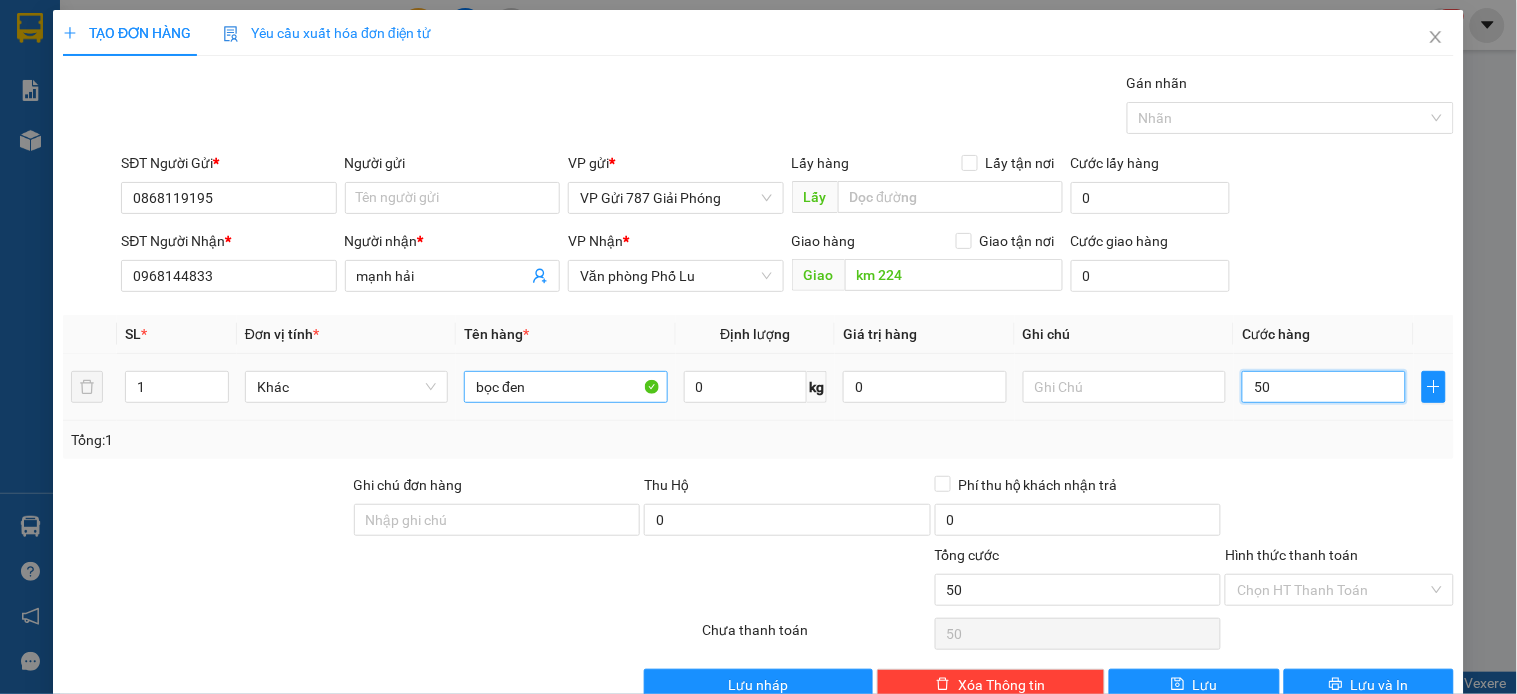 type on "500" 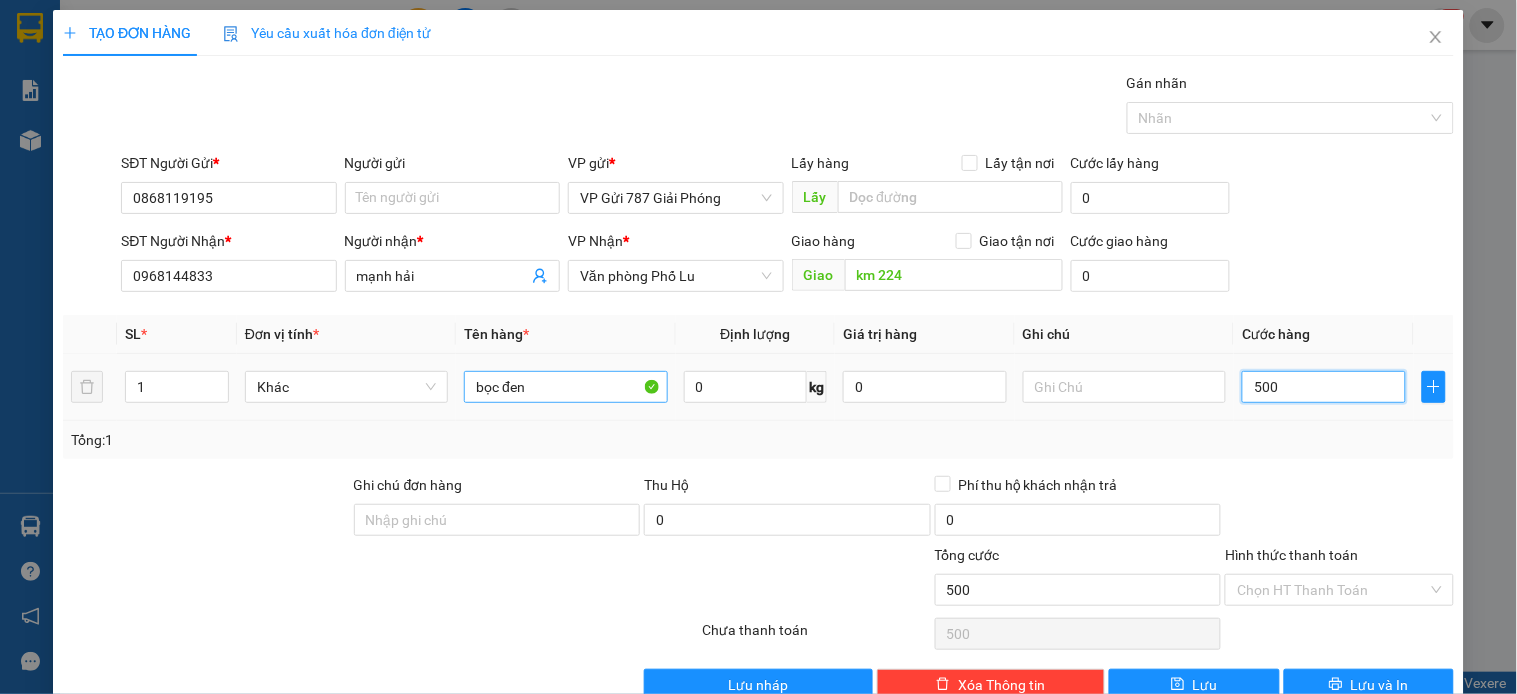 type on "5.000" 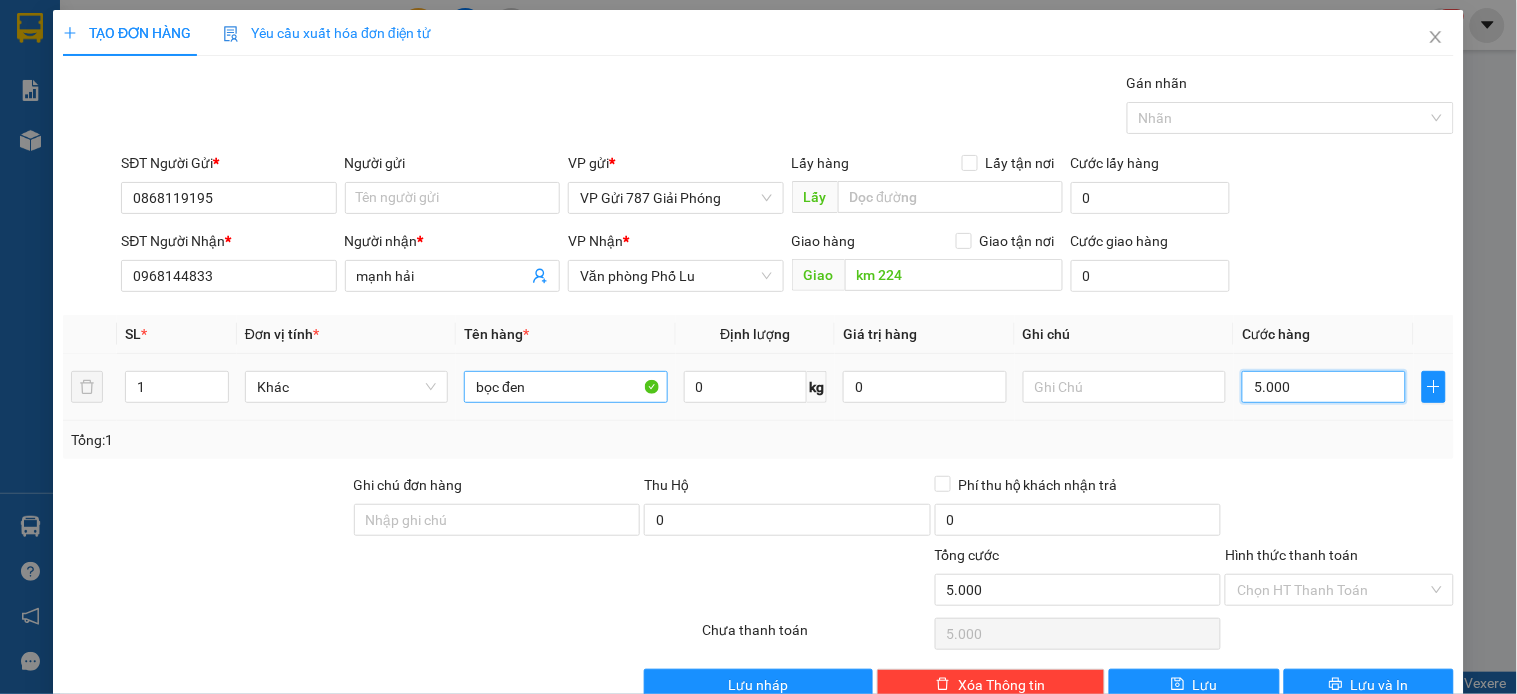 type on "50.000" 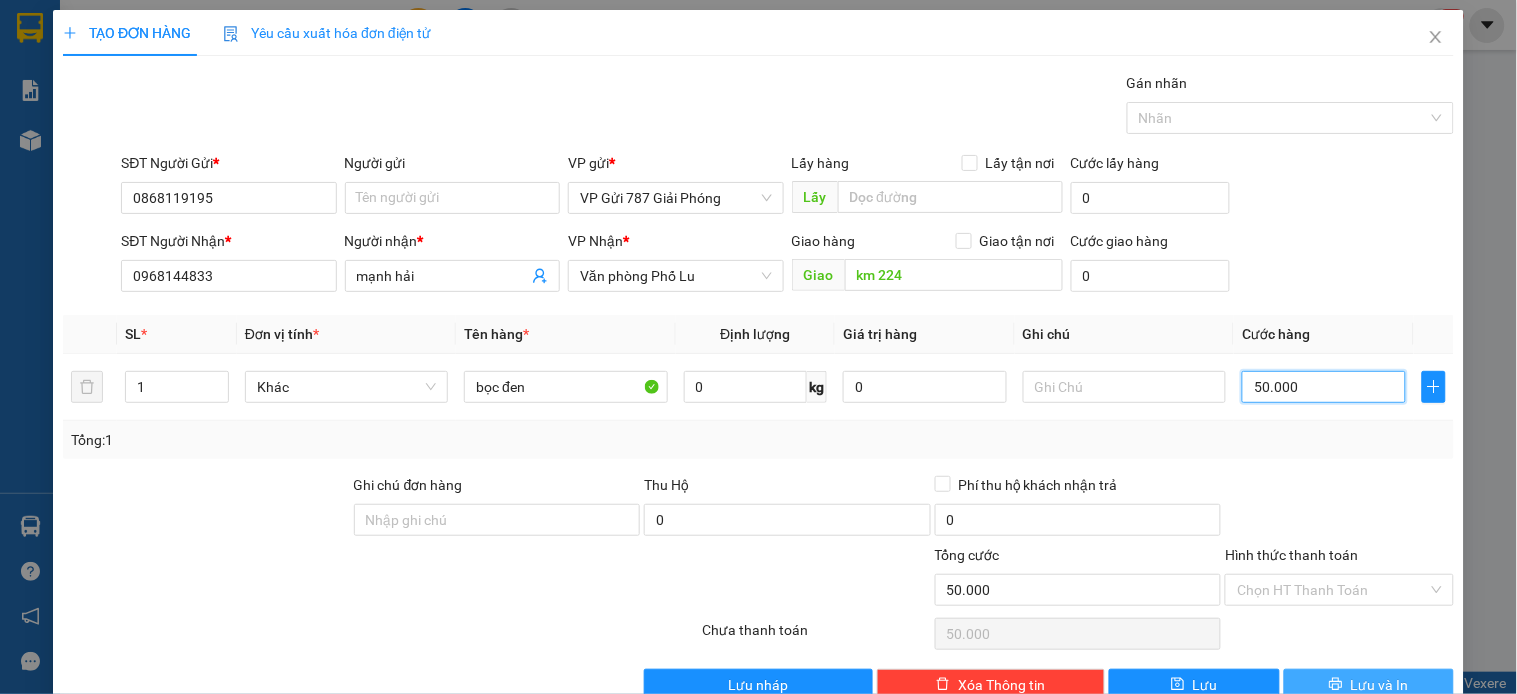 type on "50.000" 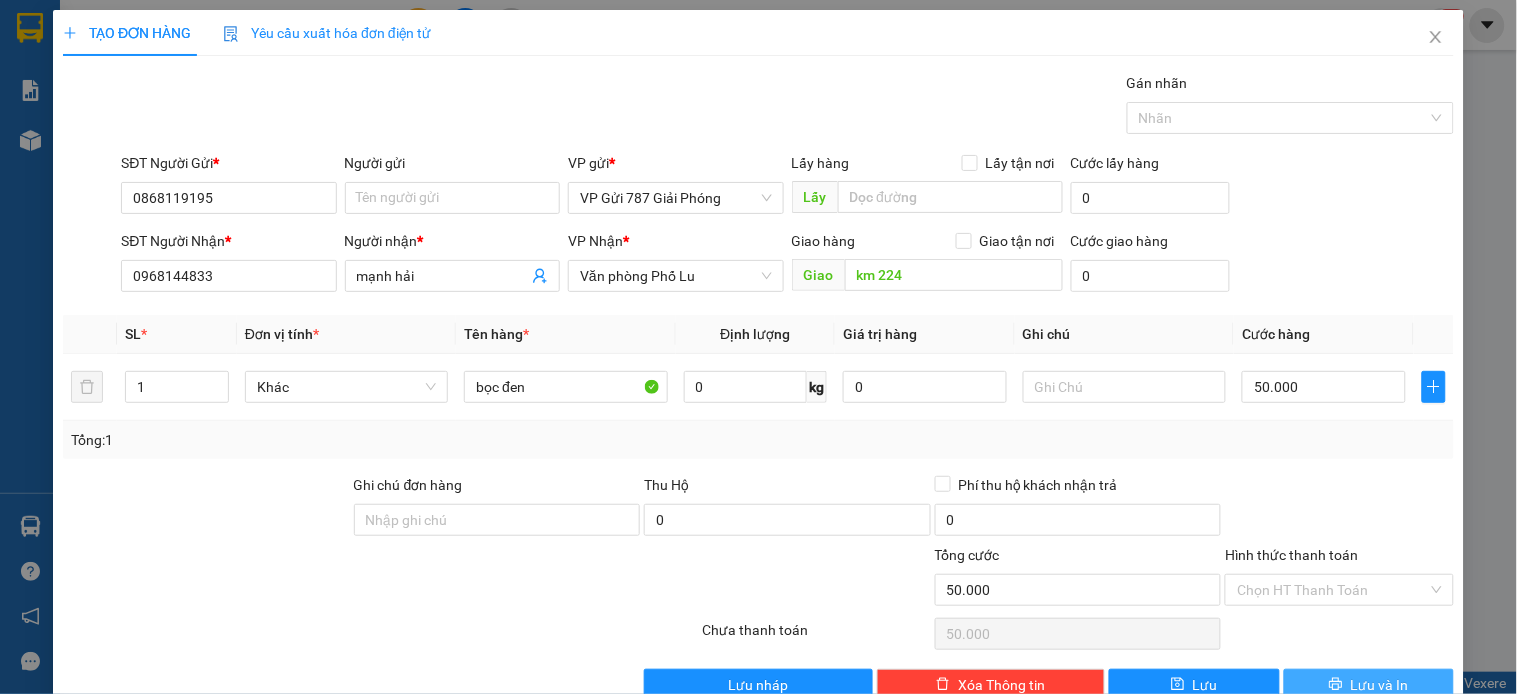 click on "Lưu và In" at bounding box center [1380, 685] 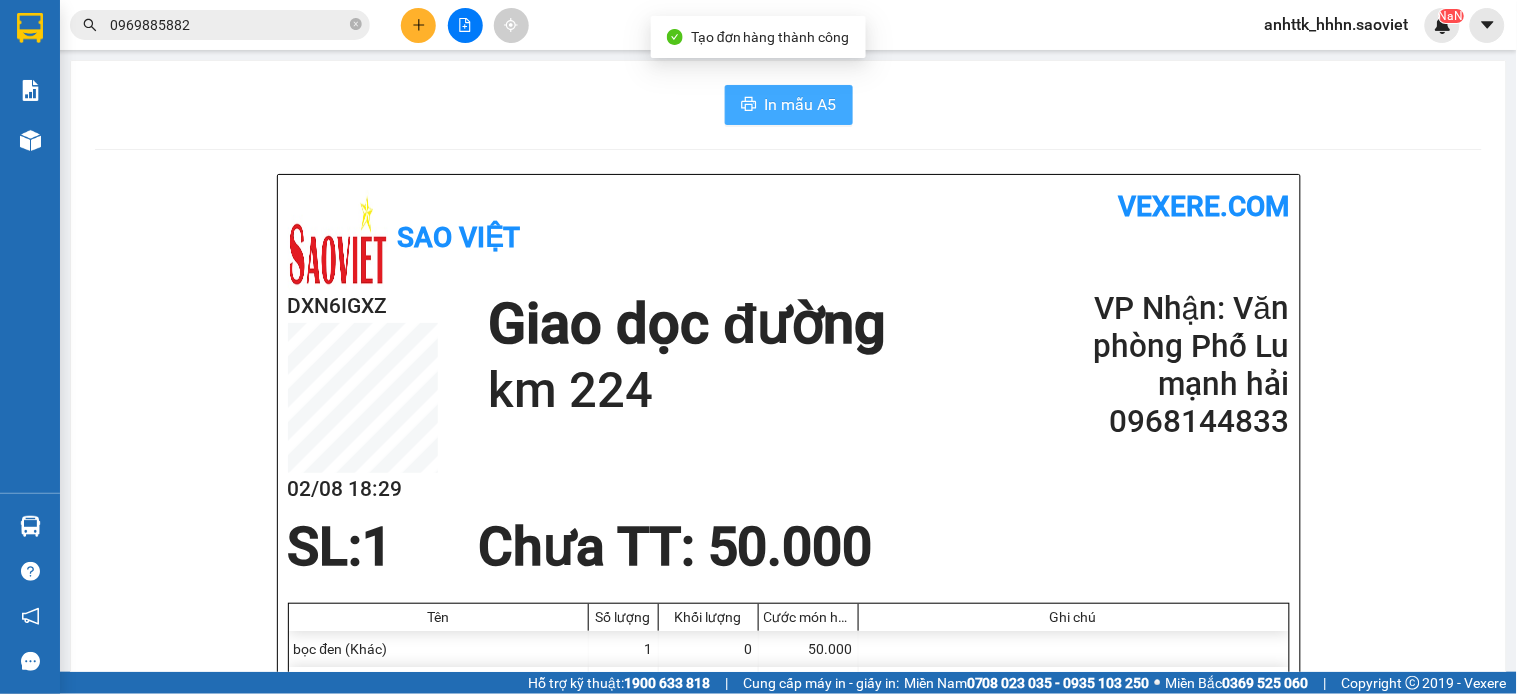 click on "In mẫu A5" at bounding box center (801, 104) 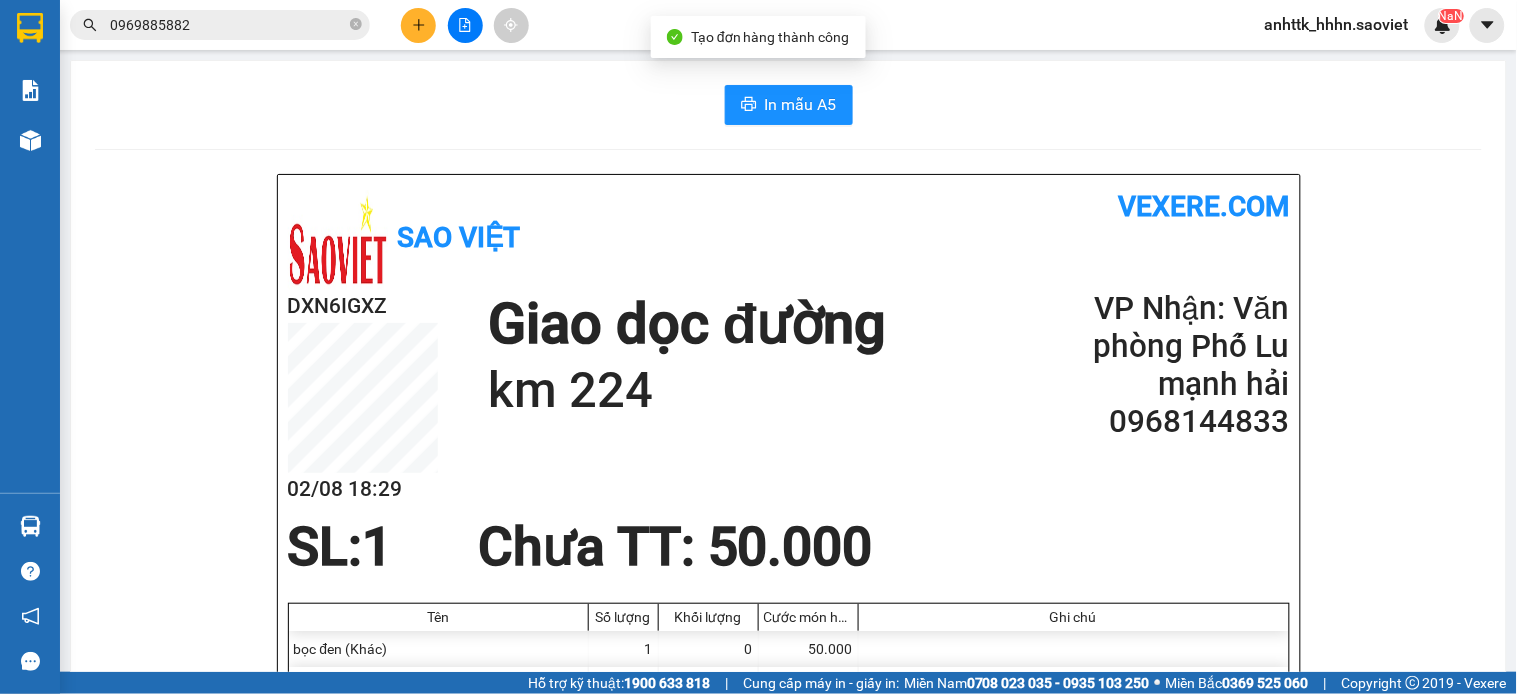 scroll, scrollTop: 0, scrollLeft: 0, axis: both 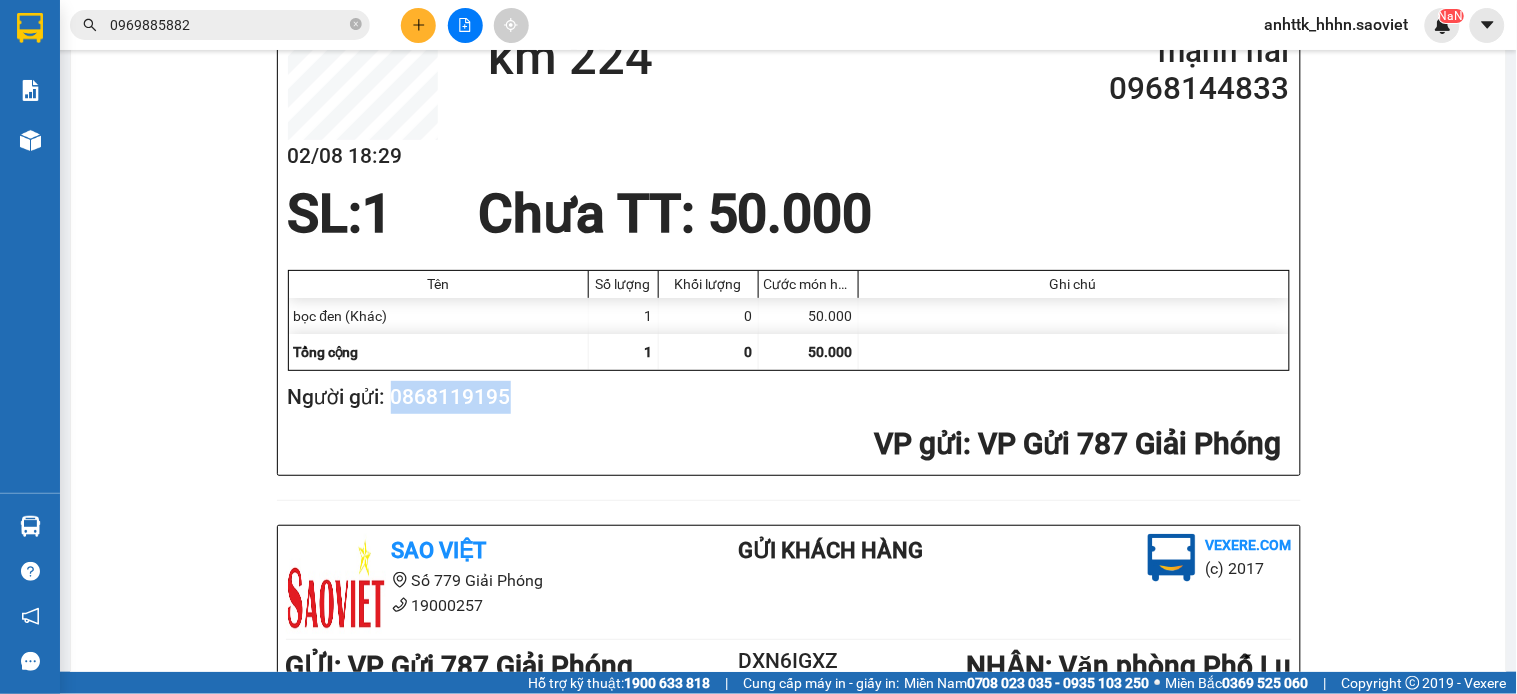 drag, startPoint x: 384, startPoint y: 400, endPoint x: 555, endPoint y: 390, distance: 171.29214 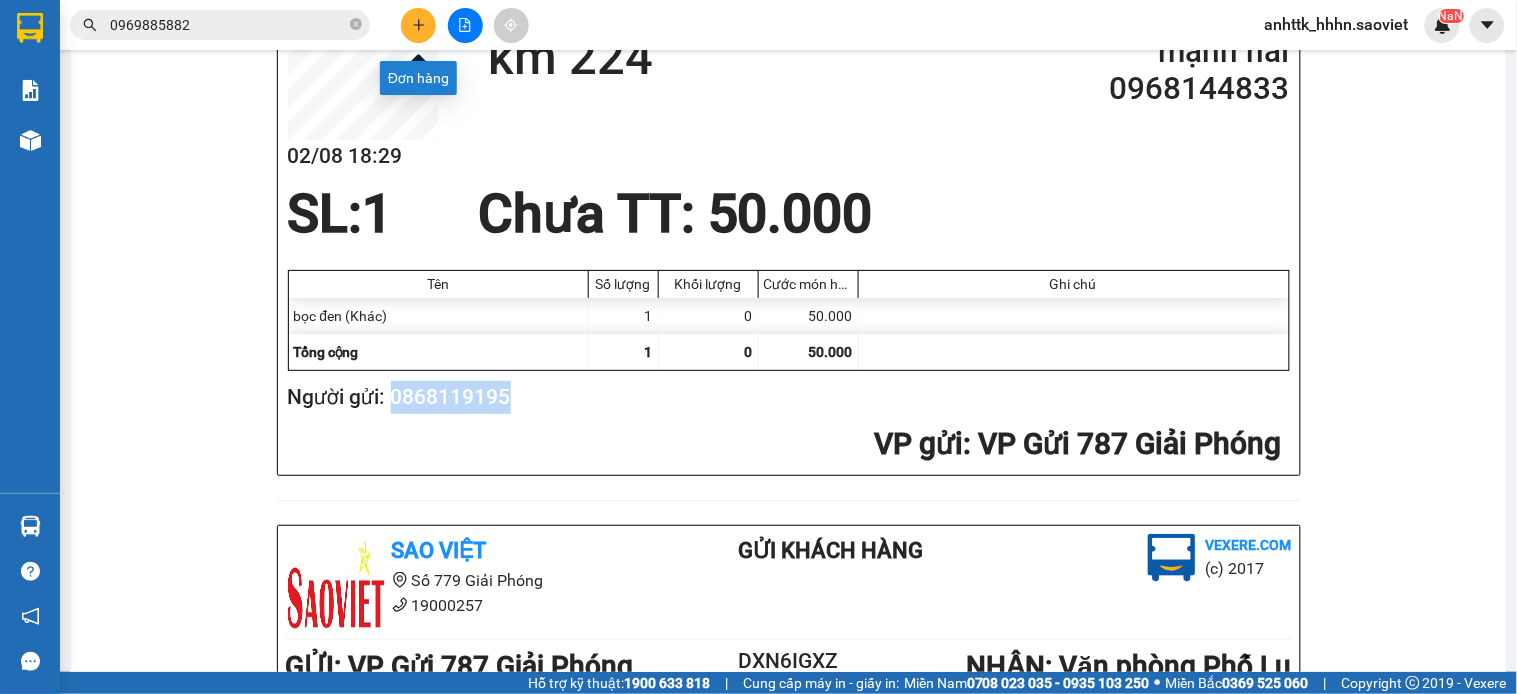 click 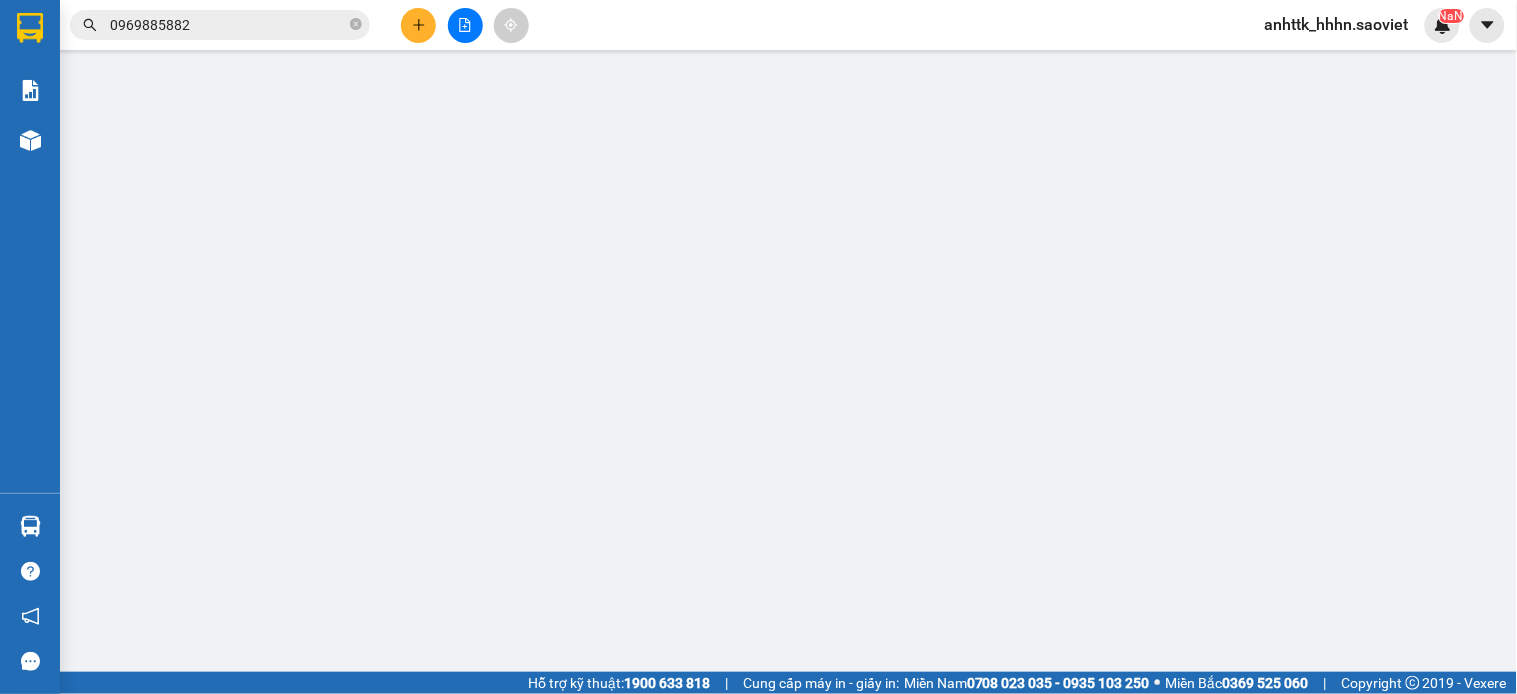 scroll, scrollTop: 0, scrollLeft: 0, axis: both 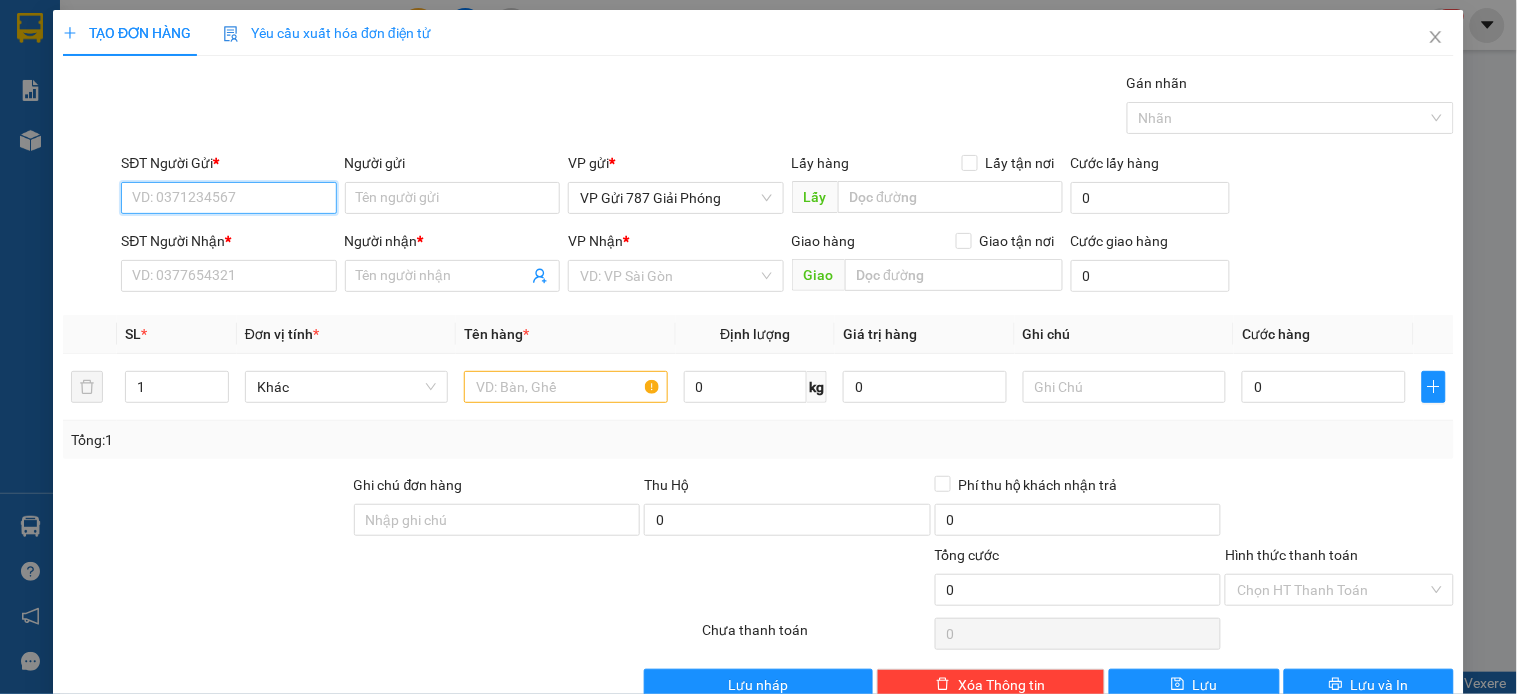 click on "SĐT Người Gửi  *" at bounding box center [228, 198] 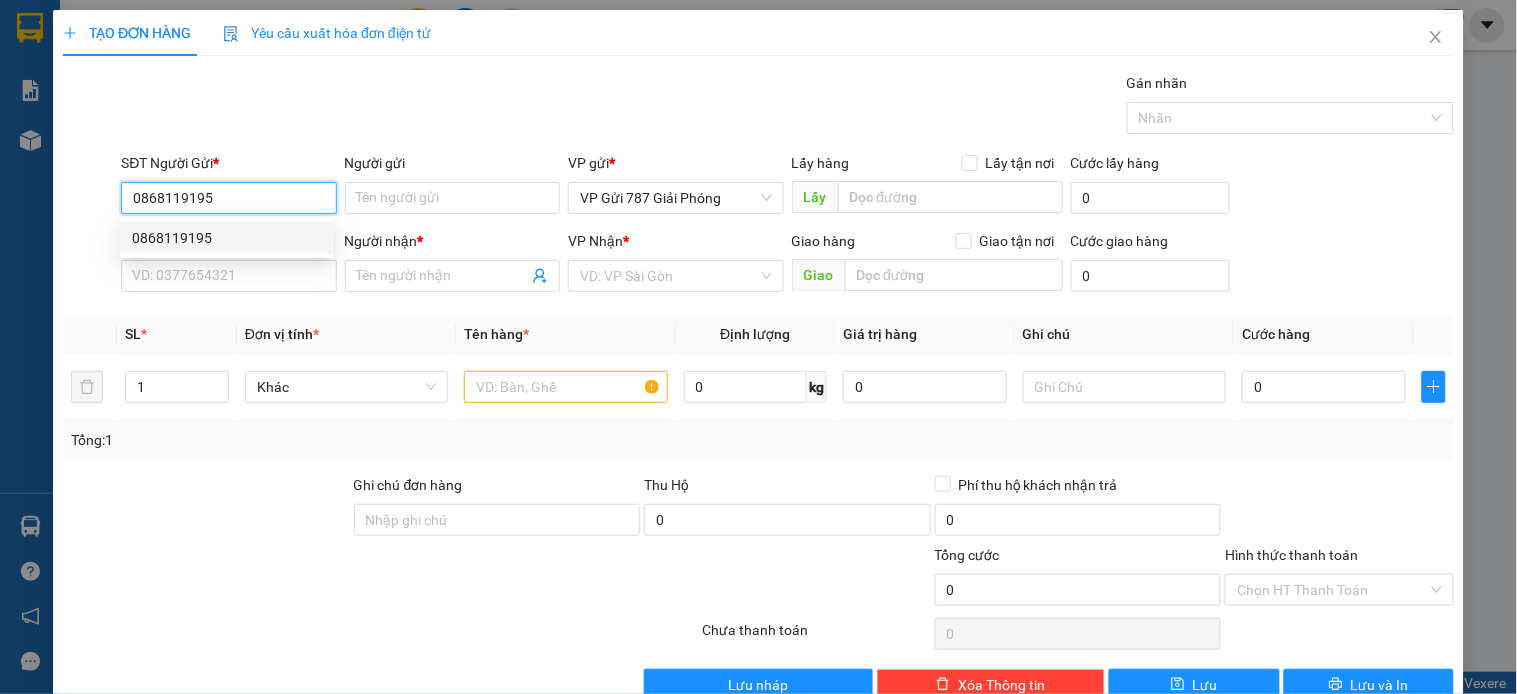 drag, startPoint x: 194, startPoint y: 238, endPoint x: 211, endPoint y: 234, distance: 17.464249 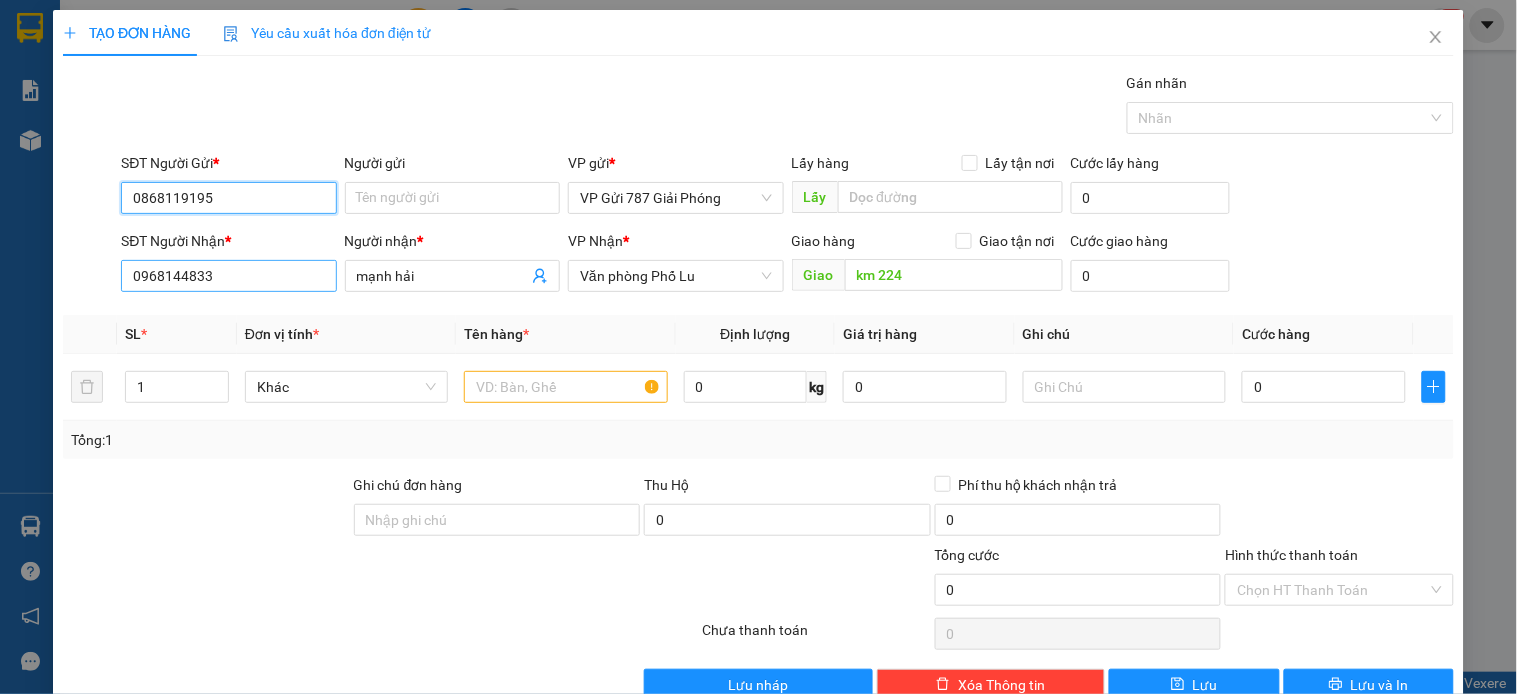 type on "0868119195" 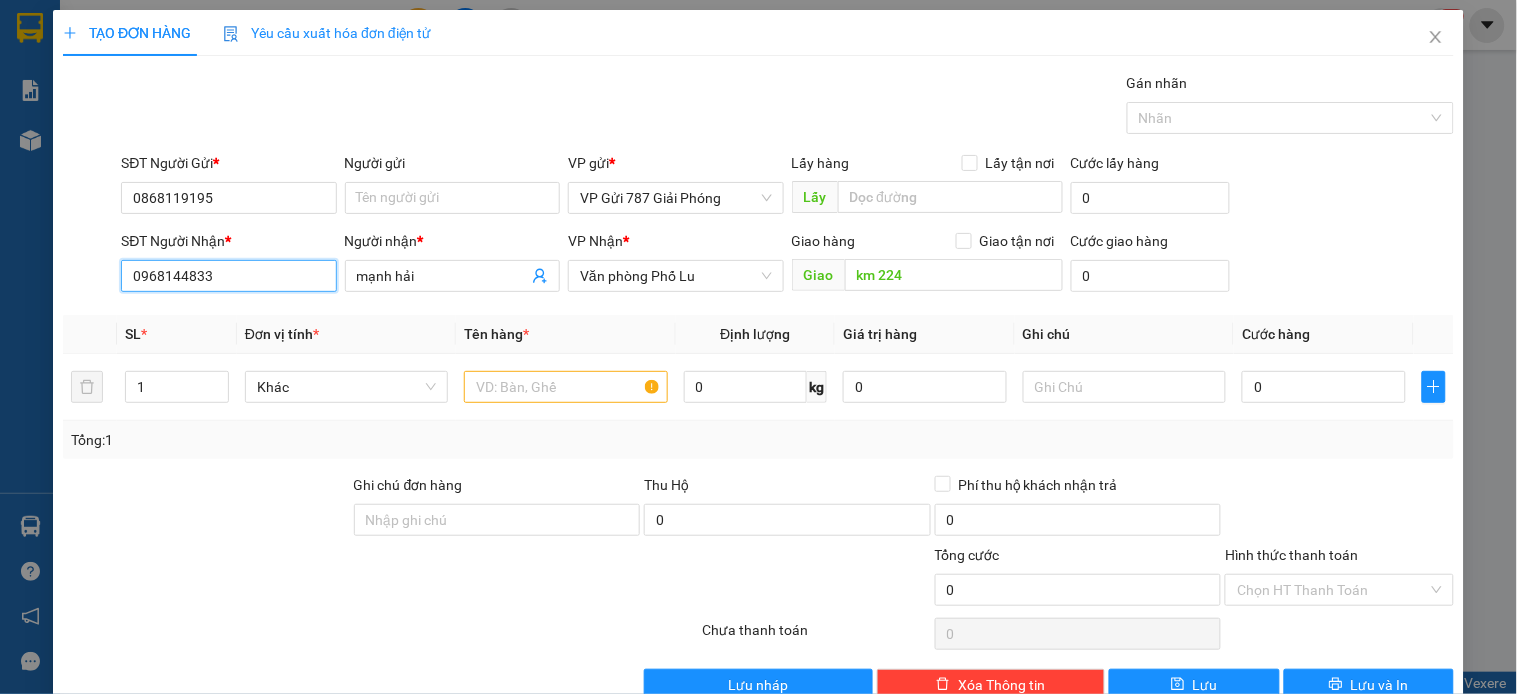 drag, startPoint x: 250, startPoint y: 284, endPoint x: 73, endPoint y: 278, distance: 177.10167 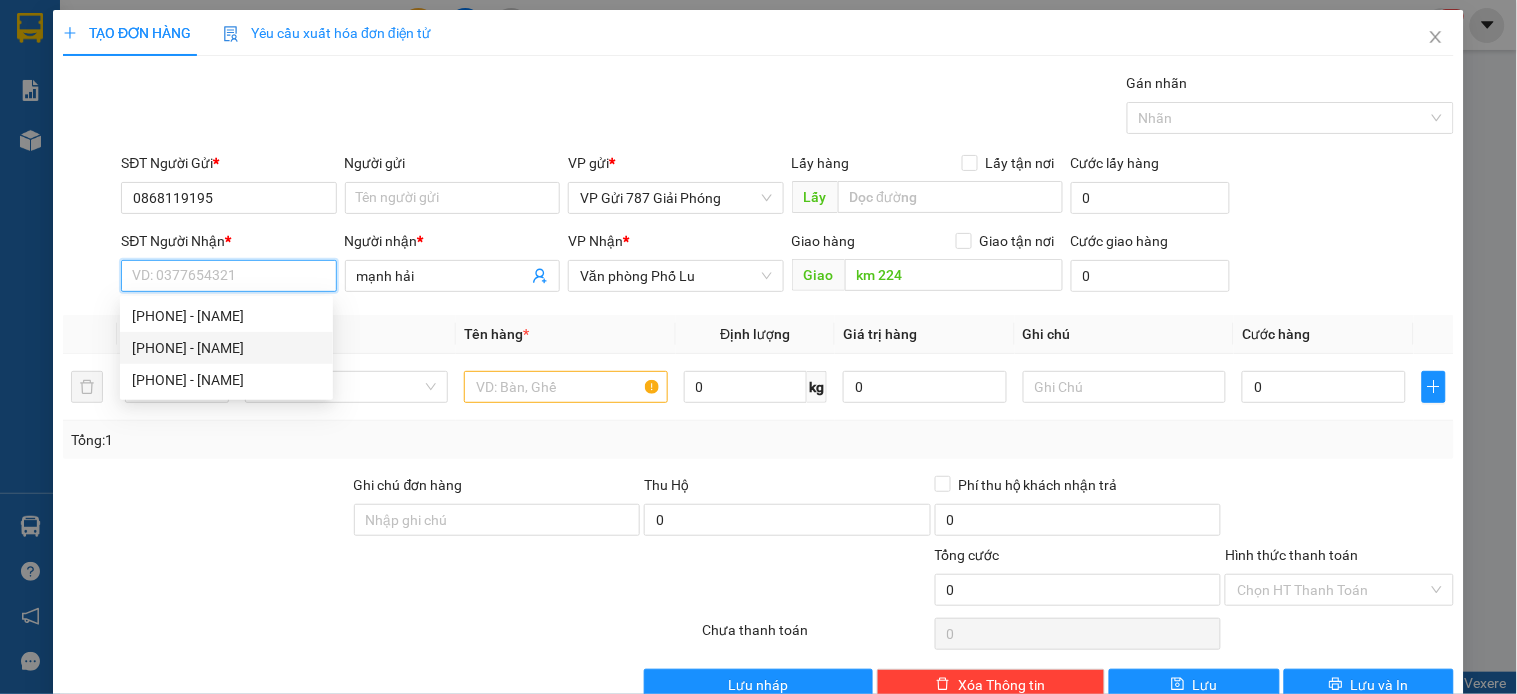 click on "[PHONE] - [NAME]" at bounding box center (226, 348) 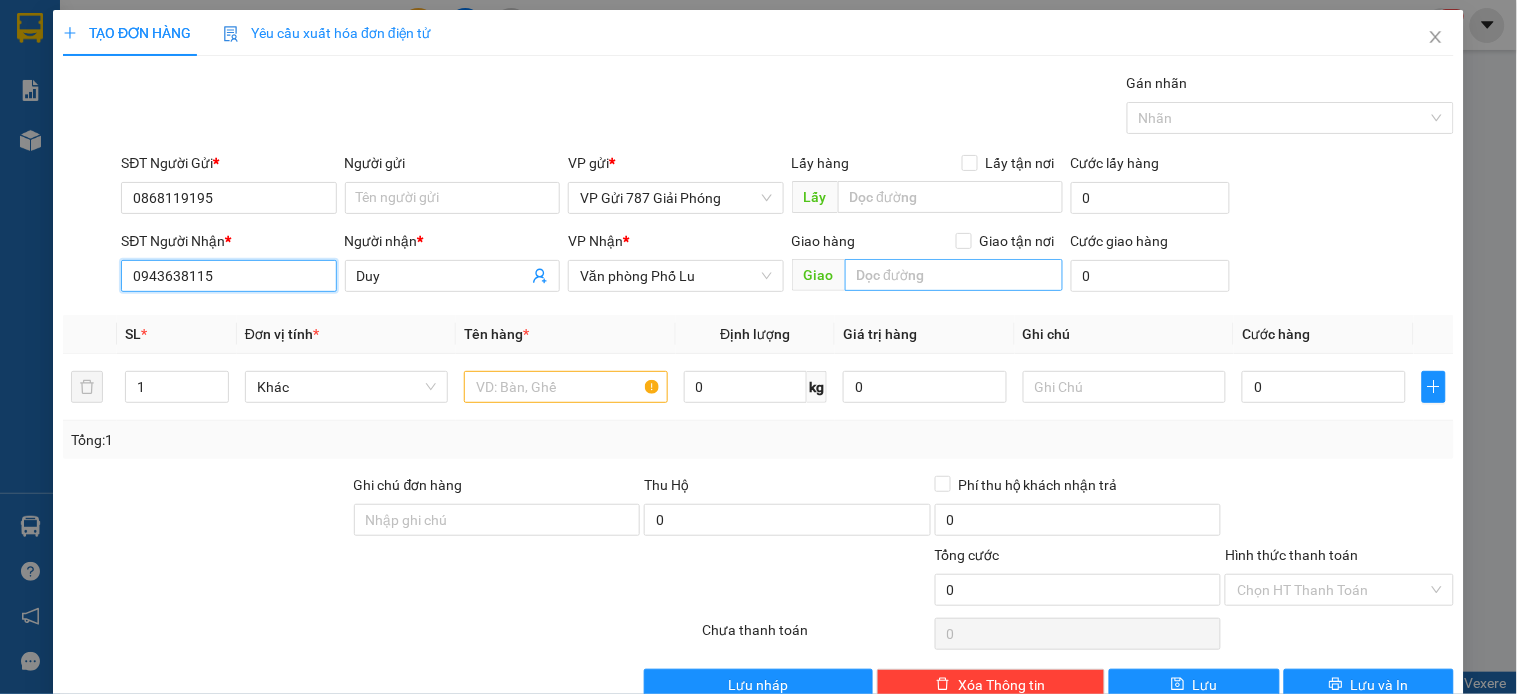 type on "0943638115" 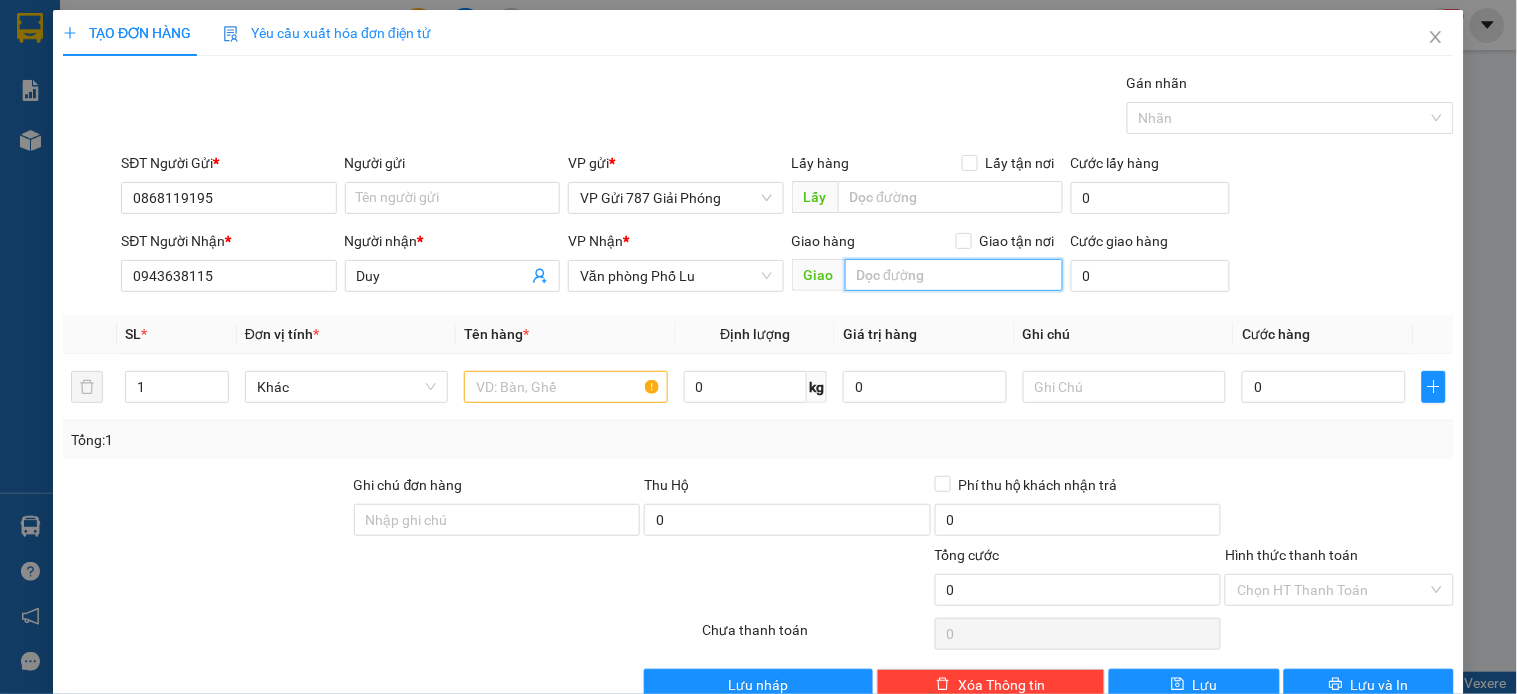 click at bounding box center (954, 275) 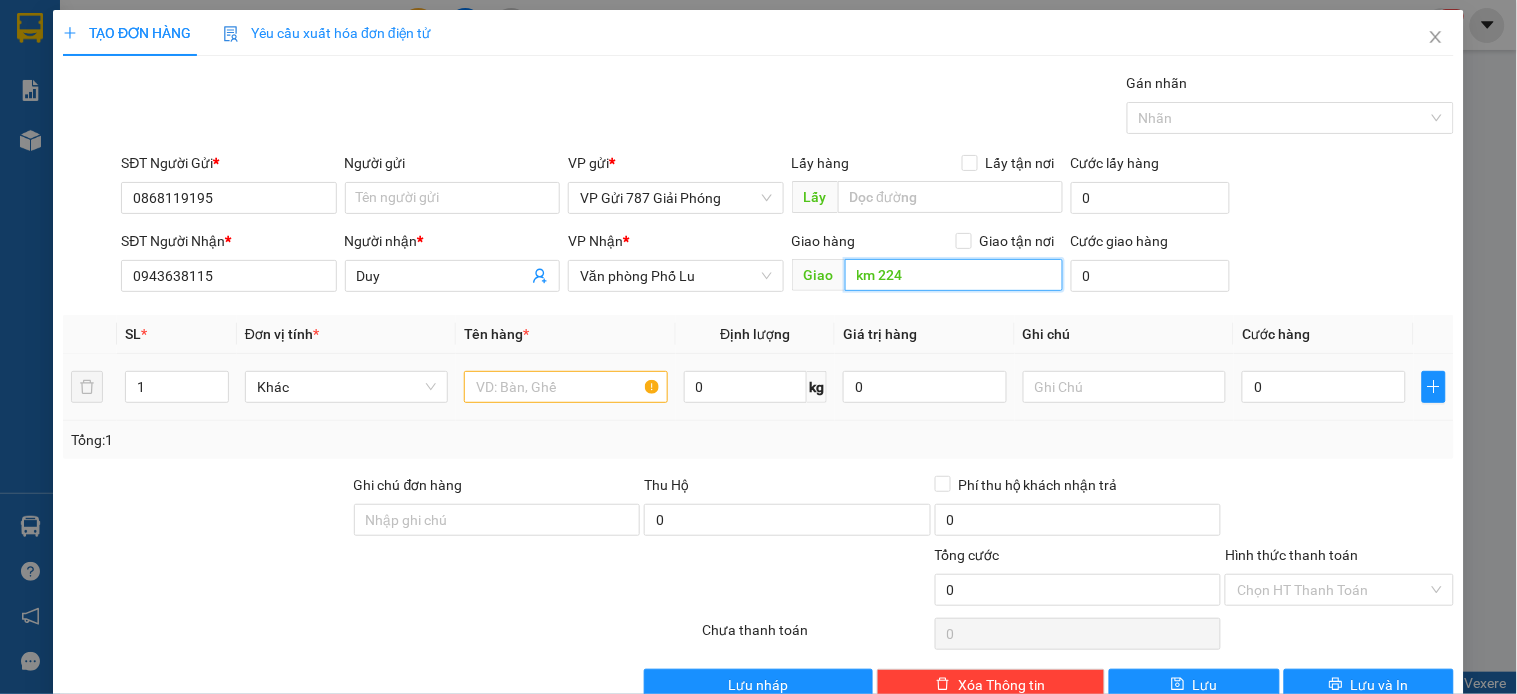 type on "km 224" 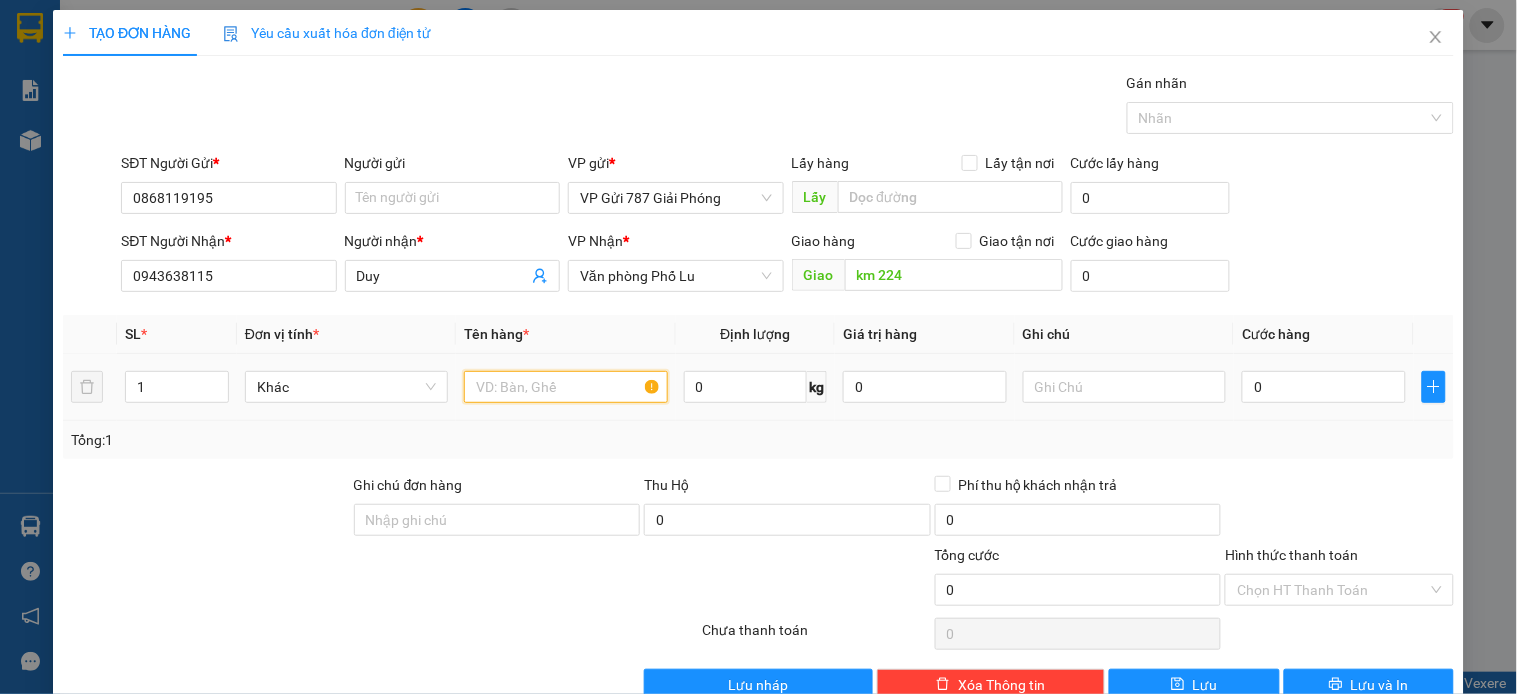 click at bounding box center (565, 387) 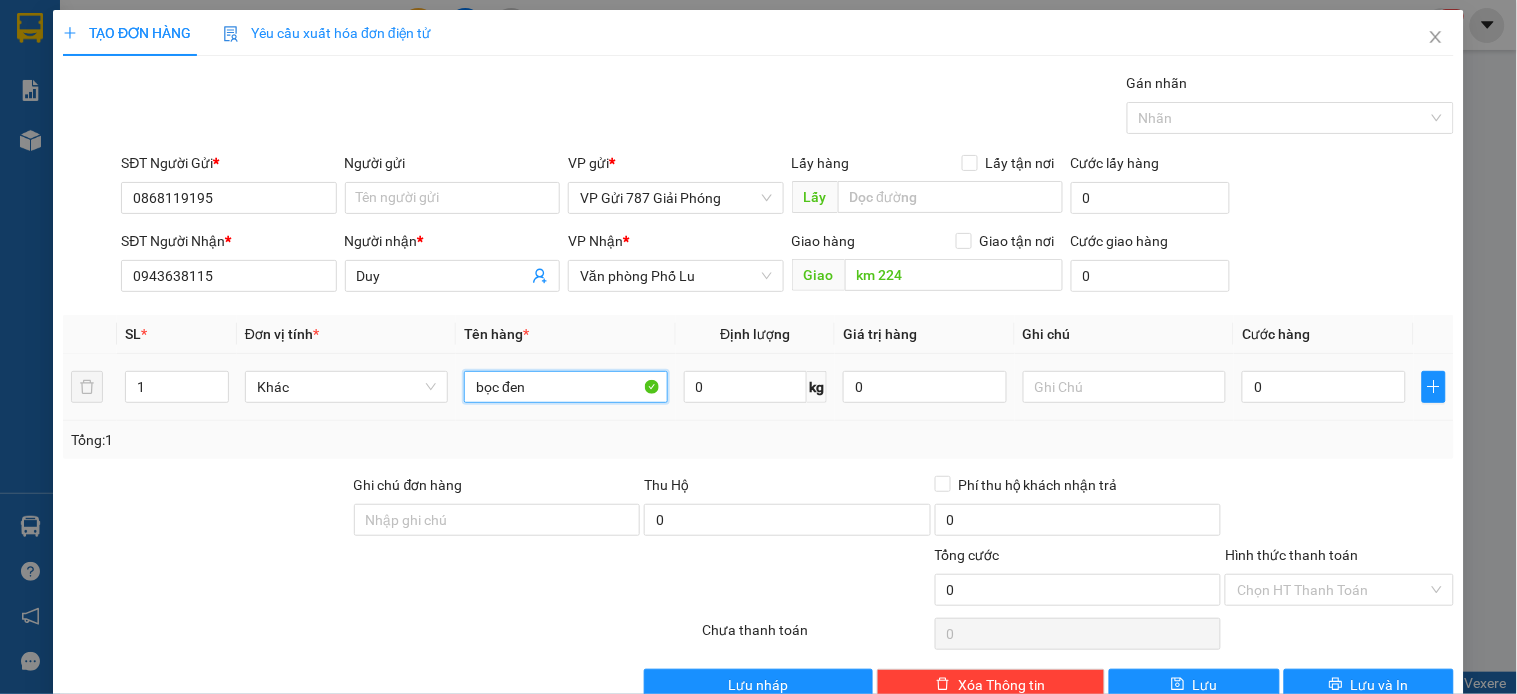 type on "bọc đen" 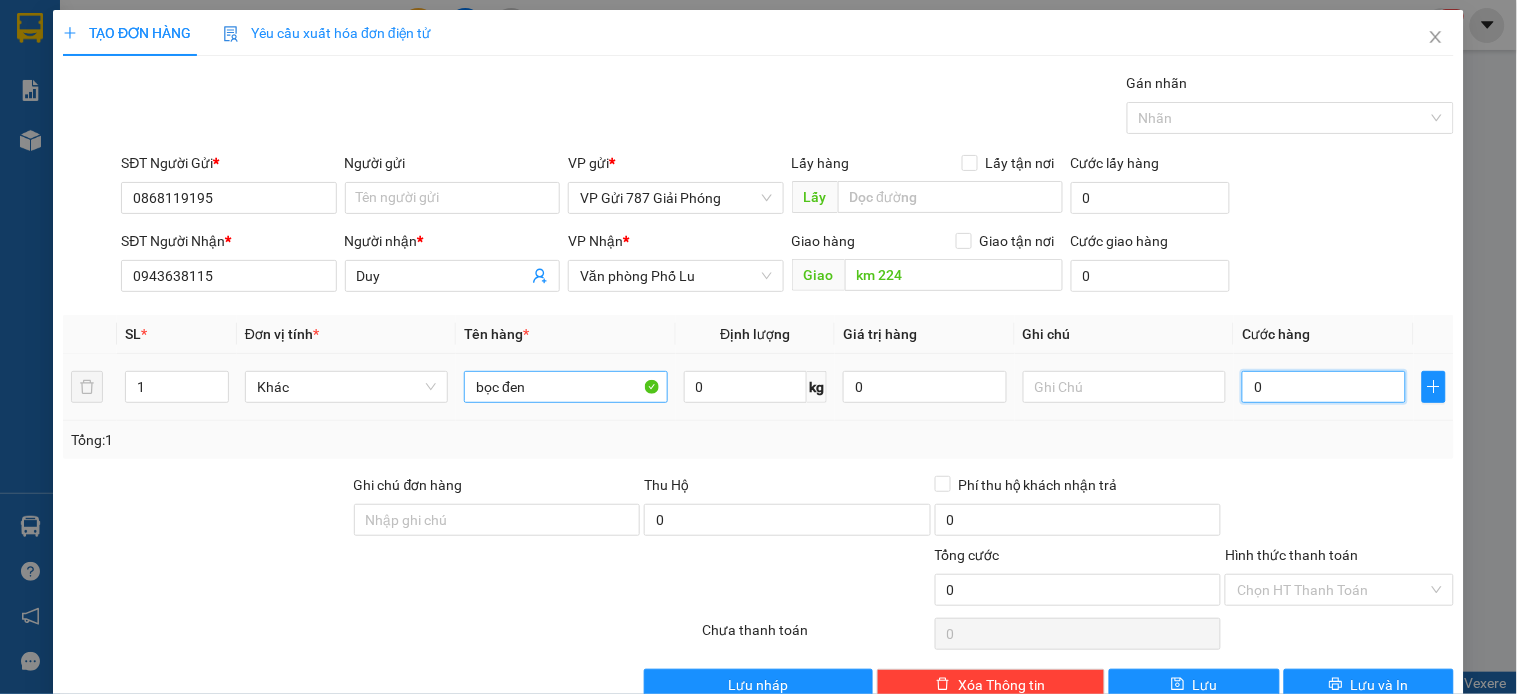 type on "5" 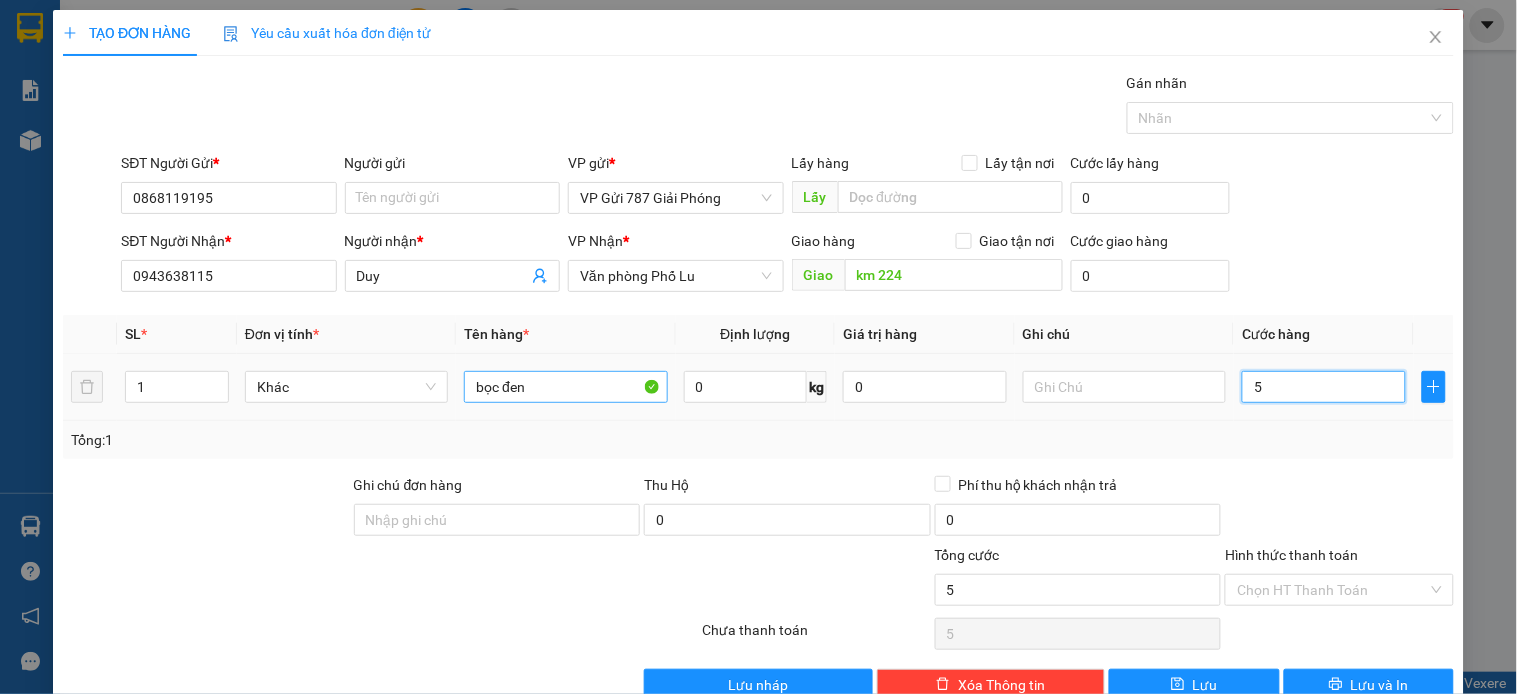 type on "50" 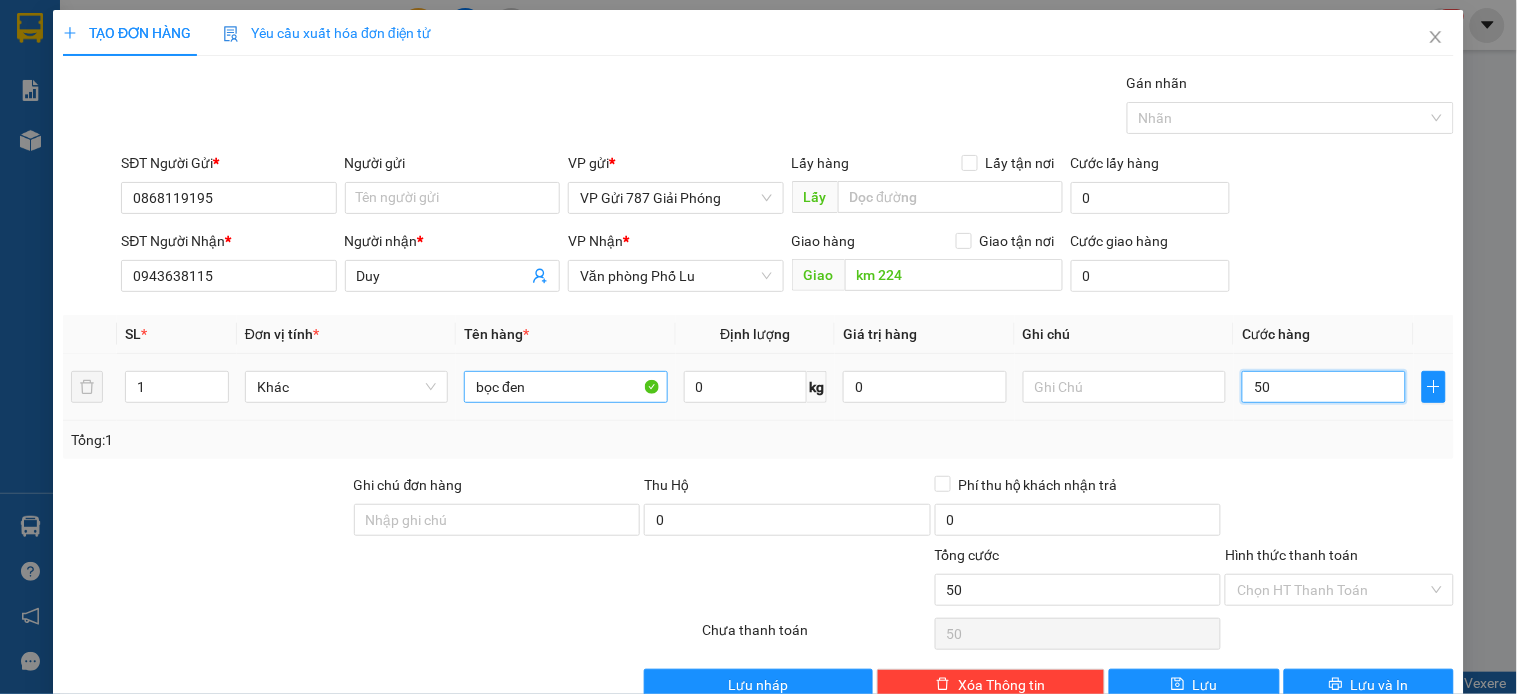 type on "500" 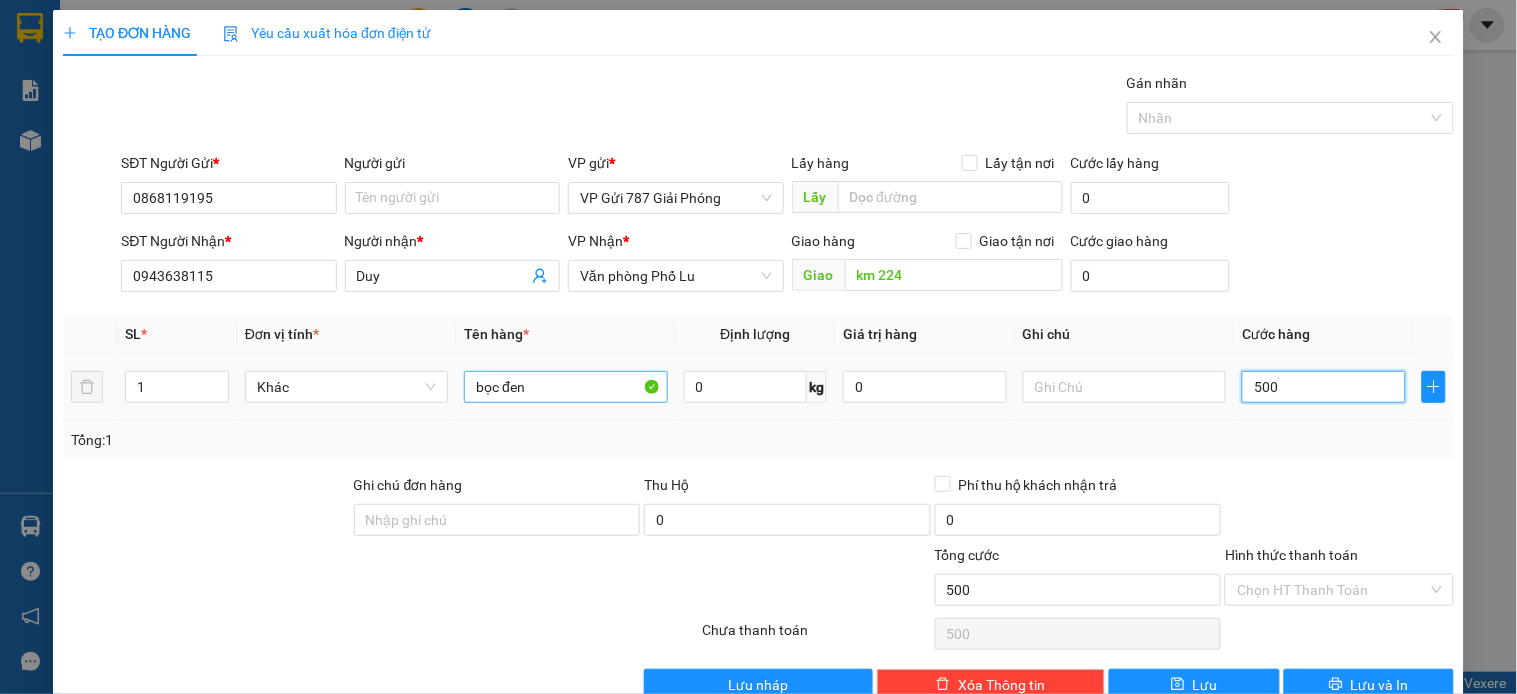 type on "5.000" 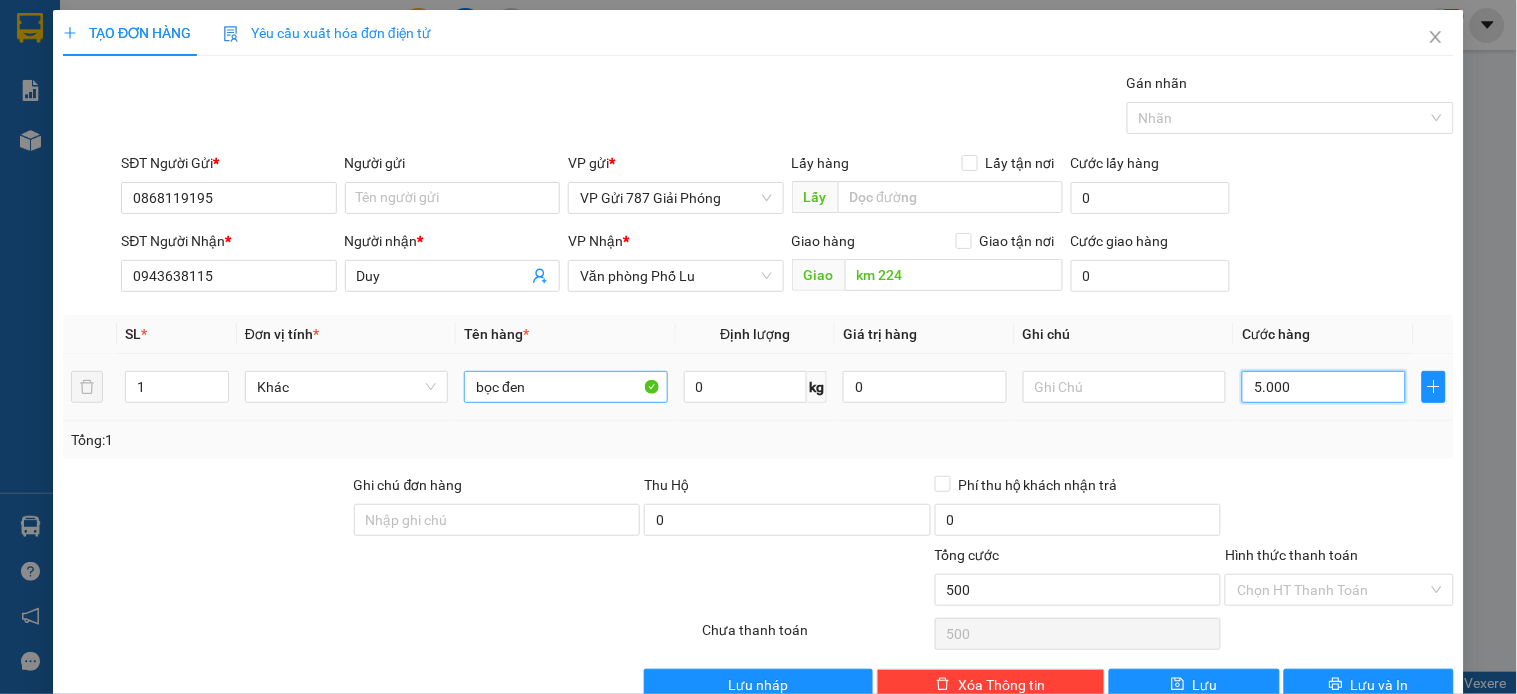 type on "5.000" 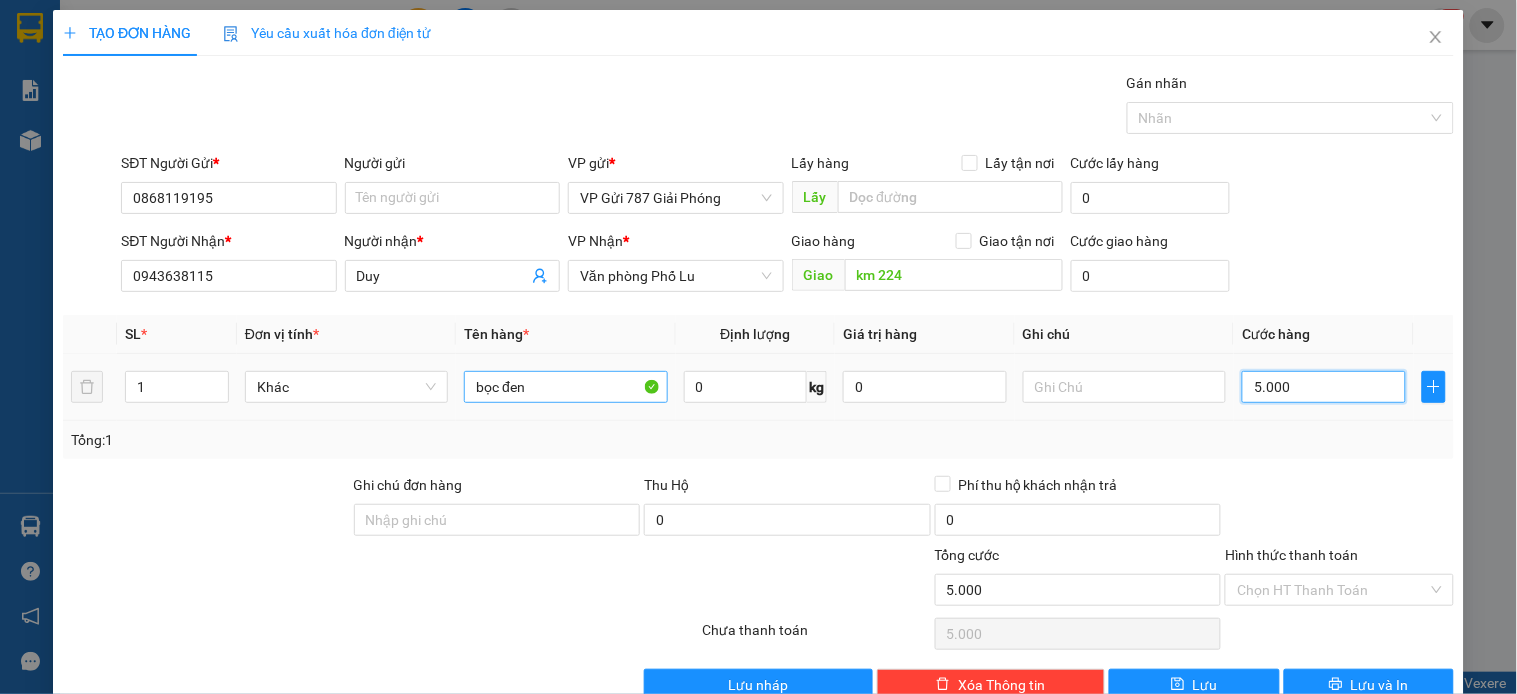 type on "50.000" 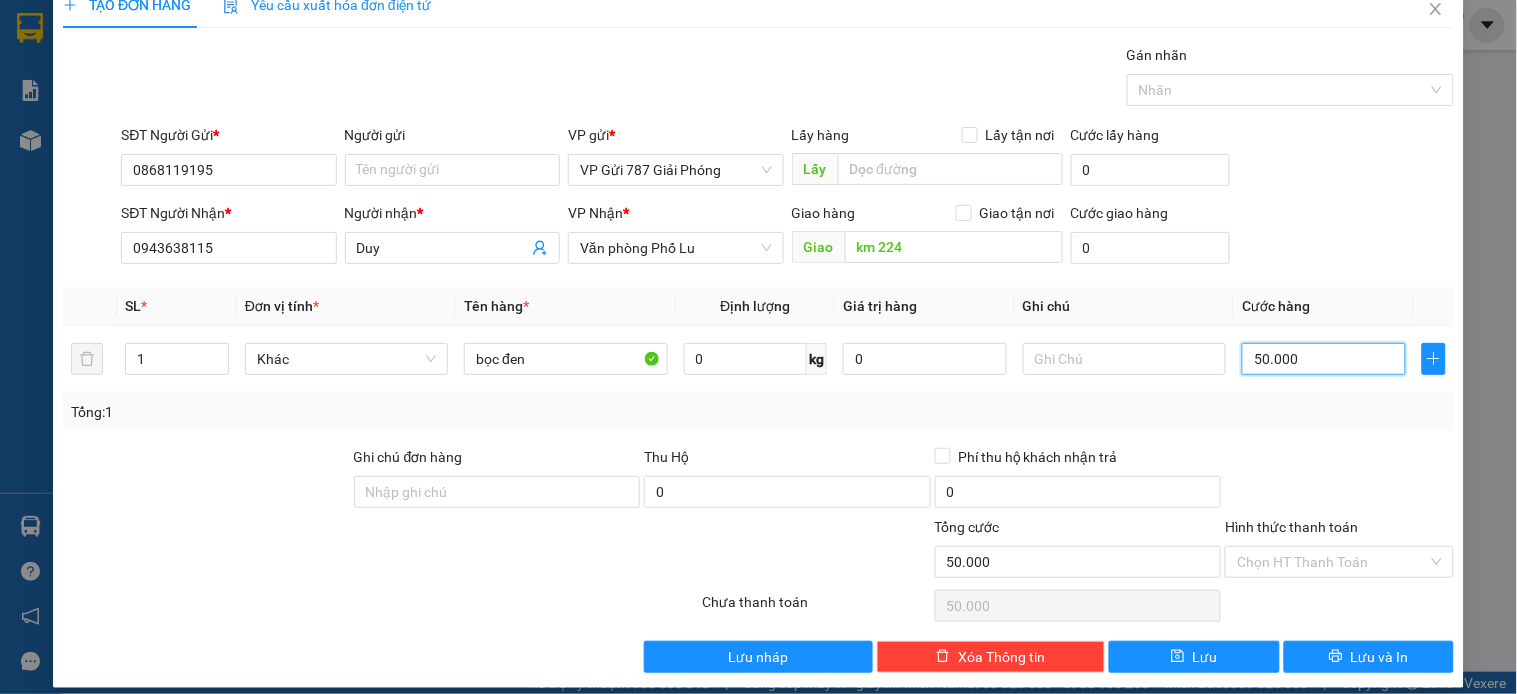 scroll, scrollTop: 45, scrollLeft: 0, axis: vertical 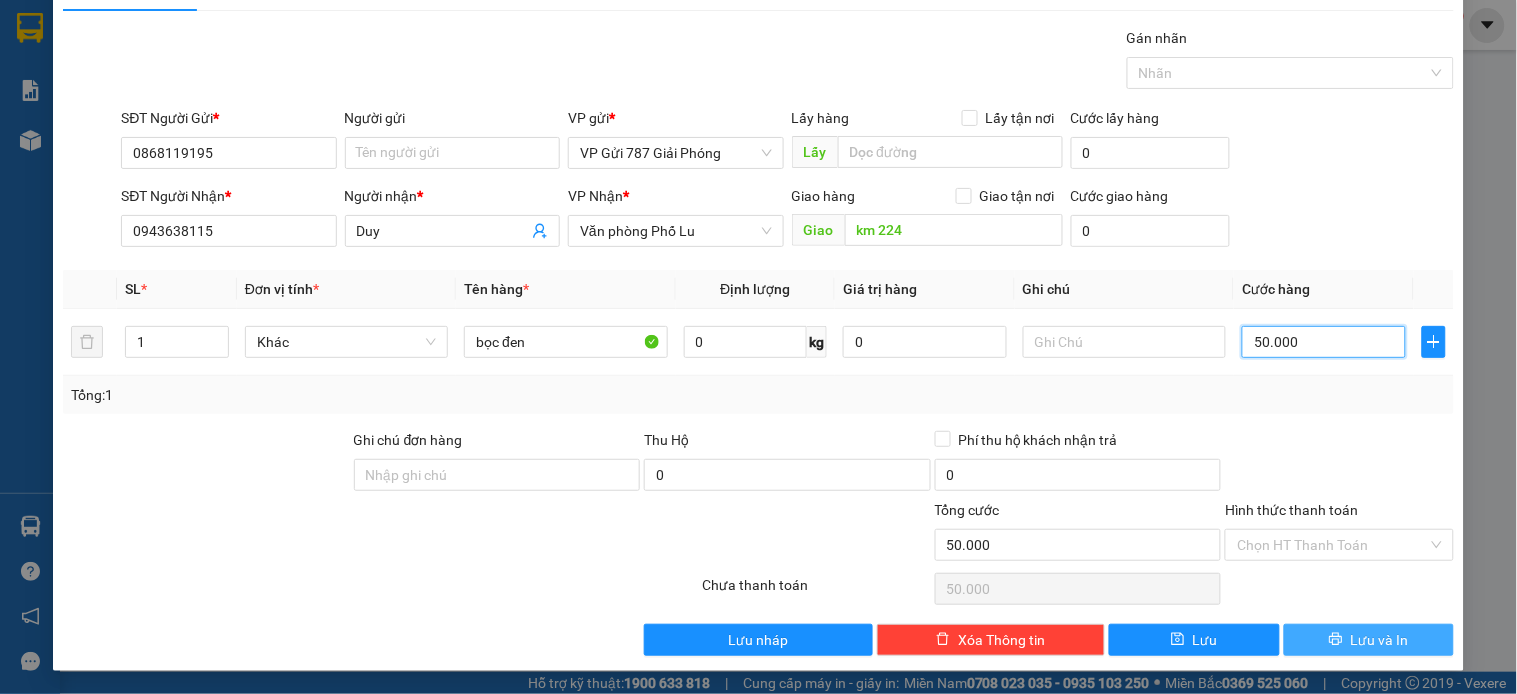 type on "50.000" 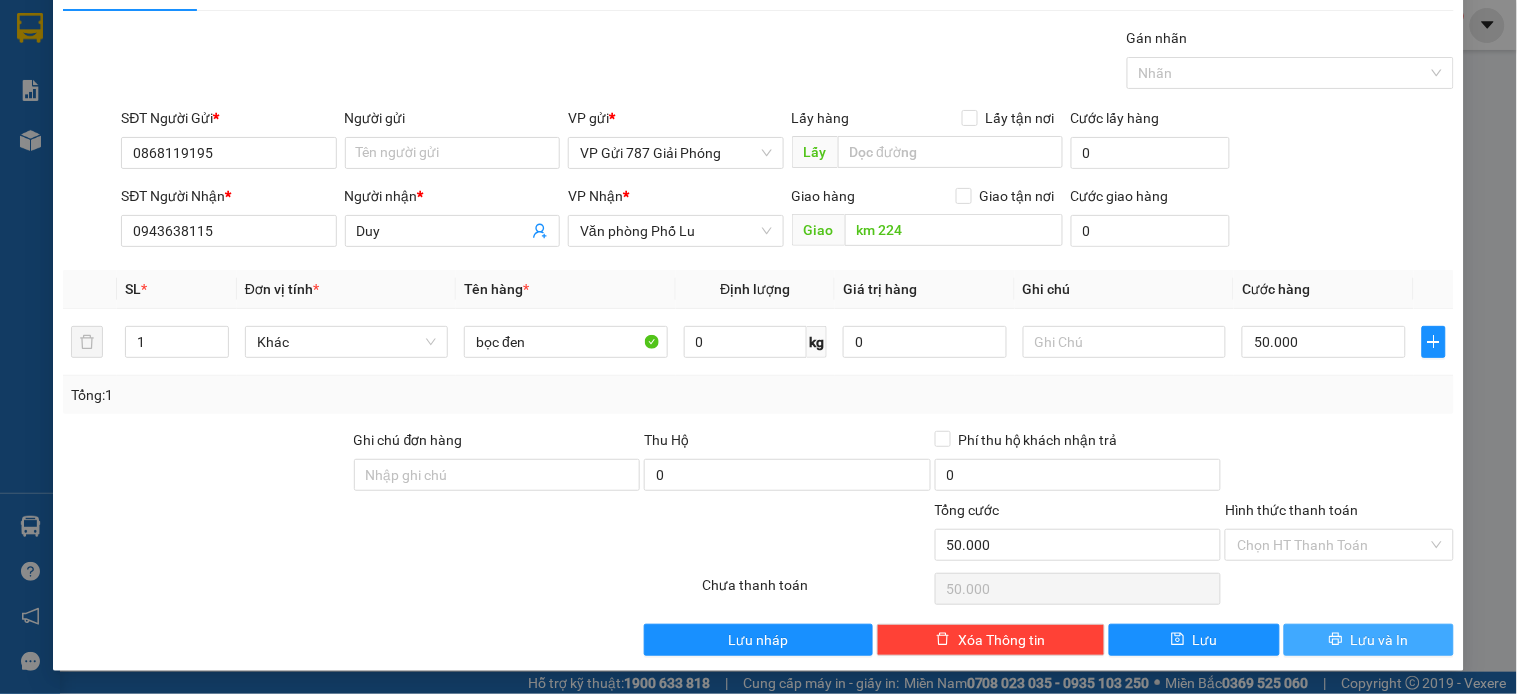 click on "Lưu và In" at bounding box center (1369, 640) 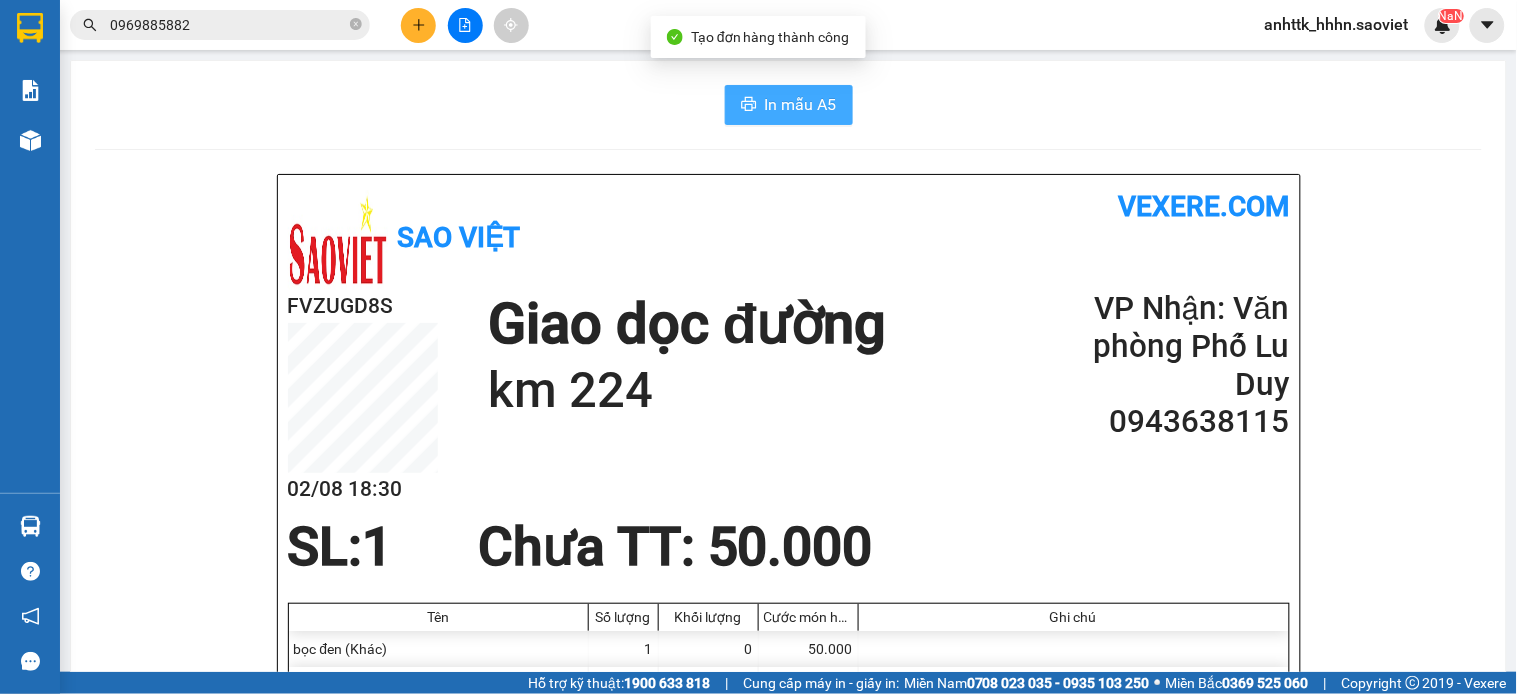 click on "In mẫu A5" at bounding box center (801, 104) 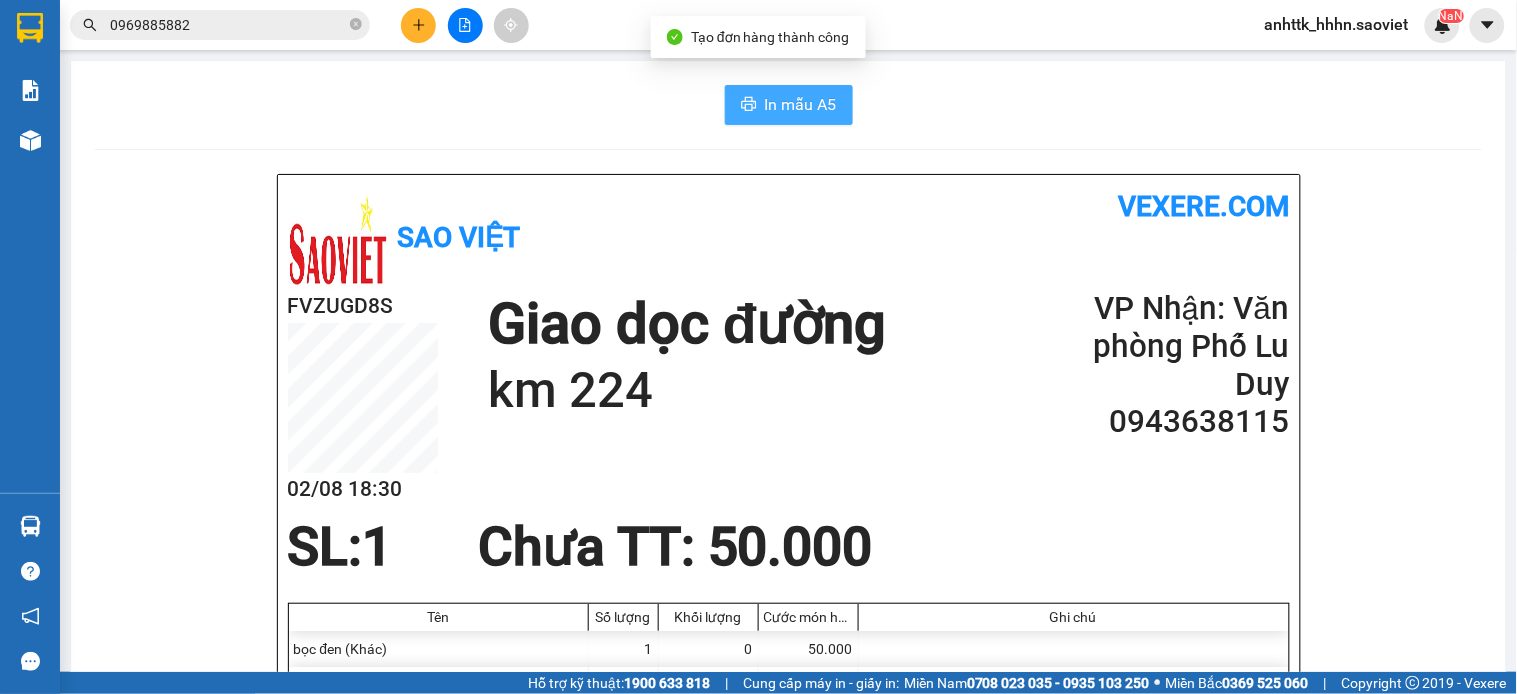 scroll, scrollTop: 0, scrollLeft: 0, axis: both 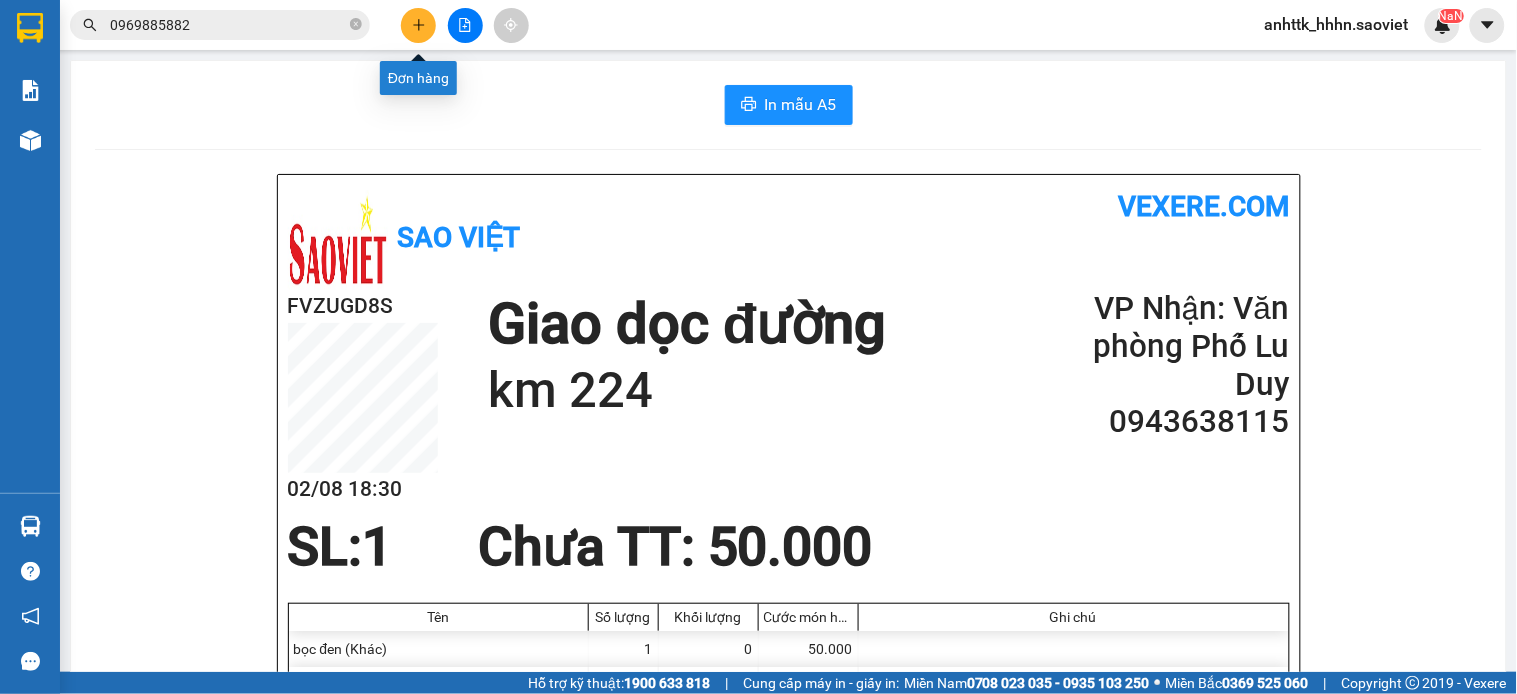 click at bounding box center [418, 25] 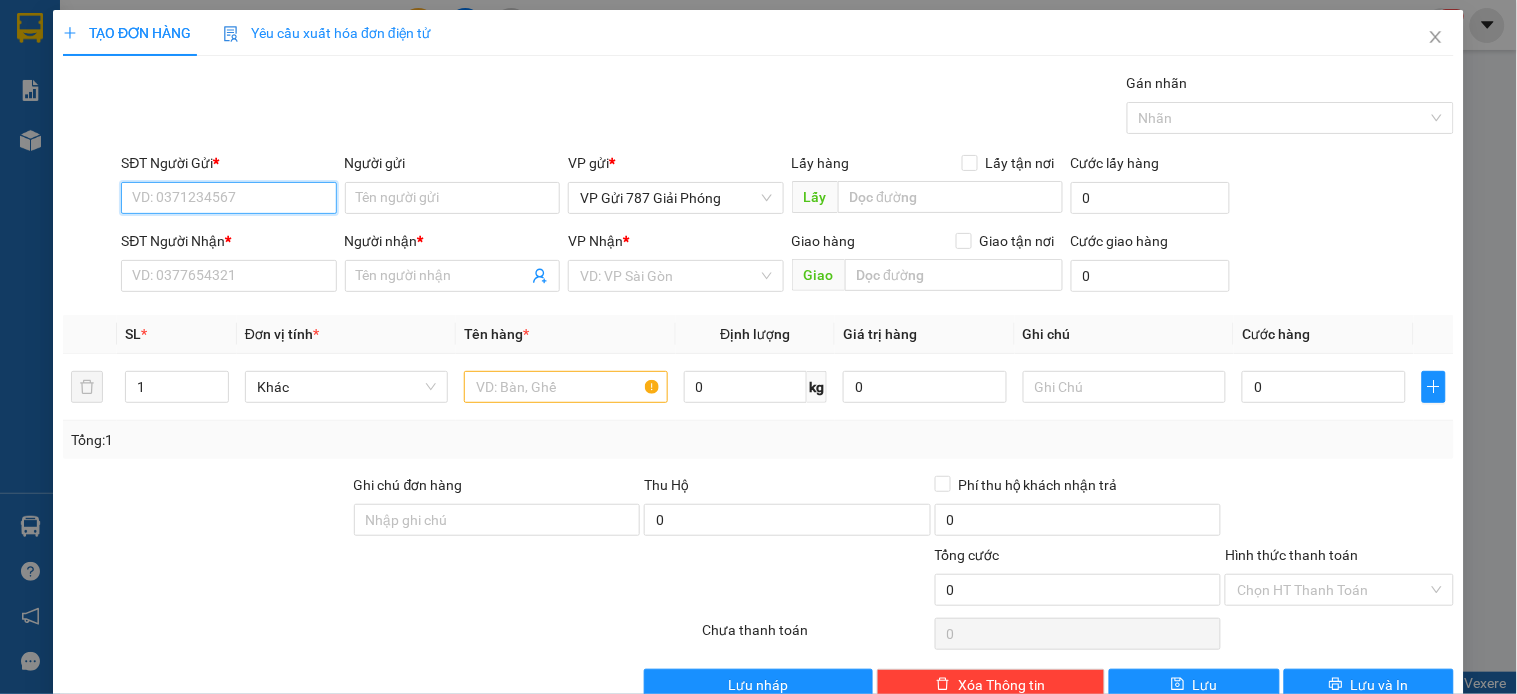click on "SĐT Người Gửi  *" at bounding box center (228, 198) 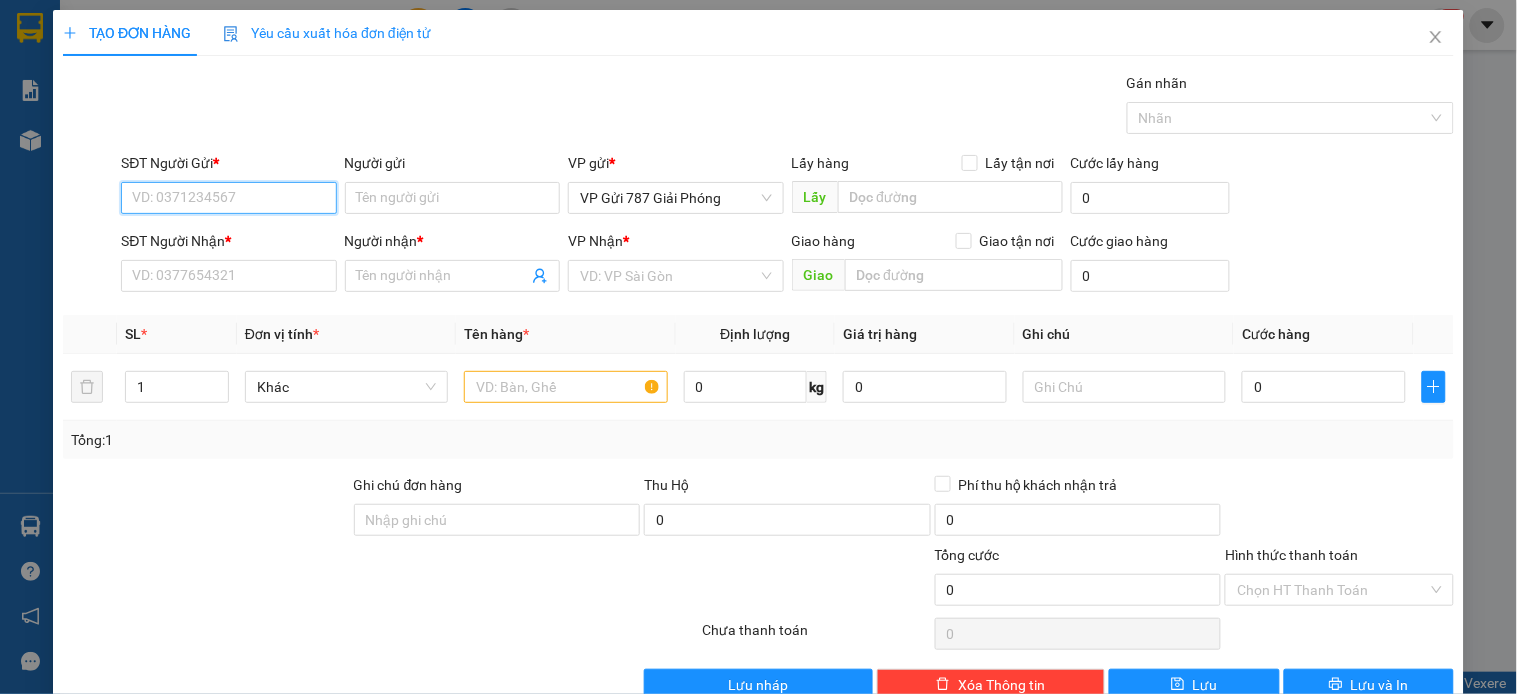 click on "SĐT Người Gửi  *" at bounding box center [228, 198] 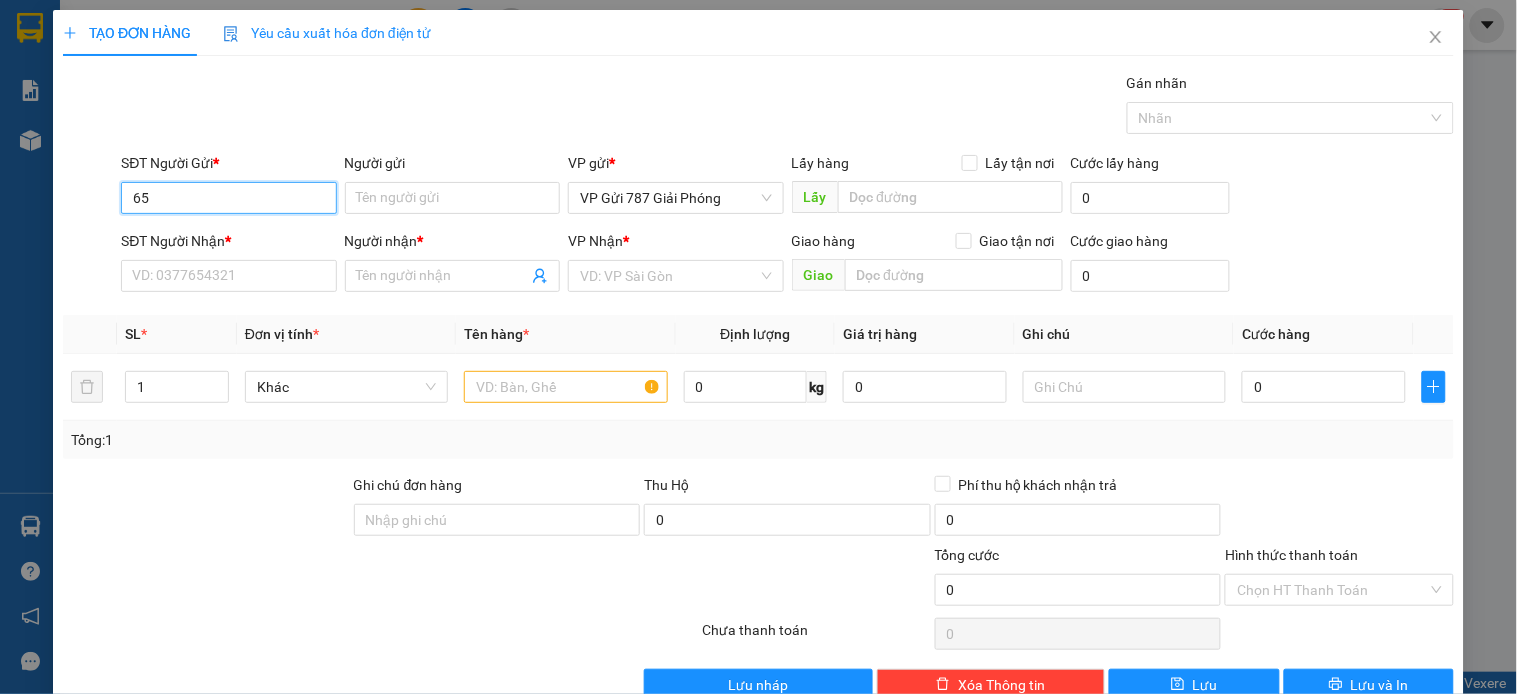 type on "6" 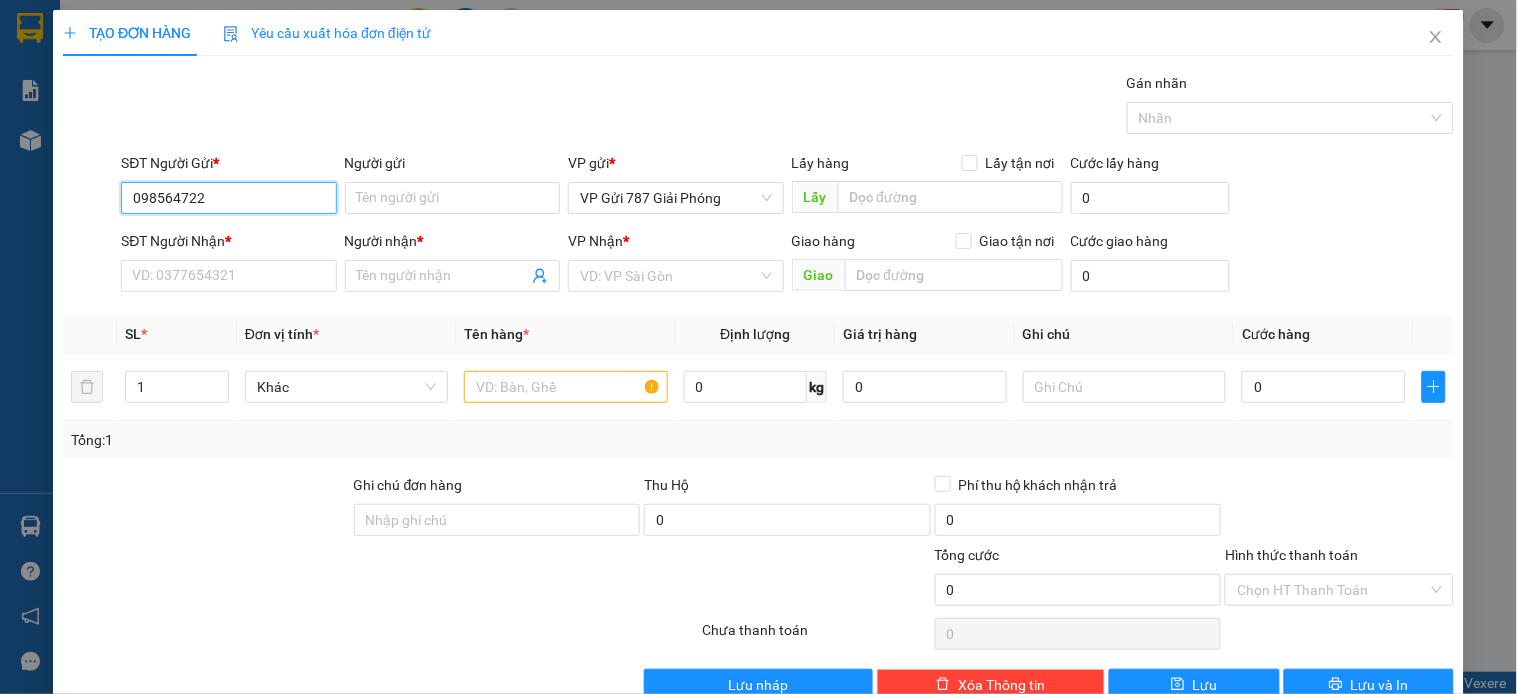 type on "0985647222" 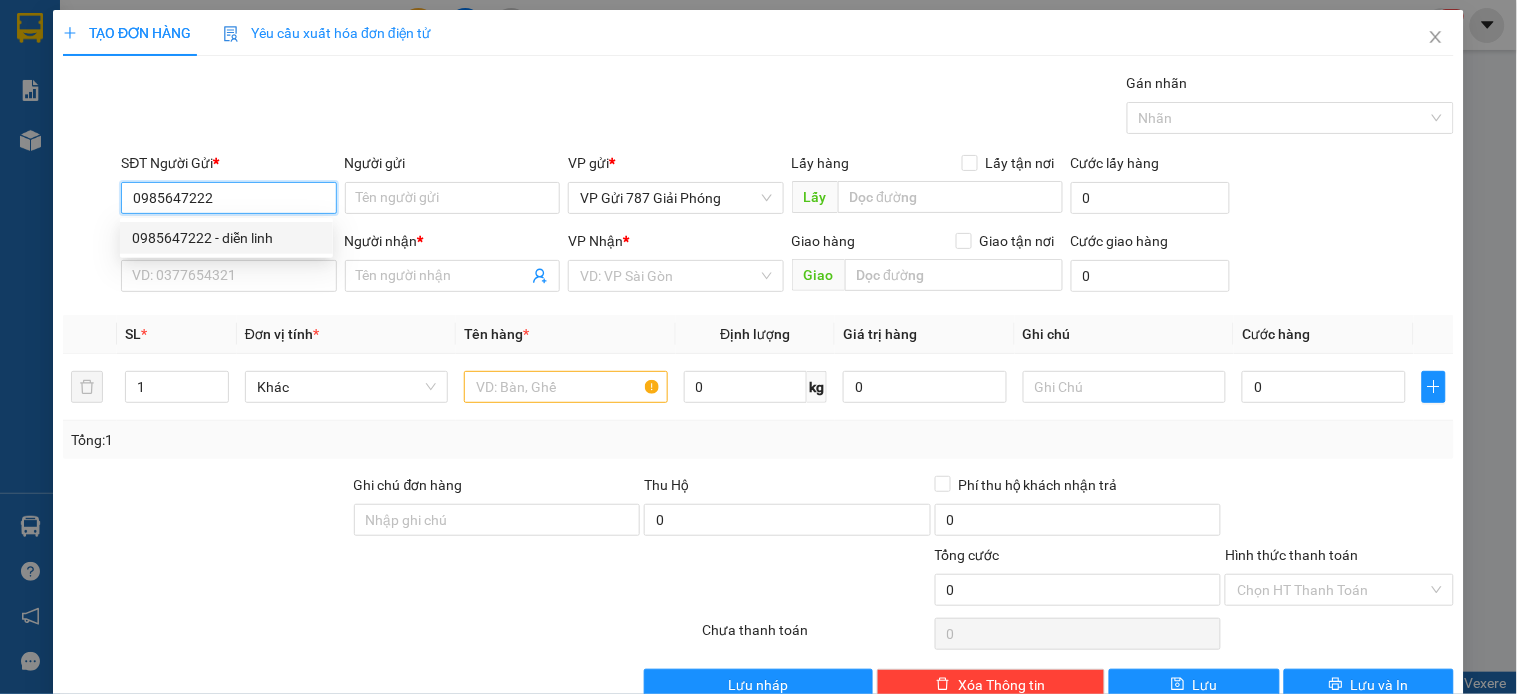 click on "0985647222 - diễn linh" at bounding box center [226, 238] 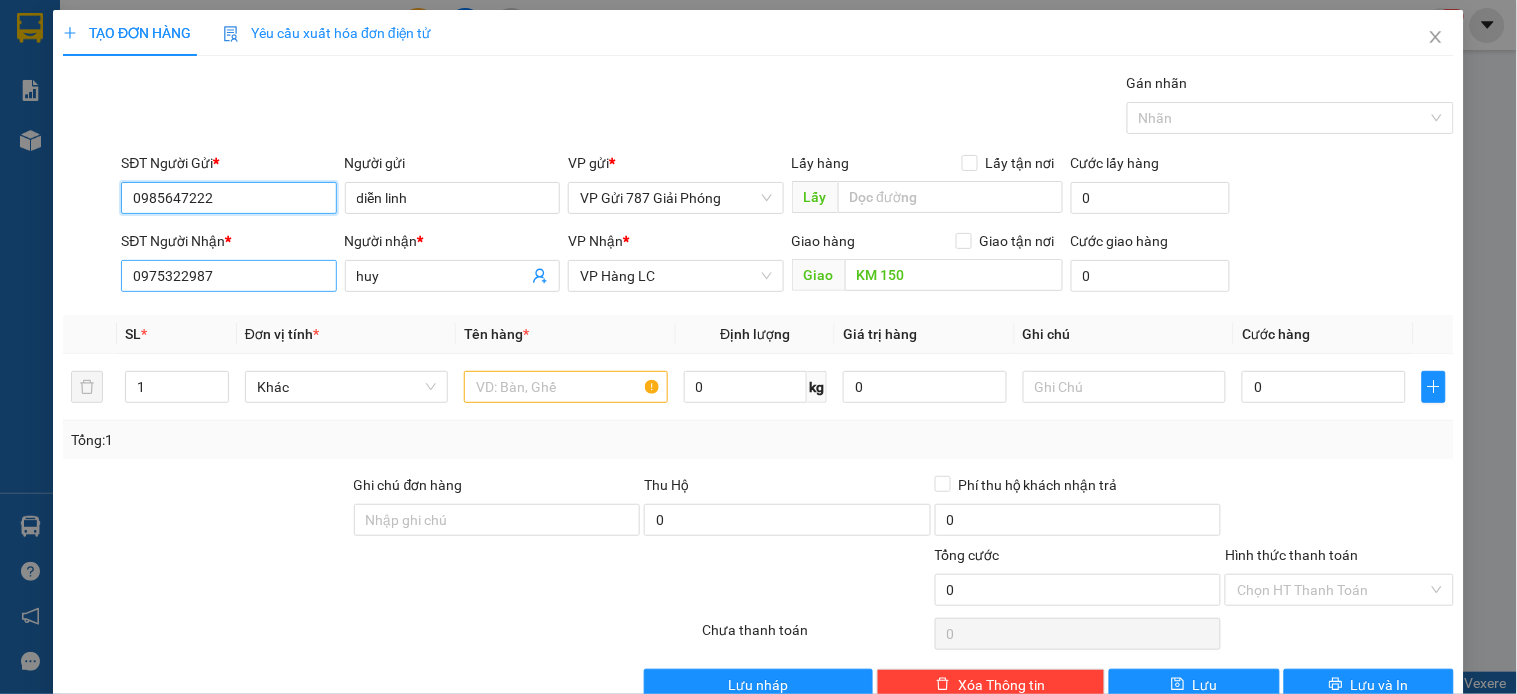 type on "0985647222" 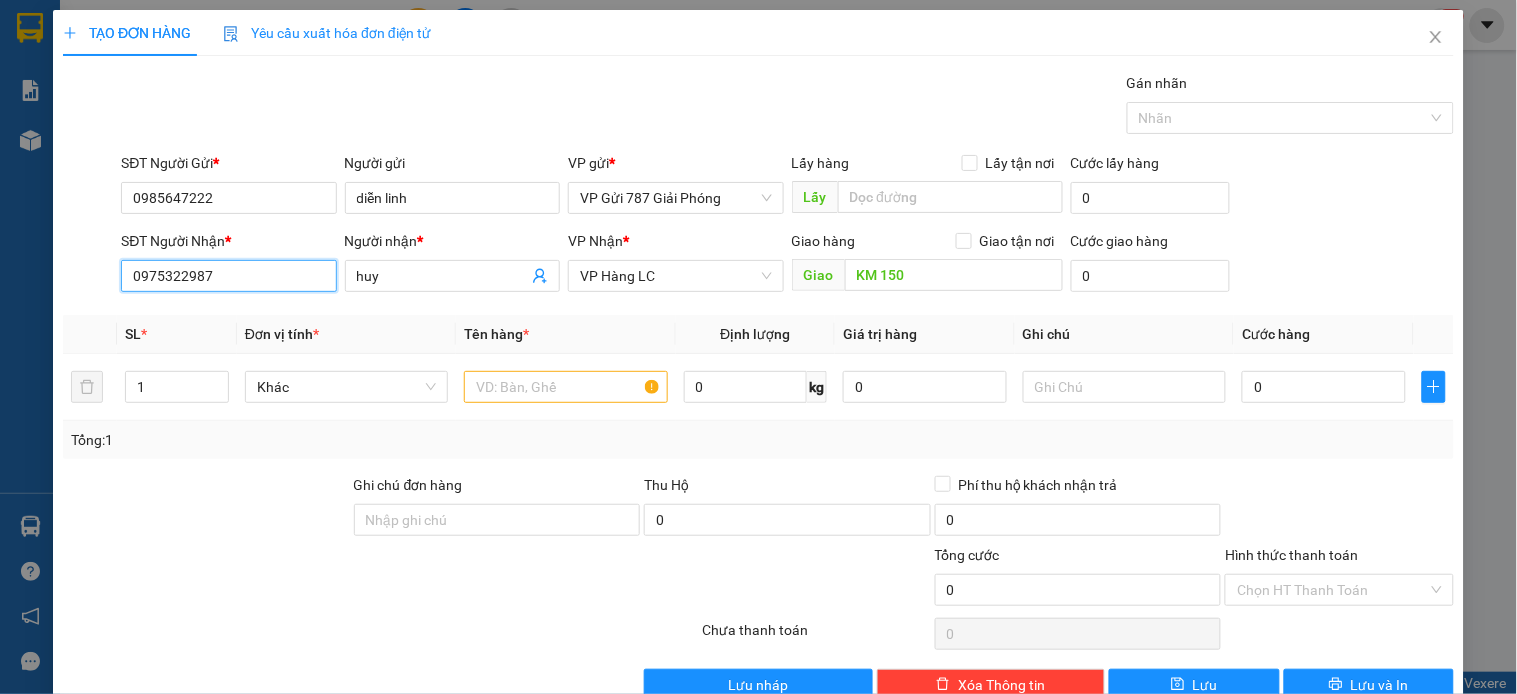 click on "0975322987" at bounding box center [228, 276] 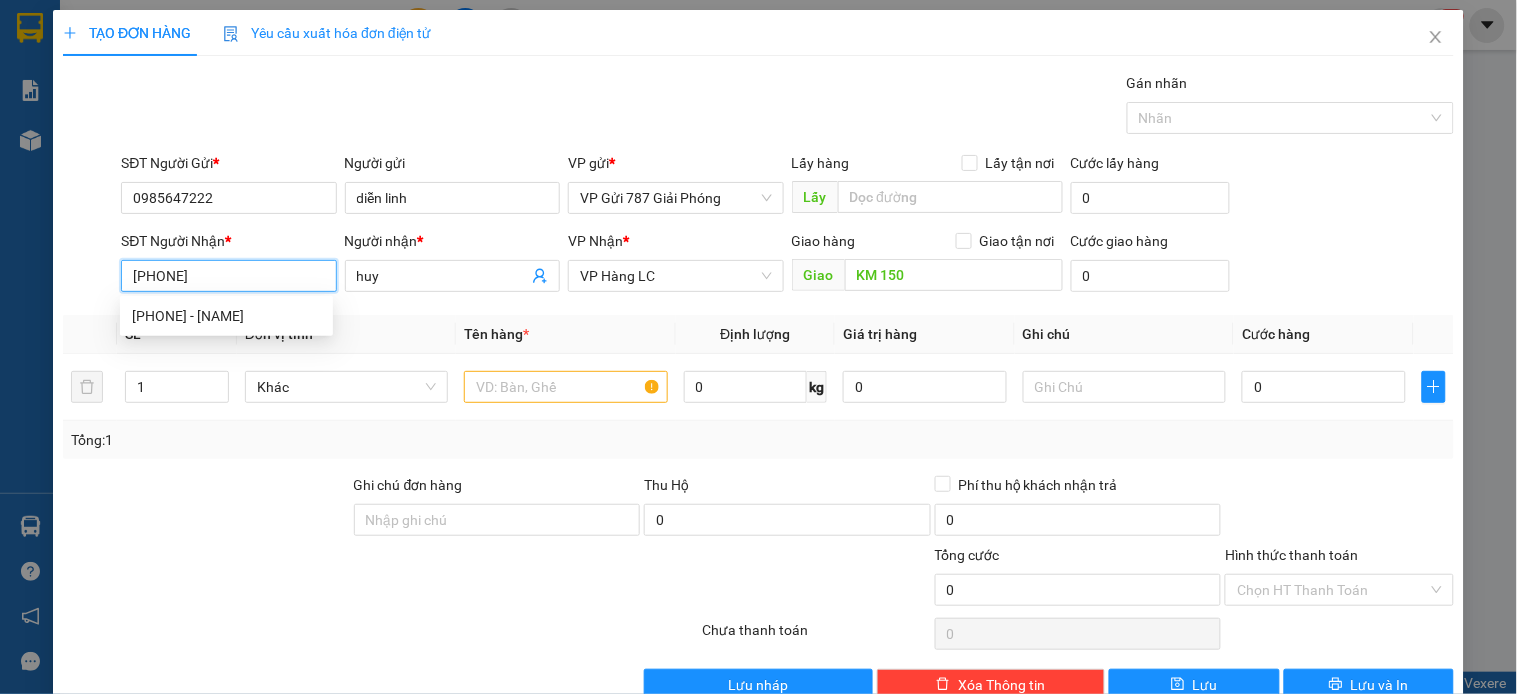 type on "0986993985" 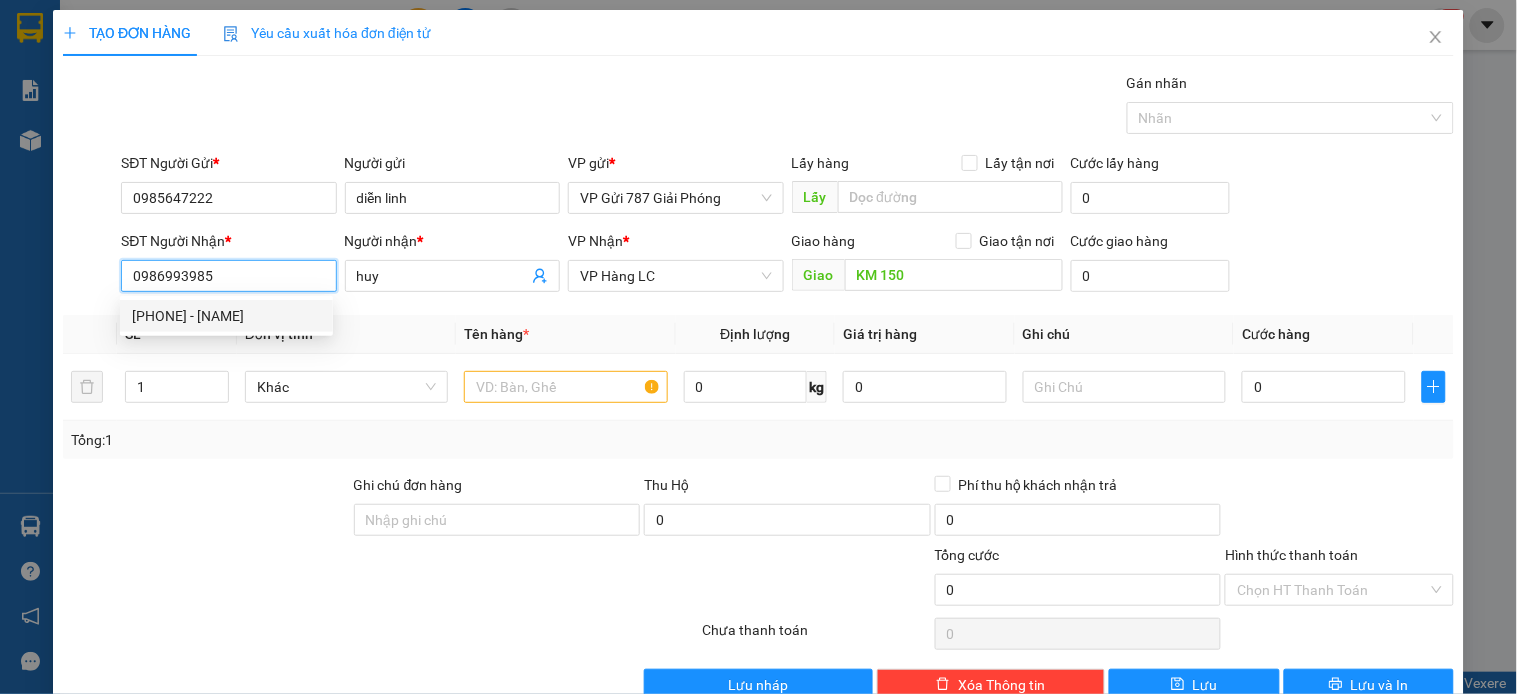 click on "[PHONE] - [NAME]" at bounding box center (226, 316) 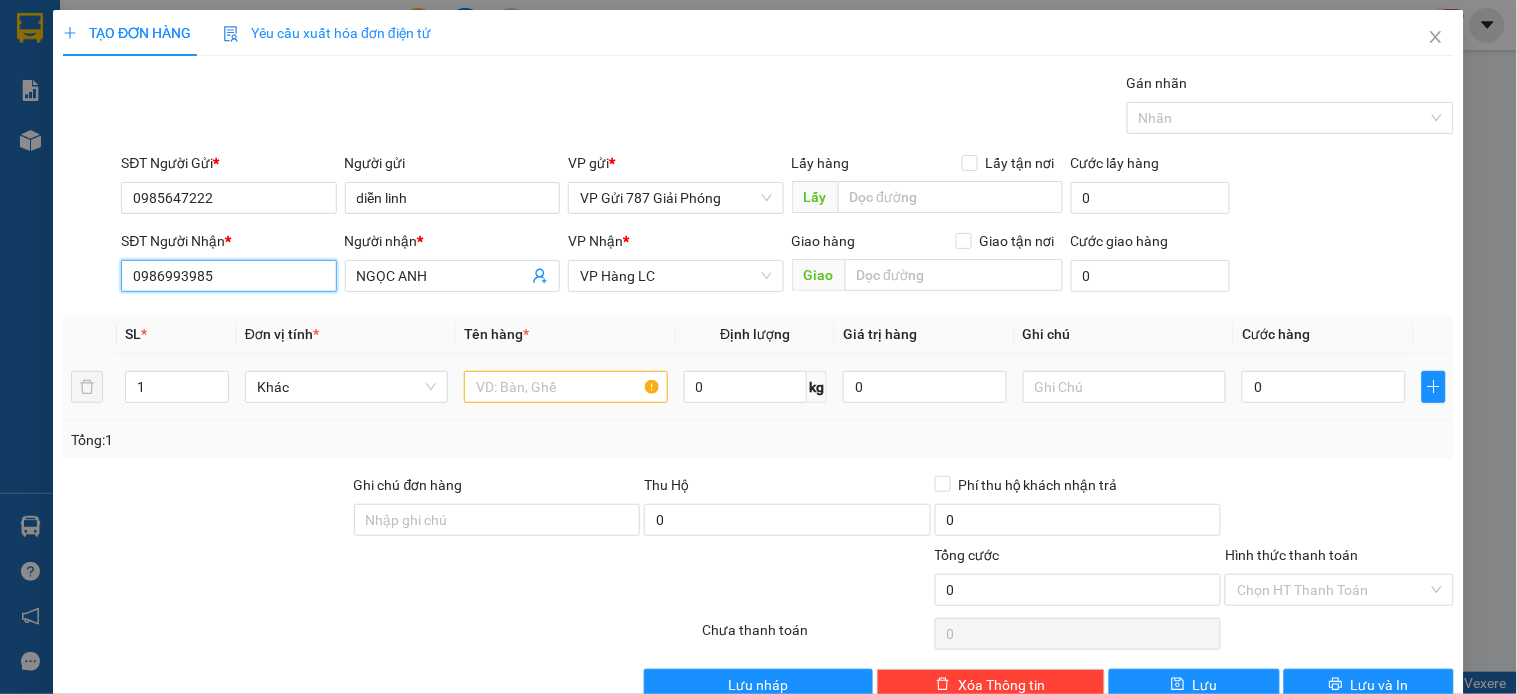 type on "0986993985" 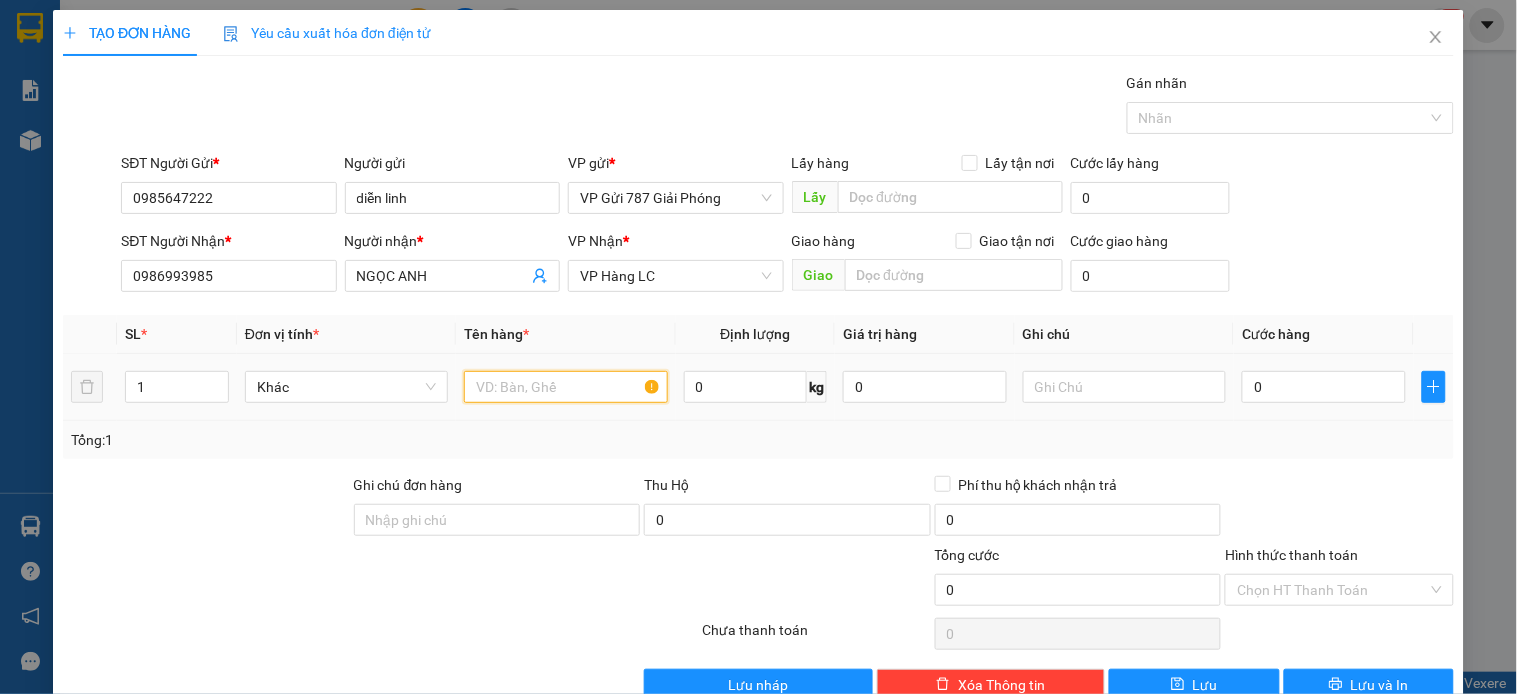 click at bounding box center [565, 387] 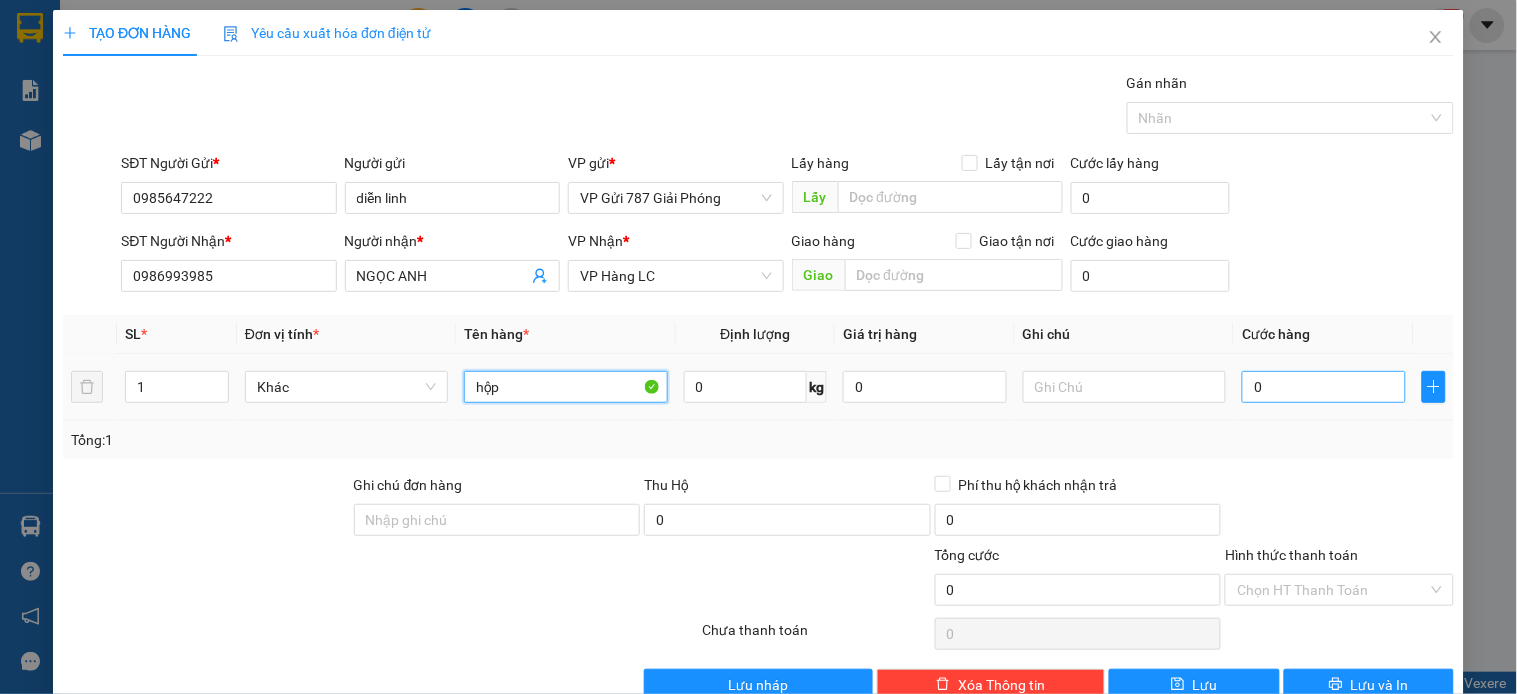 type 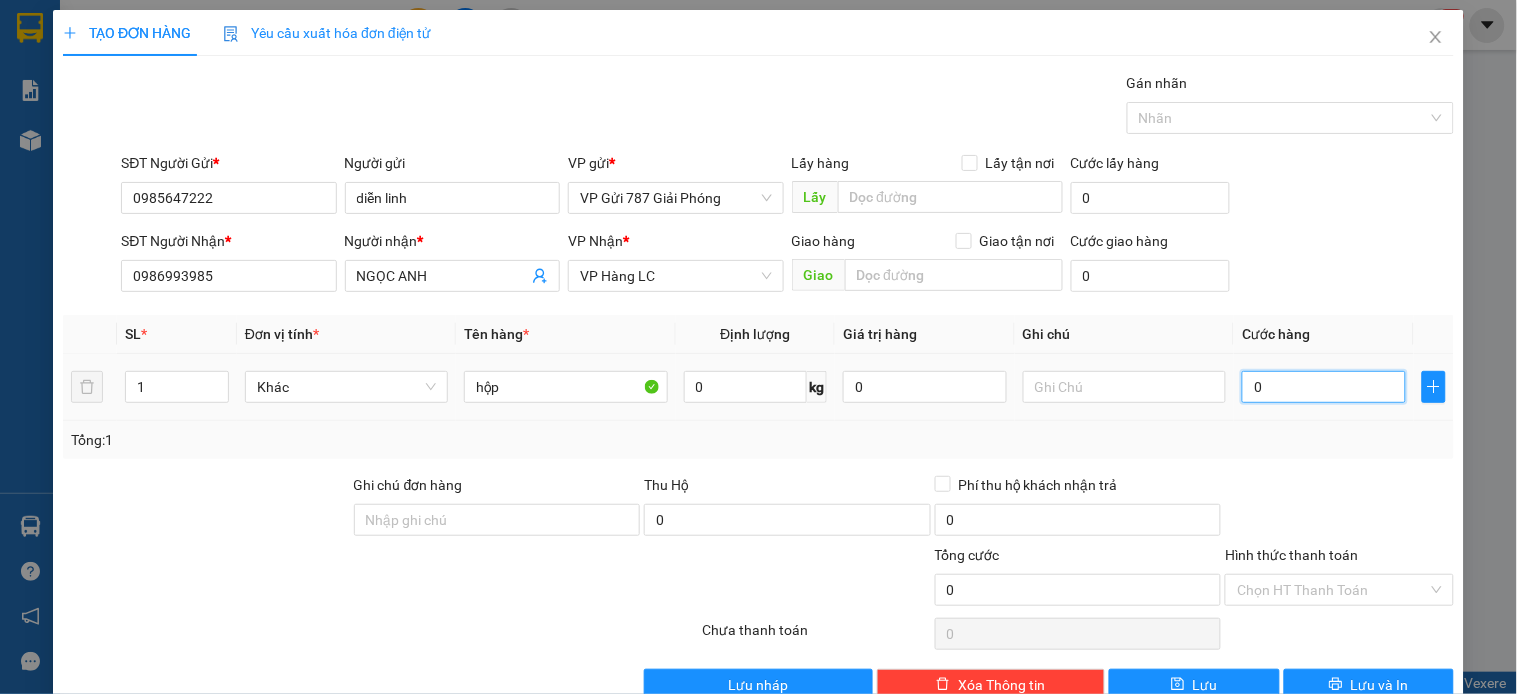 click on "0" at bounding box center (1324, 387) 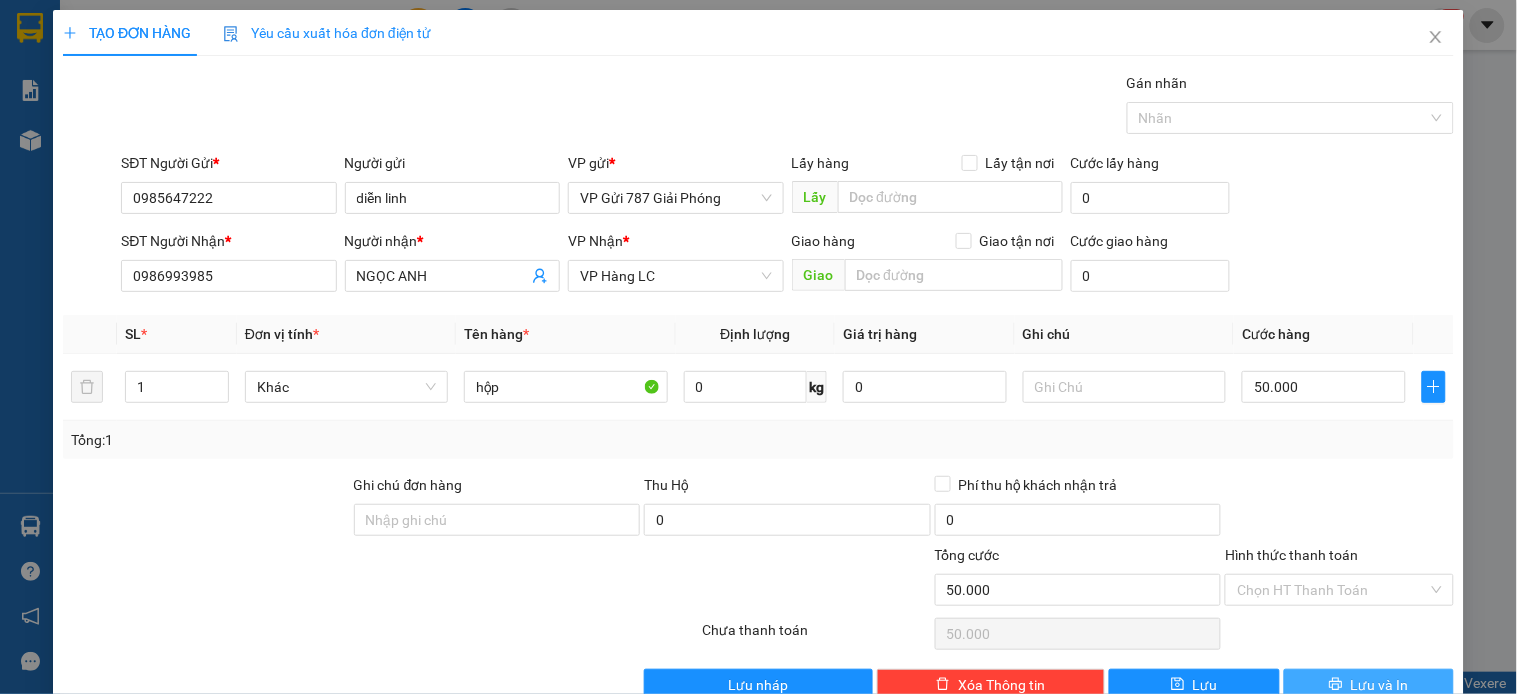 click on "Lưu và In" at bounding box center (1380, 685) 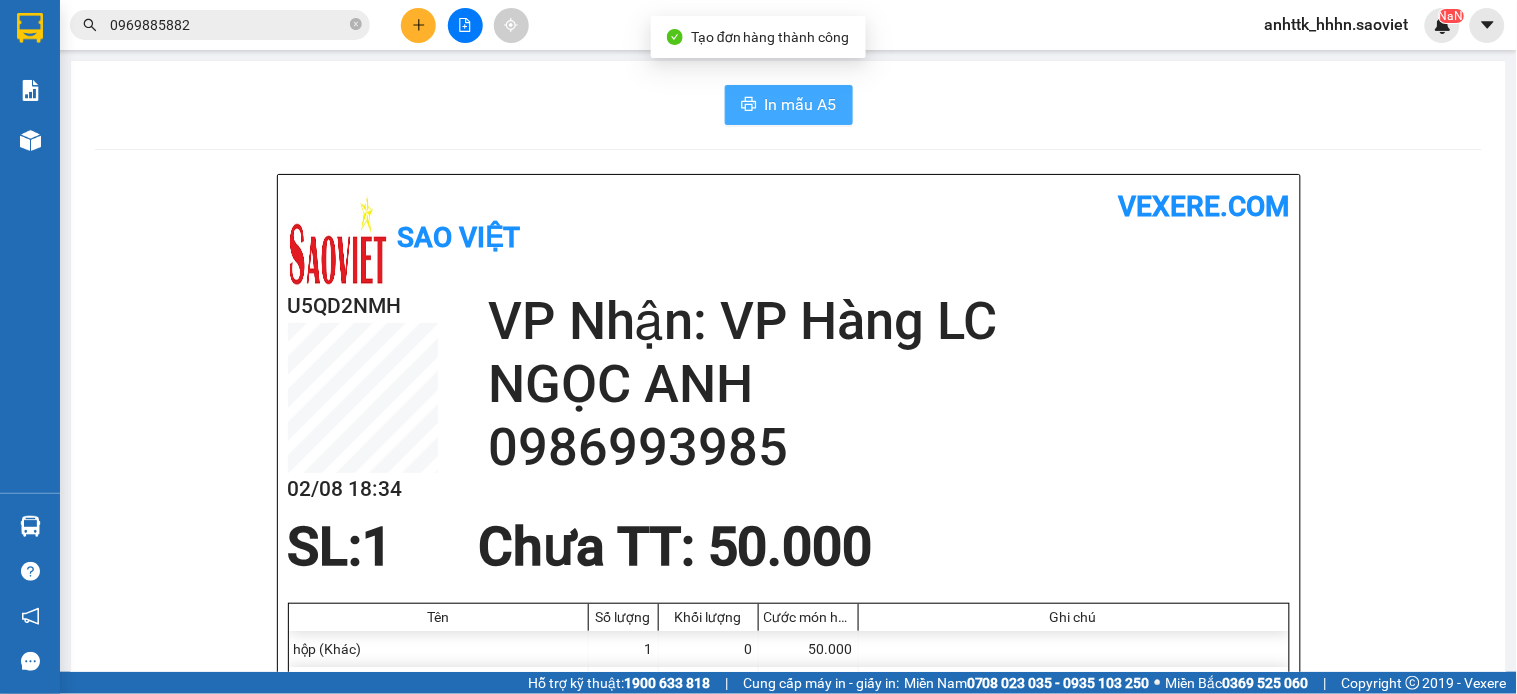 click on "In mẫu A5" at bounding box center (789, 105) 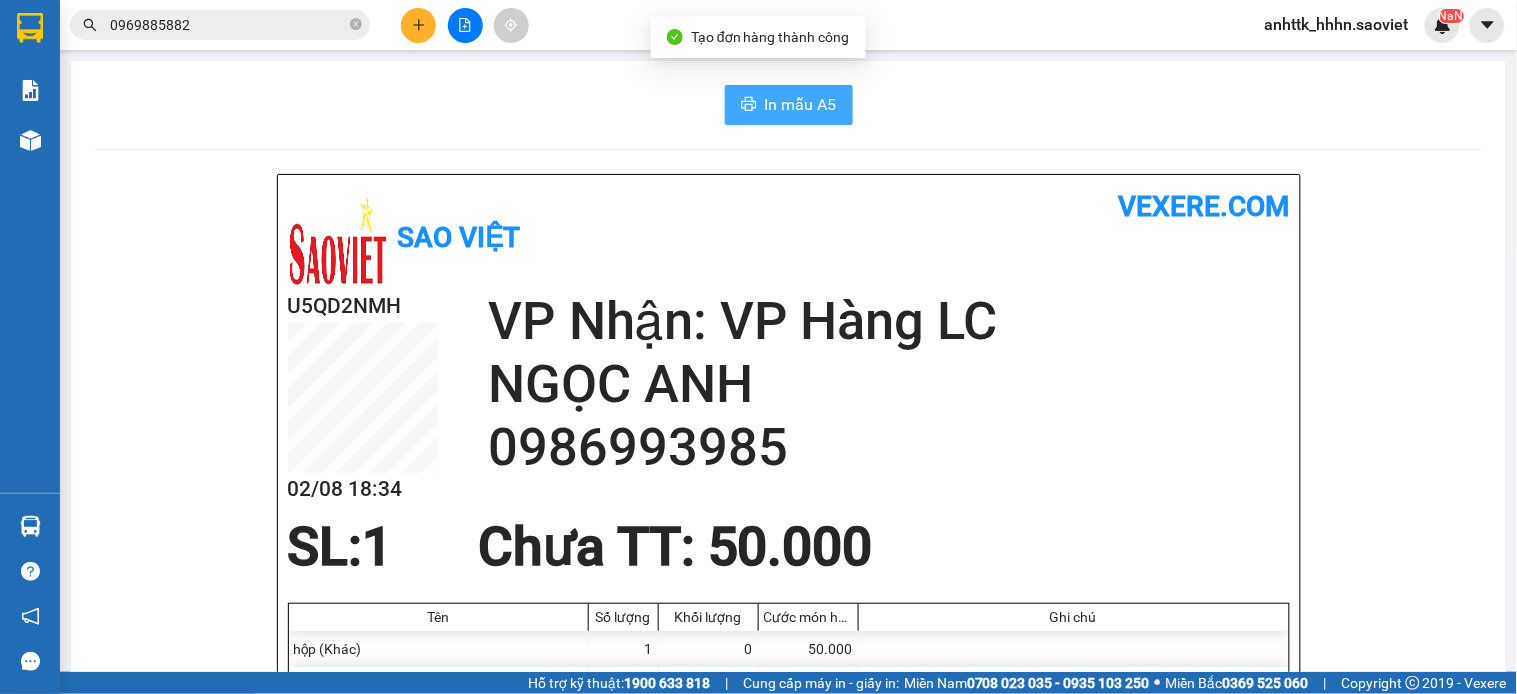 scroll, scrollTop: 0, scrollLeft: 0, axis: both 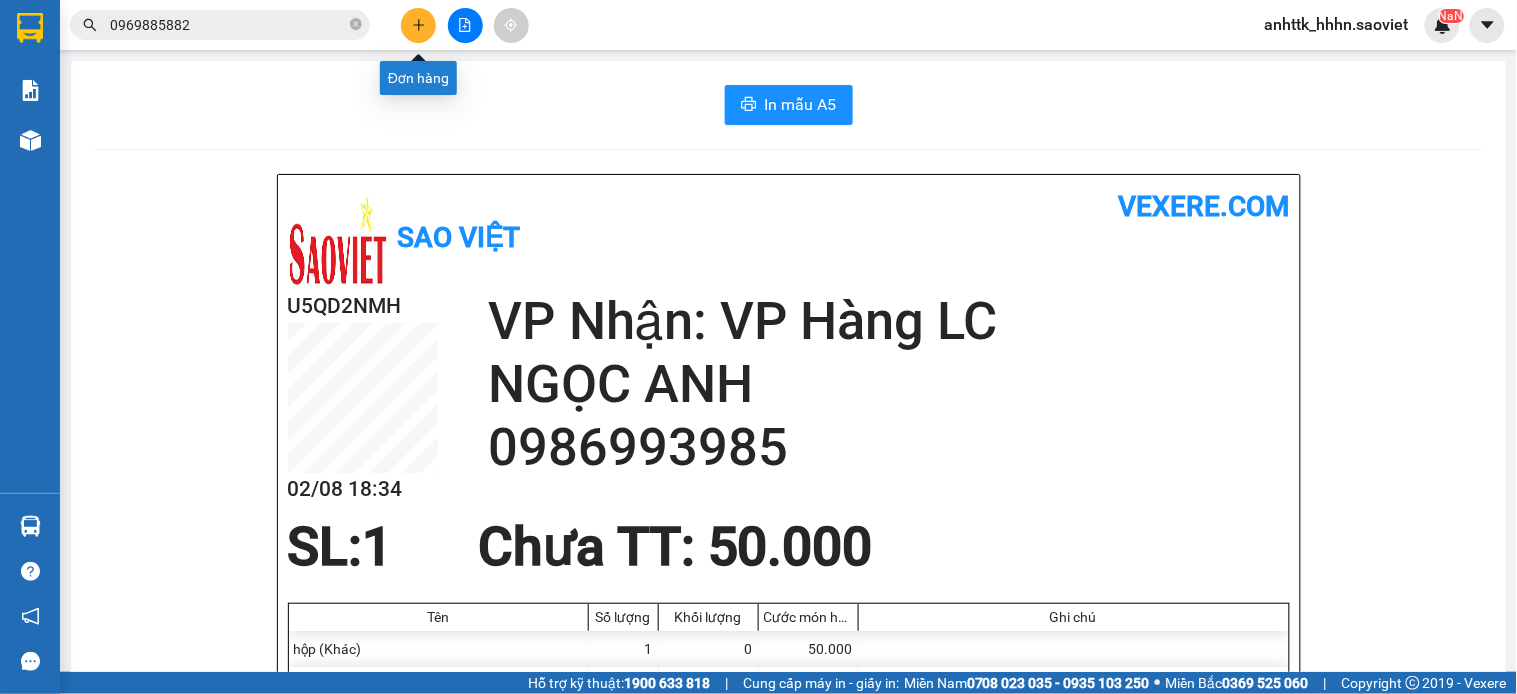 click at bounding box center (418, 25) 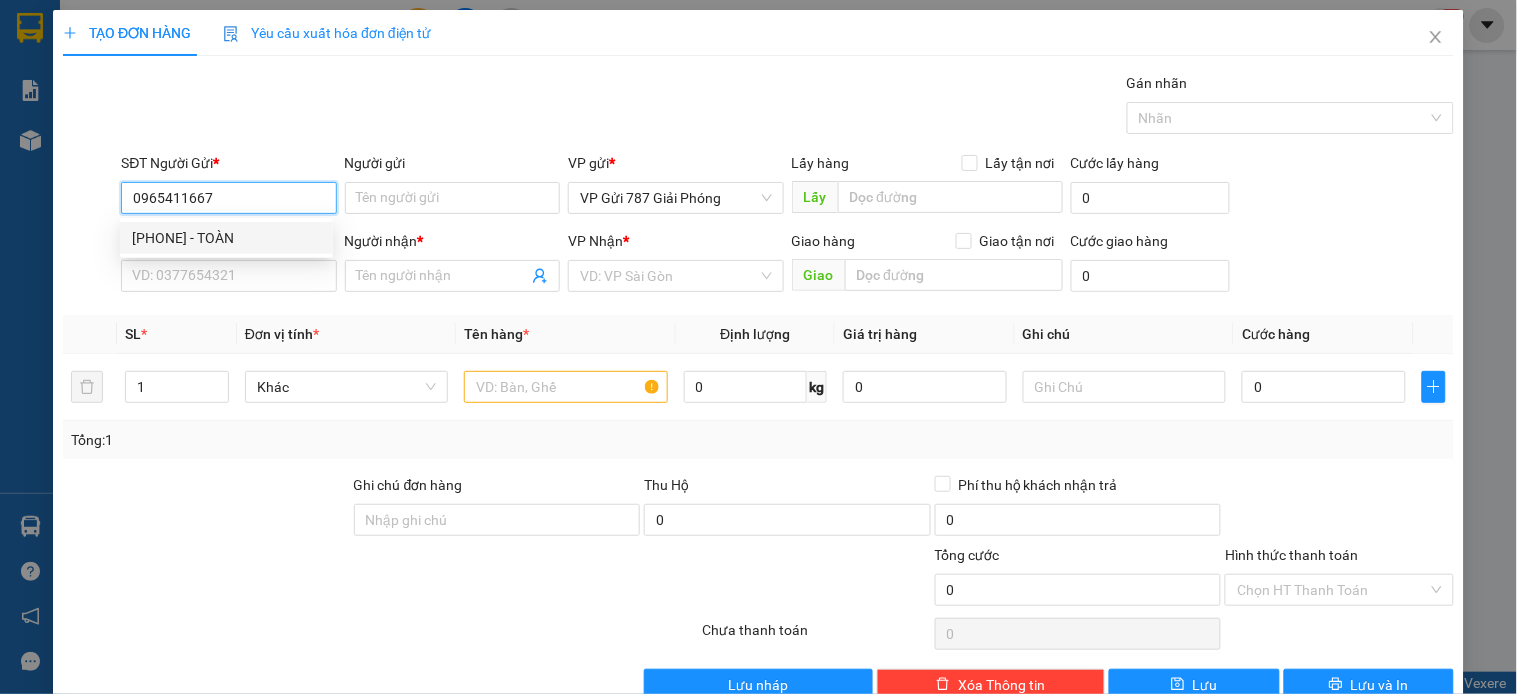click on "[PHONE] - TOÀN" at bounding box center (226, 238) 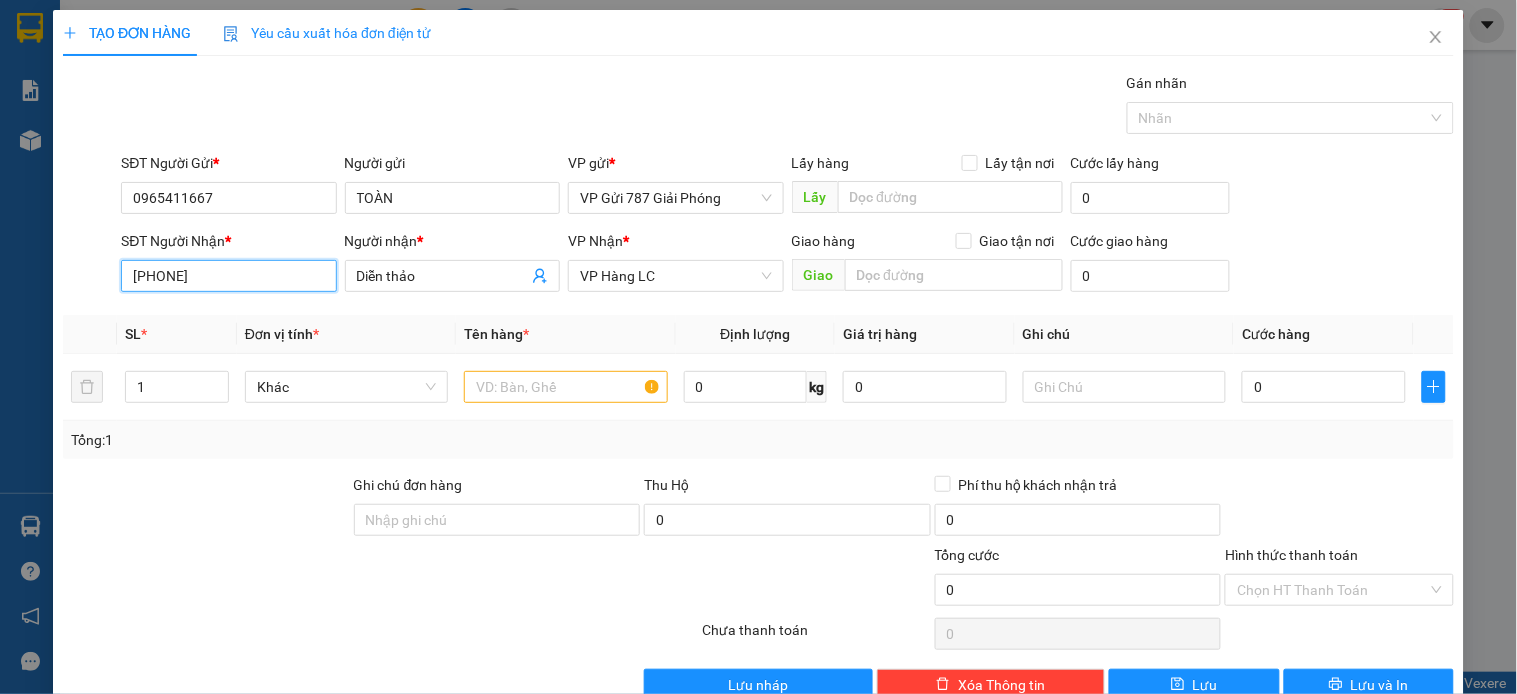 click on "[PHONE]" at bounding box center [228, 276] 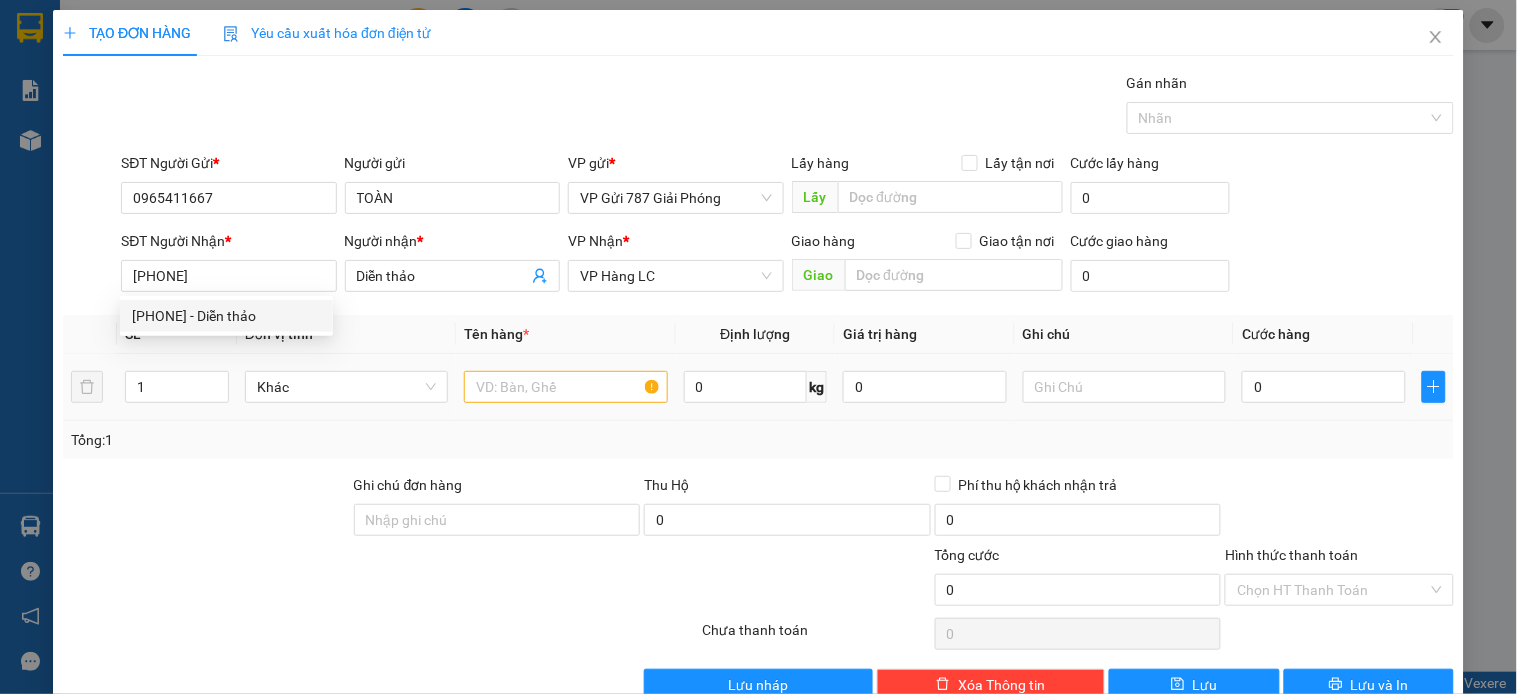 click at bounding box center [565, 387] 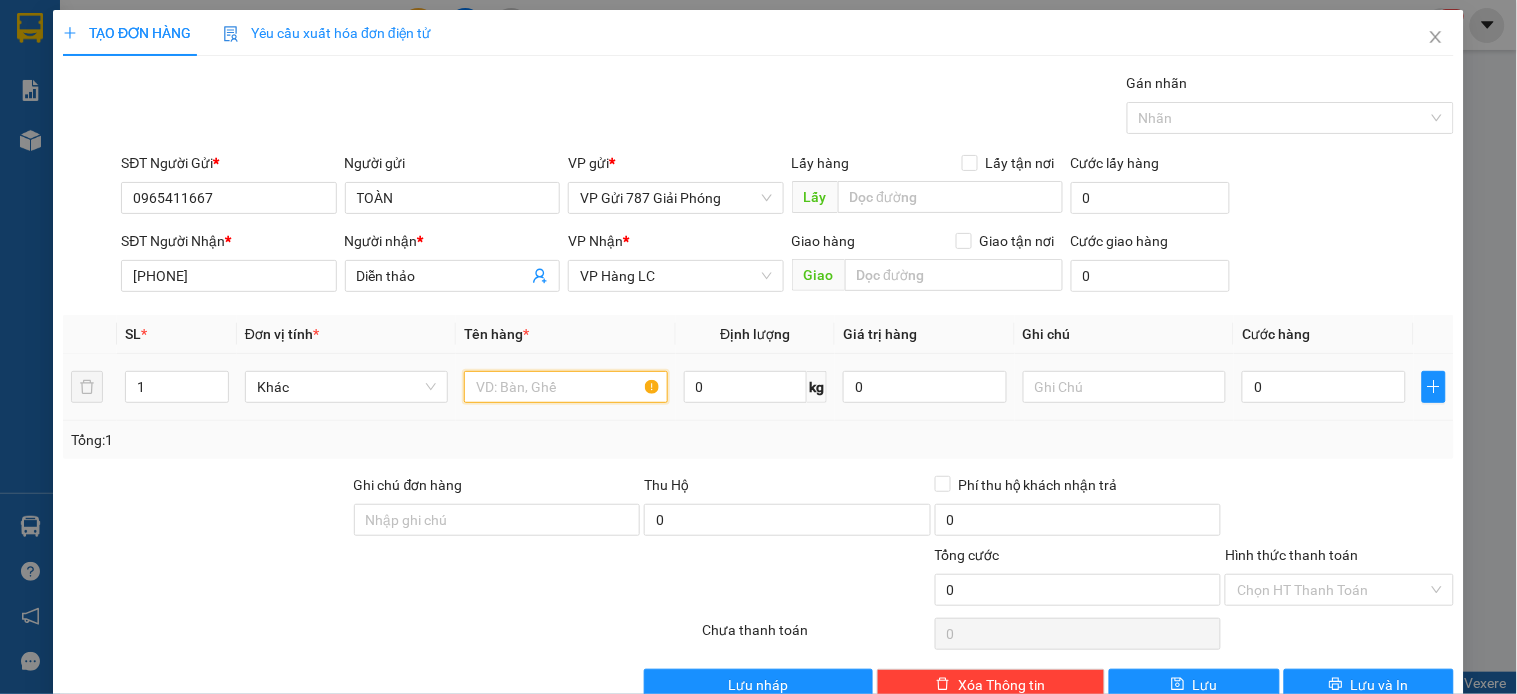click at bounding box center [565, 387] 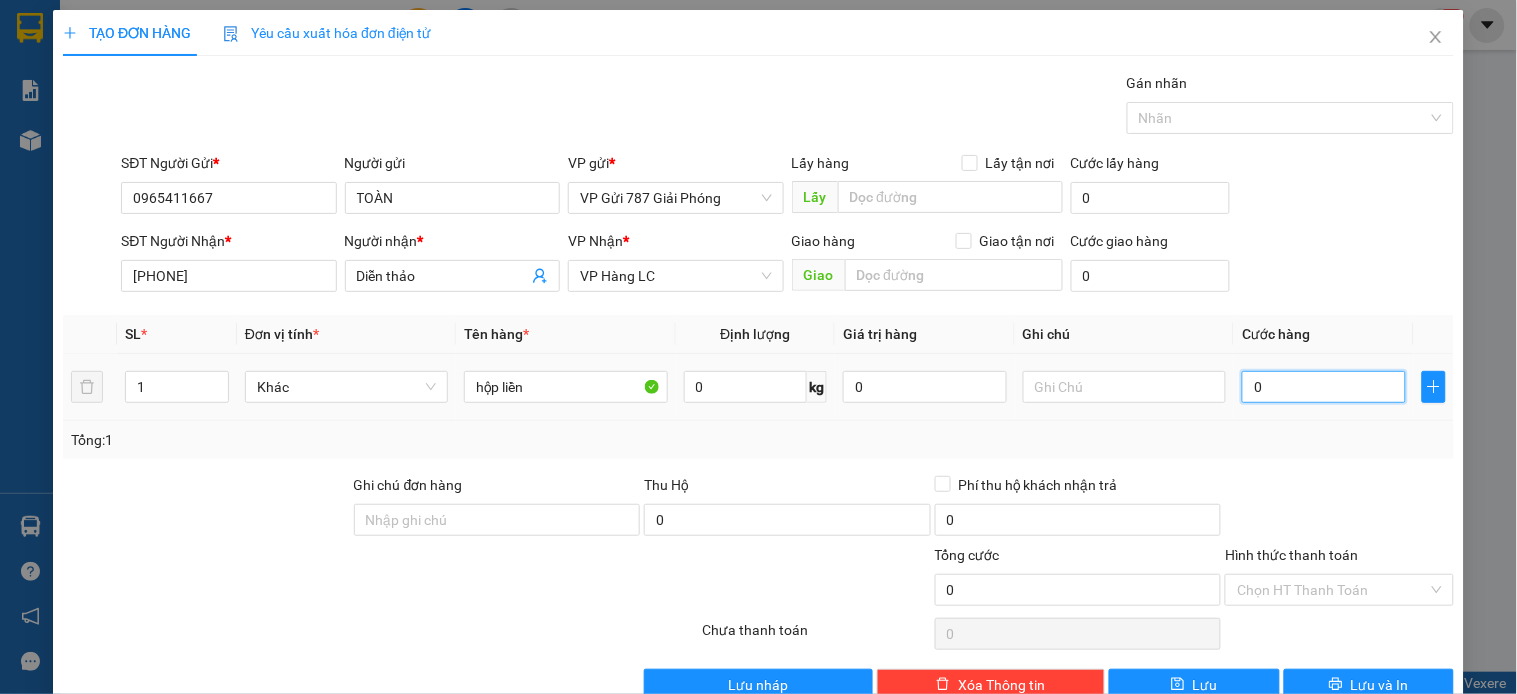 click on "0" at bounding box center (1324, 387) 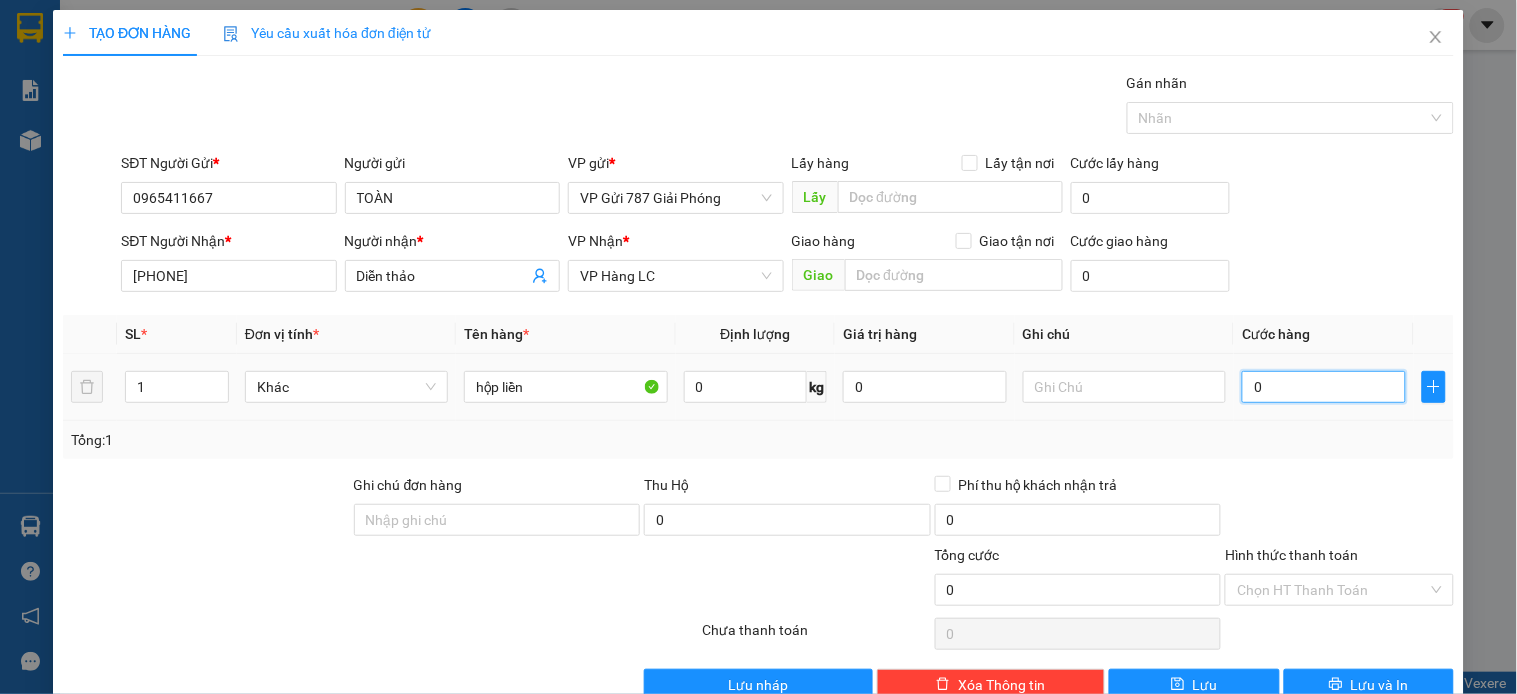 click on "0" at bounding box center (1324, 387) 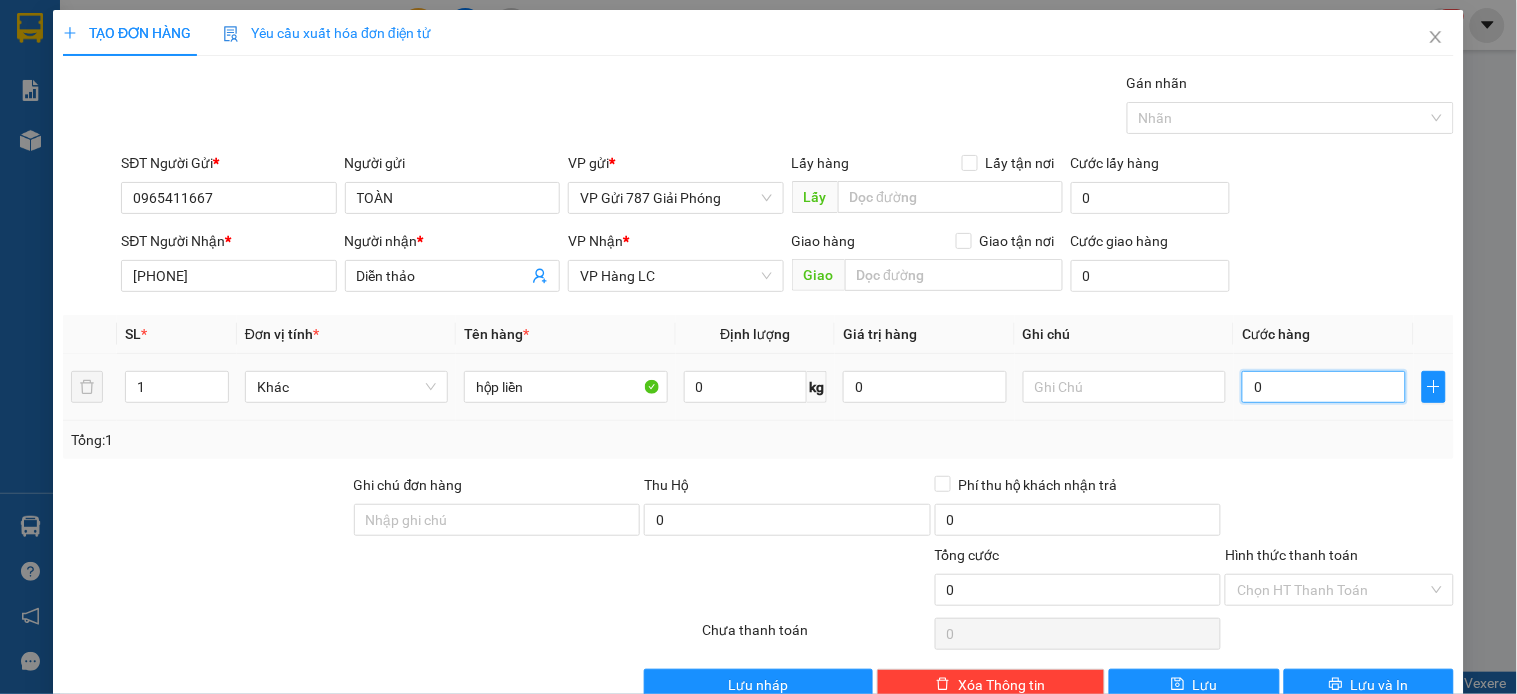 click on "̉̉̉̉̉0" at bounding box center (1324, 387) 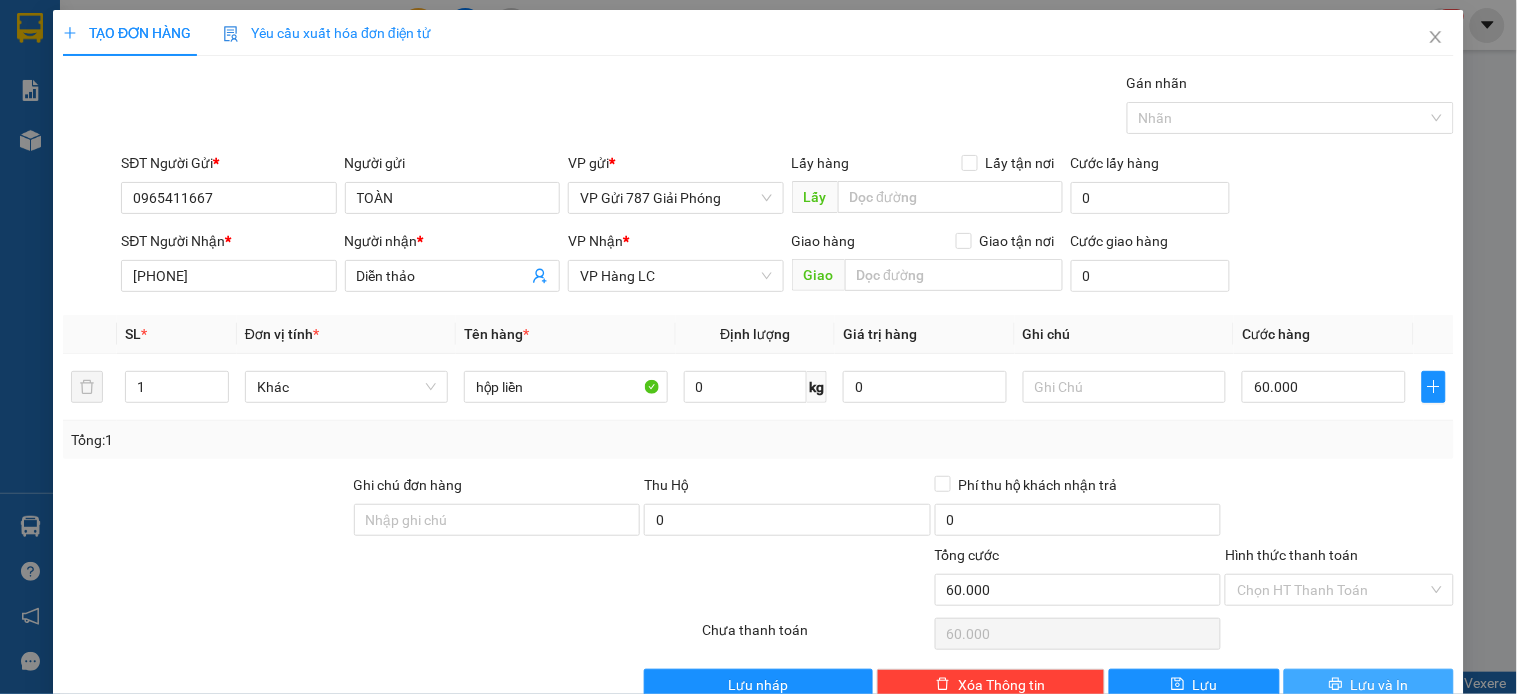 click on "Lưu và In" at bounding box center [1380, 685] 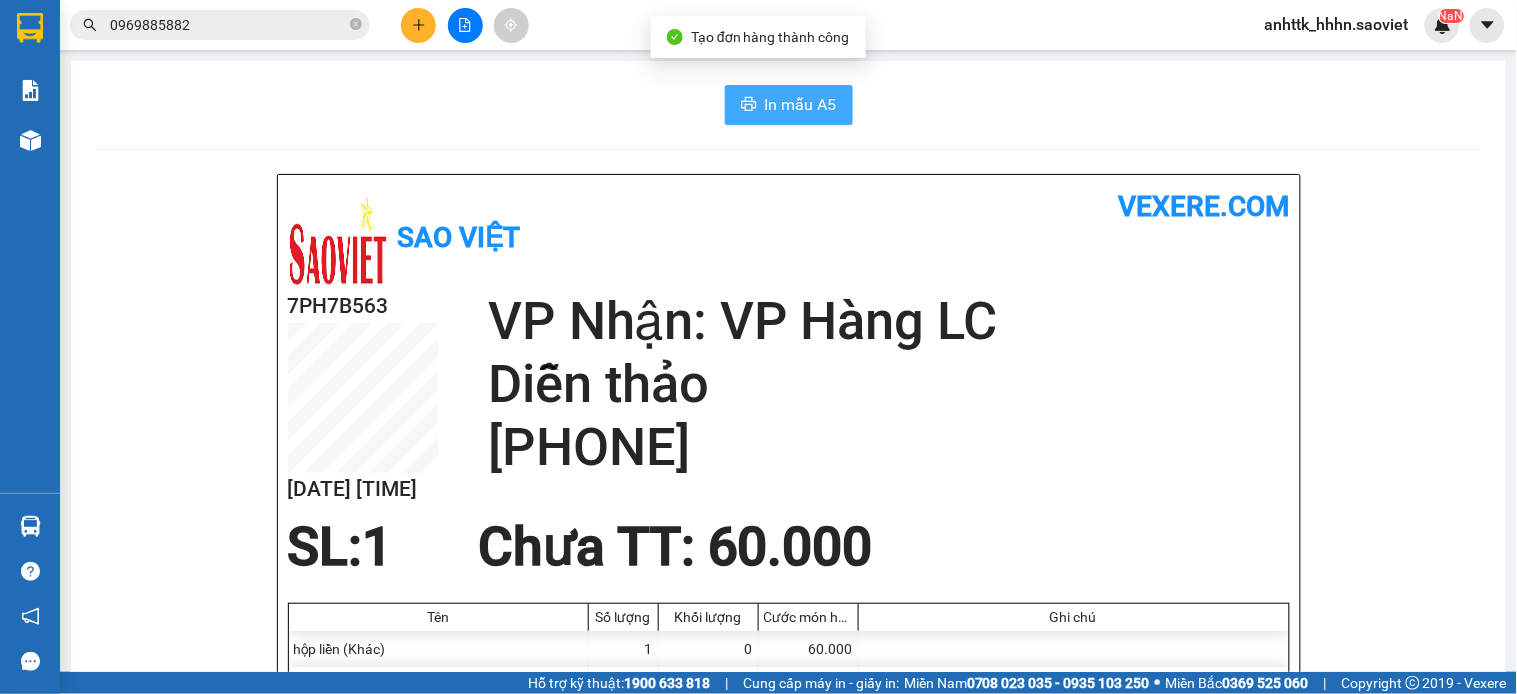 click on "In mẫu A5" at bounding box center (801, 104) 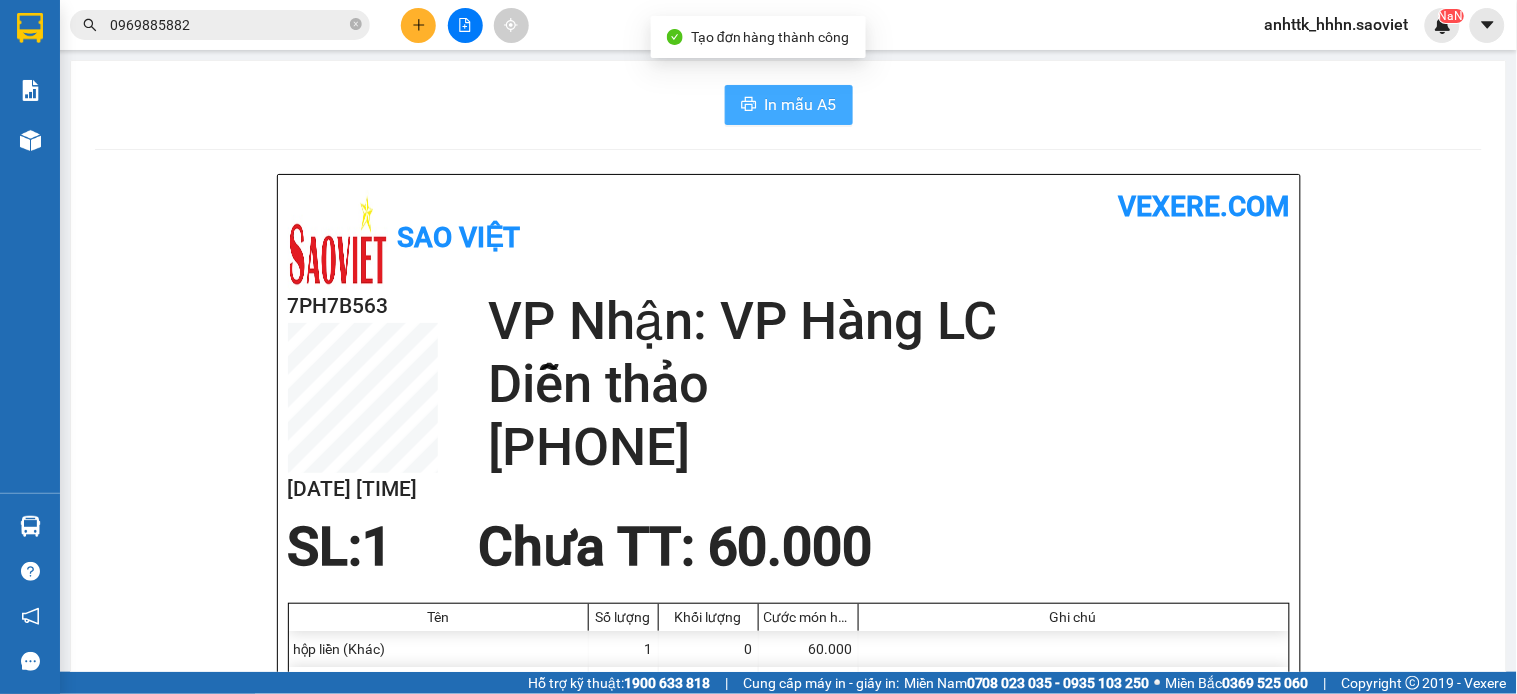 scroll, scrollTop: 0, scrollLeft: 0, axis: both 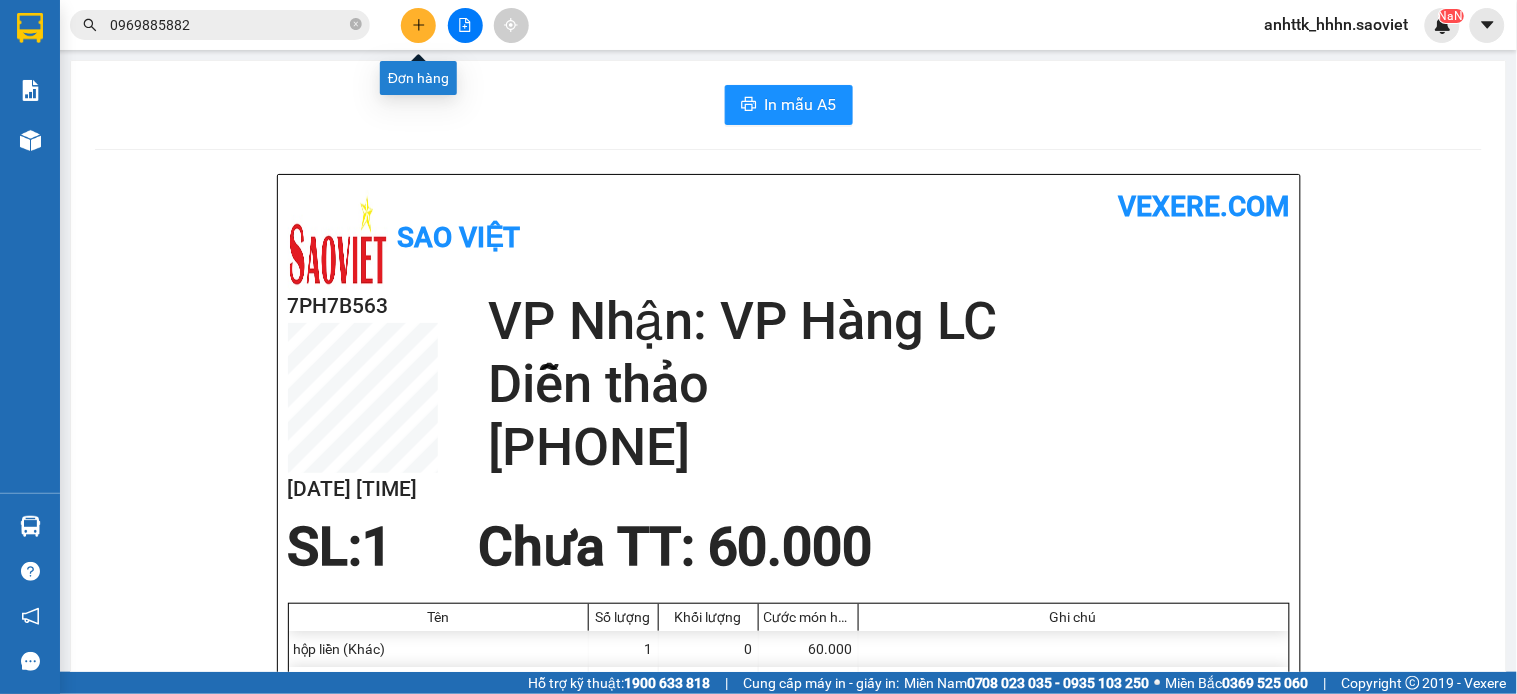 click 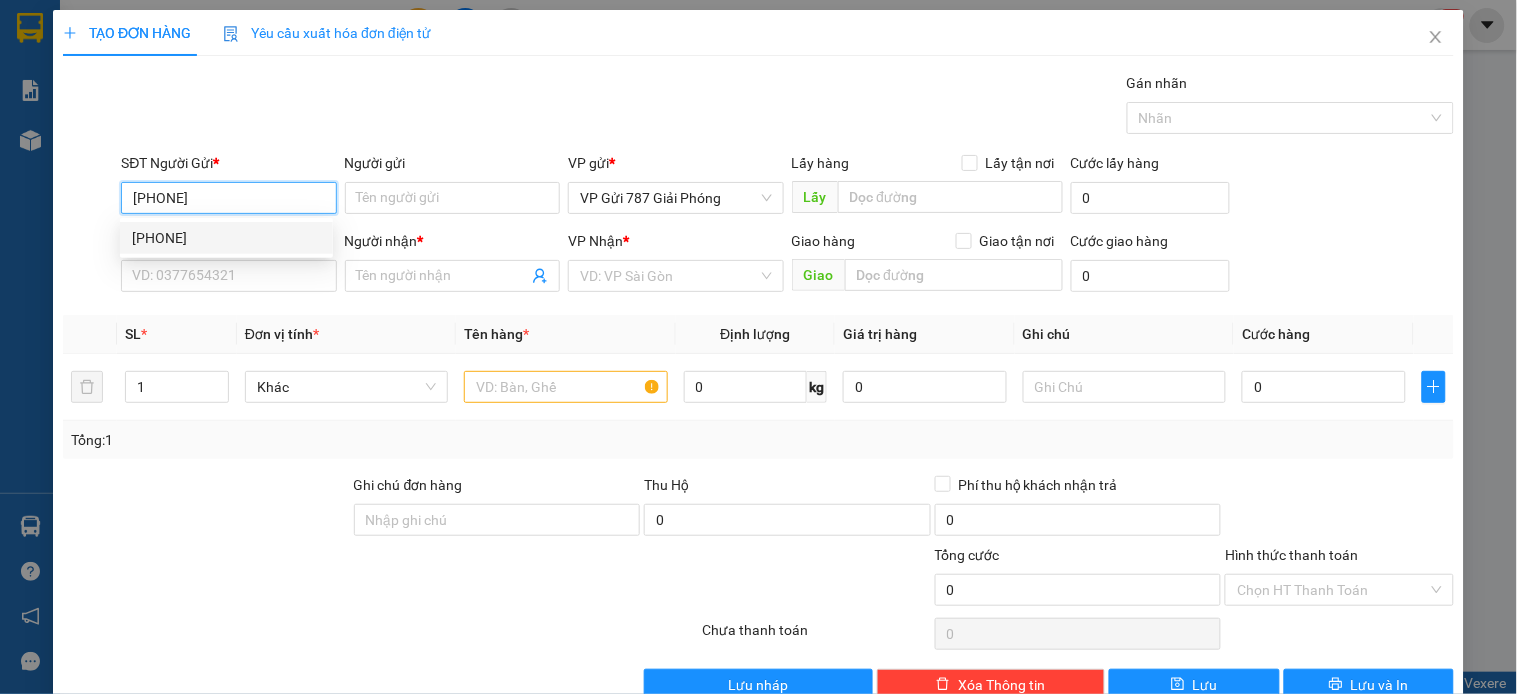click on "[PHONE]" at bounding box center (226, 238) 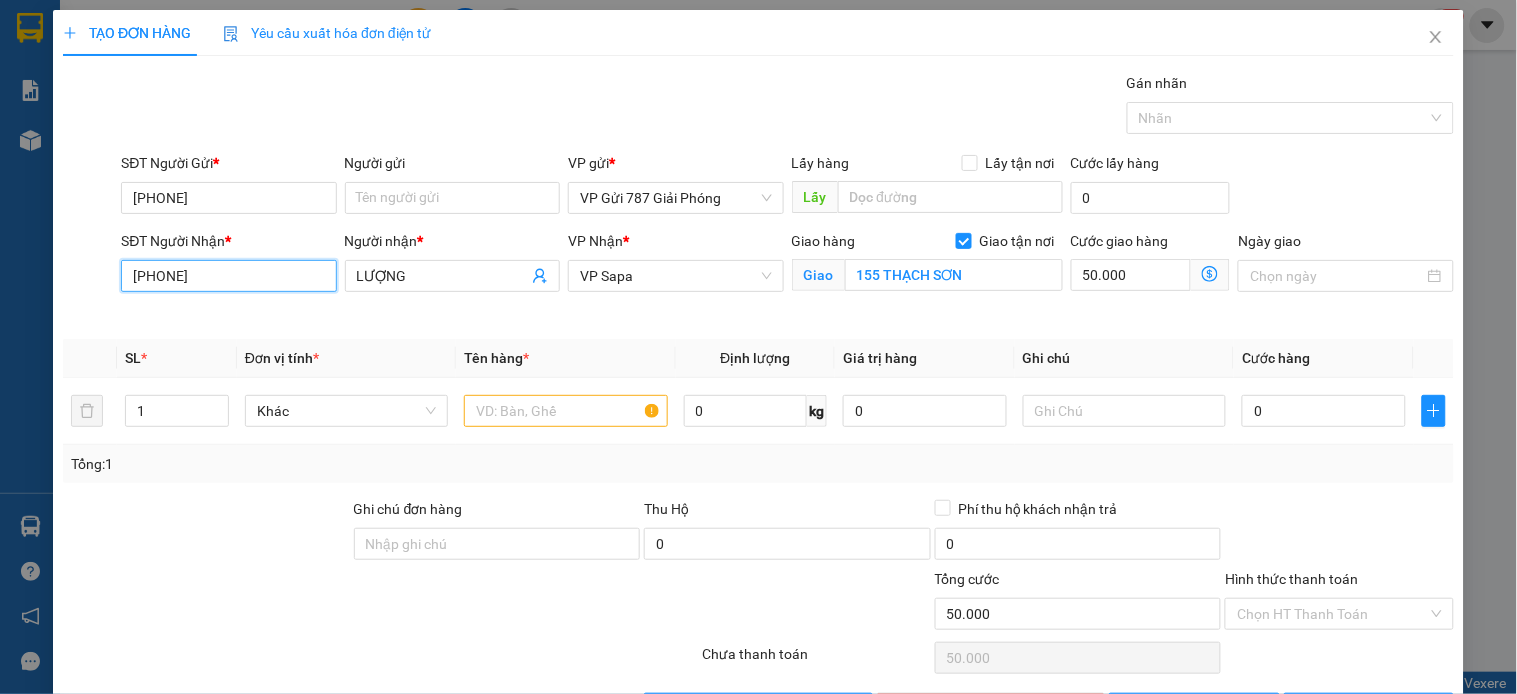 click on "[PHONE]" at bounding box center (228, 276) 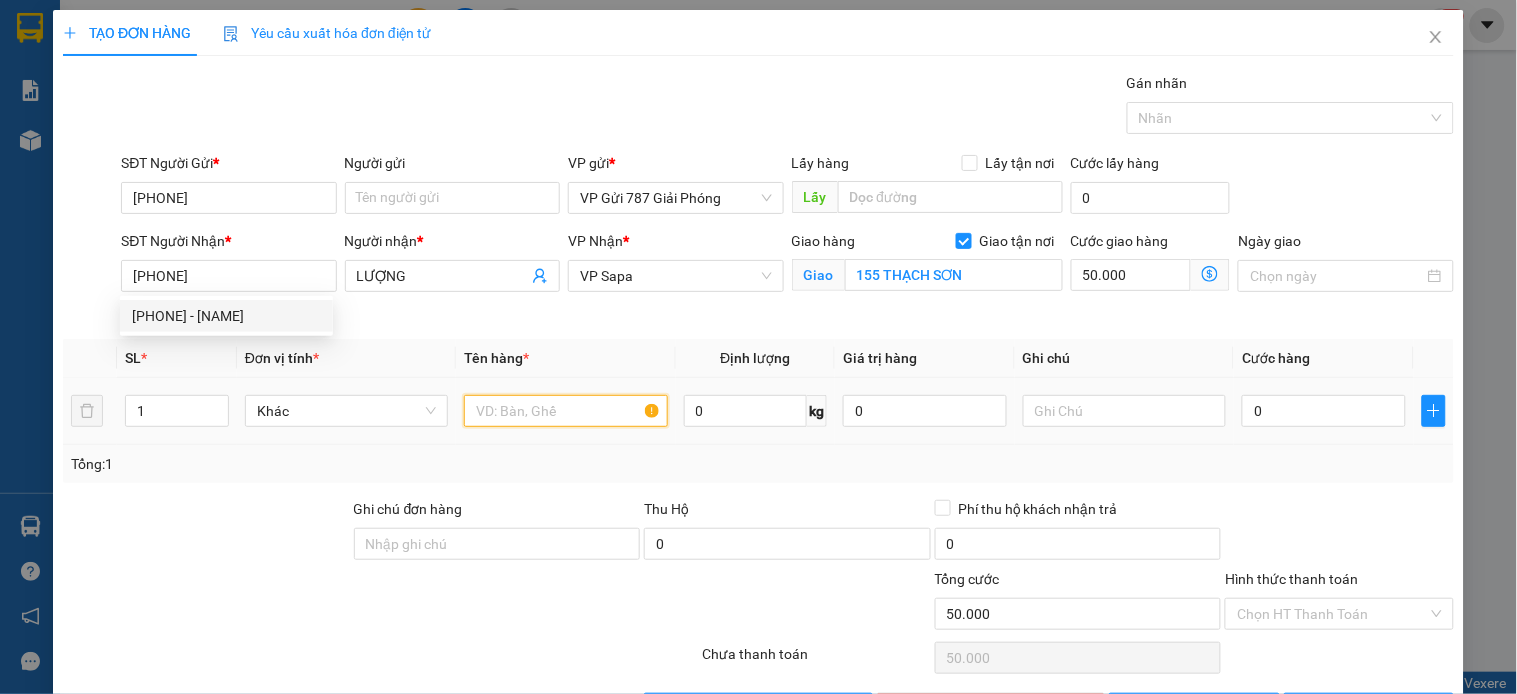 click at bounding box center (565, 411) 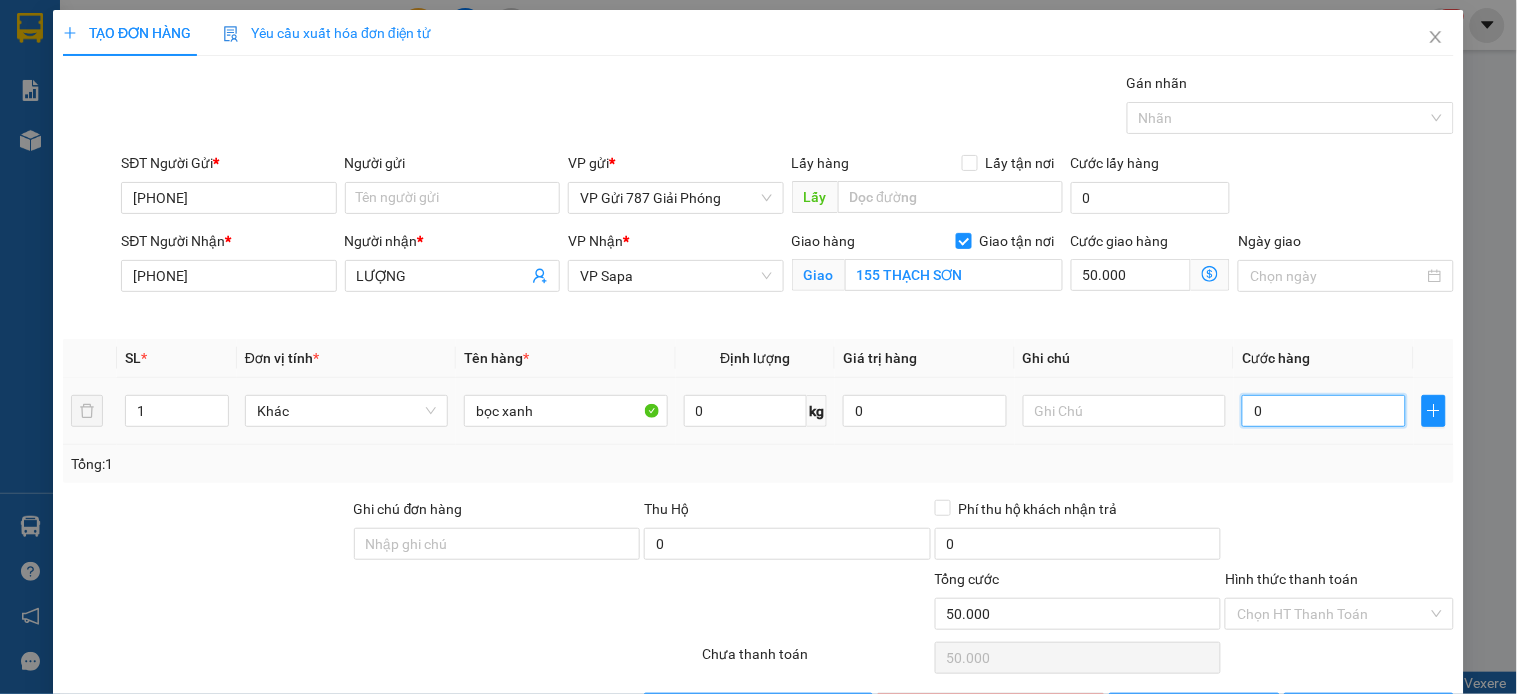 click on "0" at bounding box center [1324, 411] 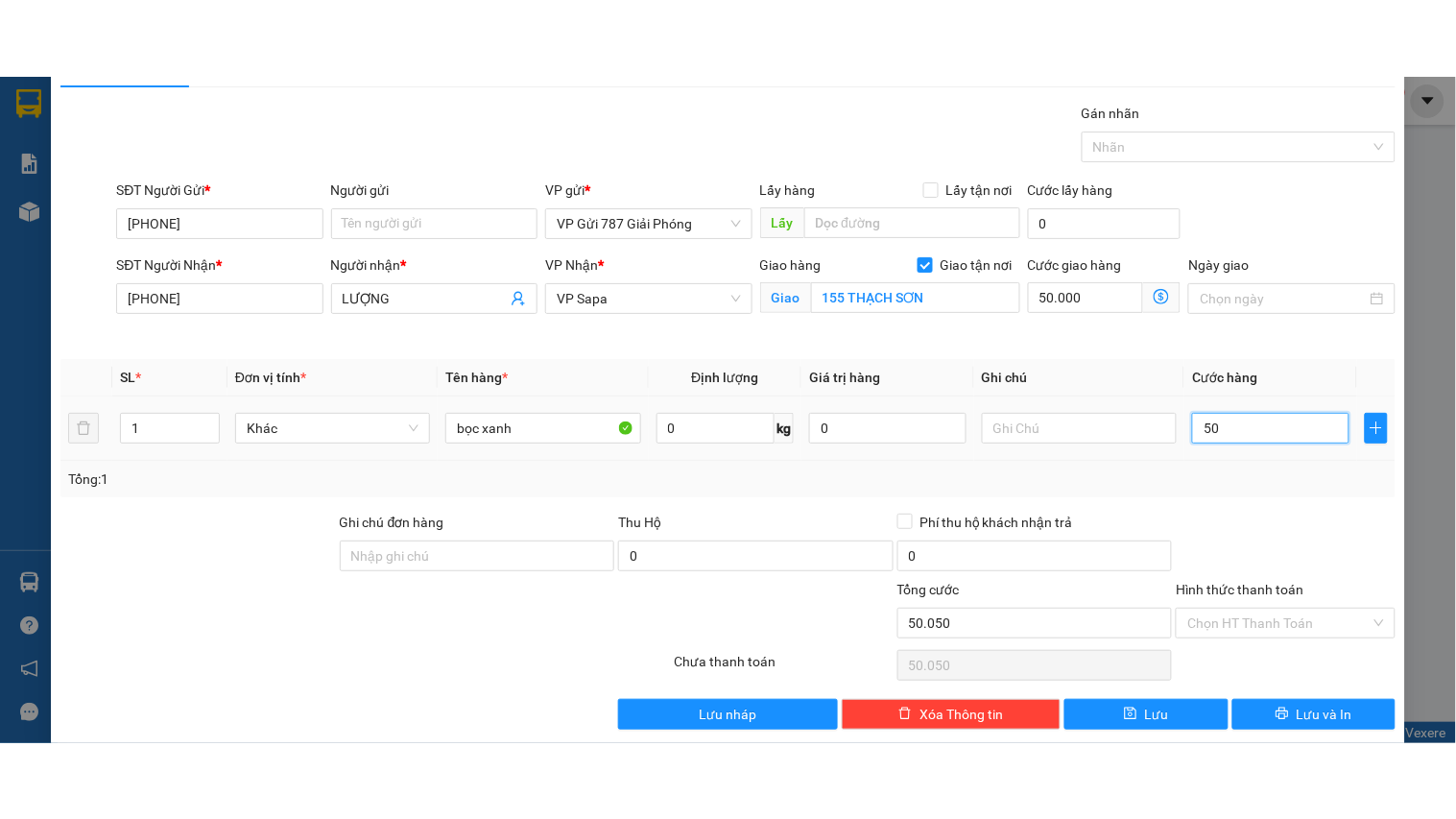 scroll, scrollTop: 67, scrollLeft: 0, axis: vertical 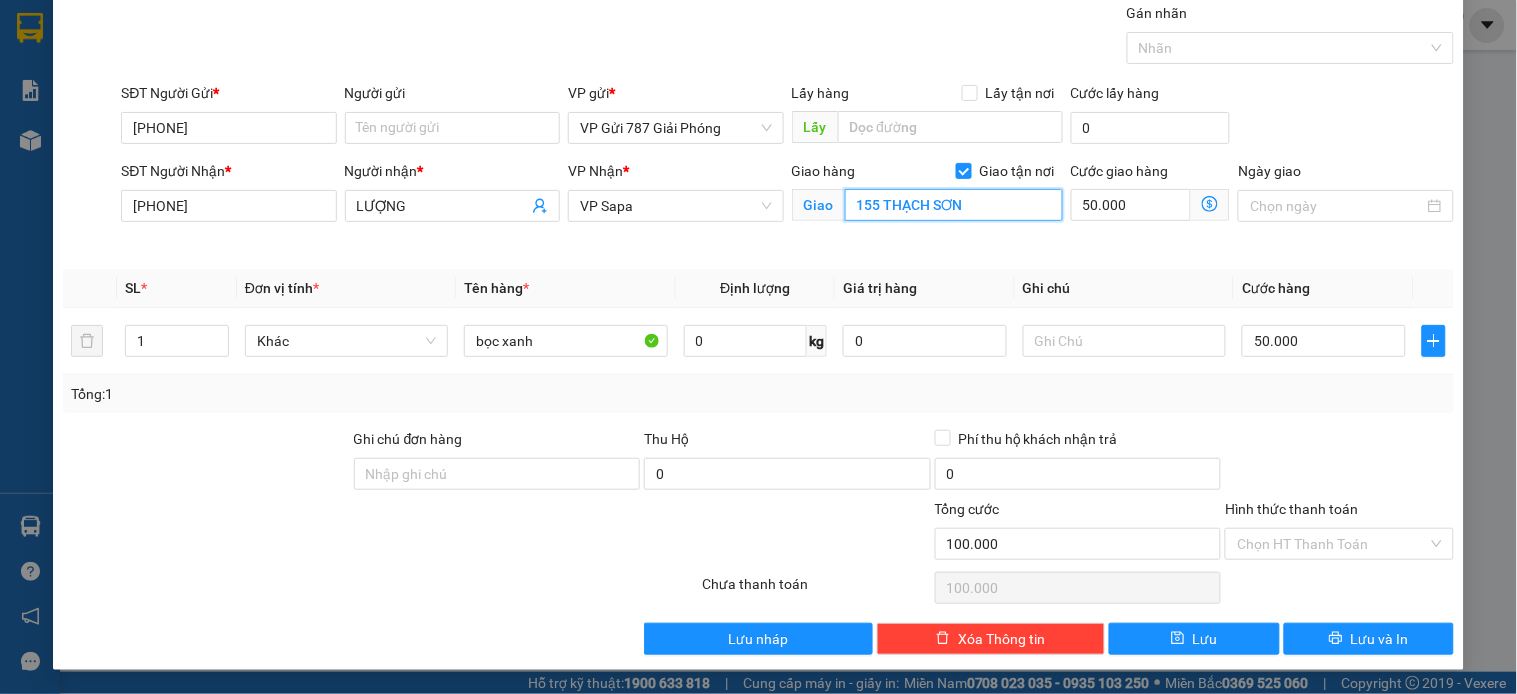 click on "155 THẠCH SƠN" at bounding box center [954, 205] 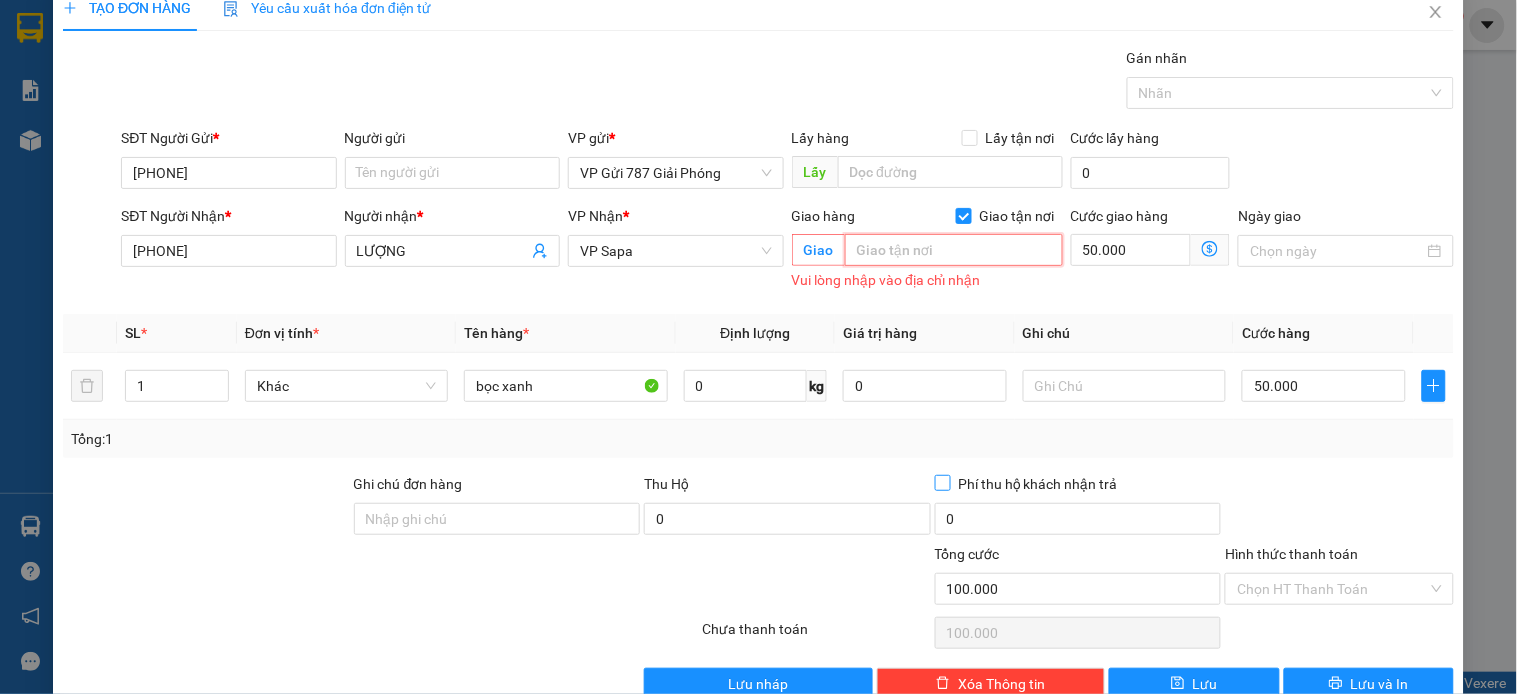 scroll, scrollTop: 70, scrollLeft: 0, axis: vertical 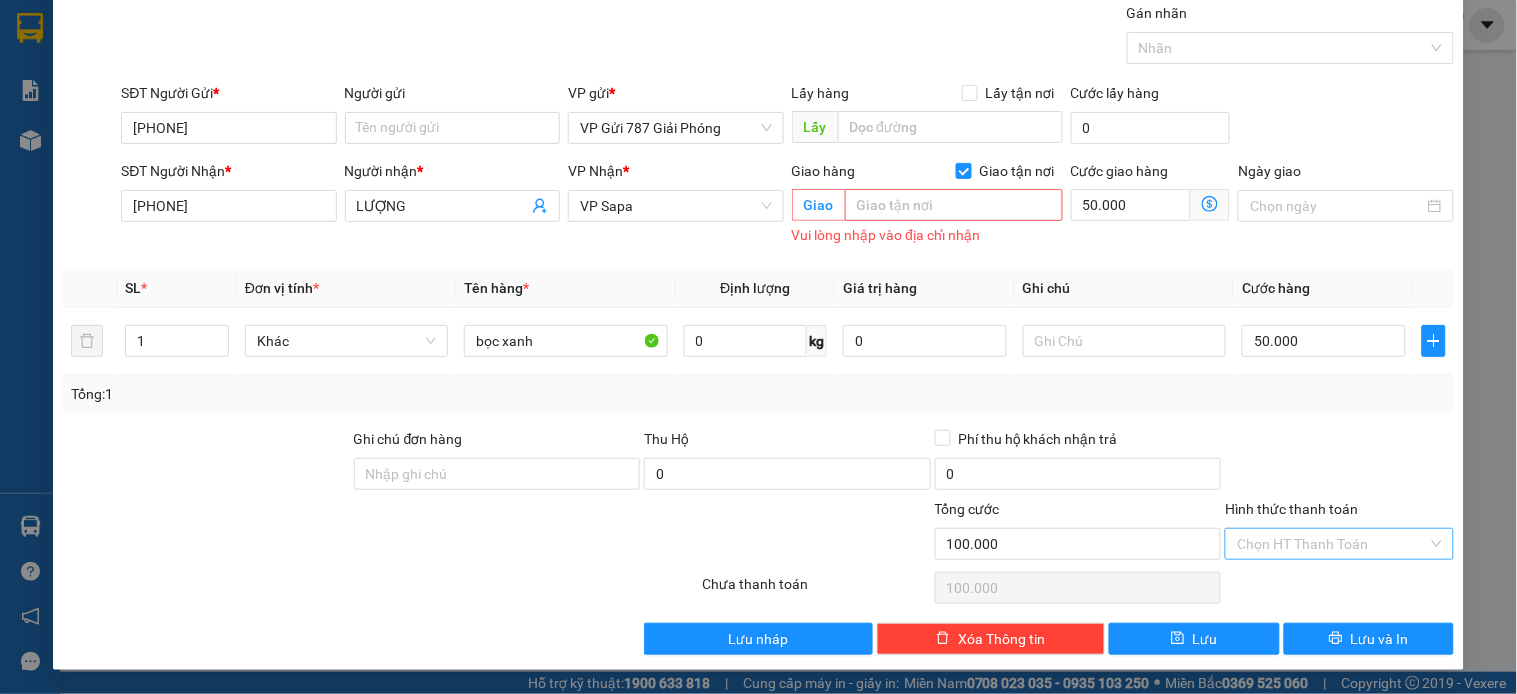 click on "Hình thức thanh toán" at bounding box center [1332, 544] 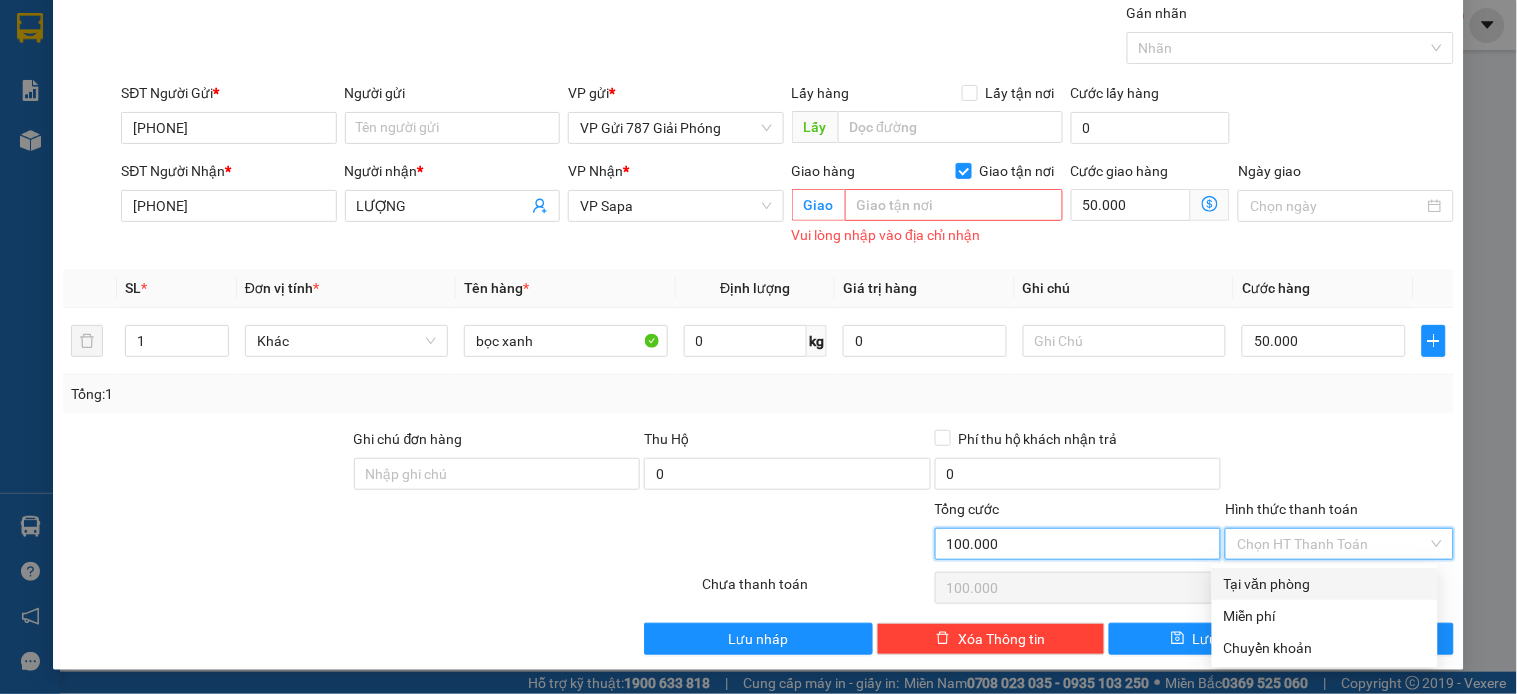 click on "100.000" at bounding box center (1078, 544) 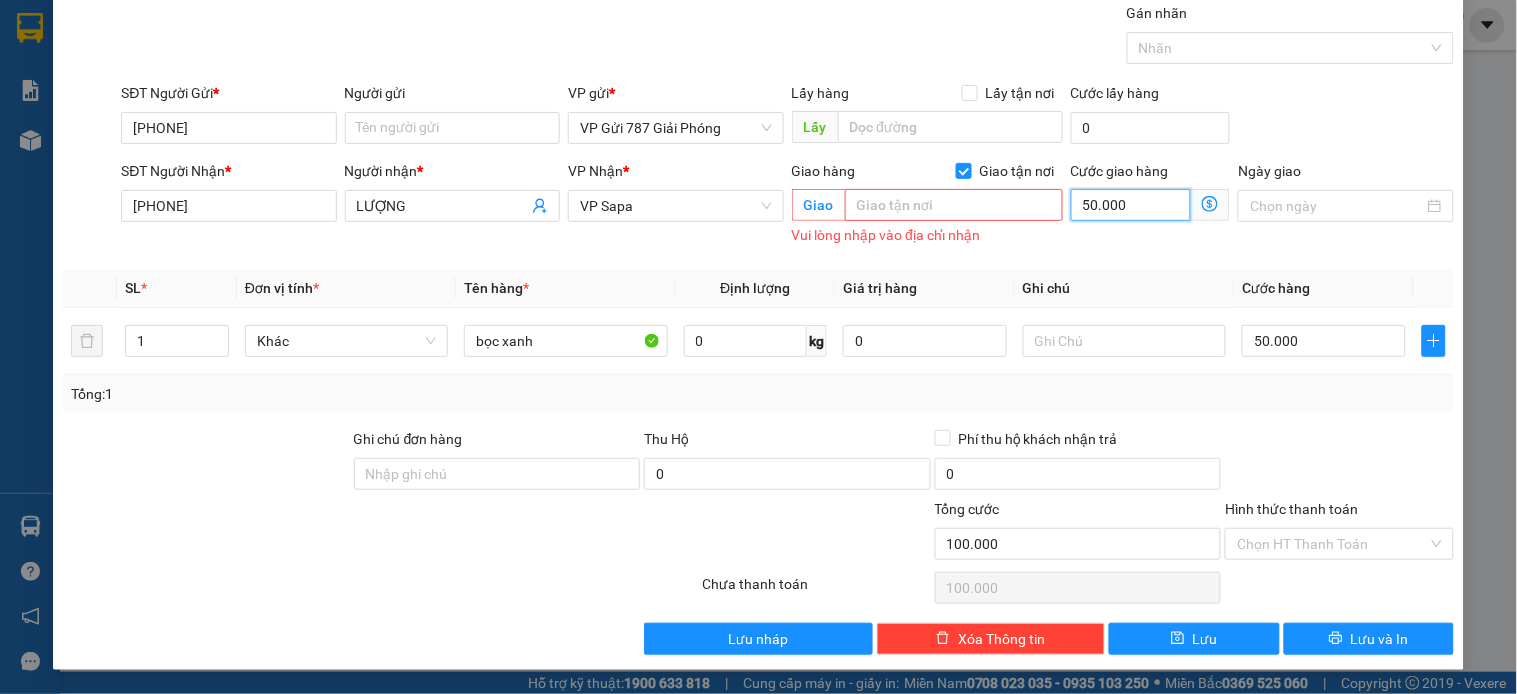 click on "50.000" at bounding box center (1131, 205) 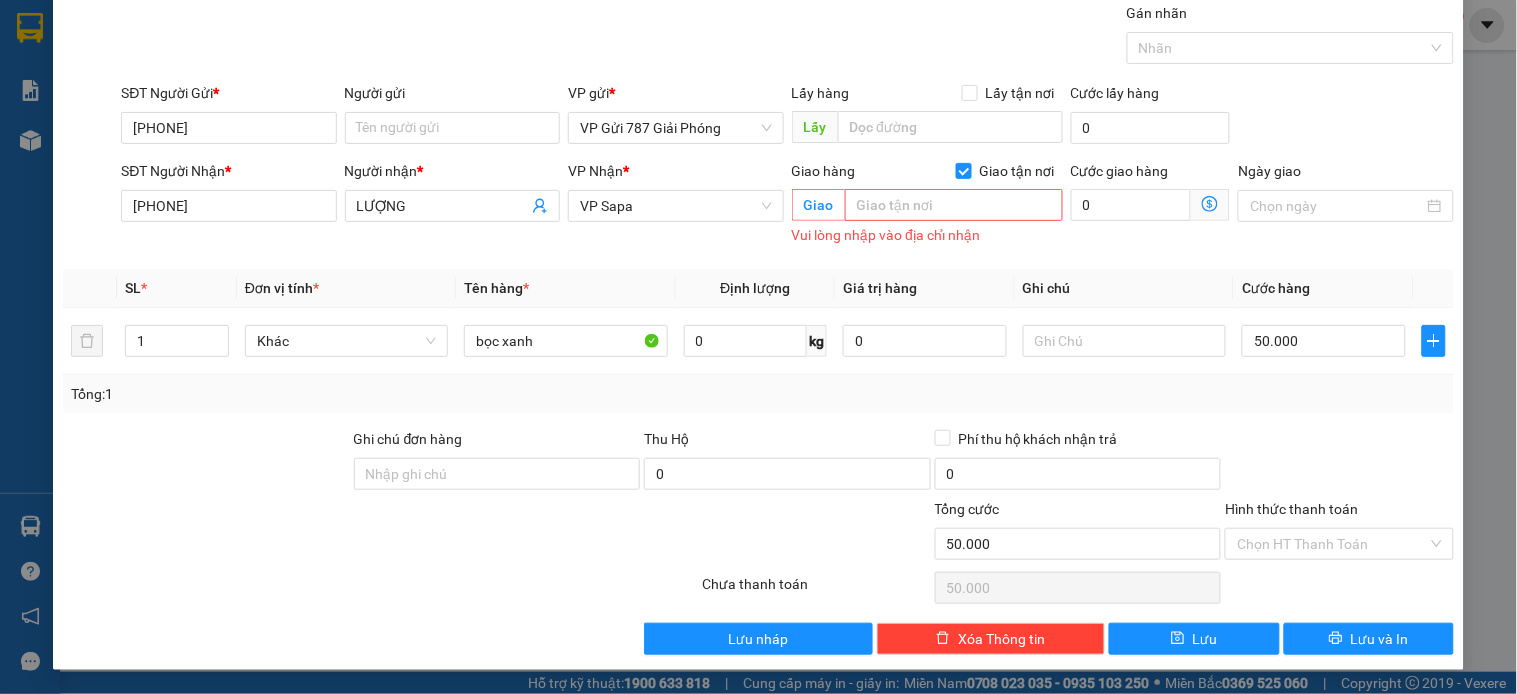 click on "Hình thức thanh toán" at bounding box center [1339, 513] 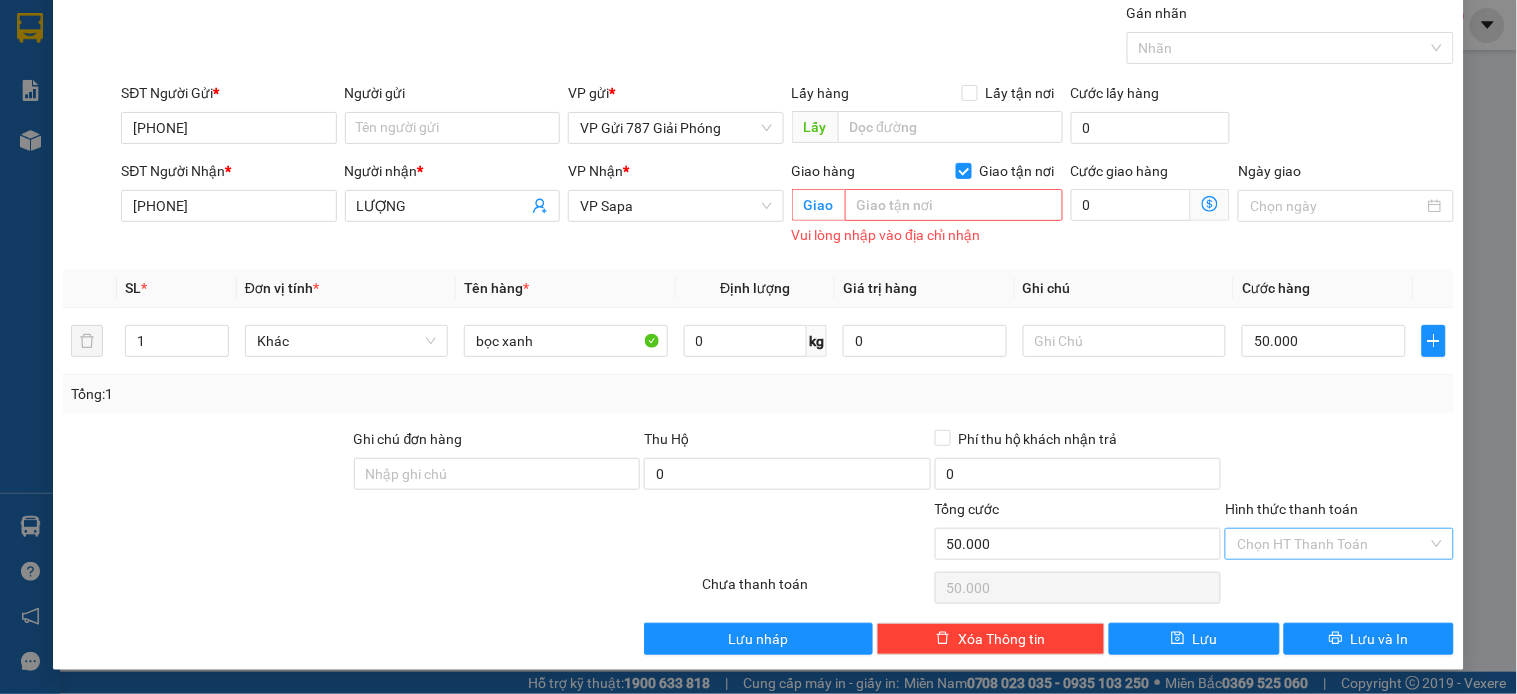 click on "Hình thức thanh toán" at bounding box center (1332, 544) 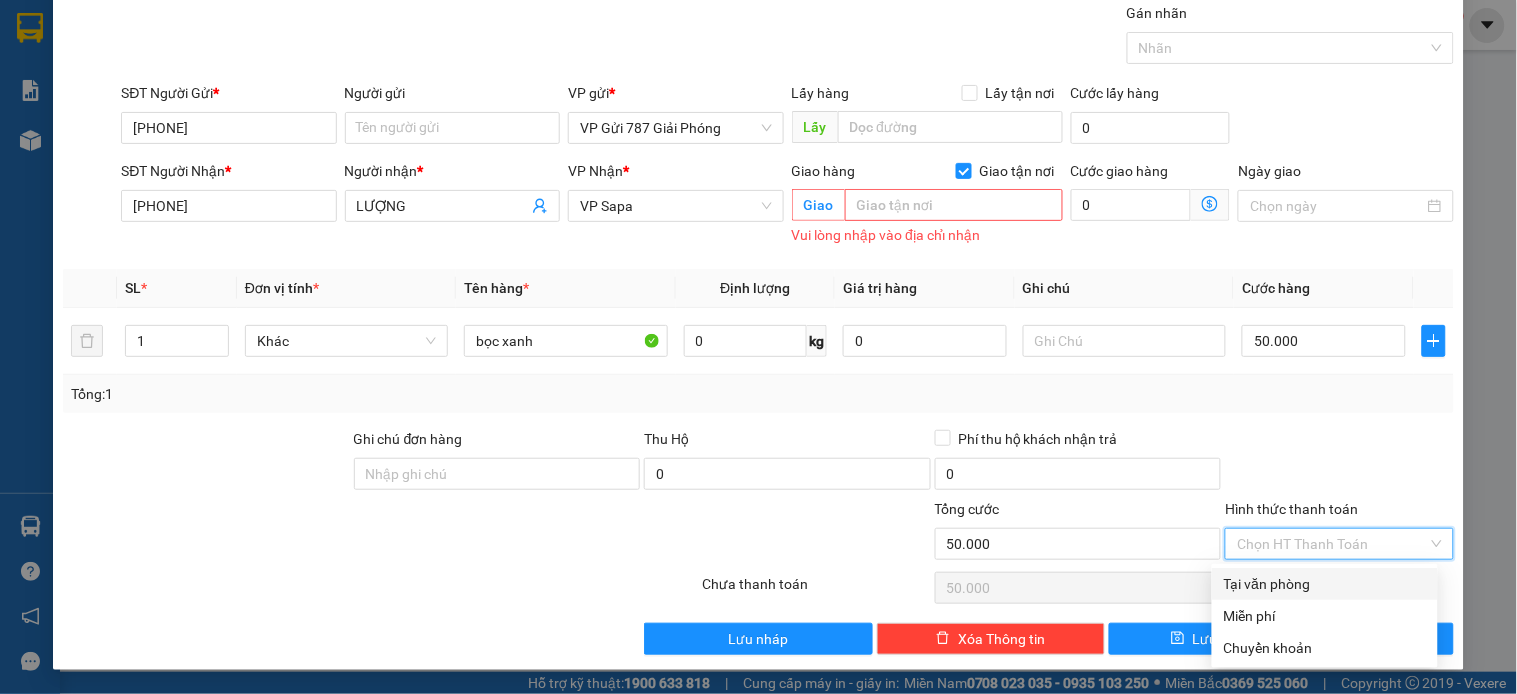 click on "Tại văn phòng" at bounding box center (1325, 584) 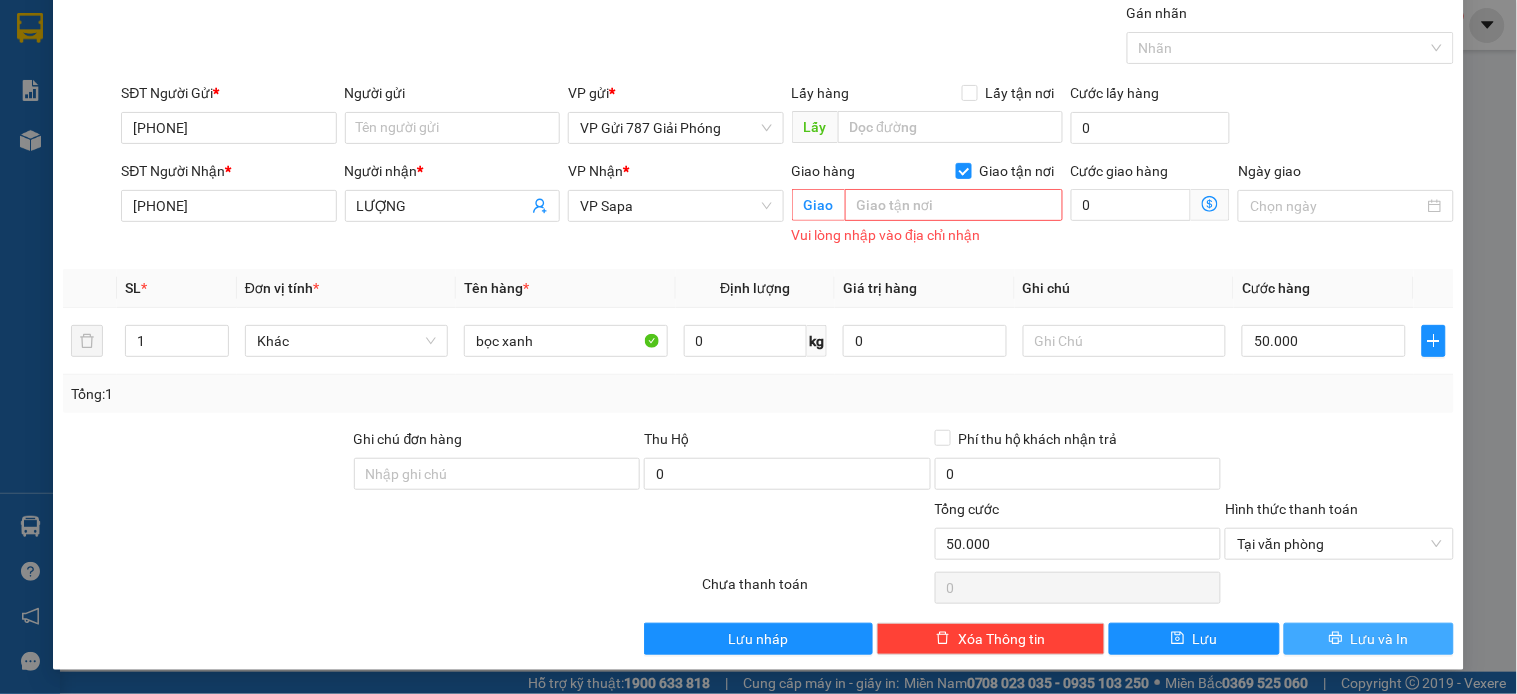 click on "Lưu và In" at bounding box center (1380, 639) 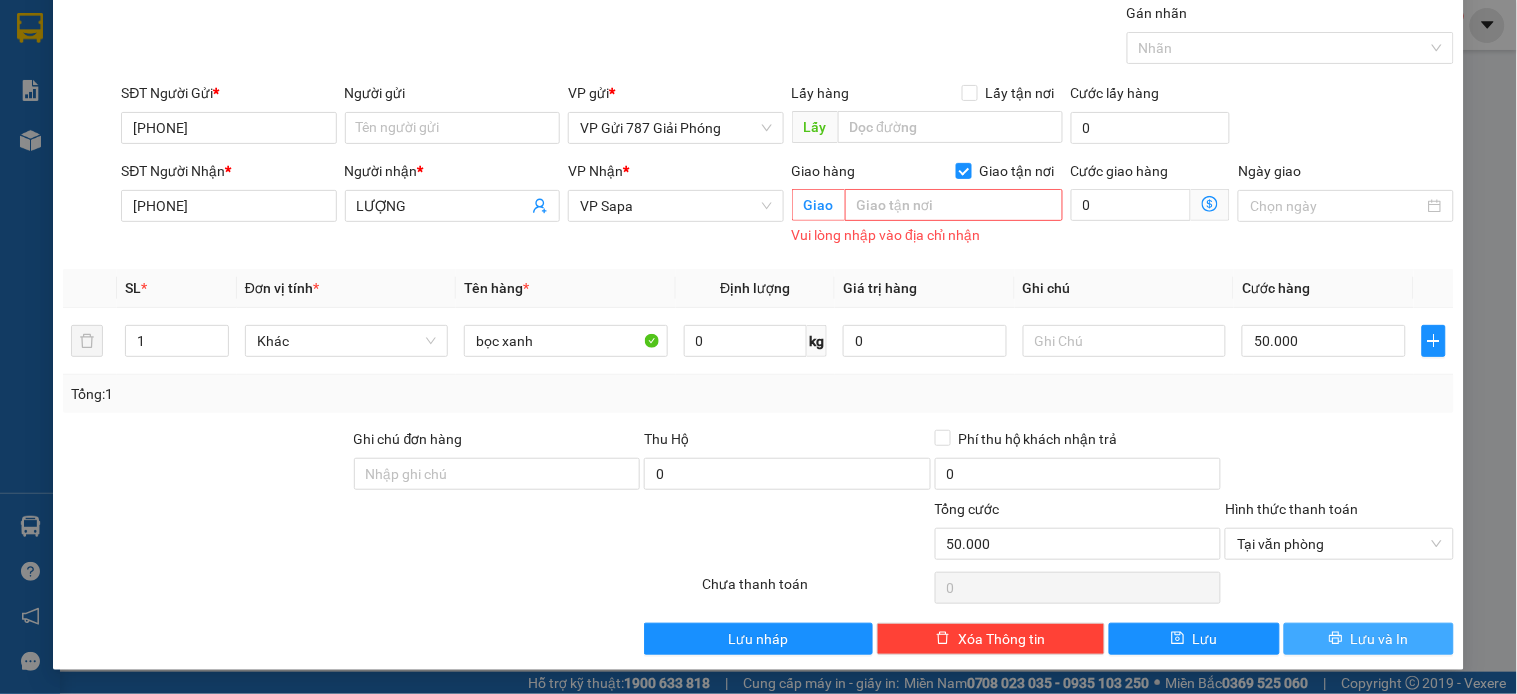 click on "Lưu và In" at bounding box center [1380, 639] 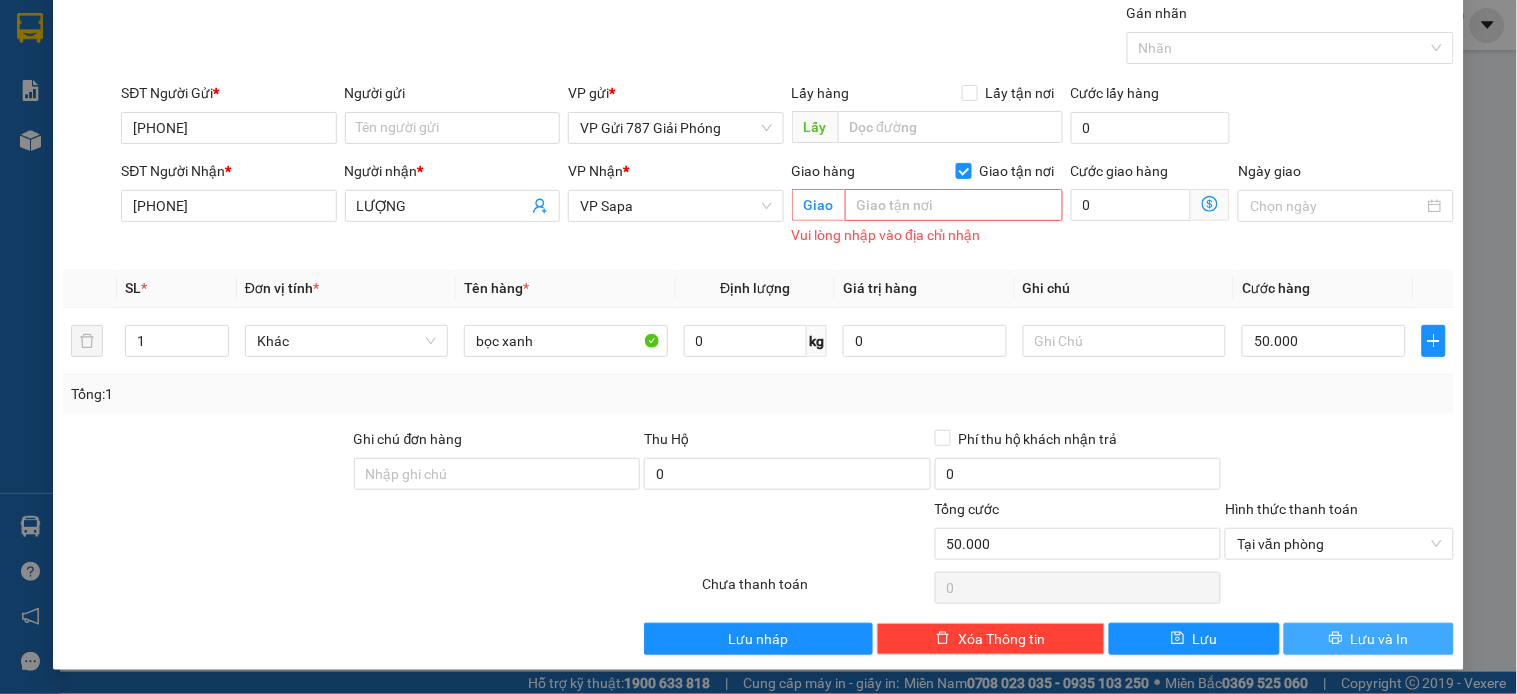 click 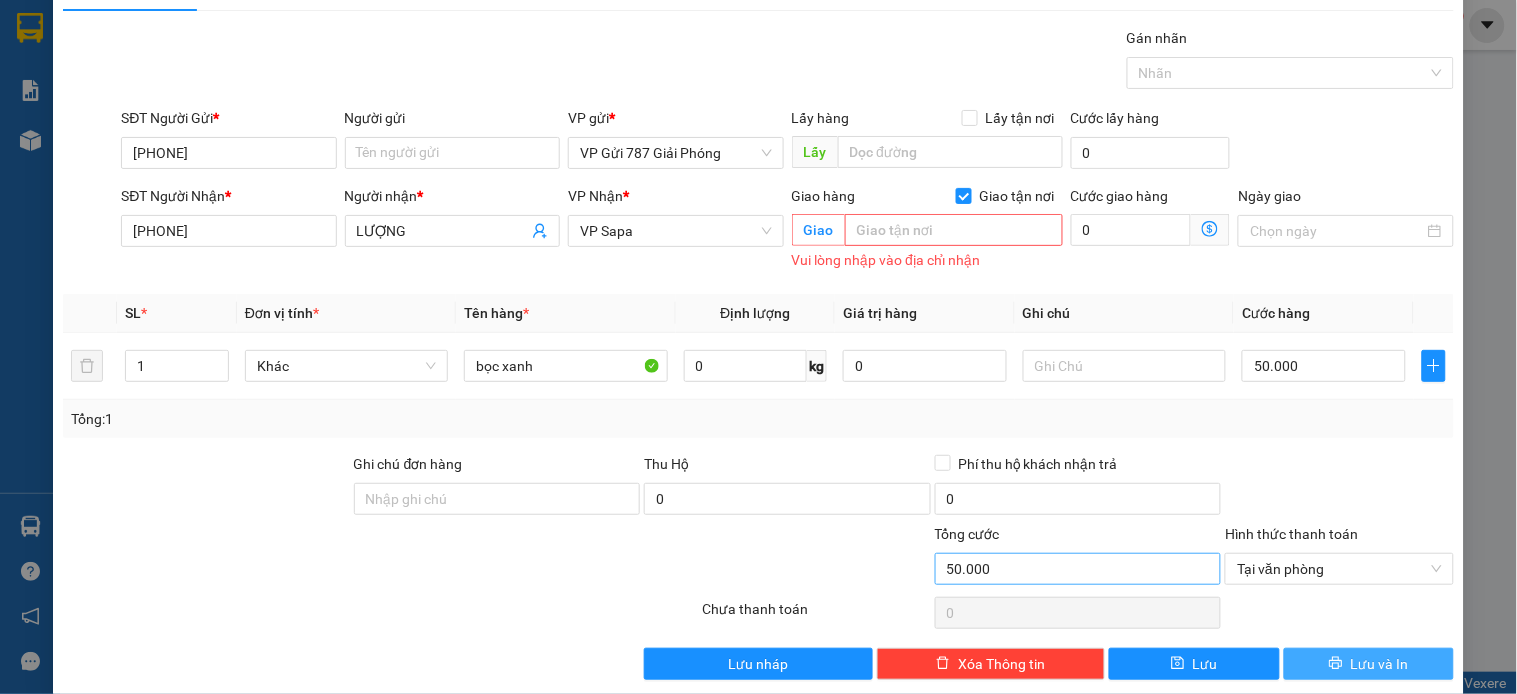 scroll, scrollTop: 70, scrollLeft: 0, axis: vertical 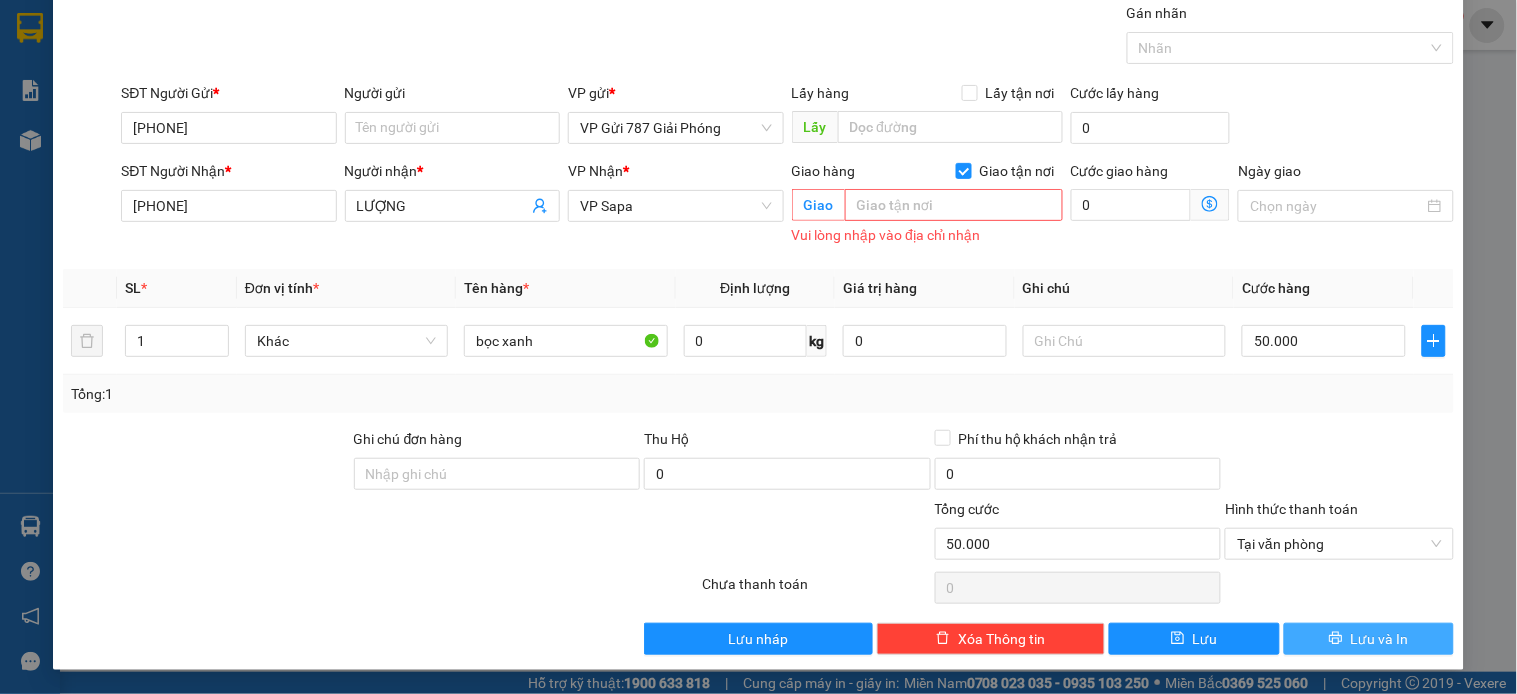 click on "Lưu và In" at bounding box center [1369, 639] 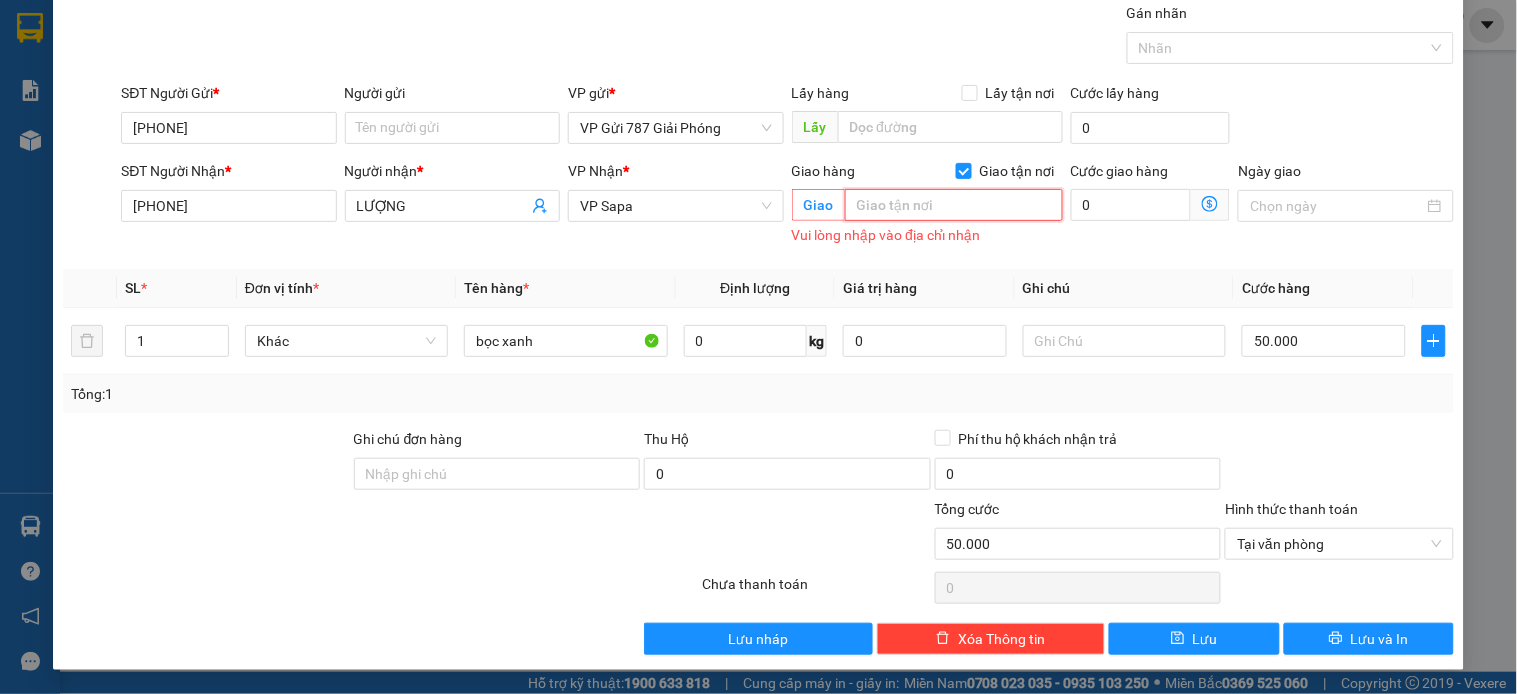click at bounding box center [954, 205] 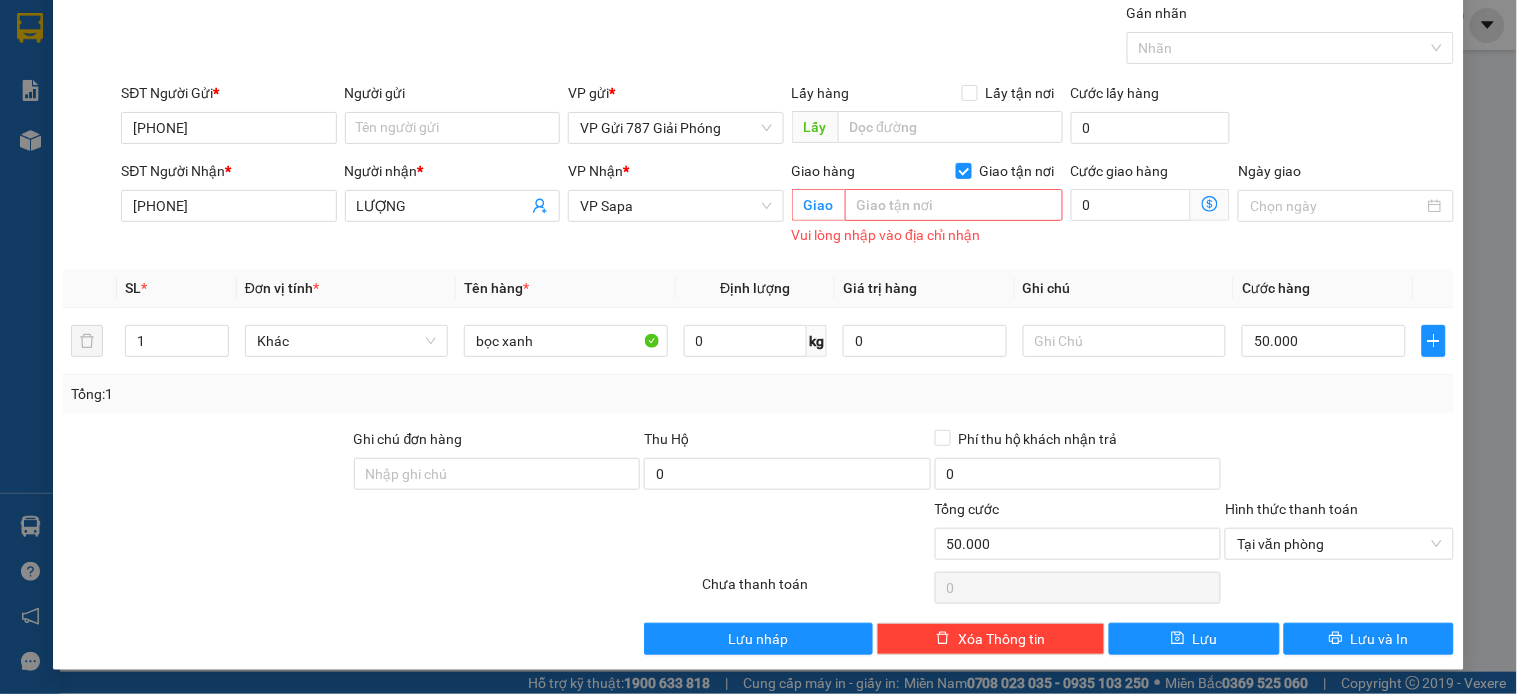 click on "Giao" at bounding box center [818, 205] 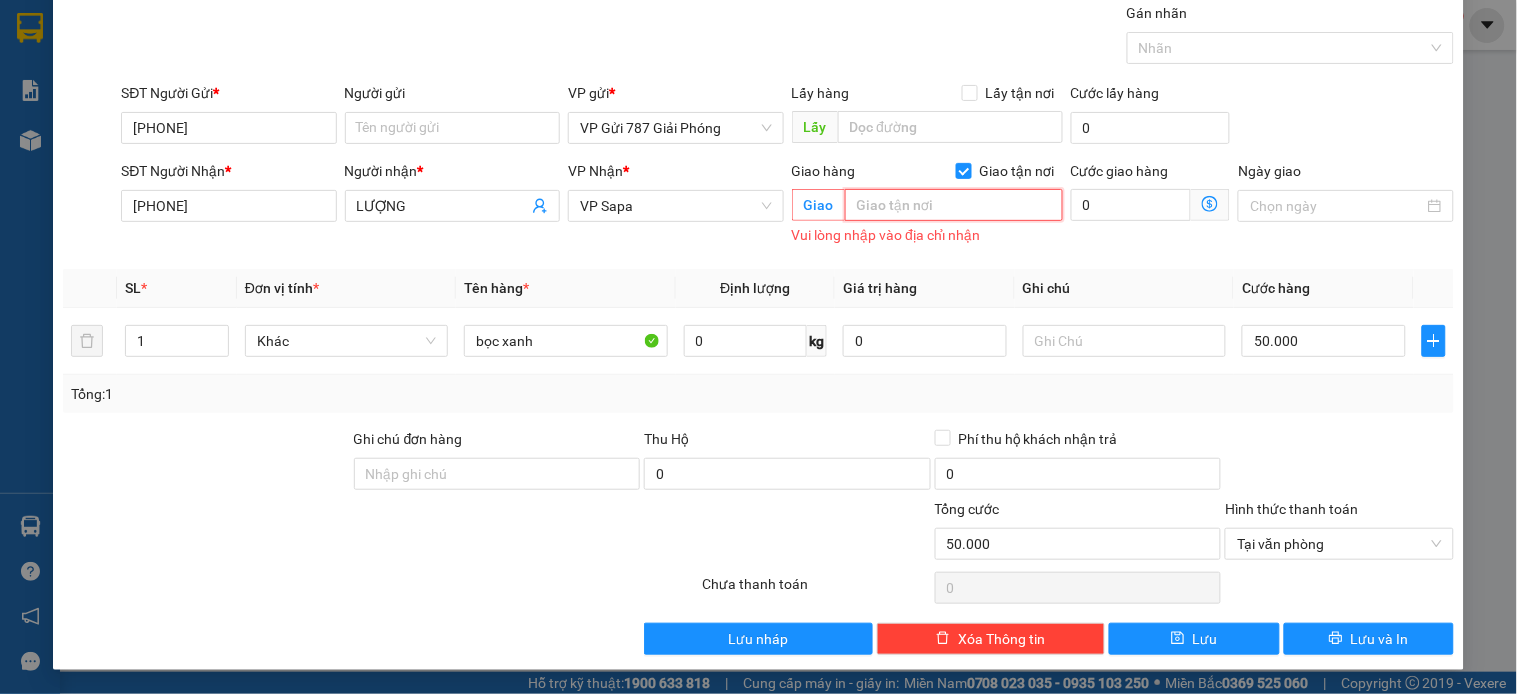 click at bounding box center (954, 205) 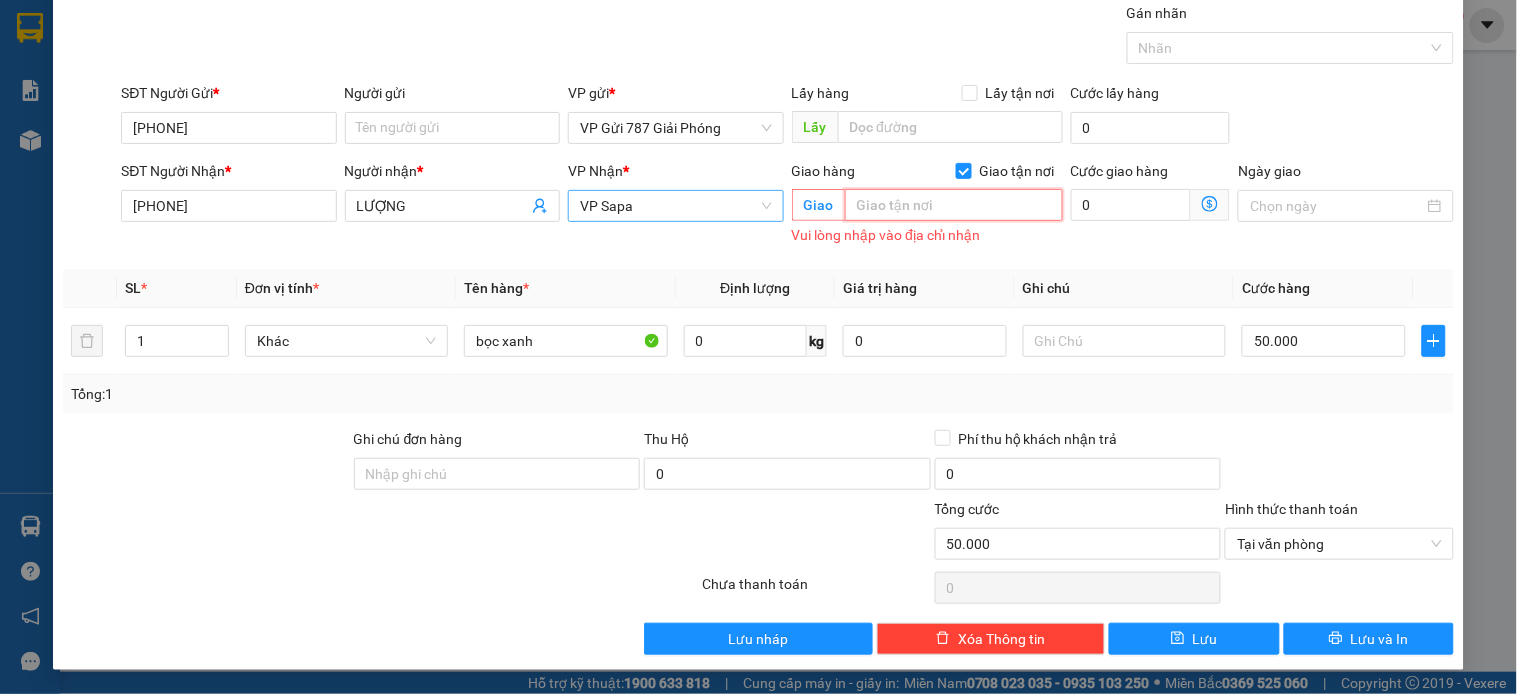 click on "VP Sapa" at bounding box center [675, 206] 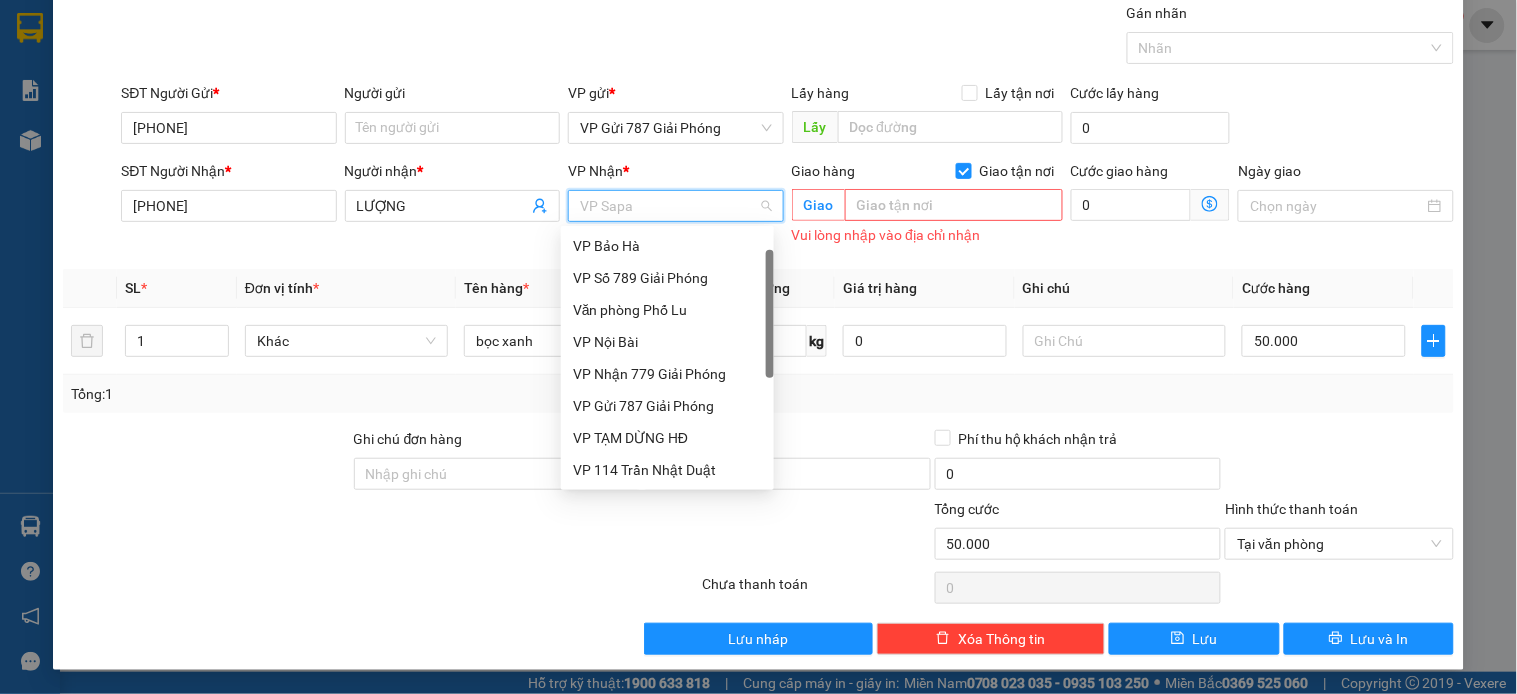 scroll, scrollTop: 31, scrollLeft: 0, axis: vertical 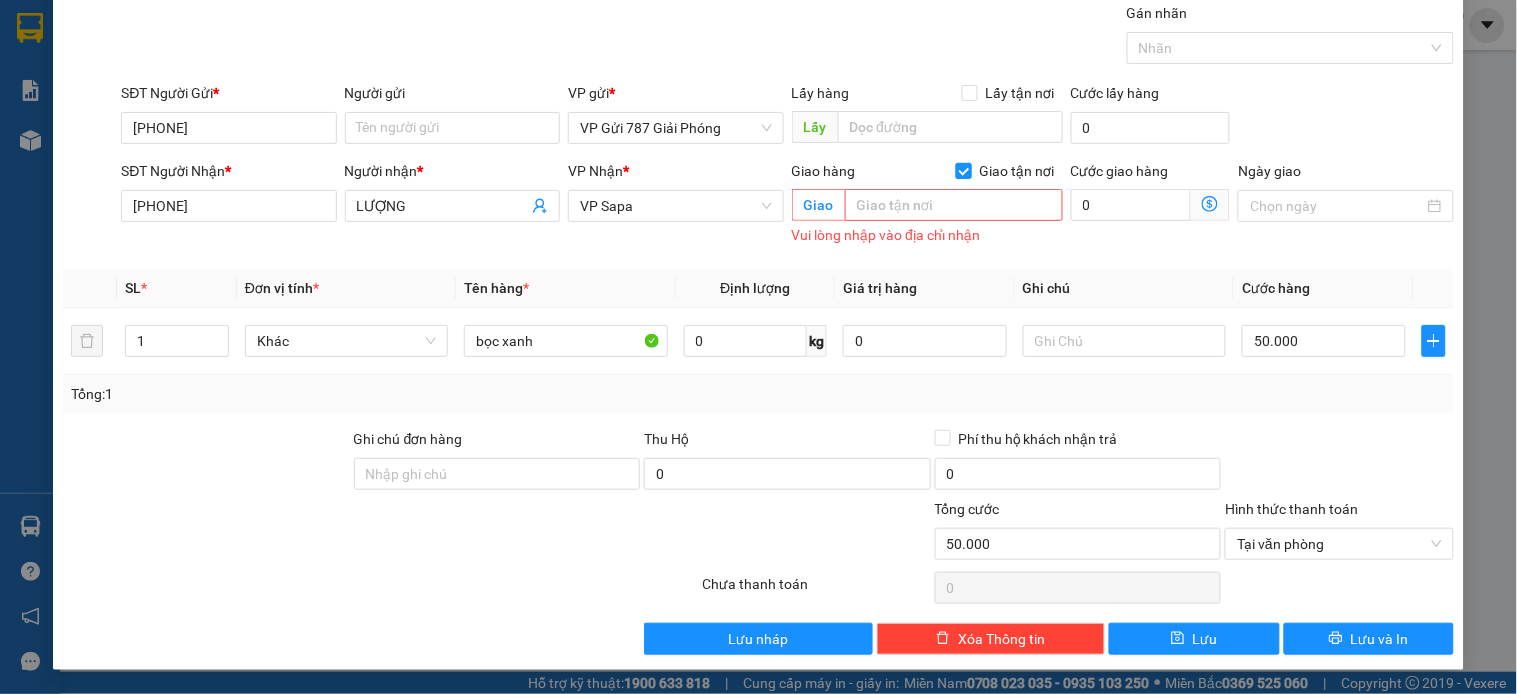 click on "Giao tận nơi" at bounding box center (963, 170) 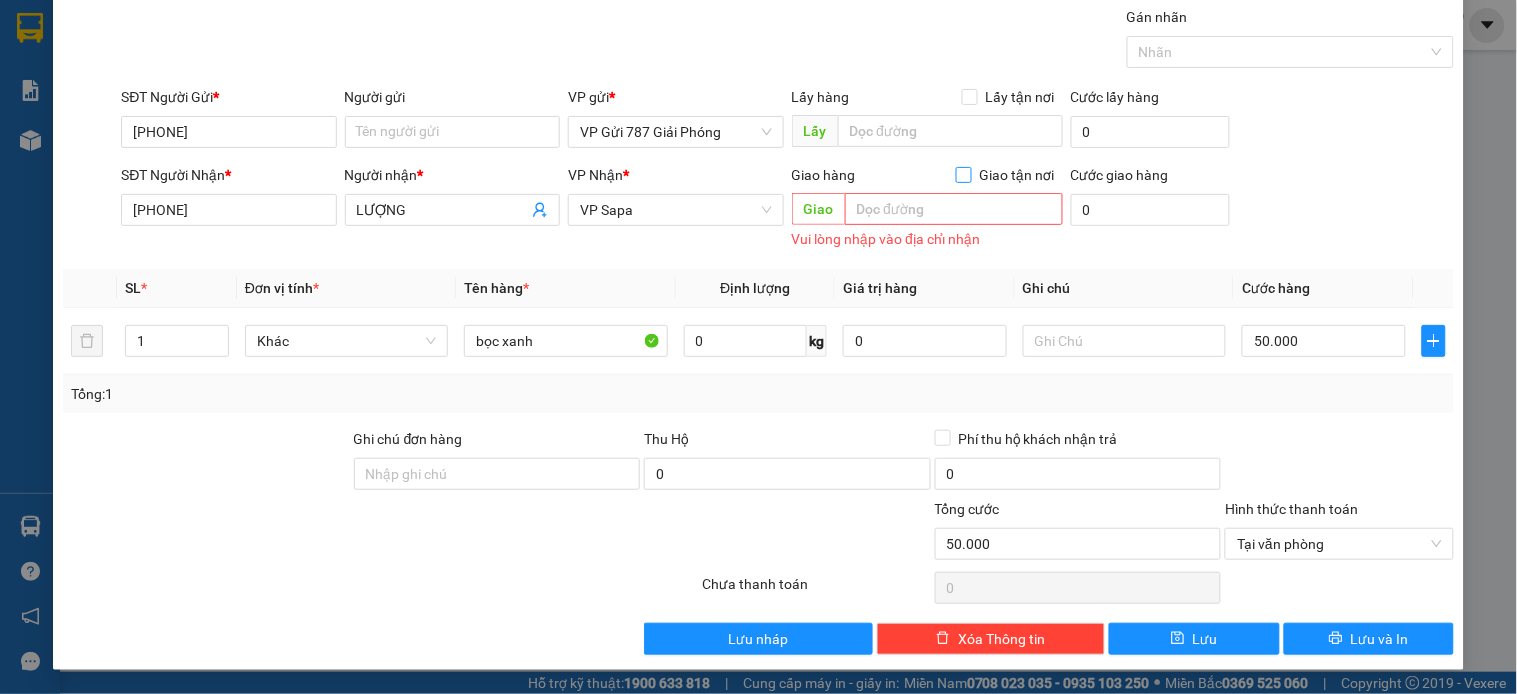 scroll, scrollTop: 65, scrollLeft: 0, axis: vertical 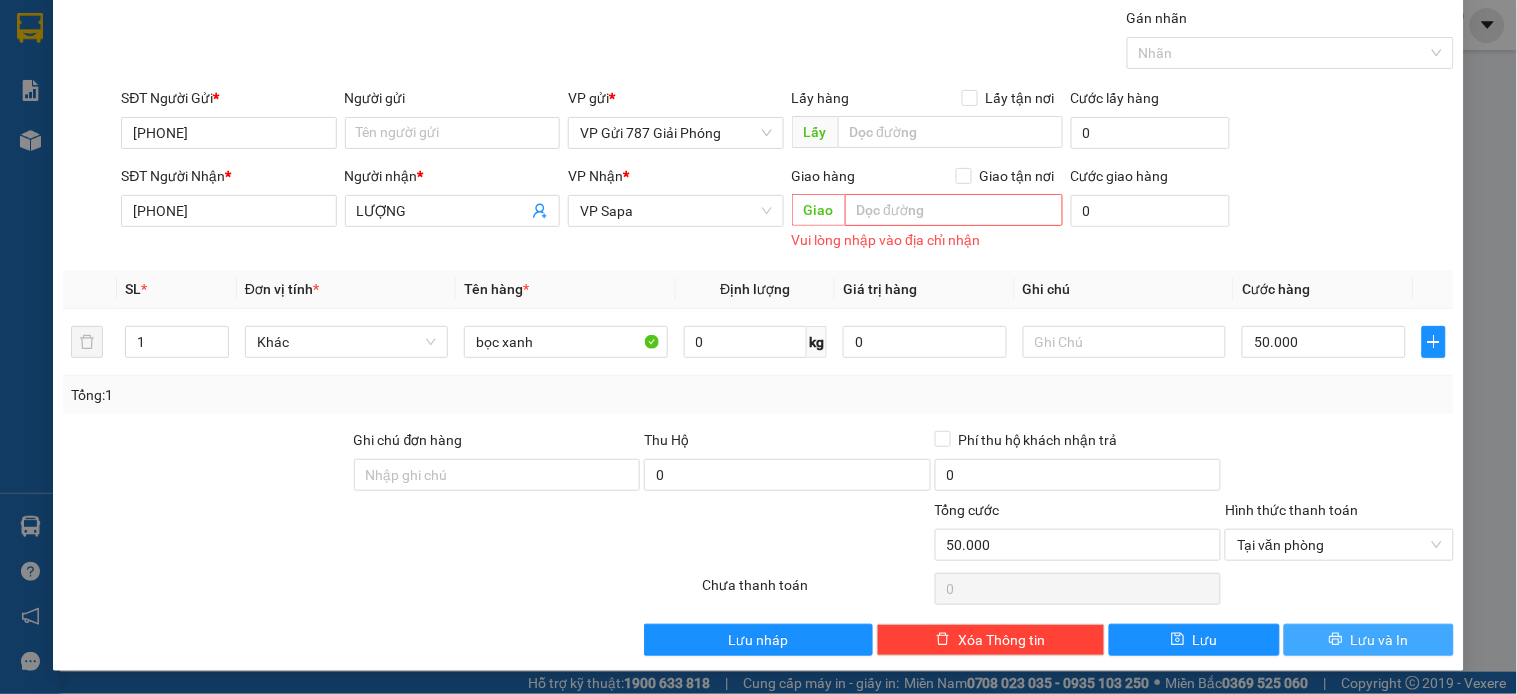click on "Lưu và In" at bounding box center [1380, 640] 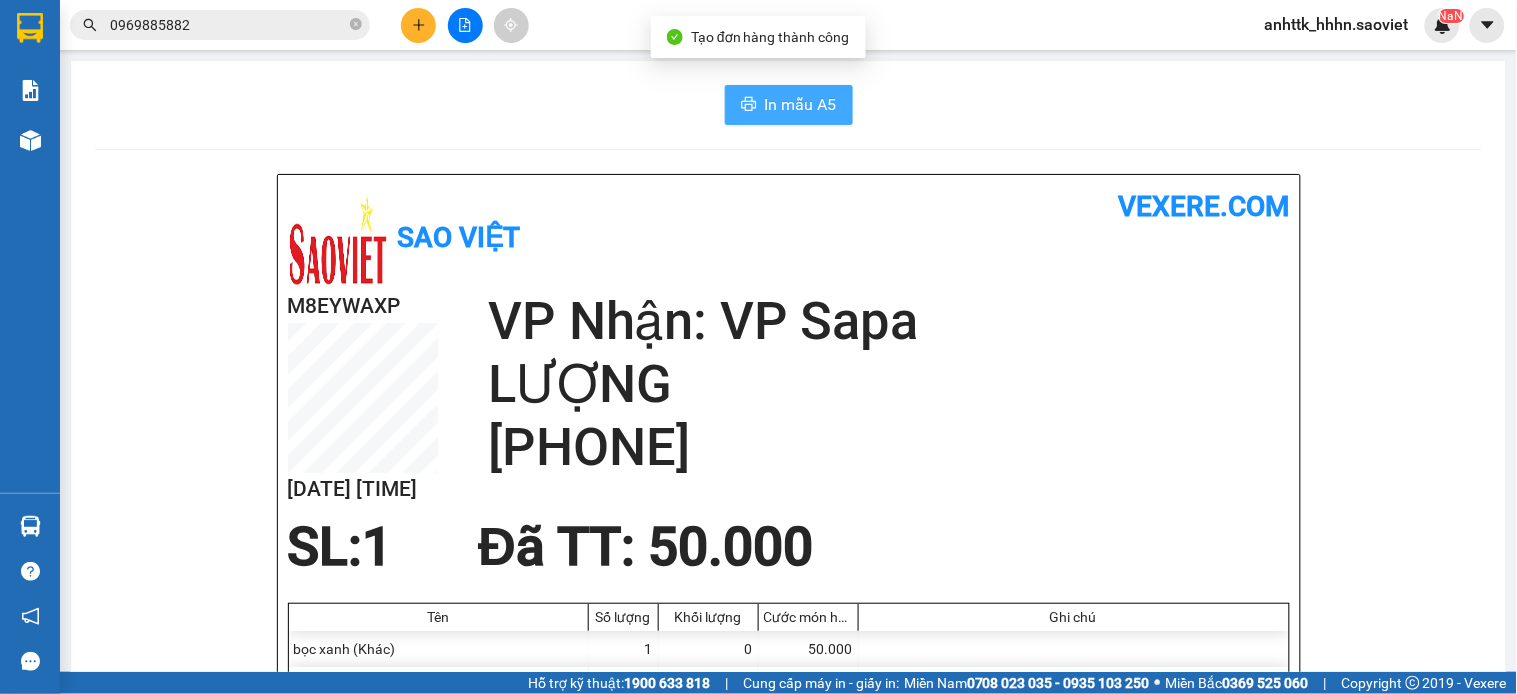 click on "In mẫu A5" at bounding box center [801, 104] 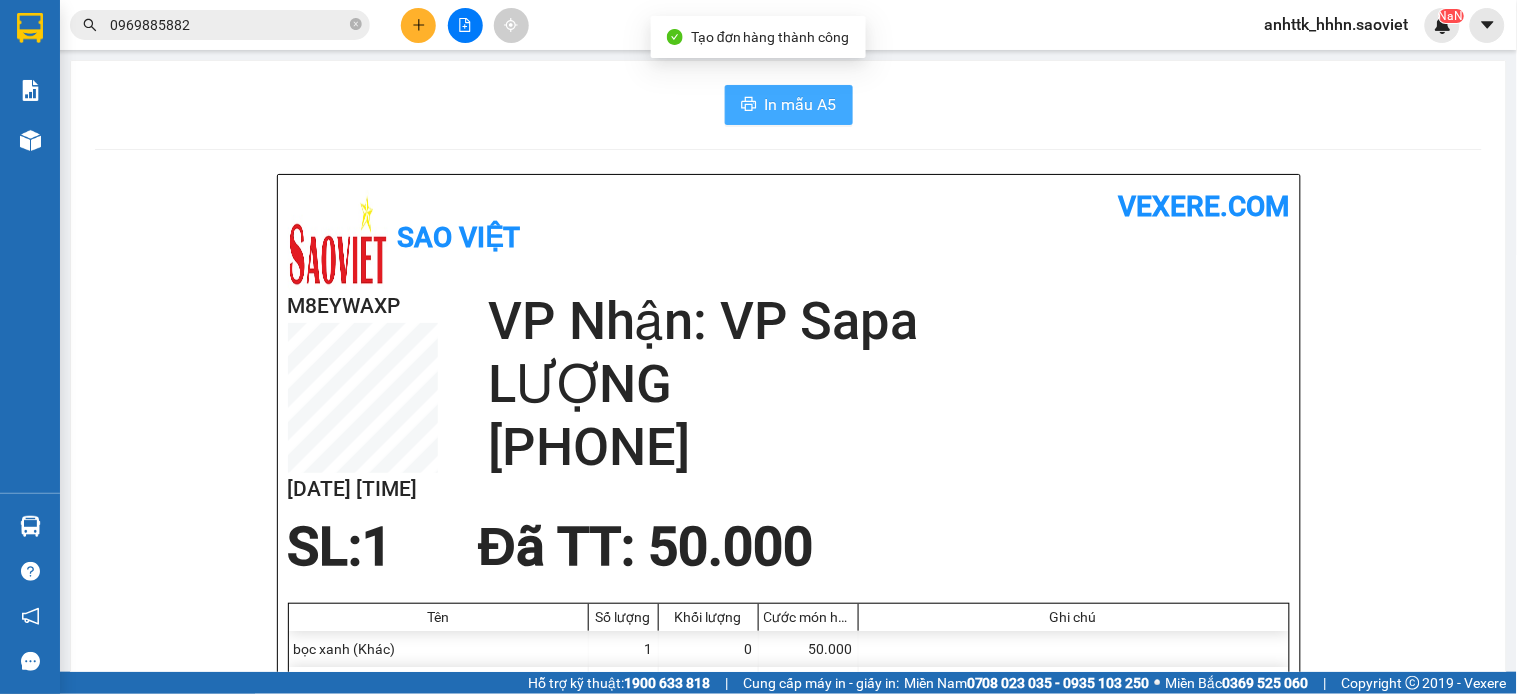 scroll, scrollTop: 0, scrollLeft: 0, axis: both 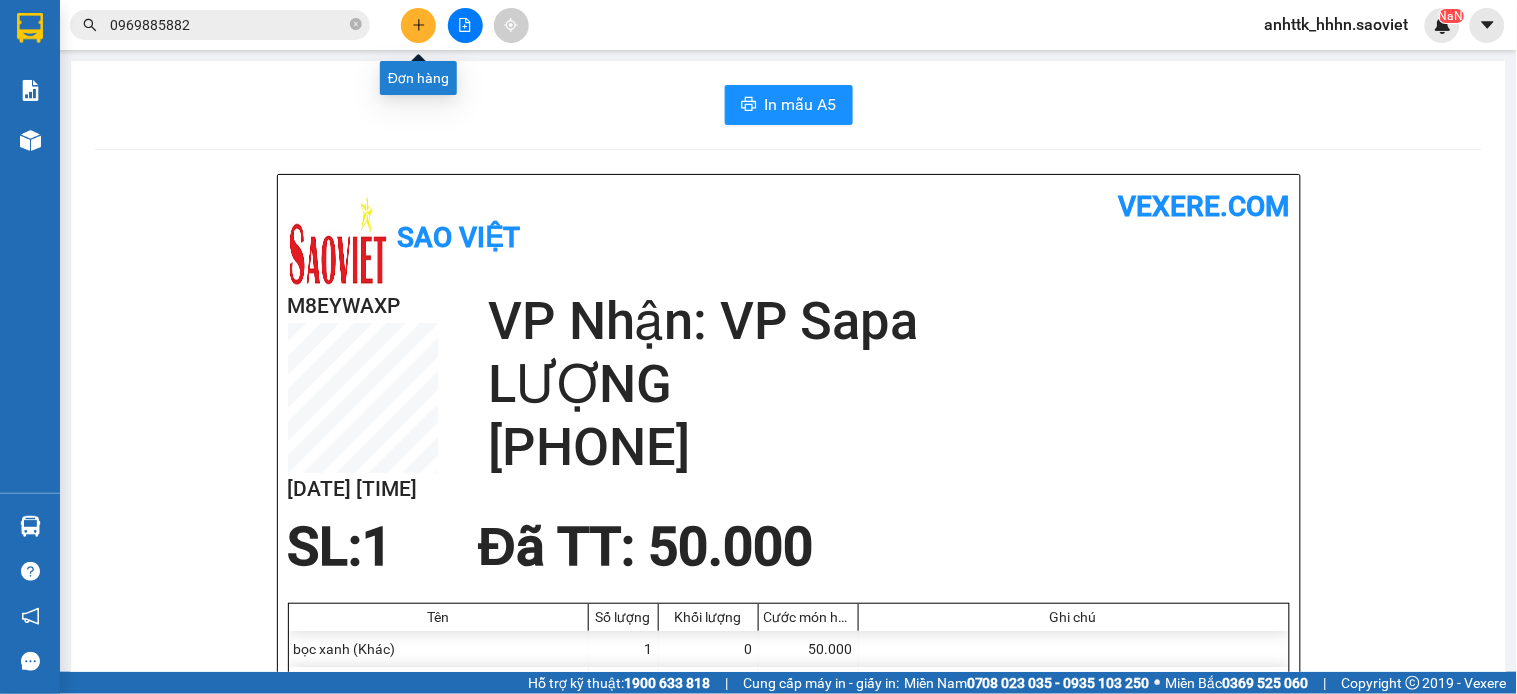click 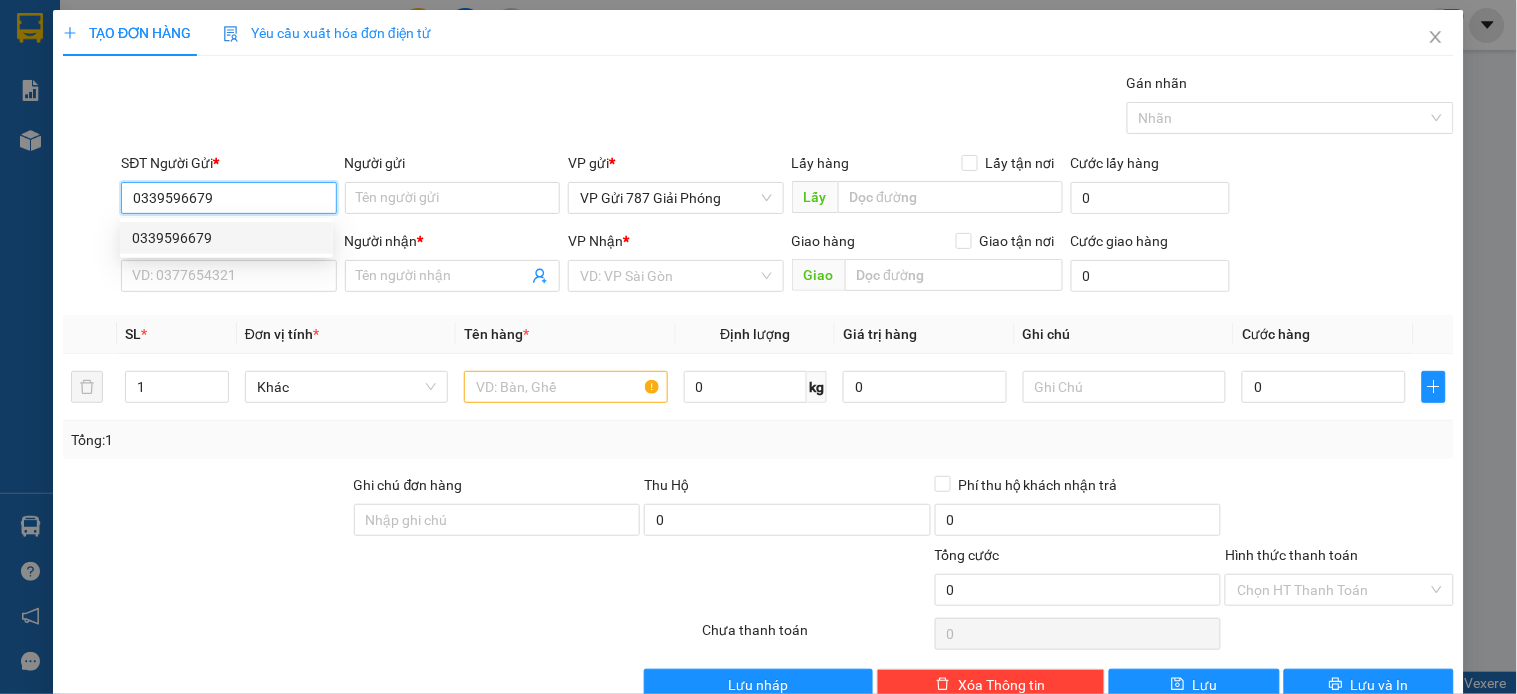 click on "0339596679" at bounding box center (226, 238) 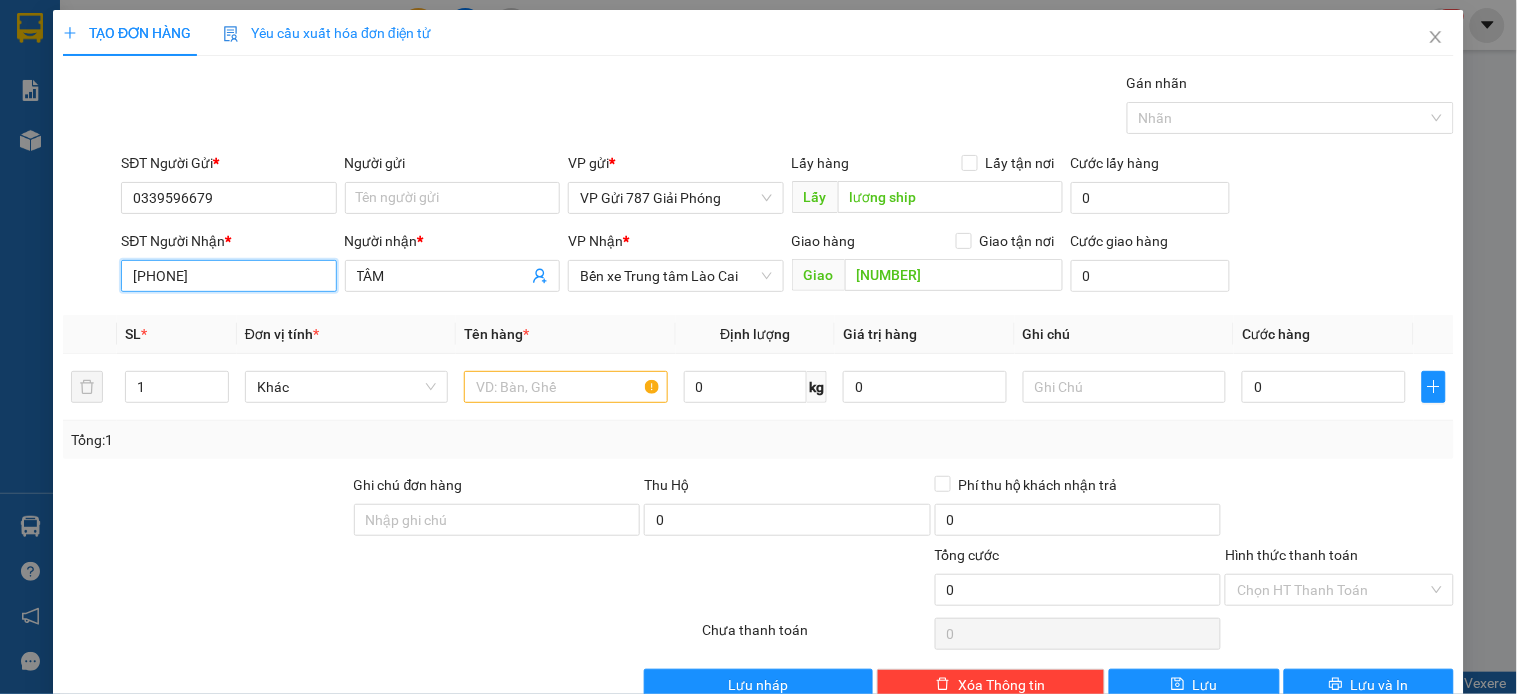 click on "[PHONE]" at bounding box center [228, 276] 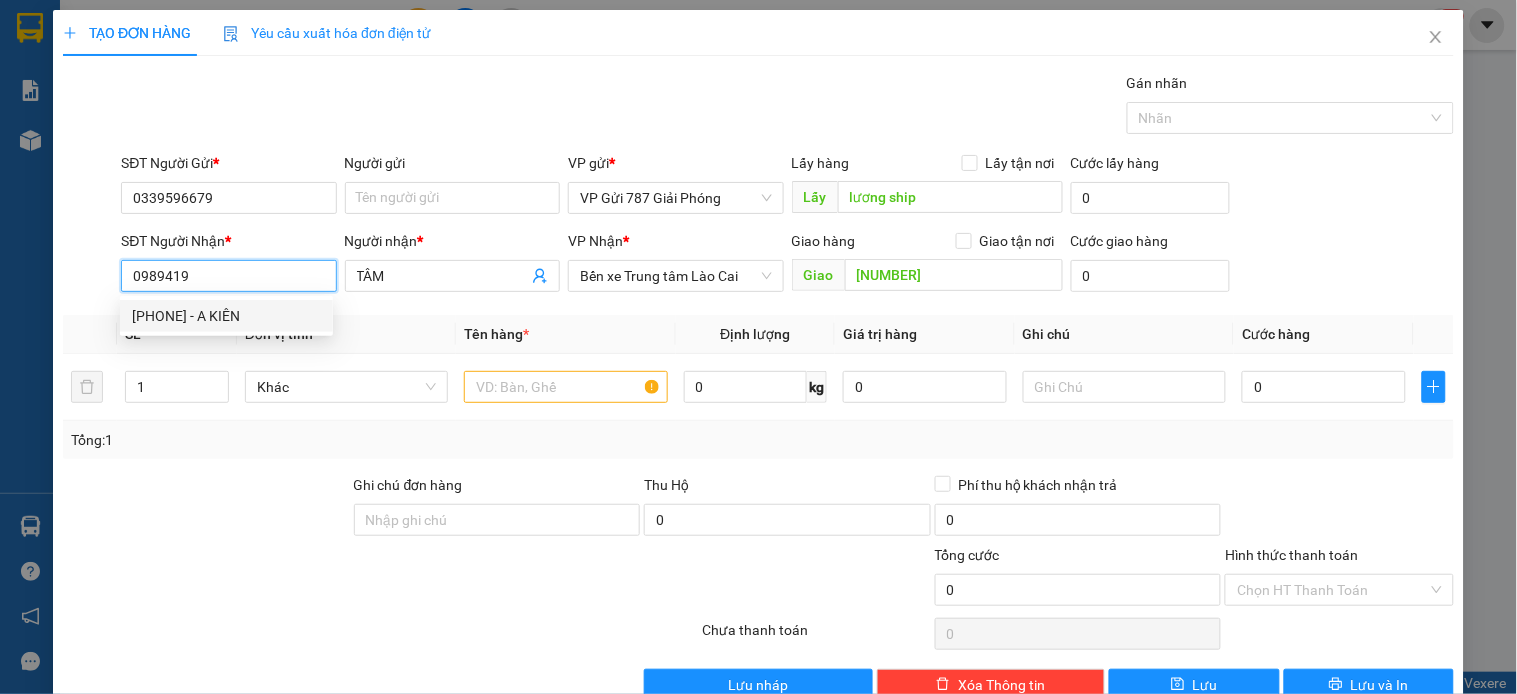 click on "[PHONE] -  A KIÊN" at bounding box center [226, 316] 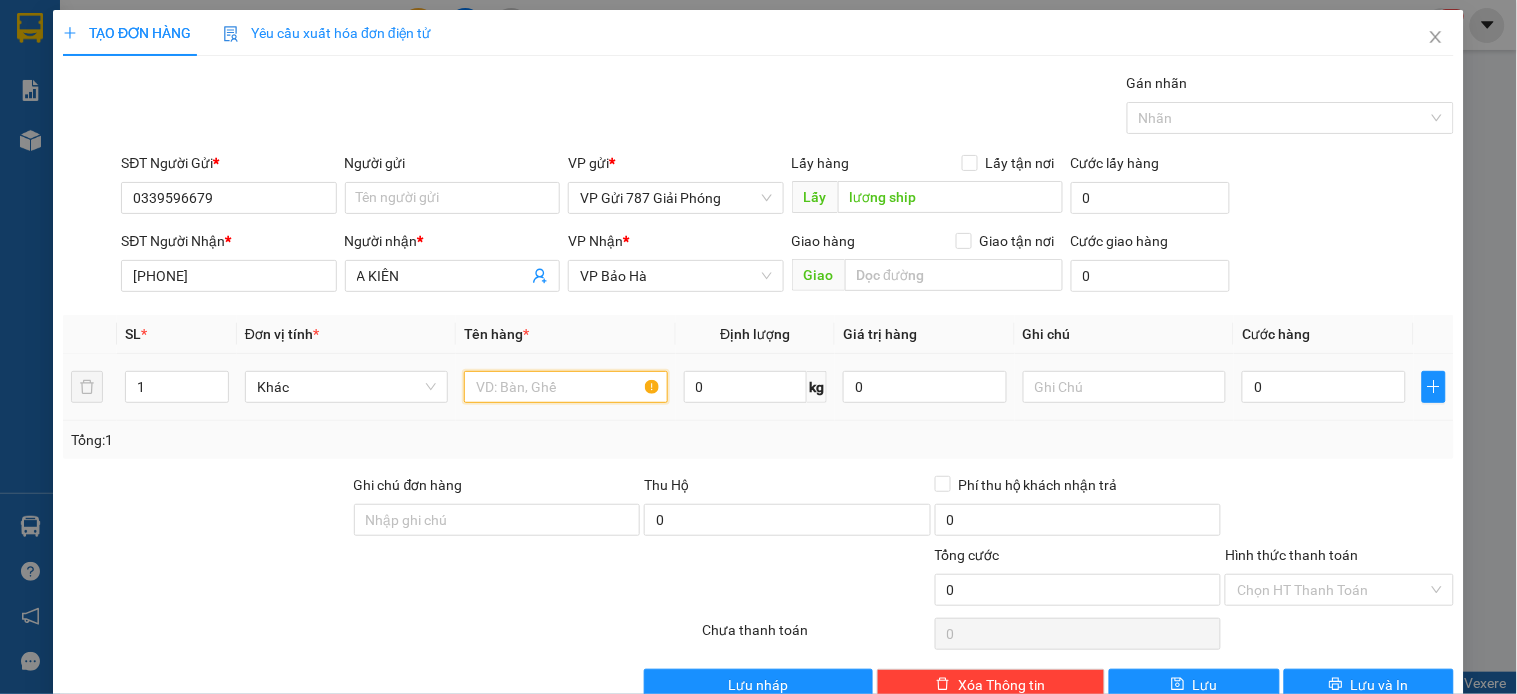 click at bounding box center (565, 387) 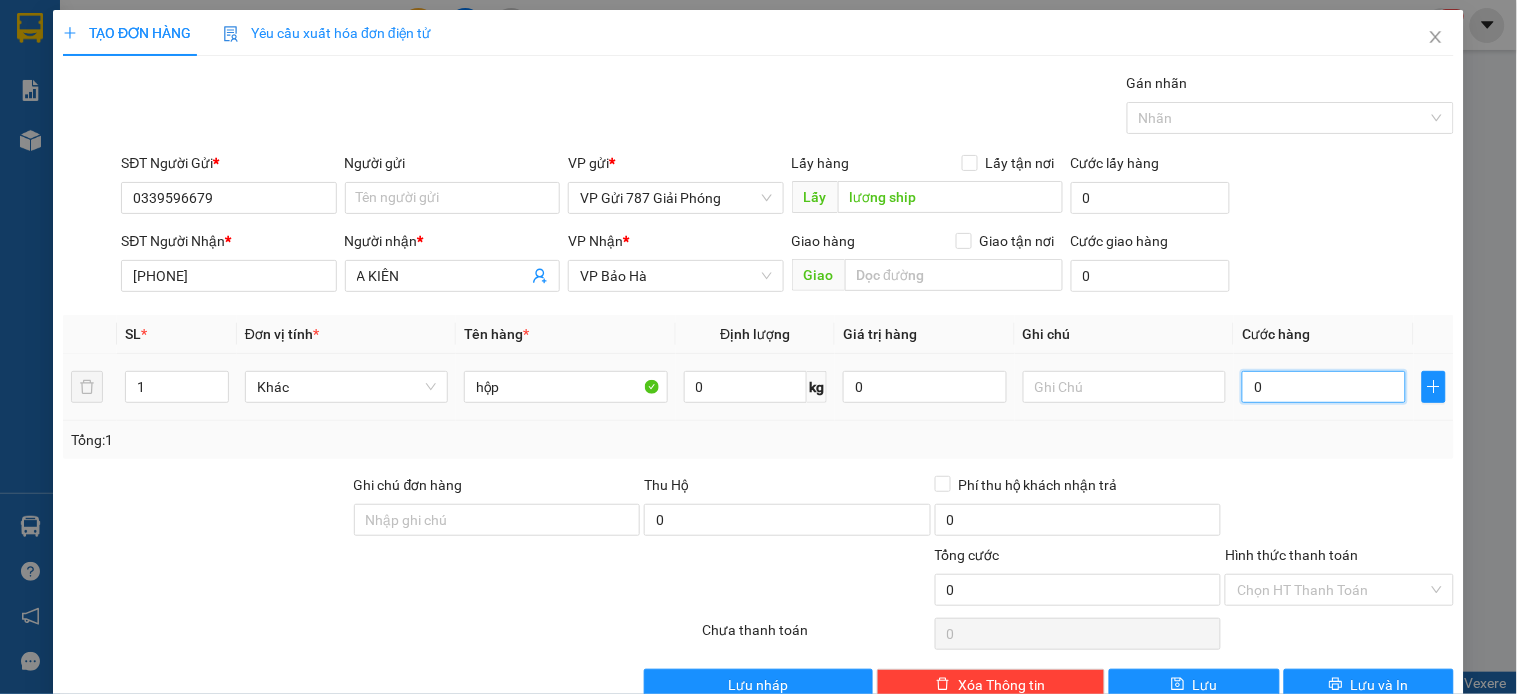 click on "0" at bounding box center [1324, 387] 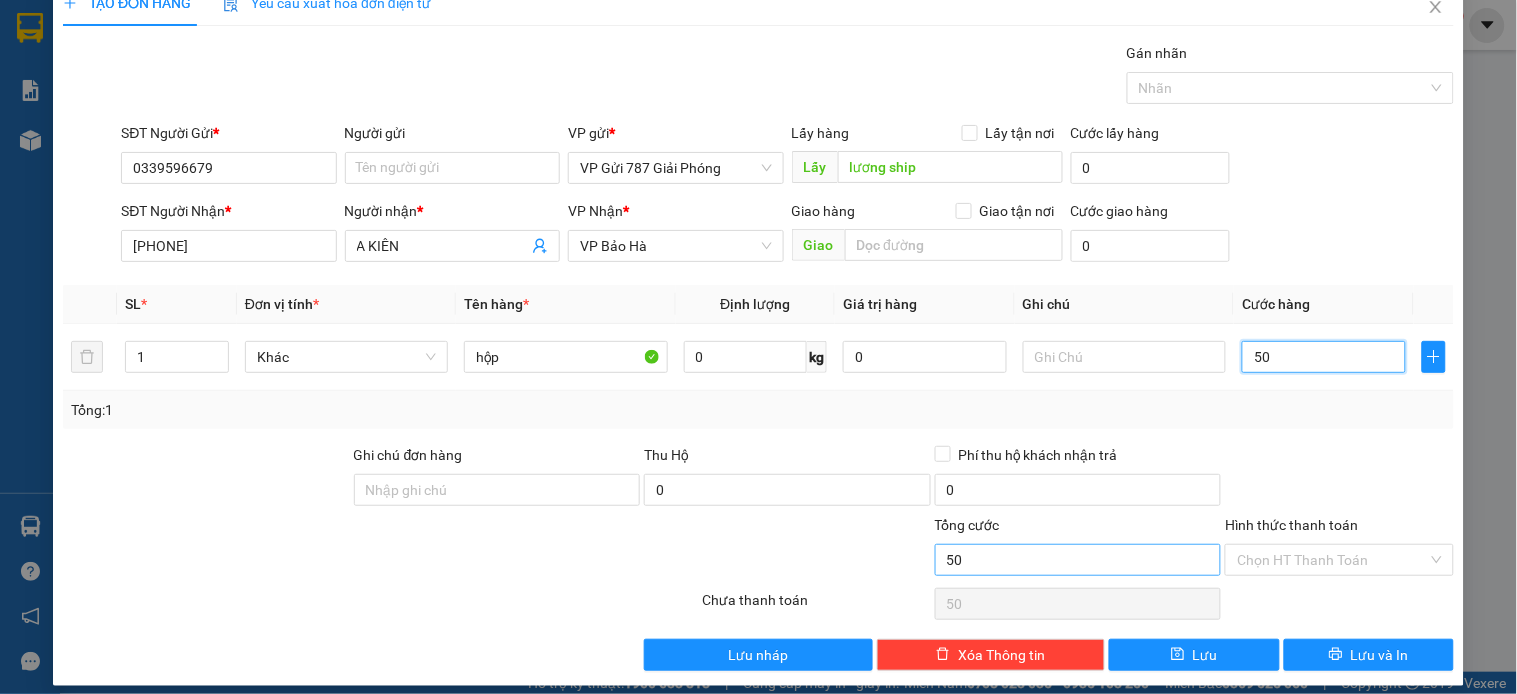 scroll, scrollTop: 45, scrollLeft: 0, axis: vertical 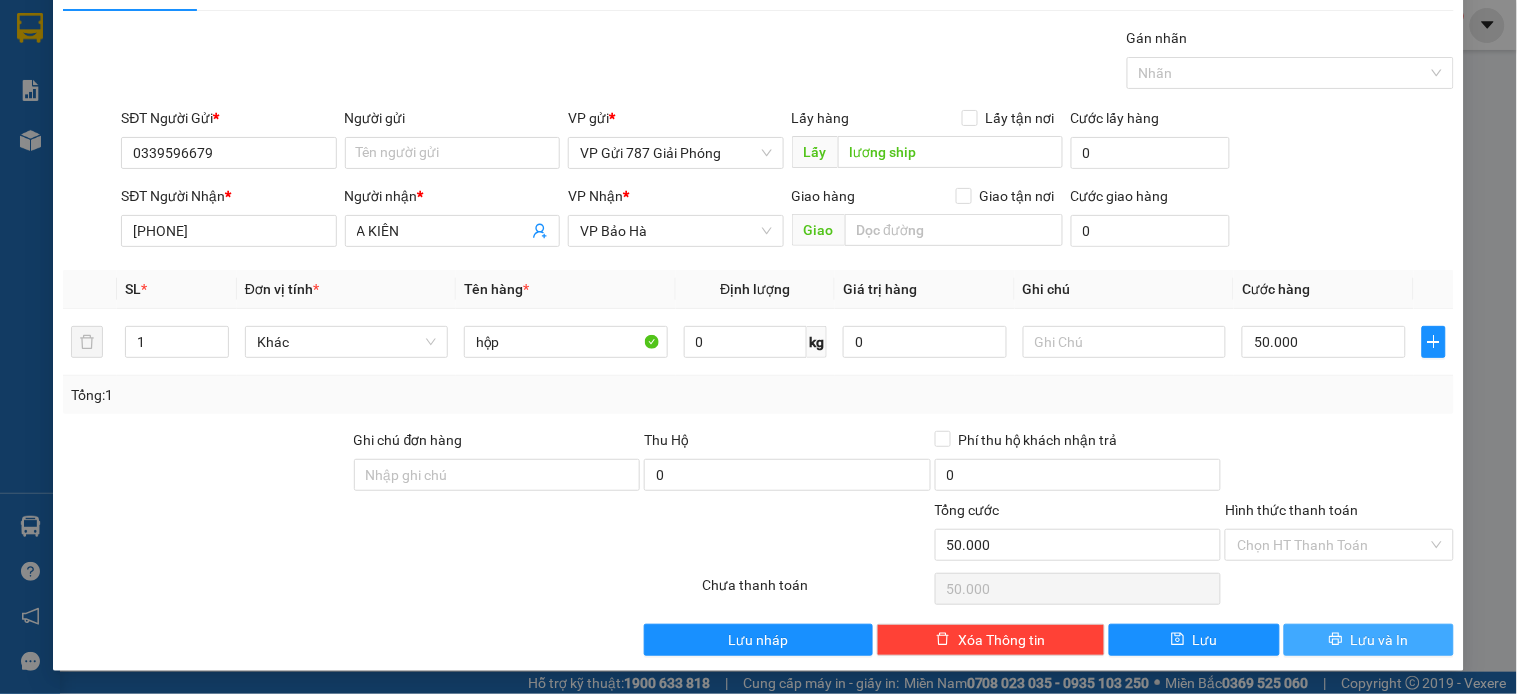 click on "Lưu và In" at bounding box center (1369, 640) 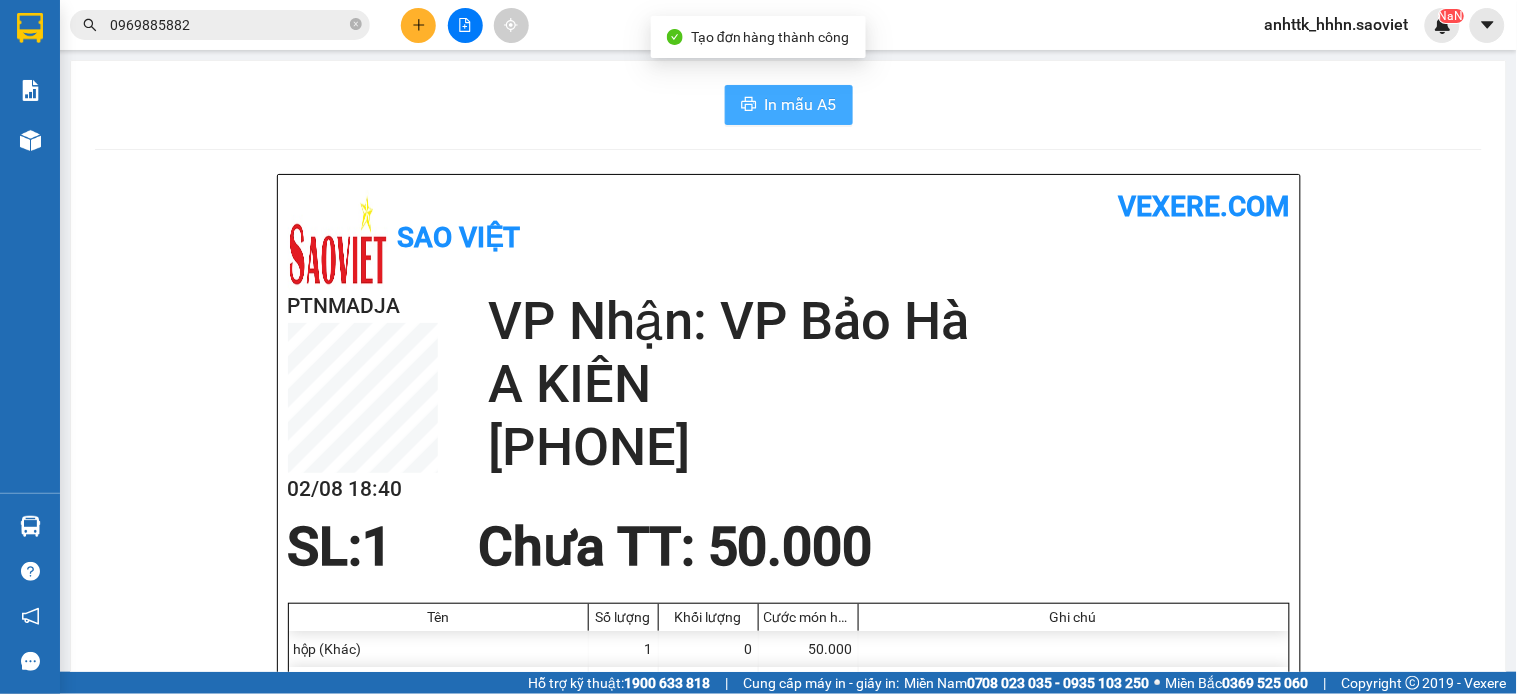 click on "In mẫu A5" at bounding box center (801, 104) 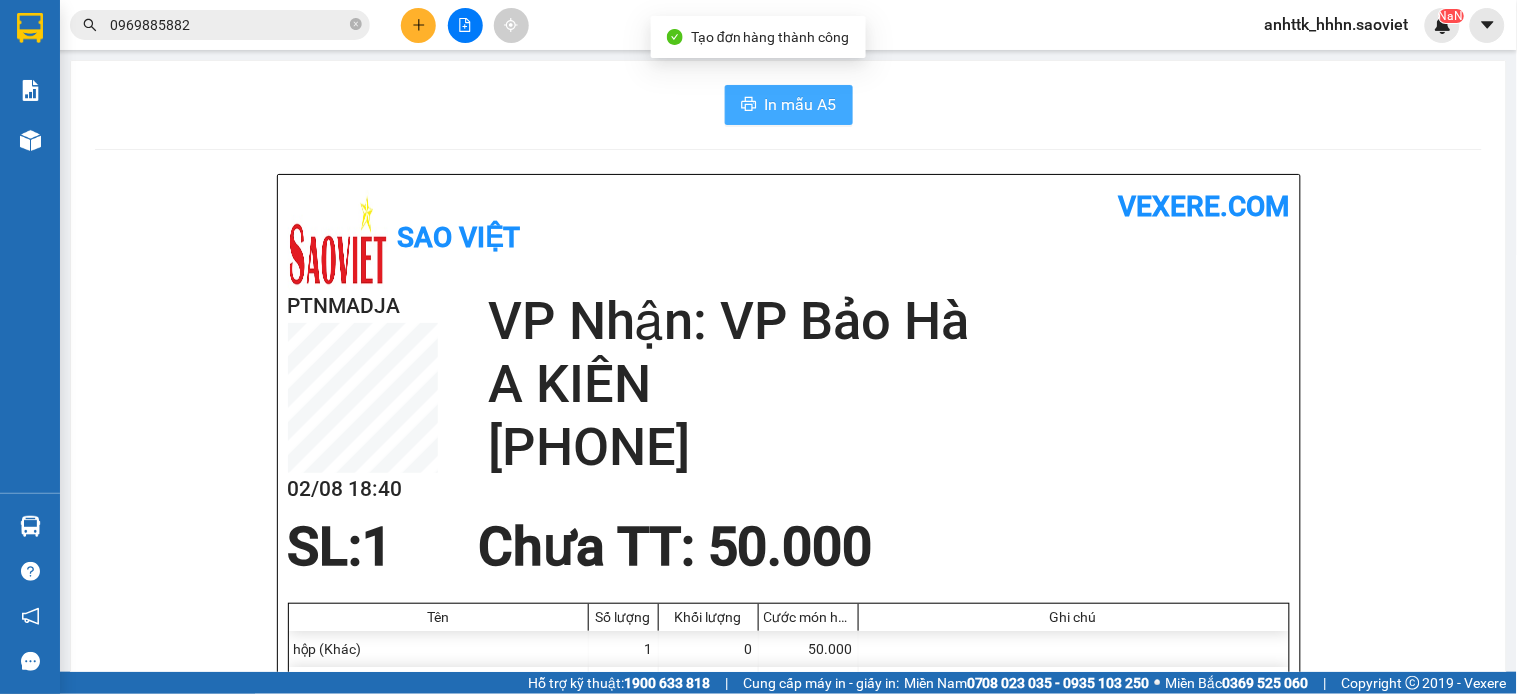 scroll, scrollTop: 0, scrollLeft: 0, axis: both 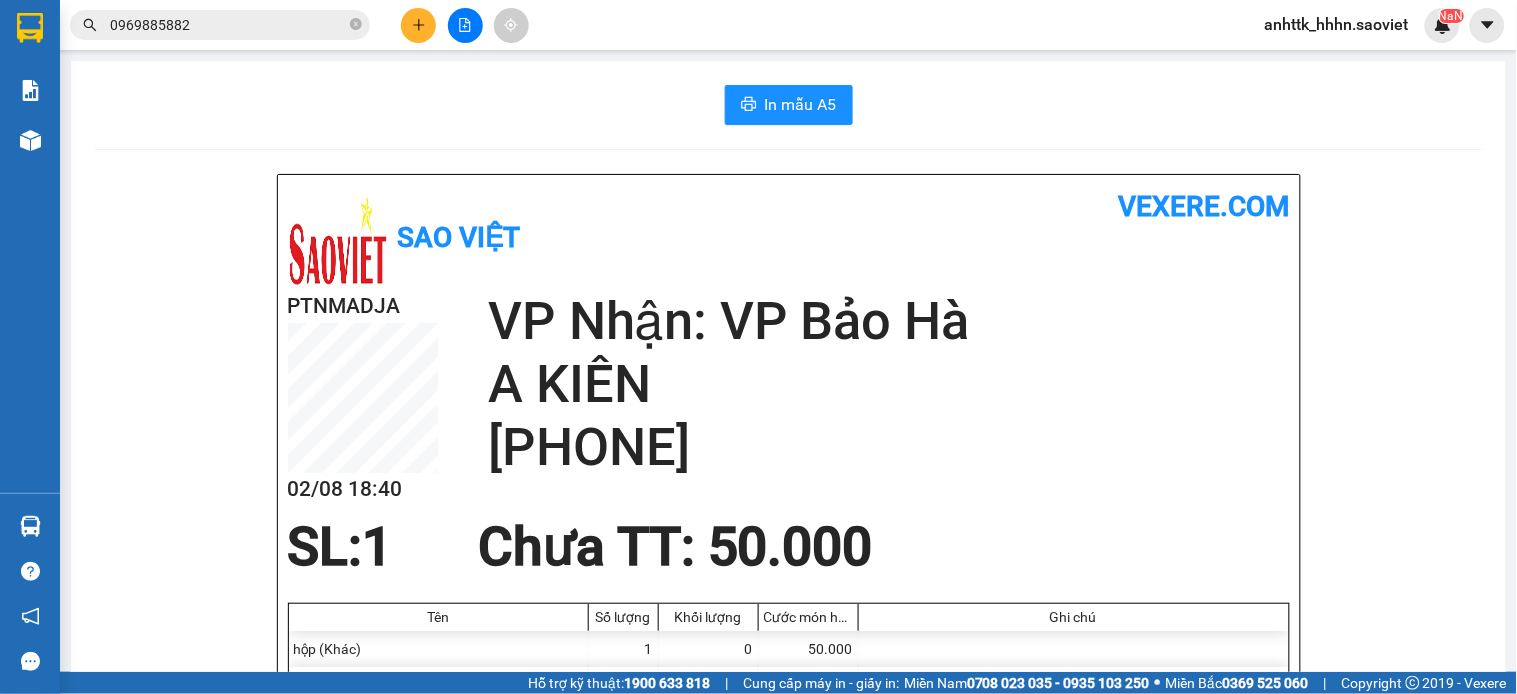 click at bounding box center (418, 25) 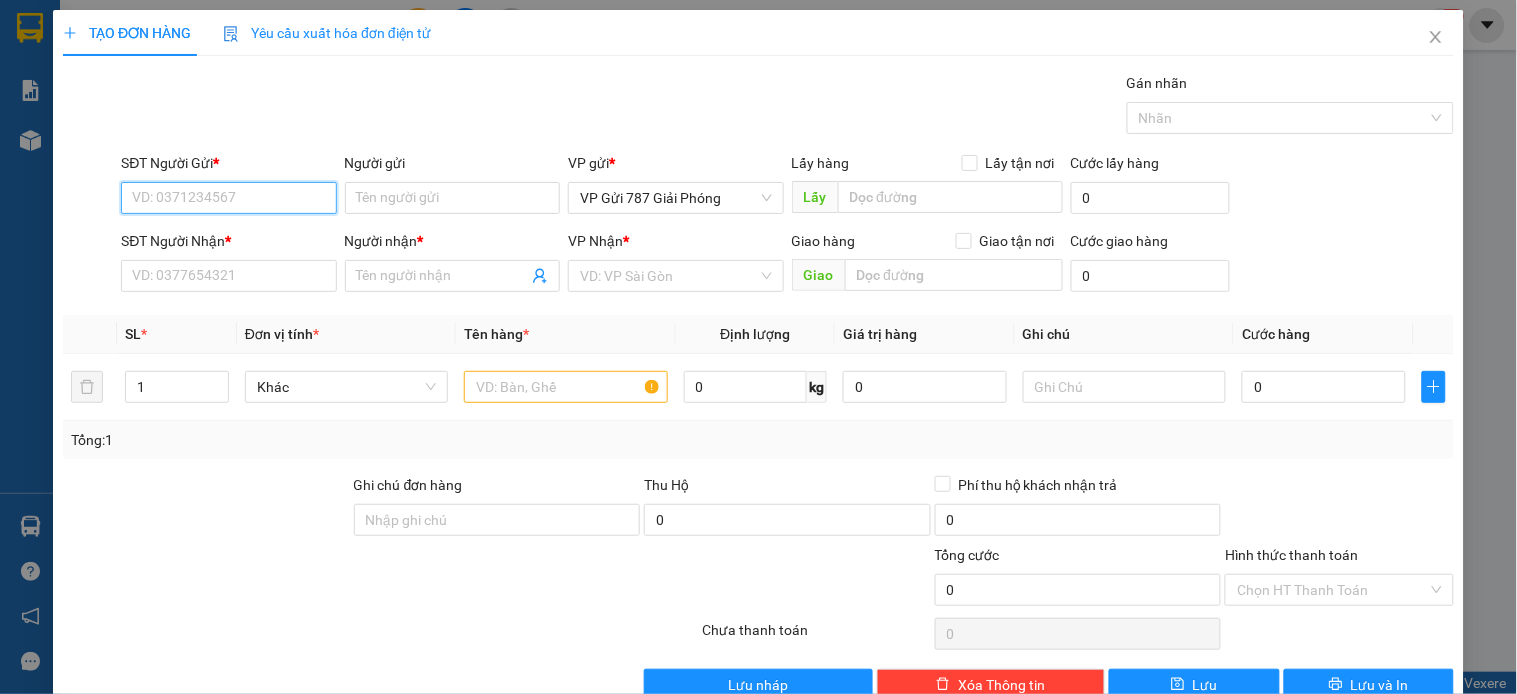 click on "SĐT Người Gửi  *" at bounding box center (228, 198) 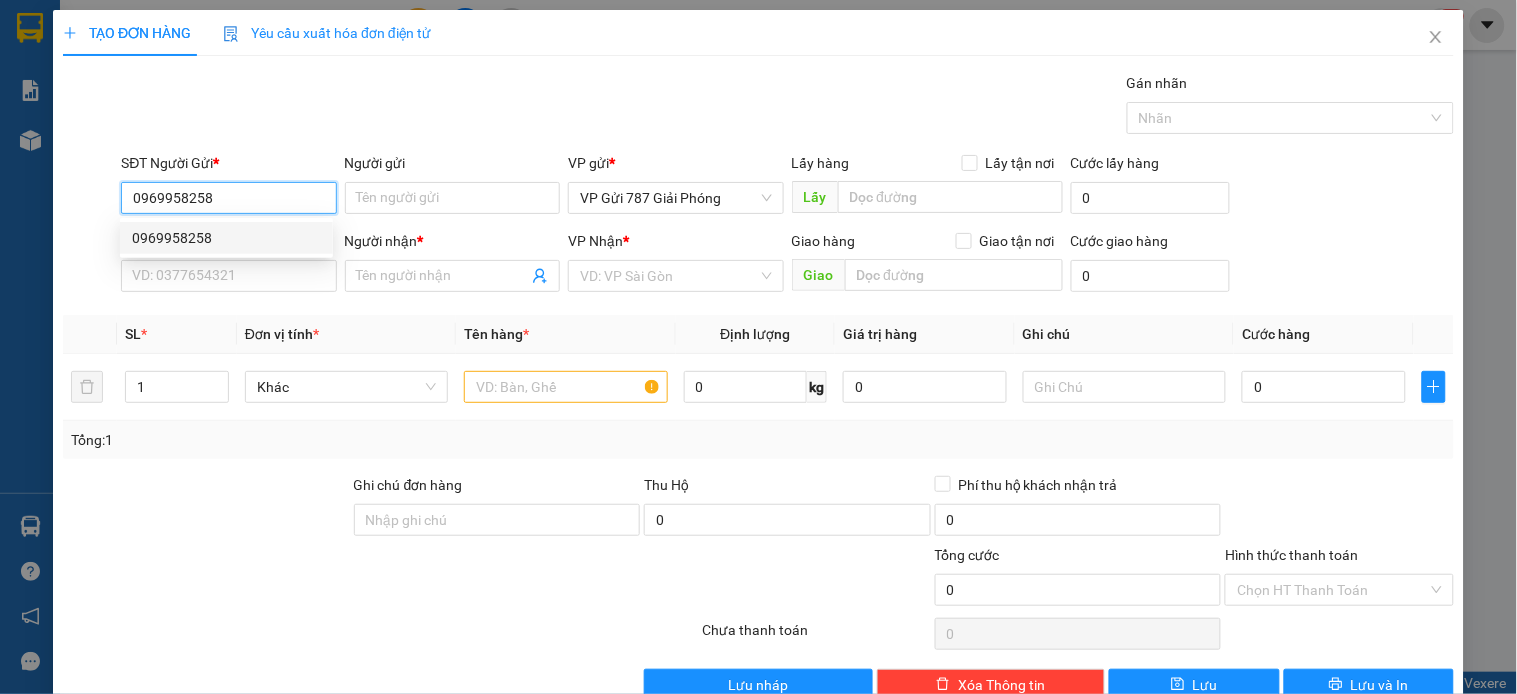 click on "0969958258" at bounding box center [226, 238] 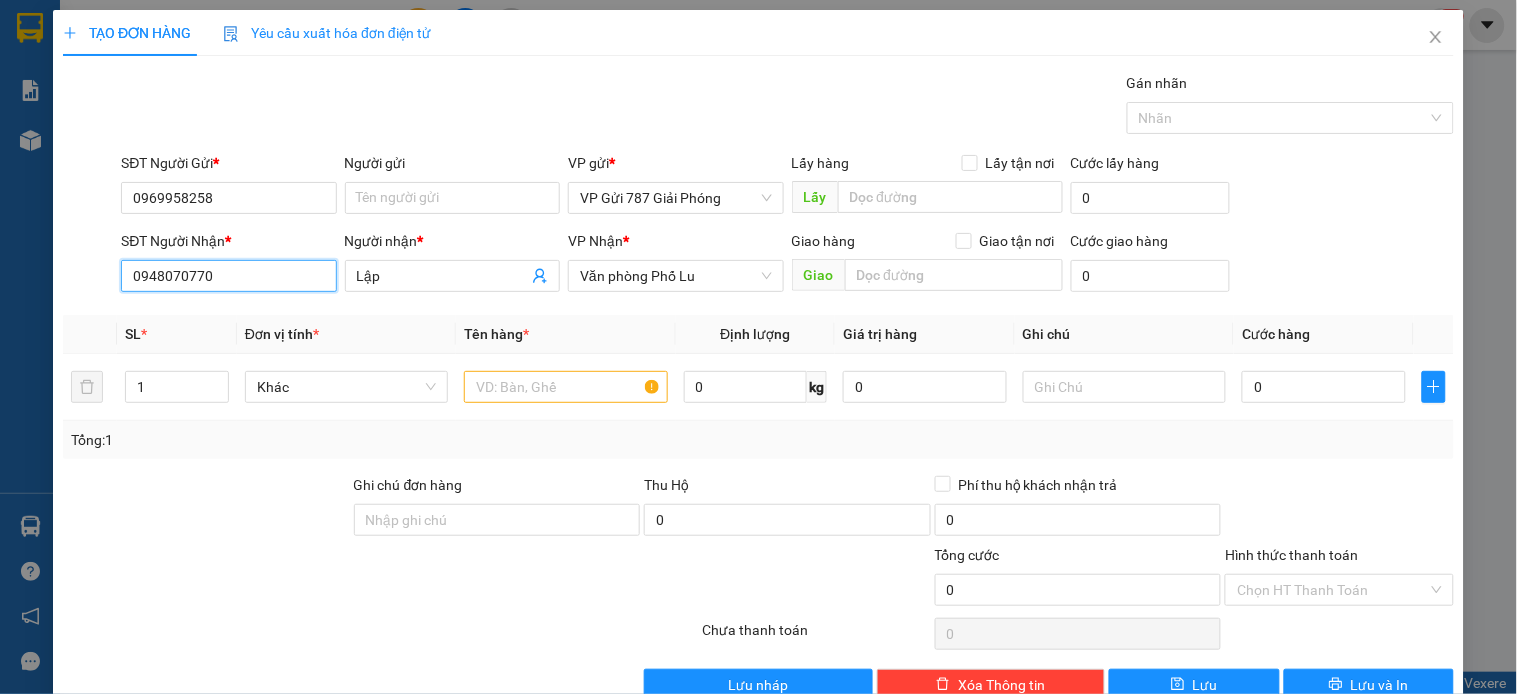 click on "0948070770" at bounding box center [228, 276] 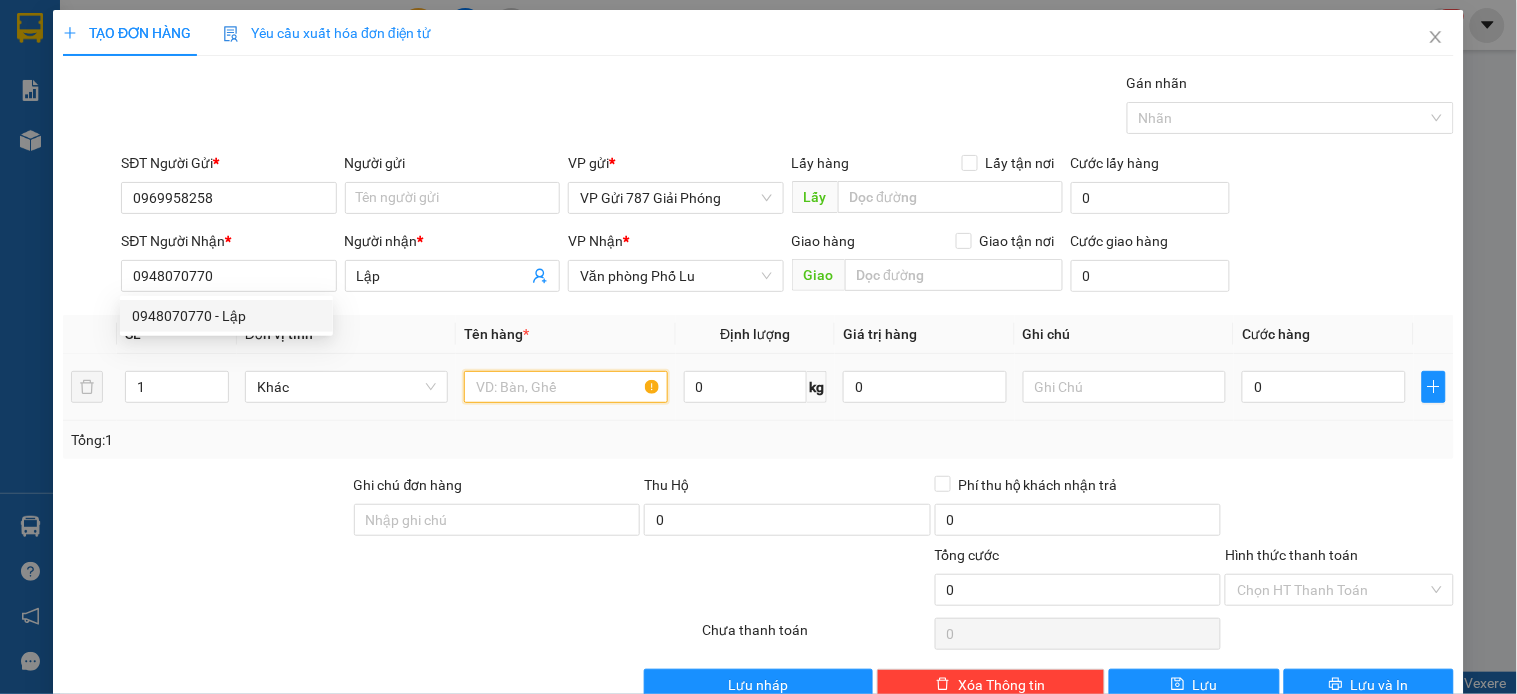 click at bounding box center (565, 387) 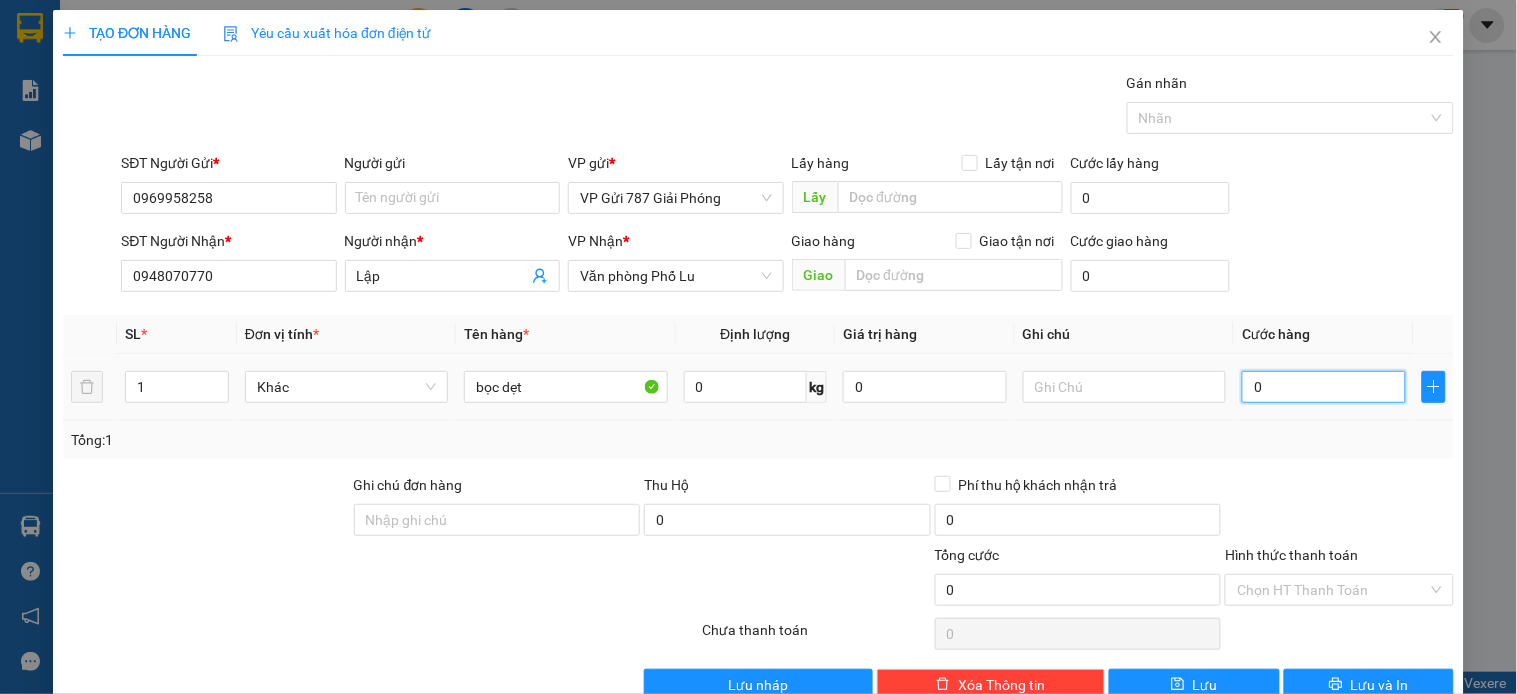 click on "0" at bounding box center (1324, 387) 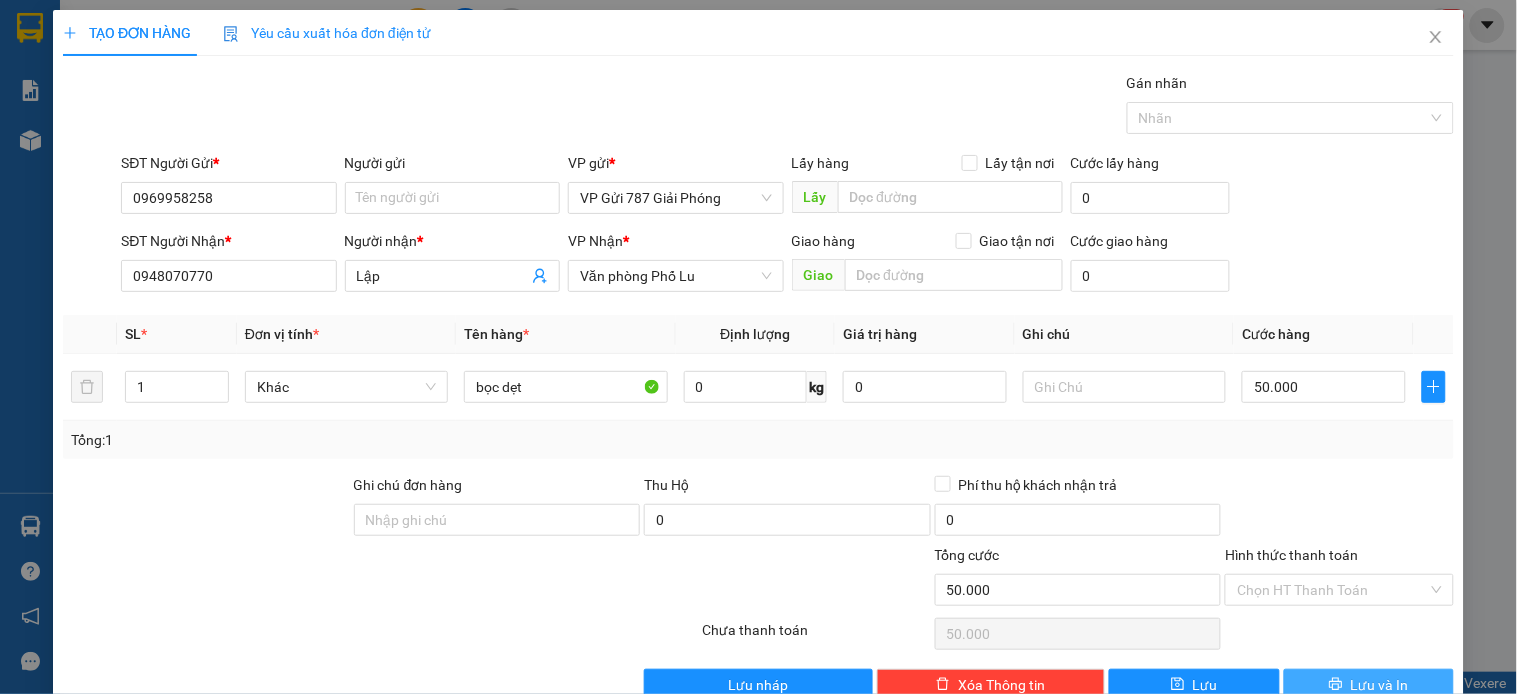 click on "Lưu và In" at bounding box center [1369, 685] 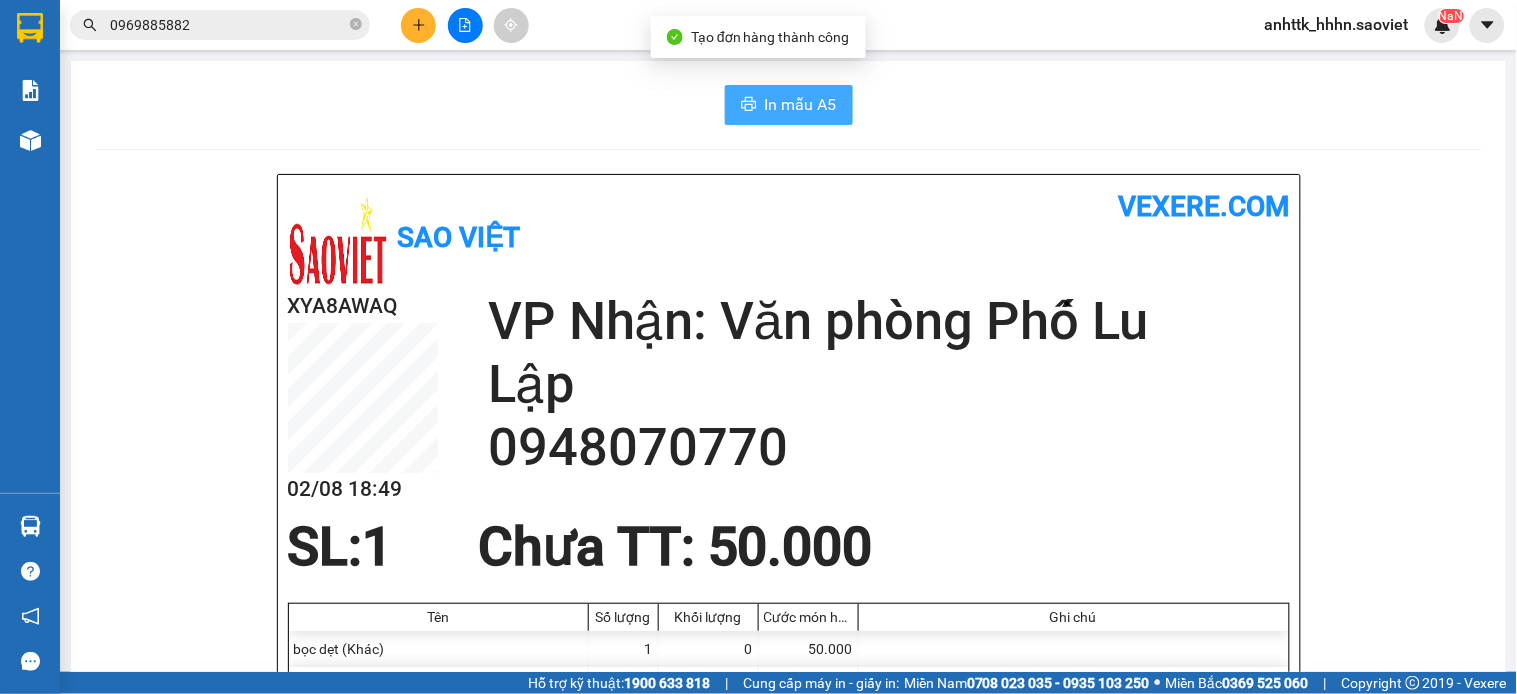 click on "In mẫu A5" at bounding box center [789, 105] 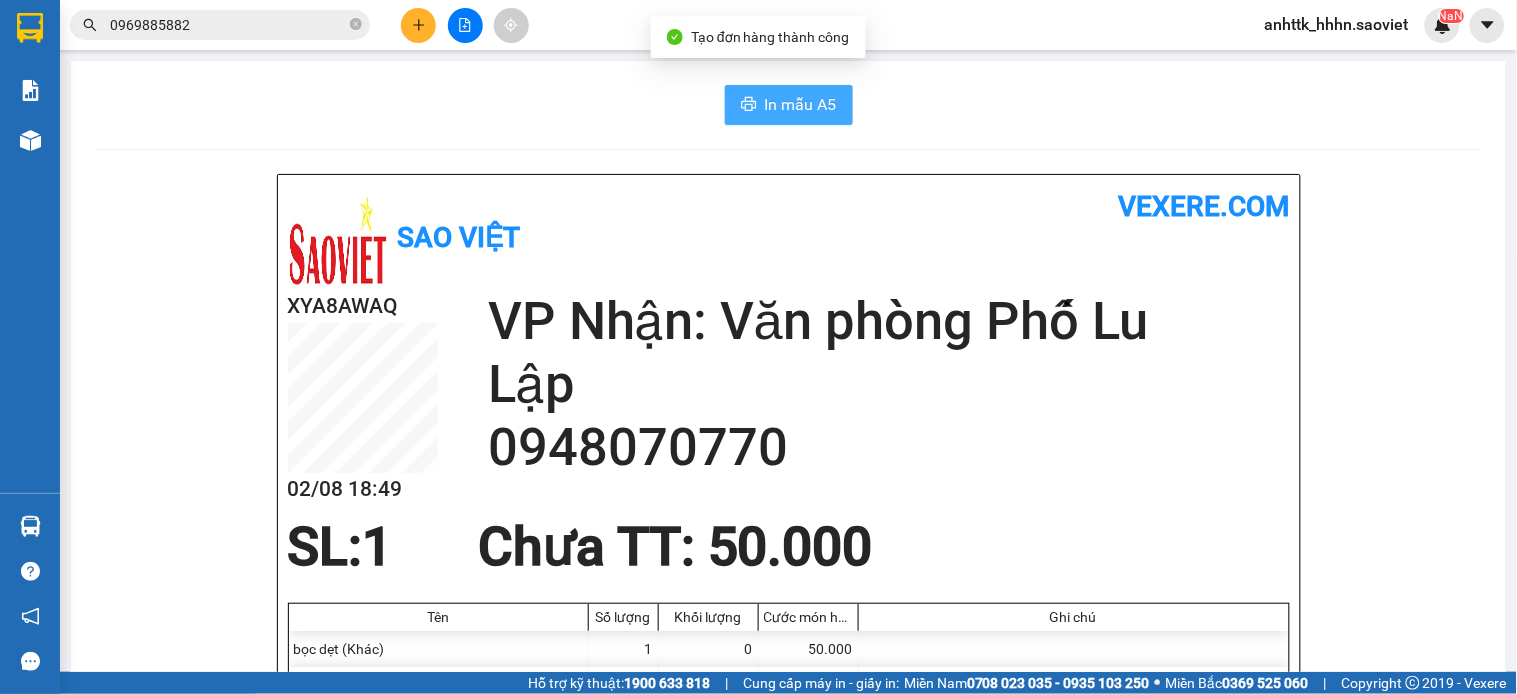 scroll, scrollTop: 0, scrollLeft: 0, axis: both 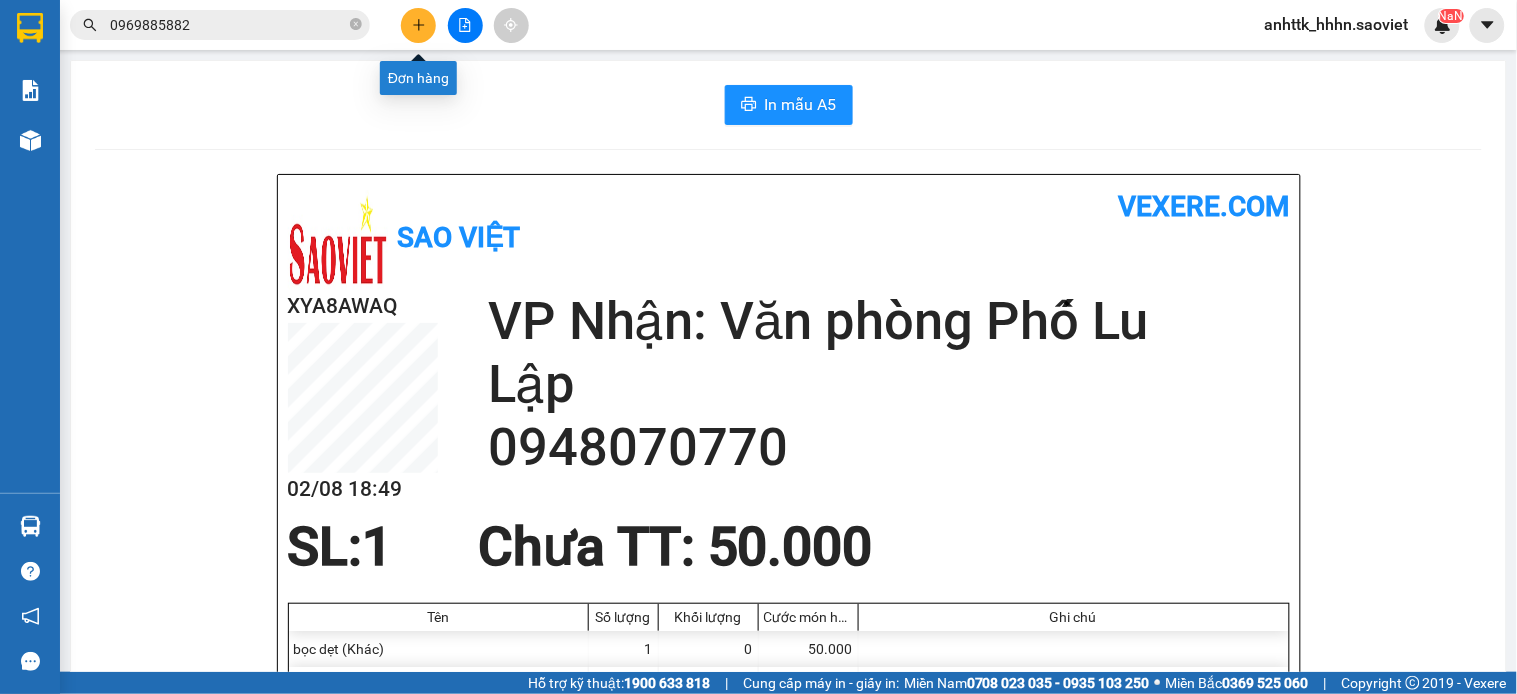 click 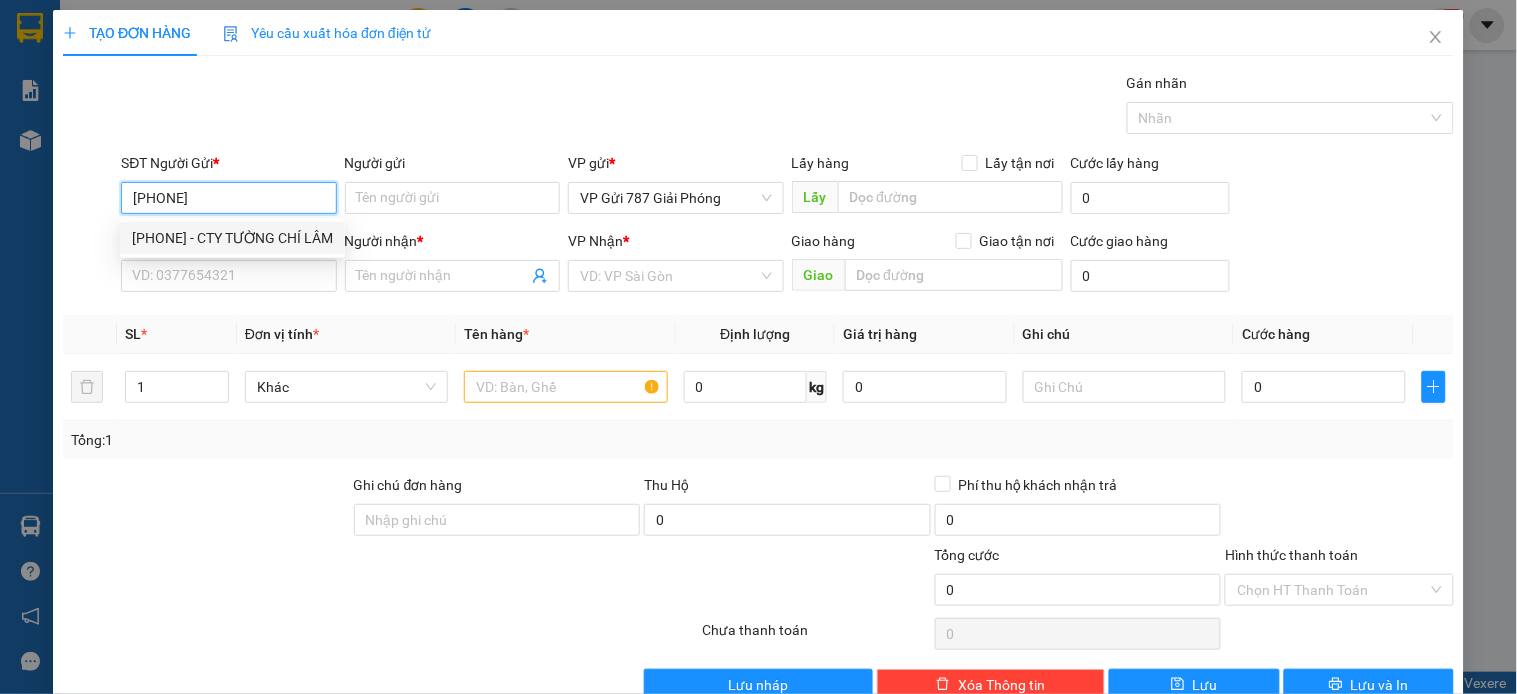 click on "[PHONE] - CTY TƯỜNG CHÍ LÂM" at bounding box center [232, 238] 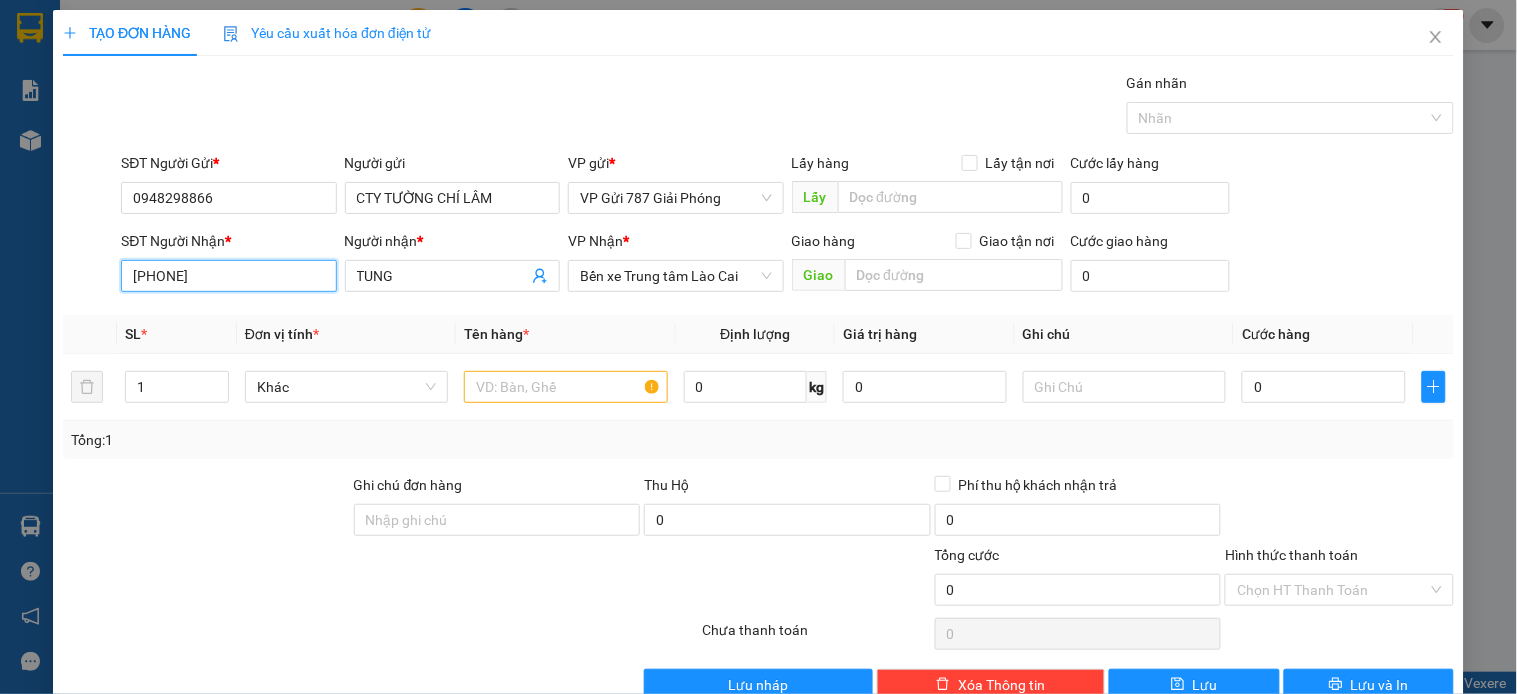 click on "[PHONE]" at bounding box center (228, 276) 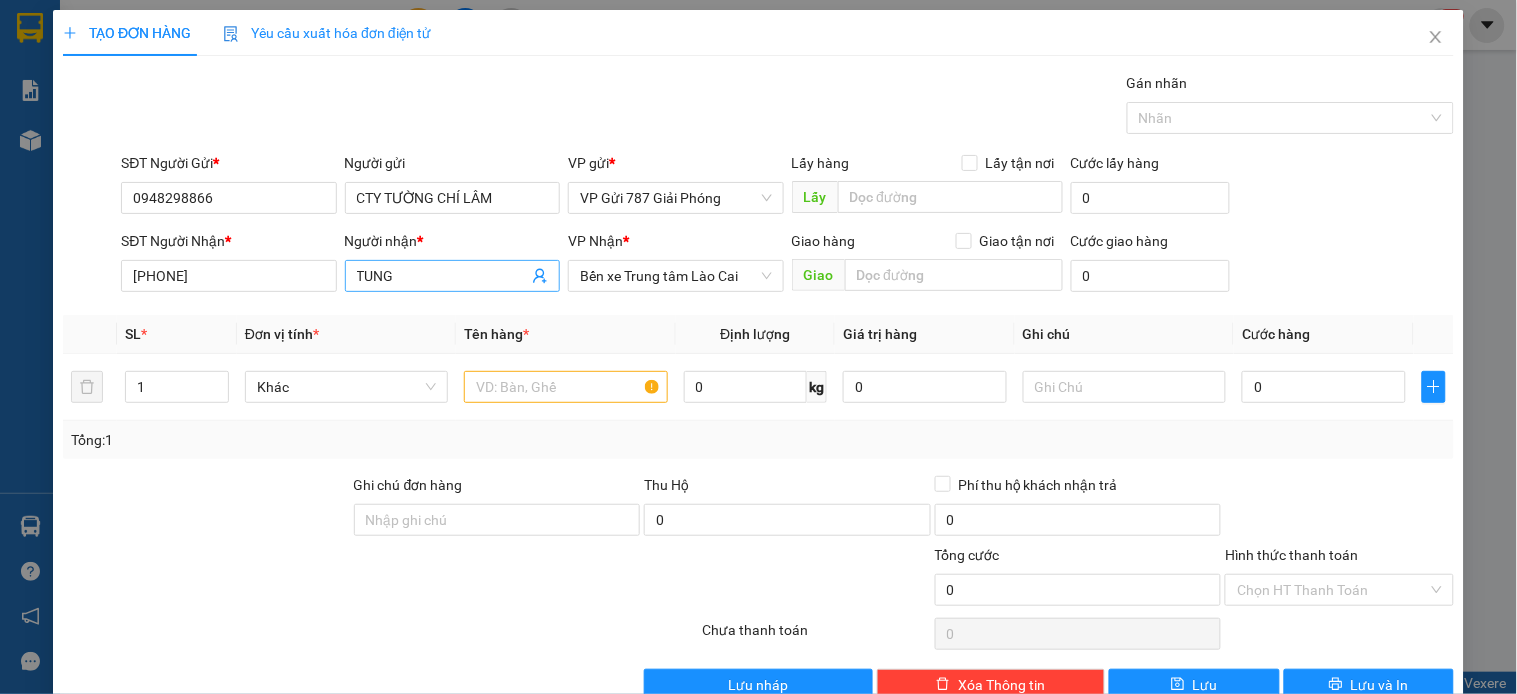 click on "TUNG" at bounding box center (442, 276) 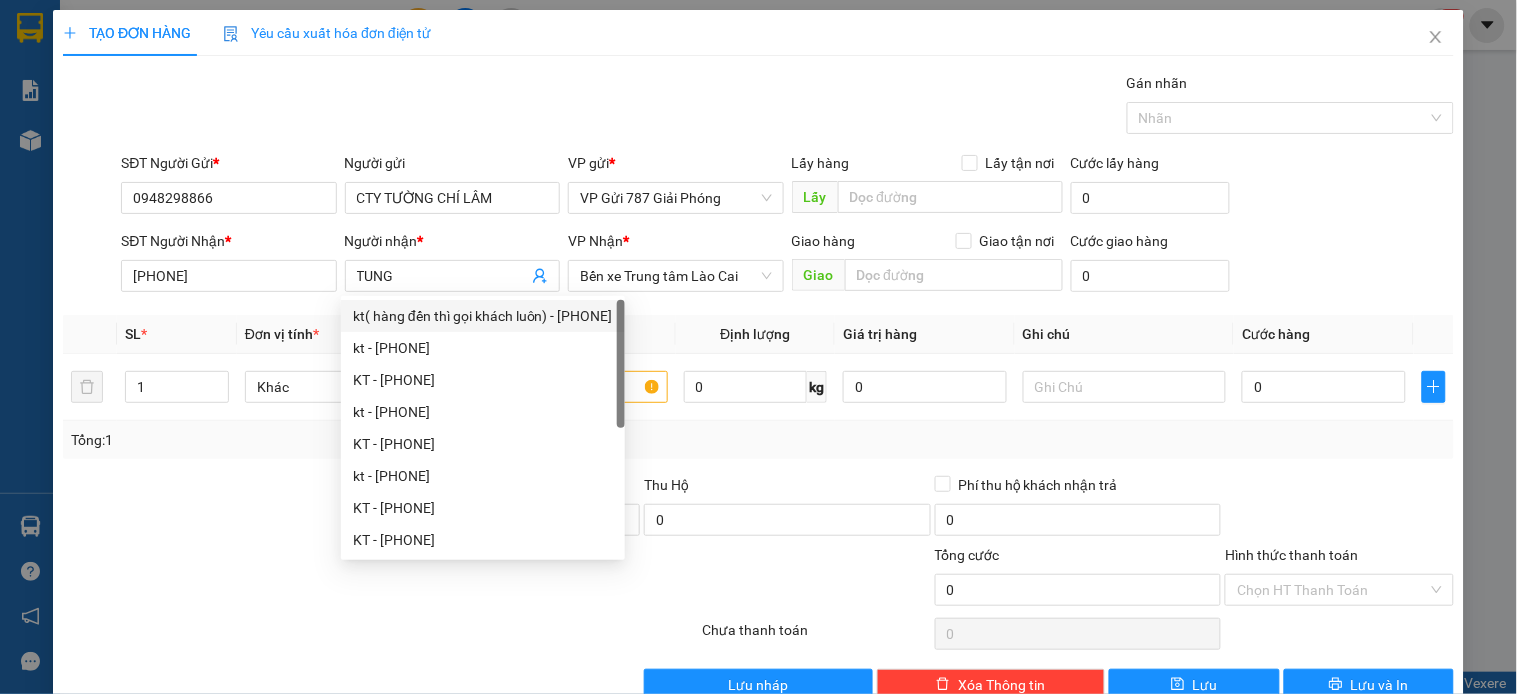 click on "Transit Pickup Surcharge Ids Transit Deliver Surcharge Ids Transit Deliver Surcharge Transit Deliver Surcharge Gán nhãn   Nhãn SĐT Người Gửi  * [PHONE] Người gửi CTY TƯỜNG CHÍ LÂM VP gửi  * VP Gửi 787 Giải Phóng Lấy hàng Lấy tận nơi Lấy Cước lấy hàng 0 SĐT Người Nhận  * [PHONE] Người nhận  * TUNG VP Nhận  * Bến xe Trung tâm Lào Cai Giao hàng Giao tận nơi Giao Cước giao hàng 0 SL  * Đơn vị tính  * Tên hàng  * Định lượng Giá trị hàng Ghi chú Cước hàng                   1 Khác 0 kg 0 0 Tổng:  1 Ghi chú đơn hàng Thu Hộ 0 Phí thu hộ khách nhận trả 0 Tổng cước 0 Hình thức thanh toán Chọn HT Thanh Toán Số tiền thu trước 0 Chưa thanh toán 0 Chọn HT Thanh Toán Lưu nháp Xóa Thông tin Lưu Lưu và In" at bounding box center (758, 386) 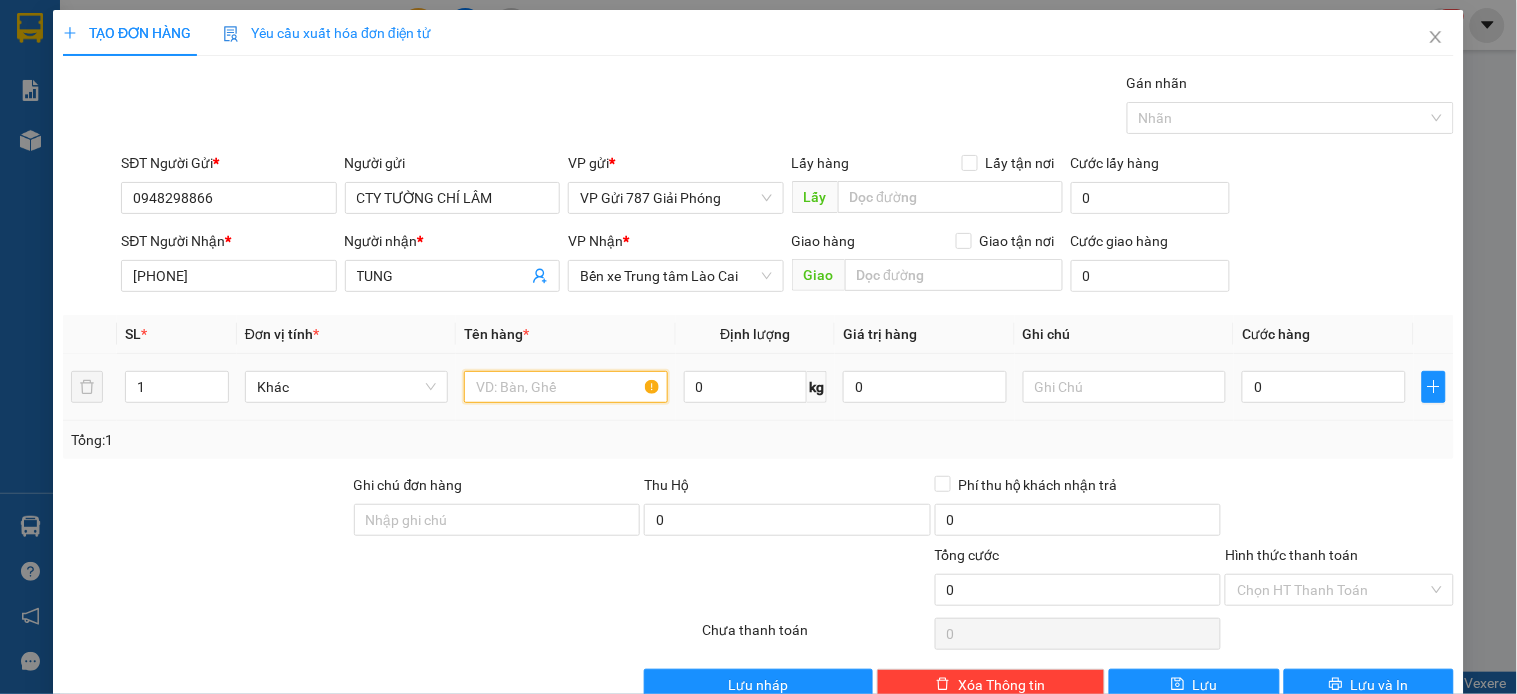 click at bounding box center [565, 387] 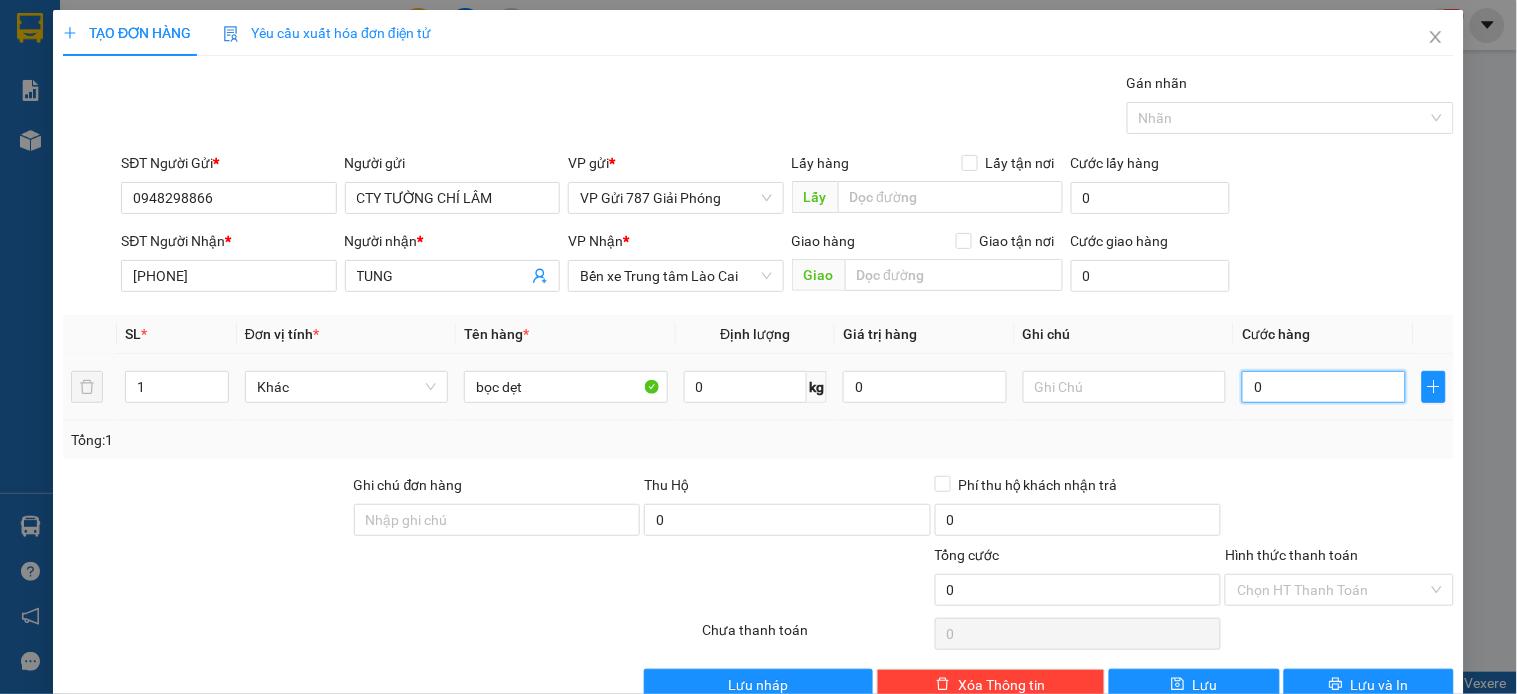 click on "0" at bounding box center [1324, 387] 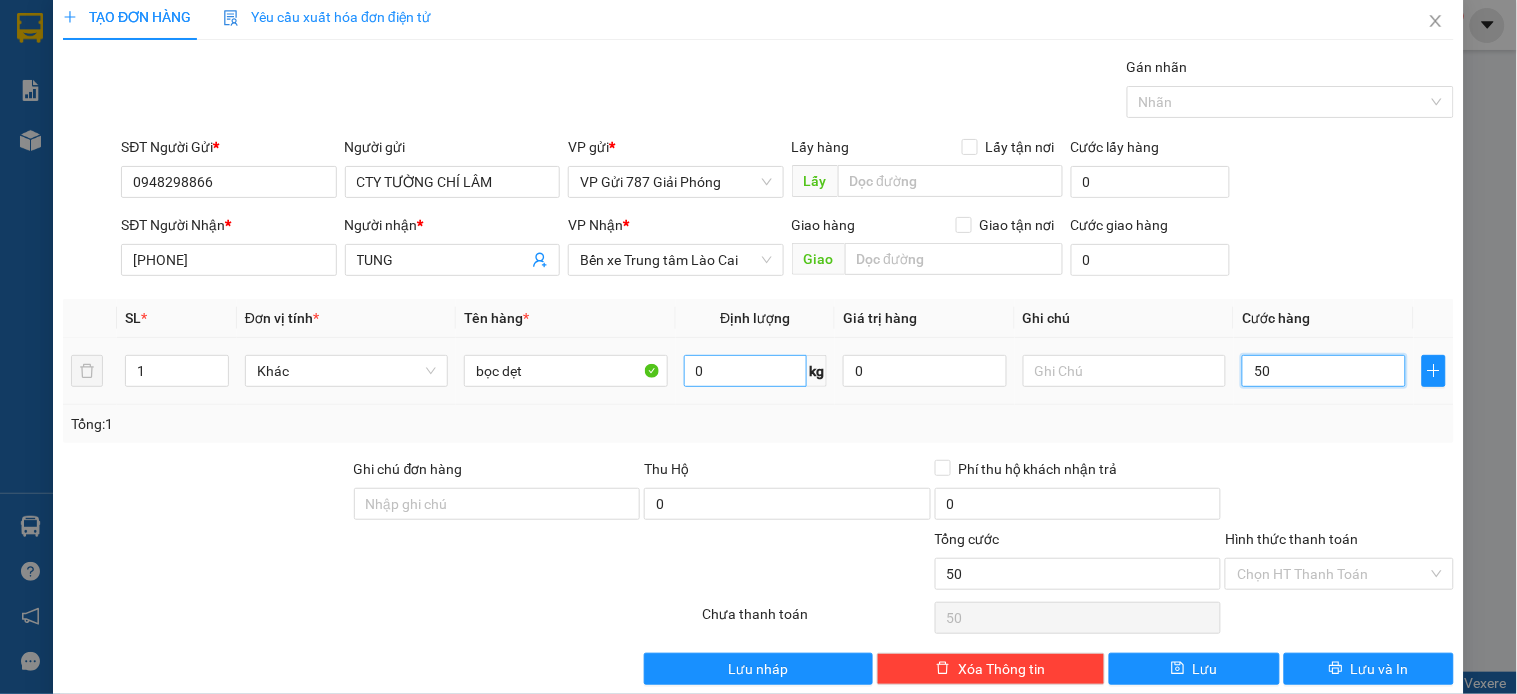 scroll, scrollTop: 0, scrollLeft: 0, axis: both 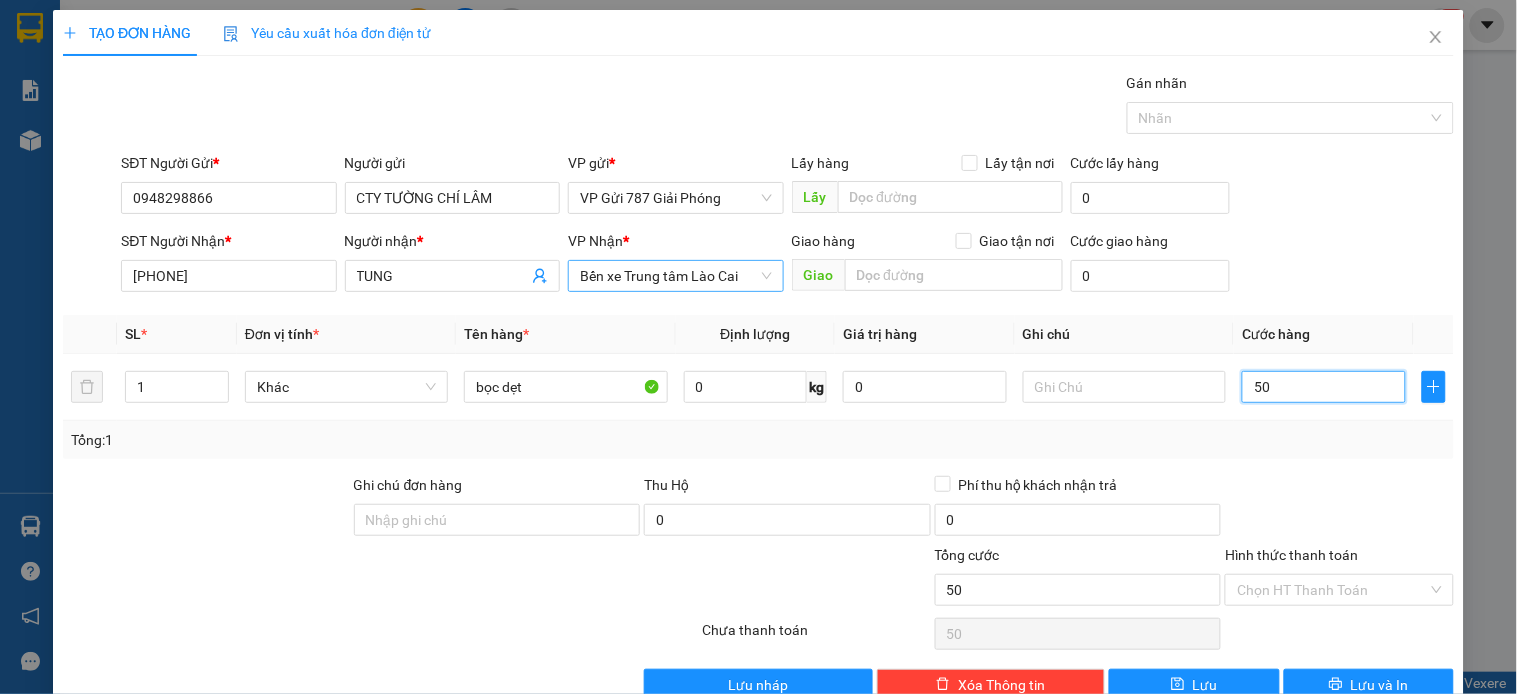 click on "Bến xe Trung tâm Lào Cai" at bounding box center [675, 276] 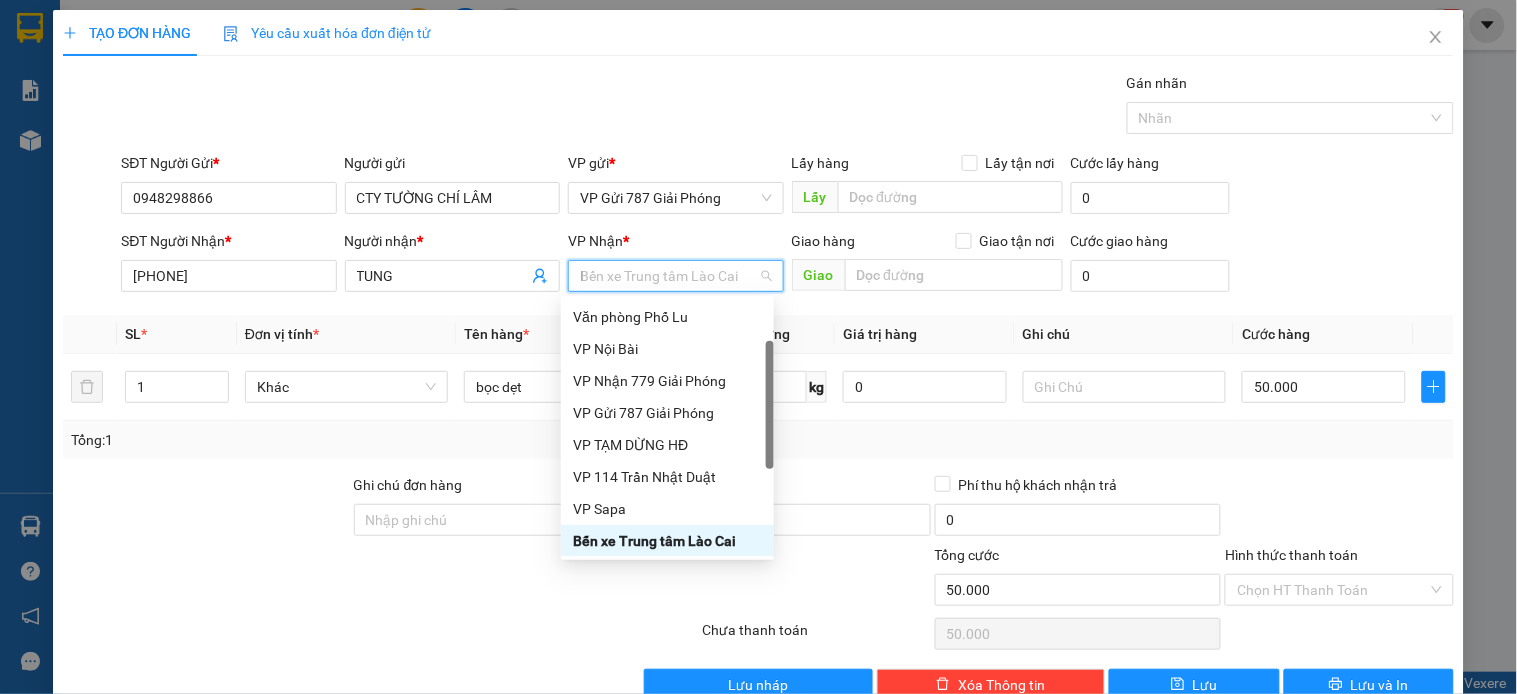scroll, scrollTop: 0, scrollLeft: 0, axis: both 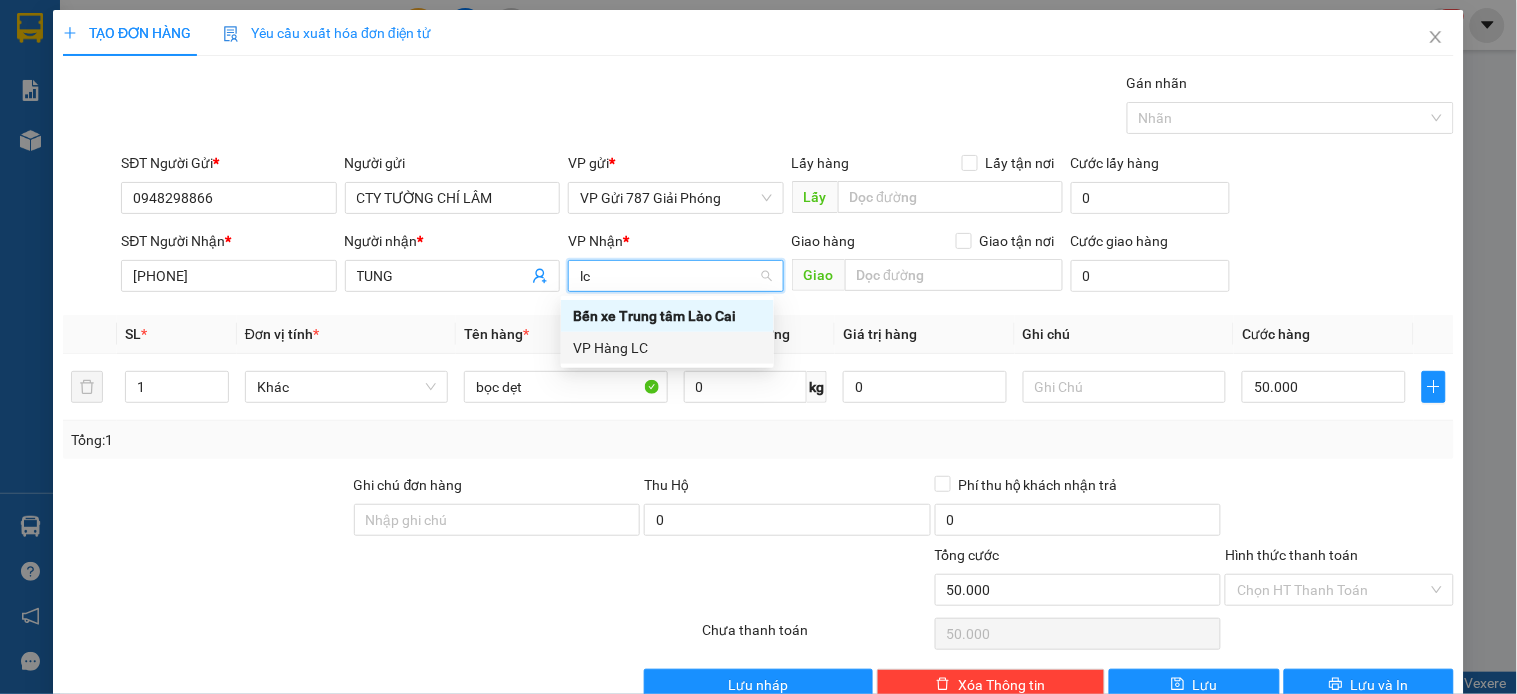 click on "VP Hàng LC" at bounding box center [667, 348] 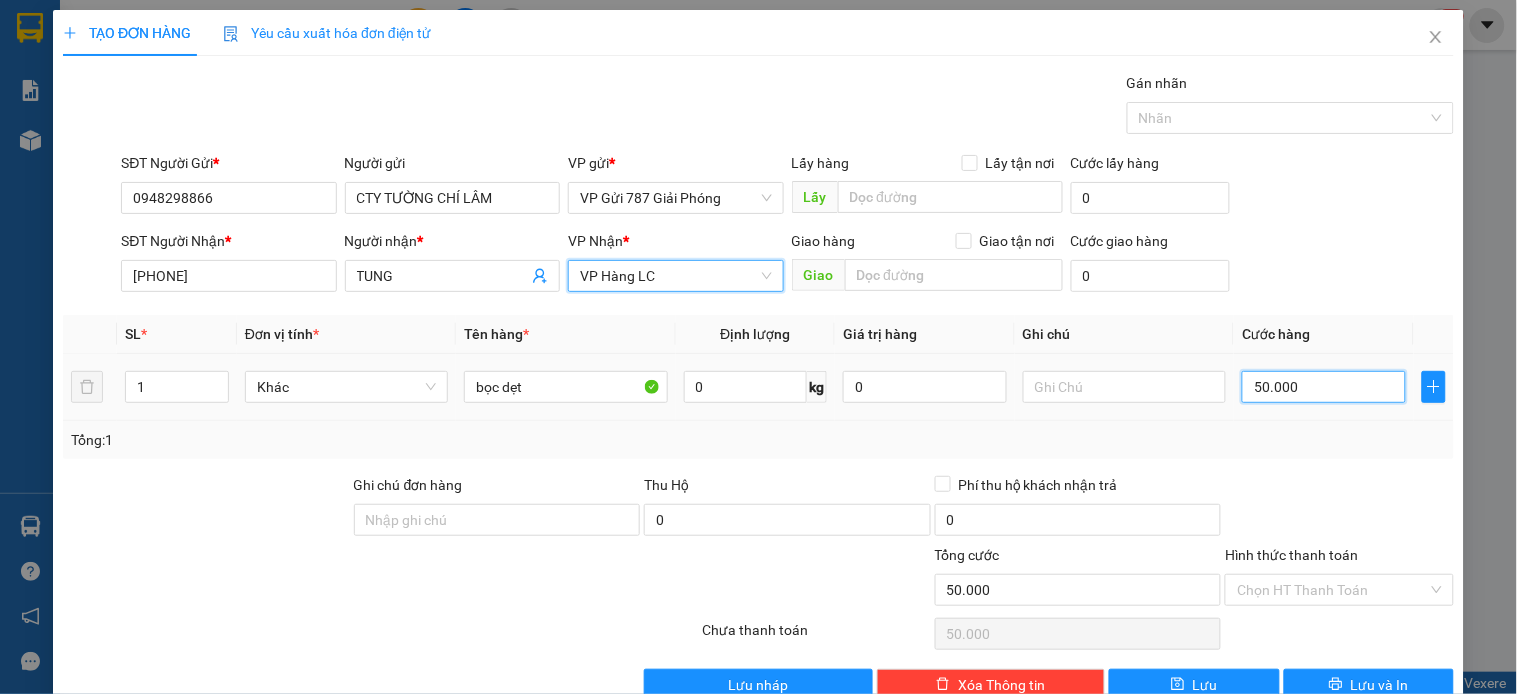 click on "50.000" at bounding box center [1324, 387] 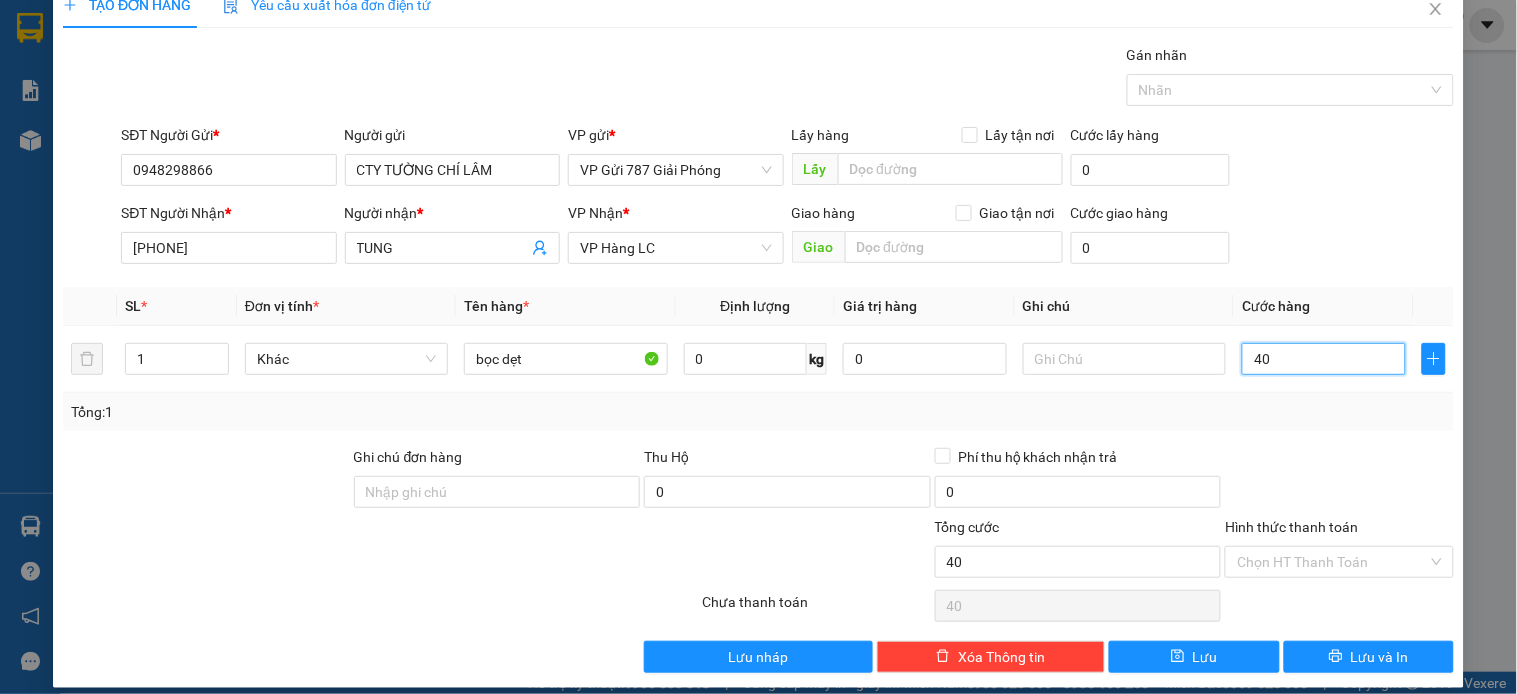 scroll, scrollTop: 45, scrollLeft: 0, axis: vertical 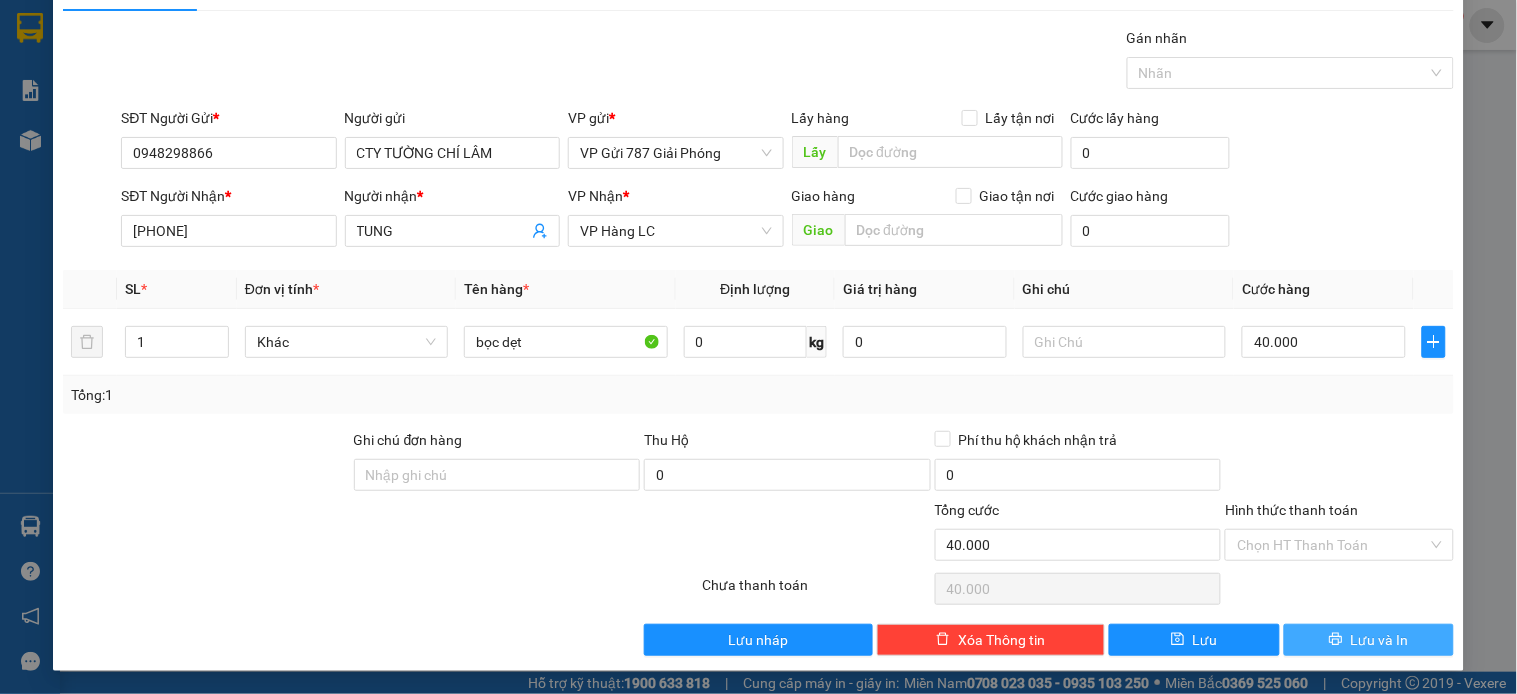 click on "Lưu và In" at bounding box center [1380, 640] 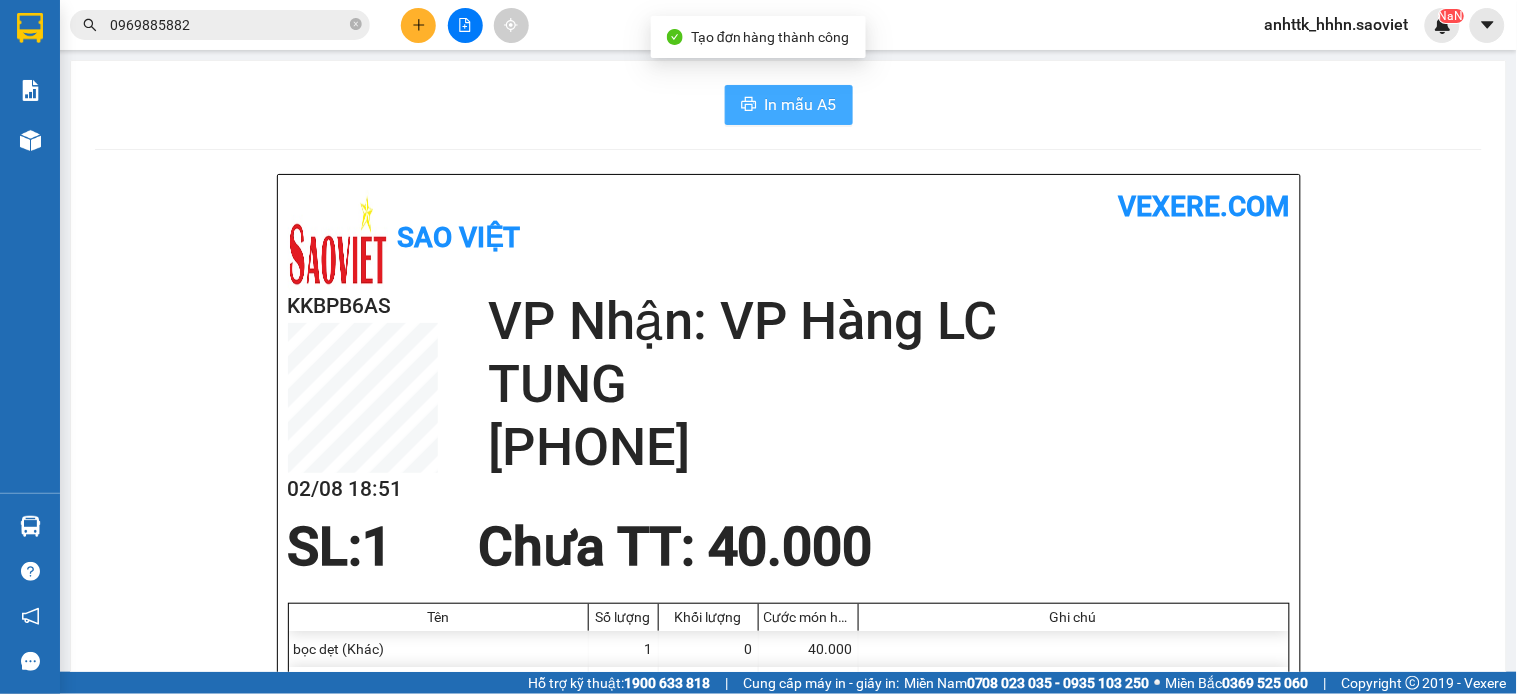 click on "In mẫu A5" at bounding box center (789, 105) 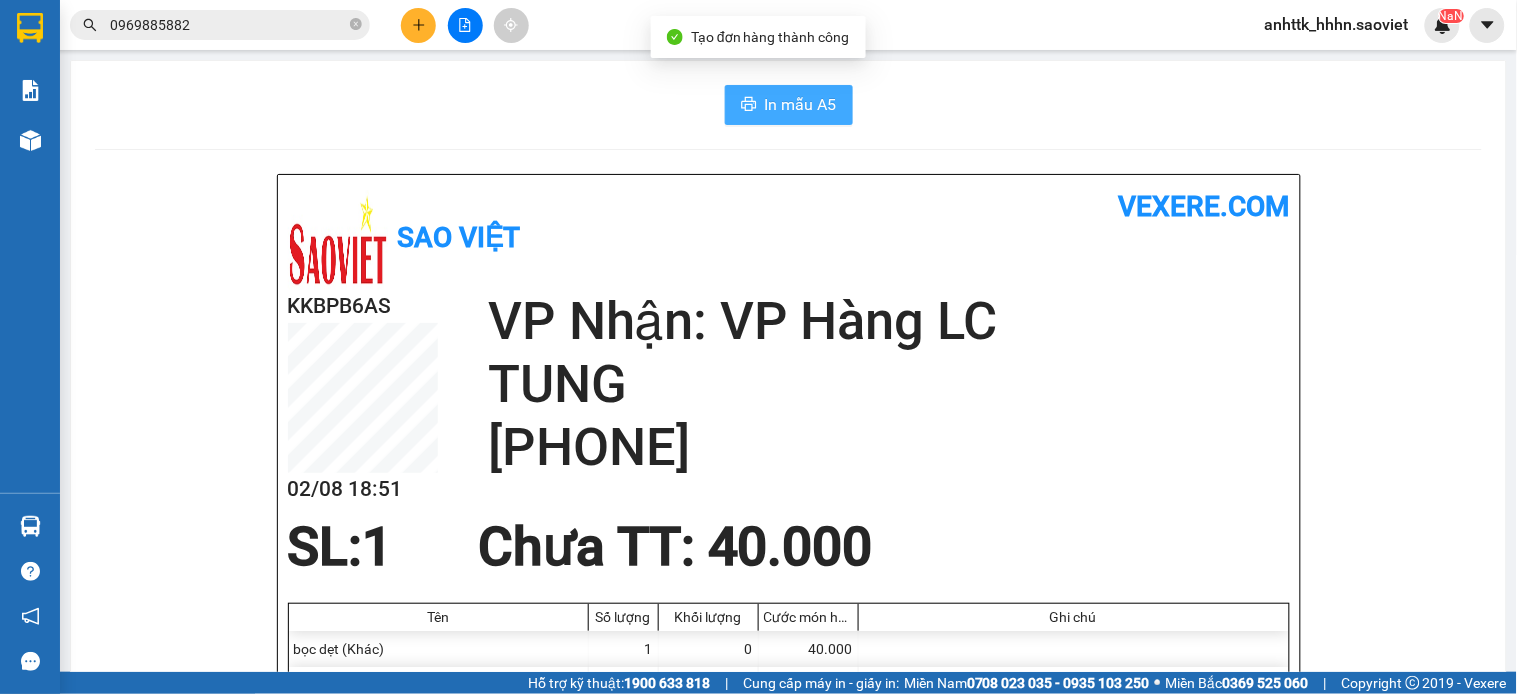 scroll, scrollTop: 0, scrollLeft: 0, axis: both 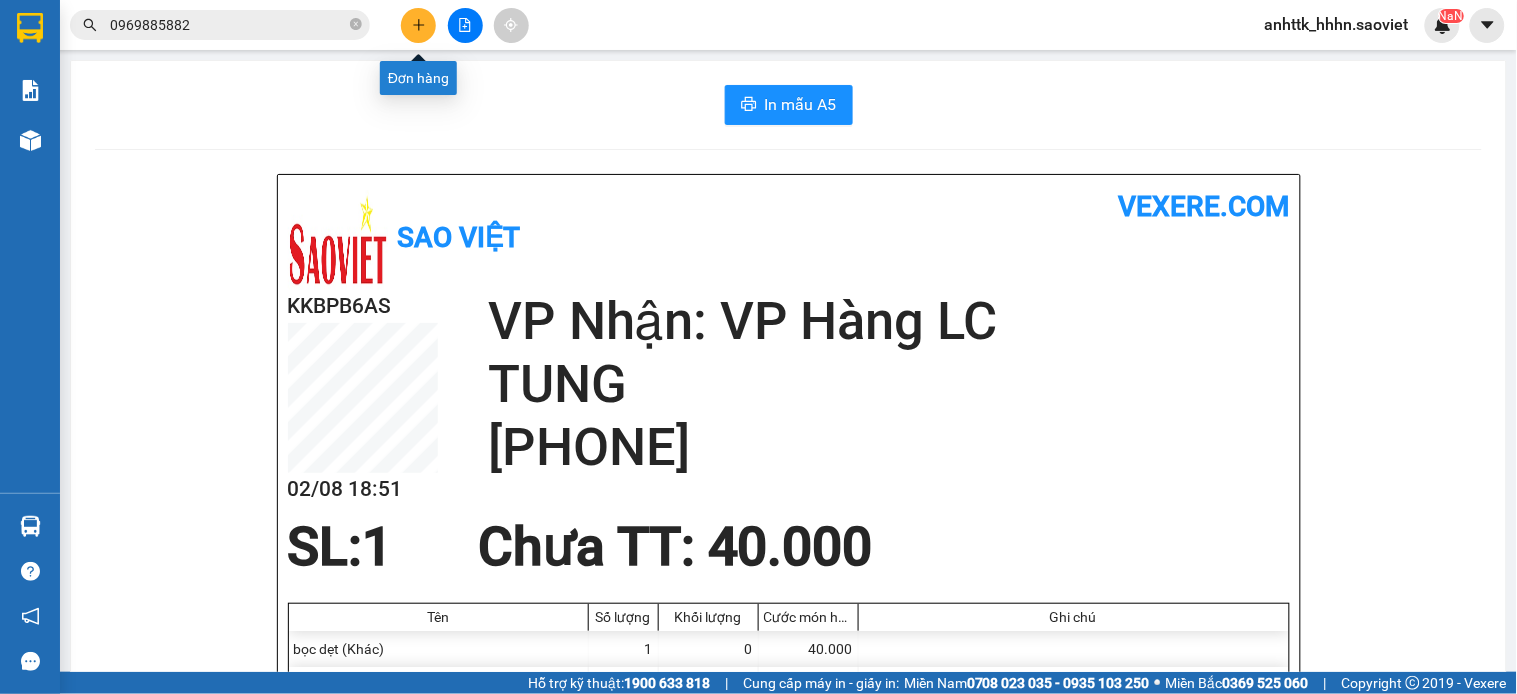 click 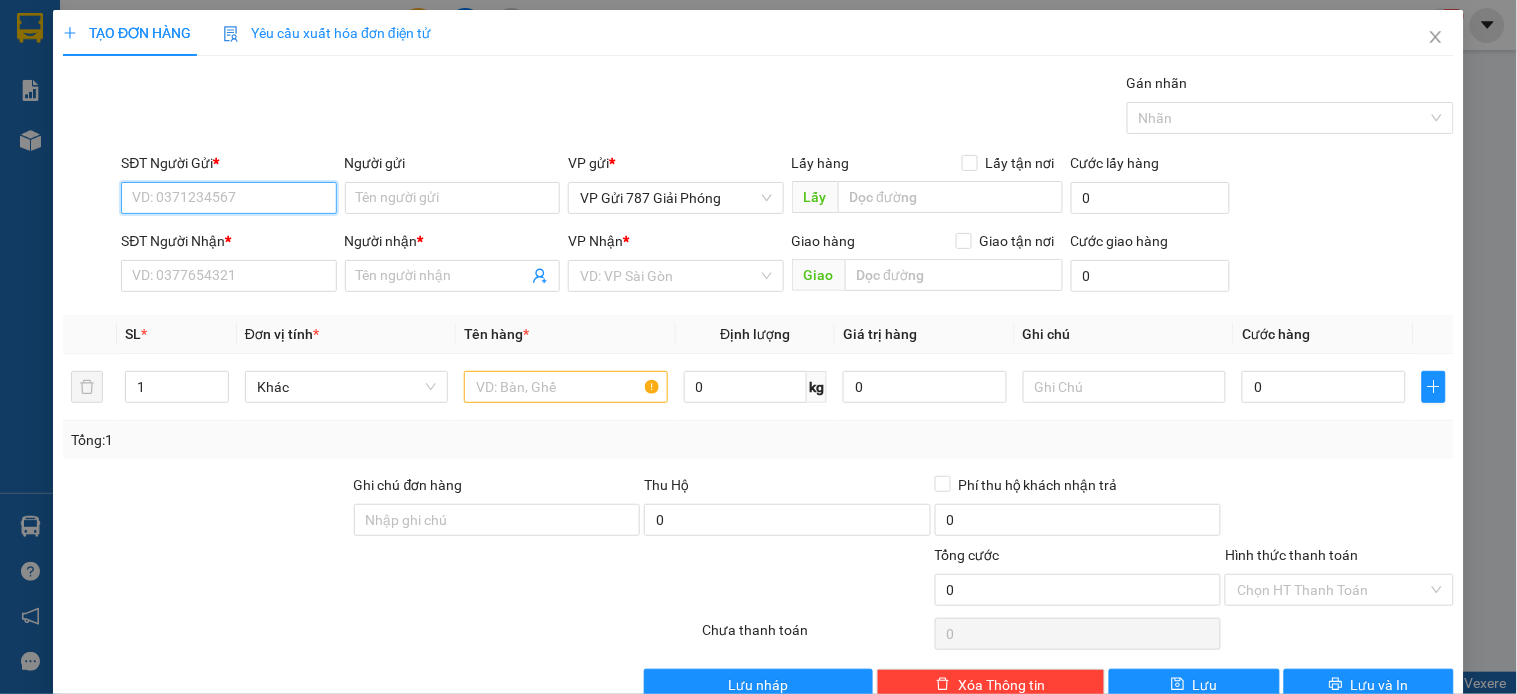 click on "SĐT Người Gửi  *" at bounding box center [228, 198] 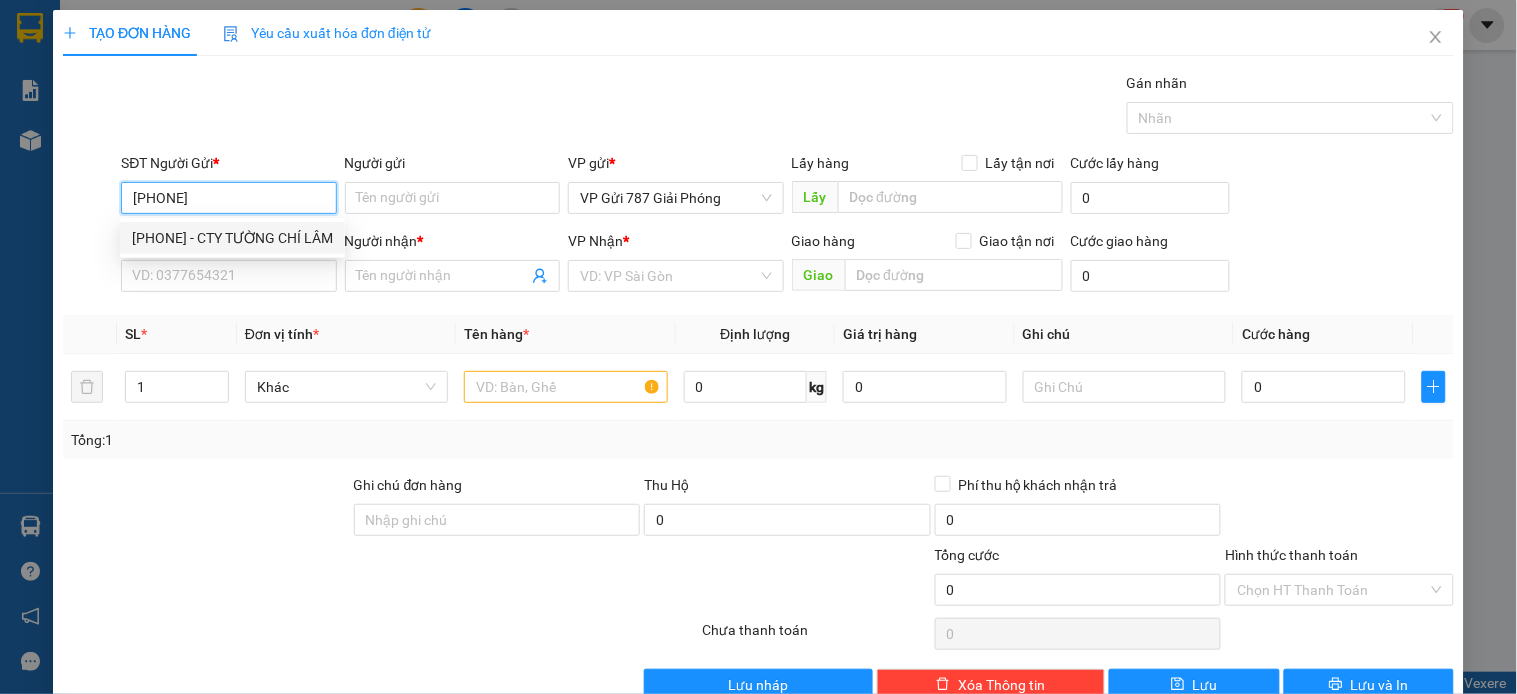 click on "[PHONE] - CTY TƯỜNG CHÍ LÂM" at bounding box center [232, 238] 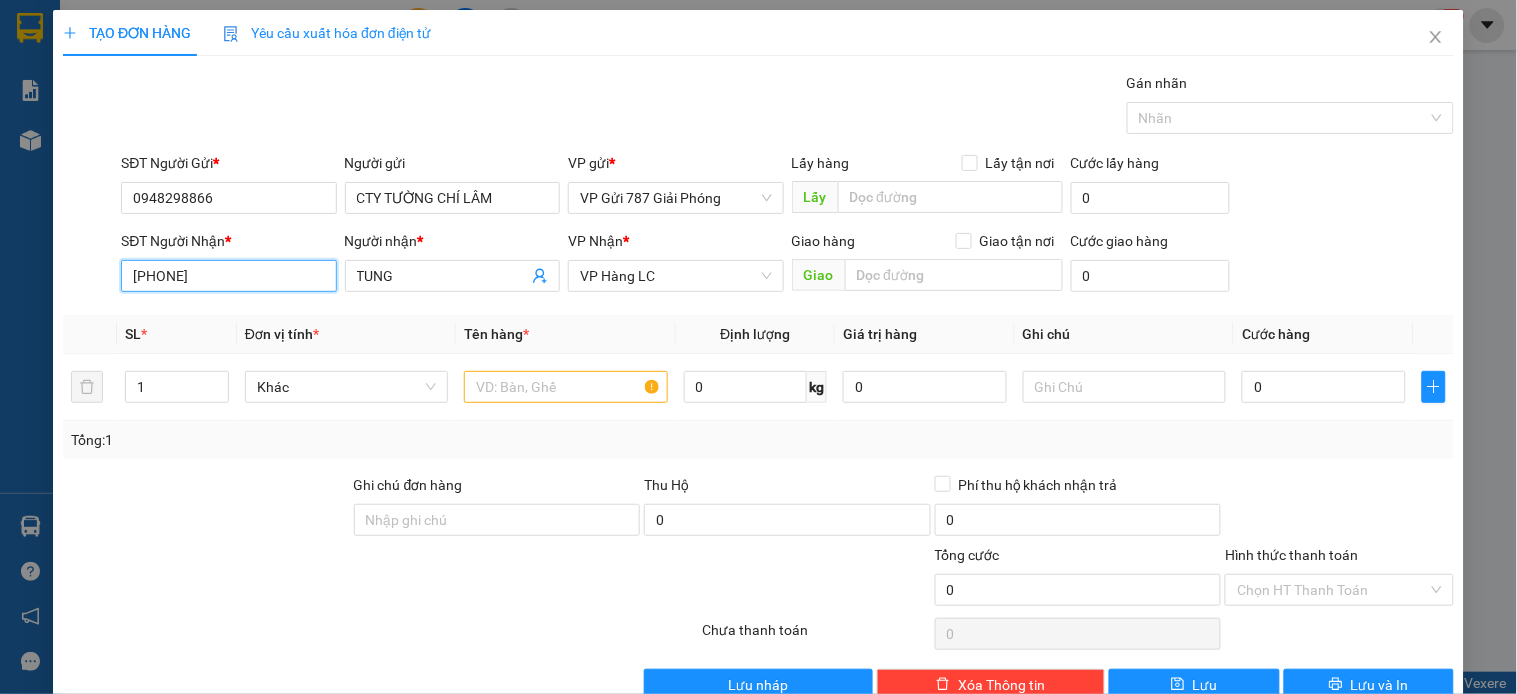click on "[PHONE]" at bounding box center (228, 276) 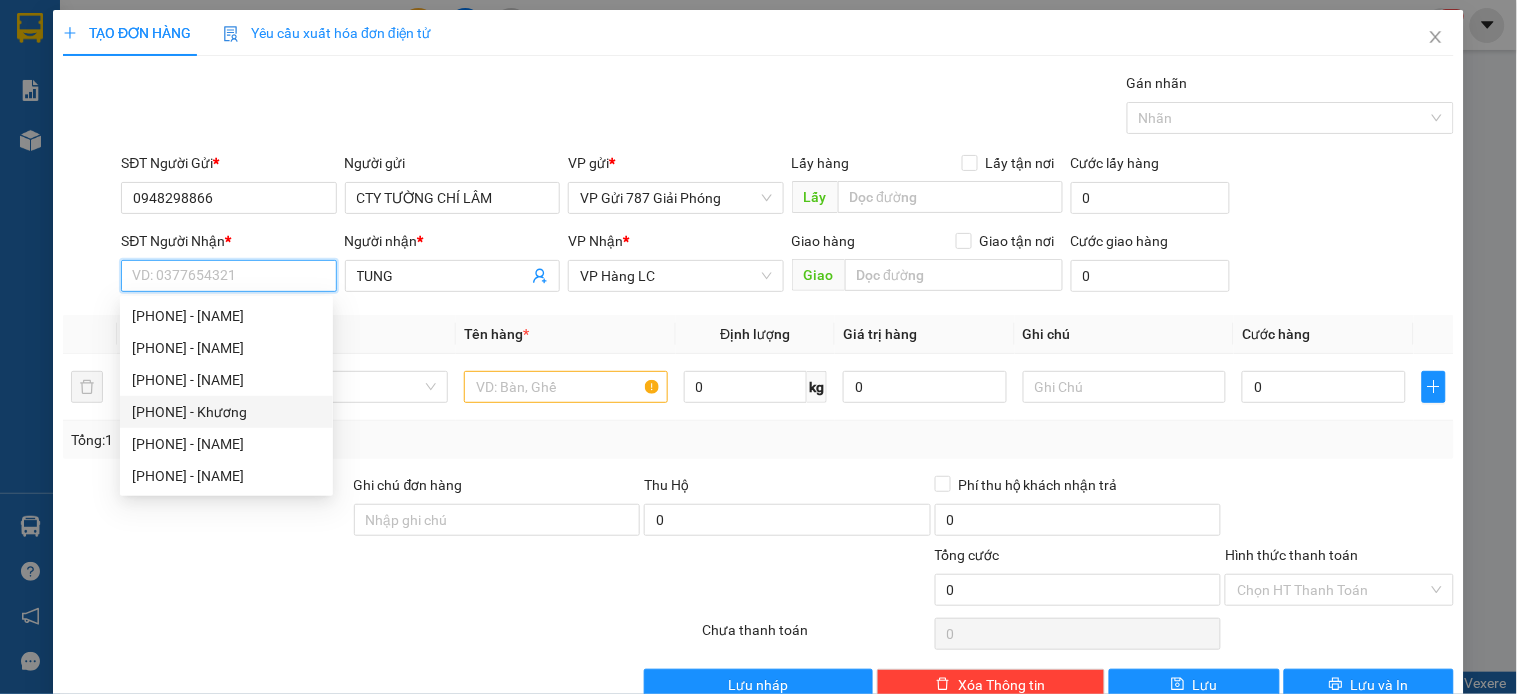 click on "[PHONE] -  Khương" at bounding box center [226, 412] 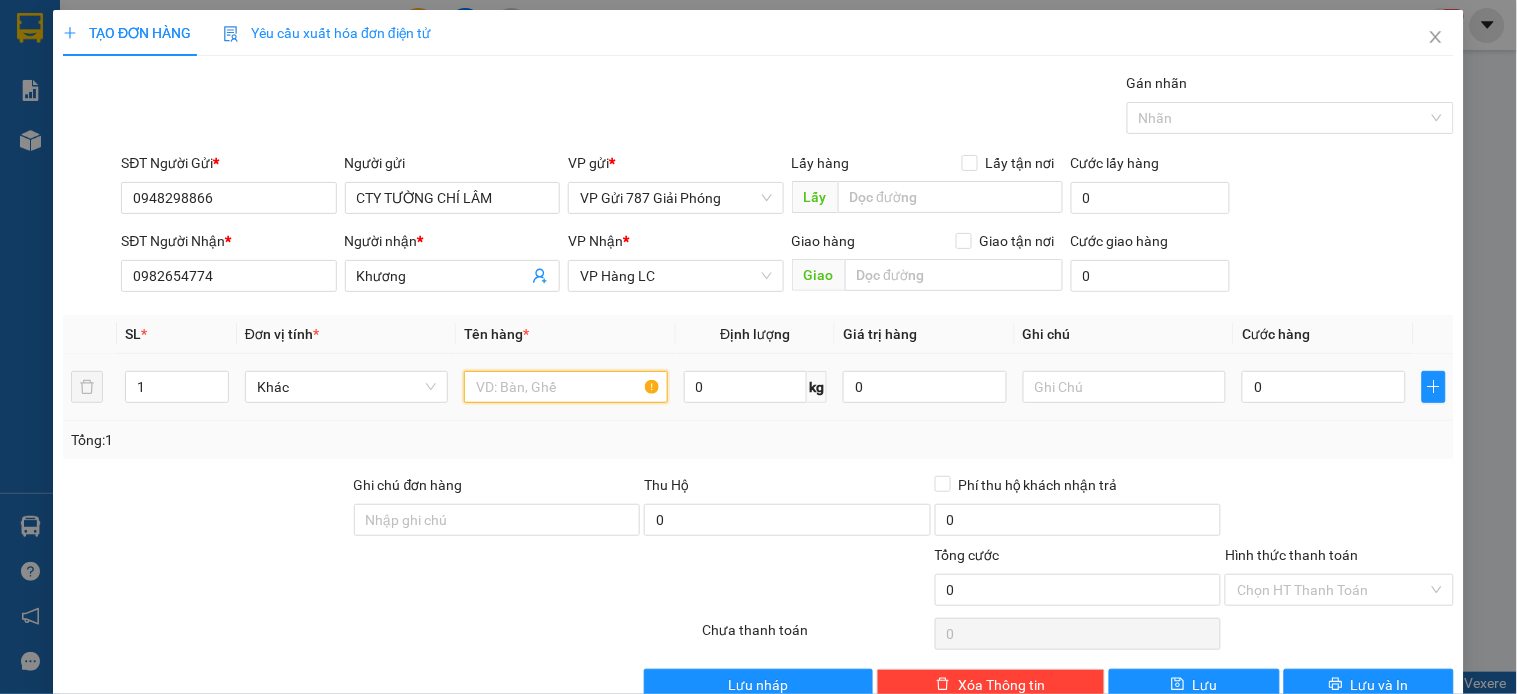 click at bounding box center [565, 387] 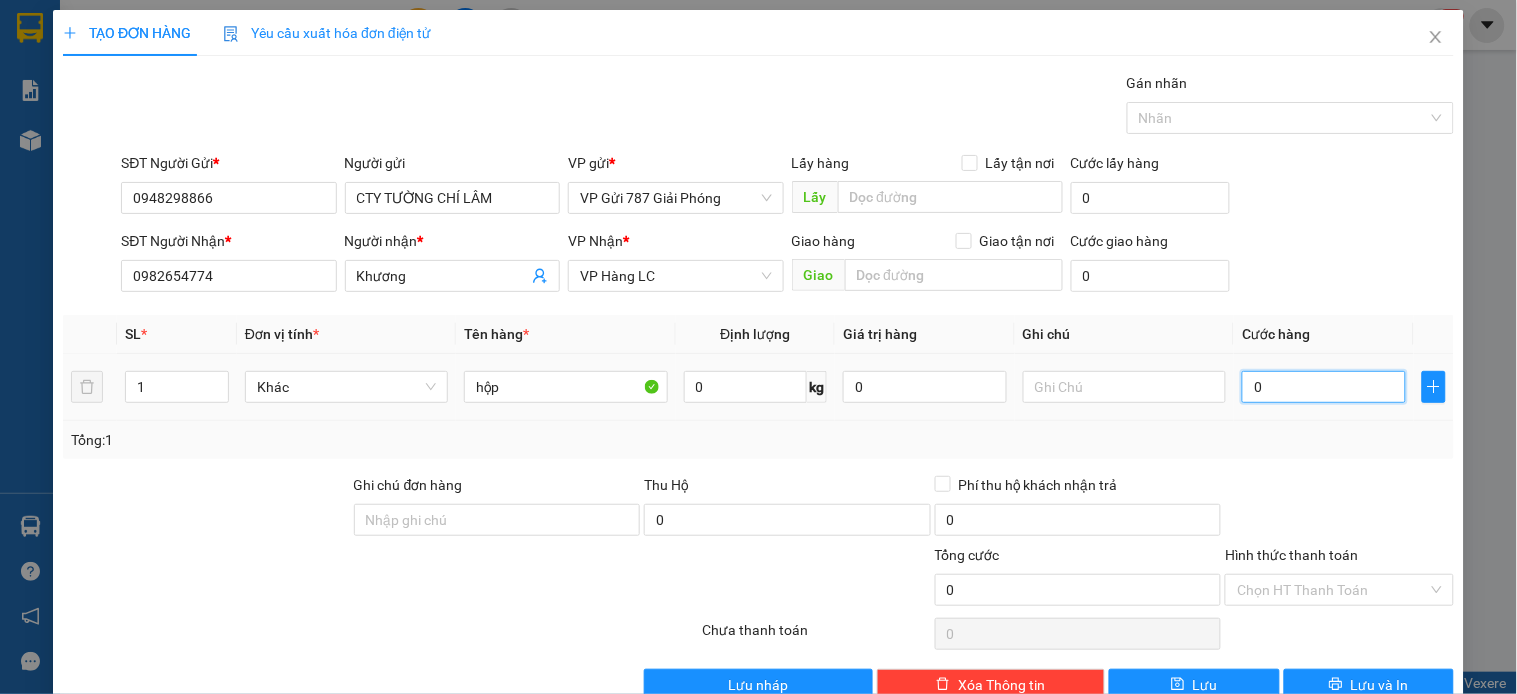 click on "0" at bounding box center (1324, 387) 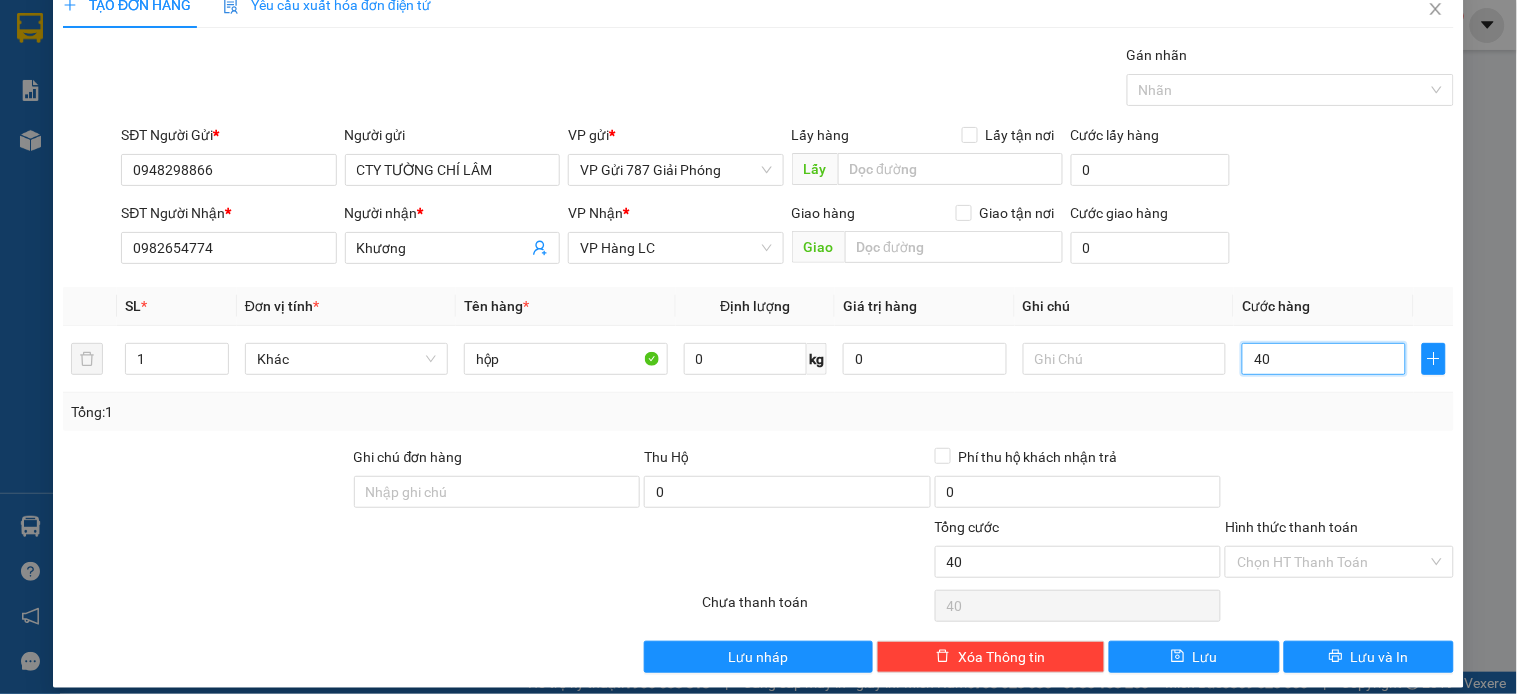 scroll, scrollTop: 45, scrollLeft: 0, axis: vertical 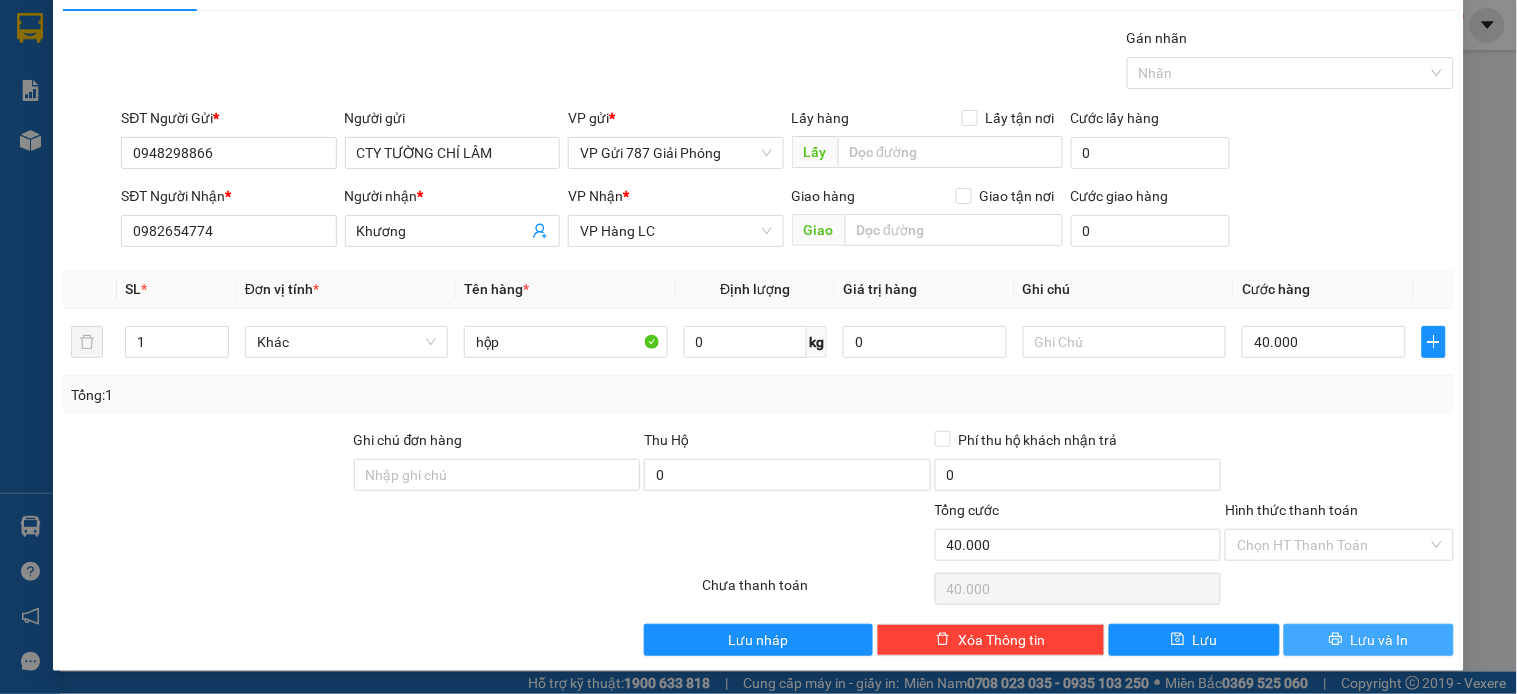 click 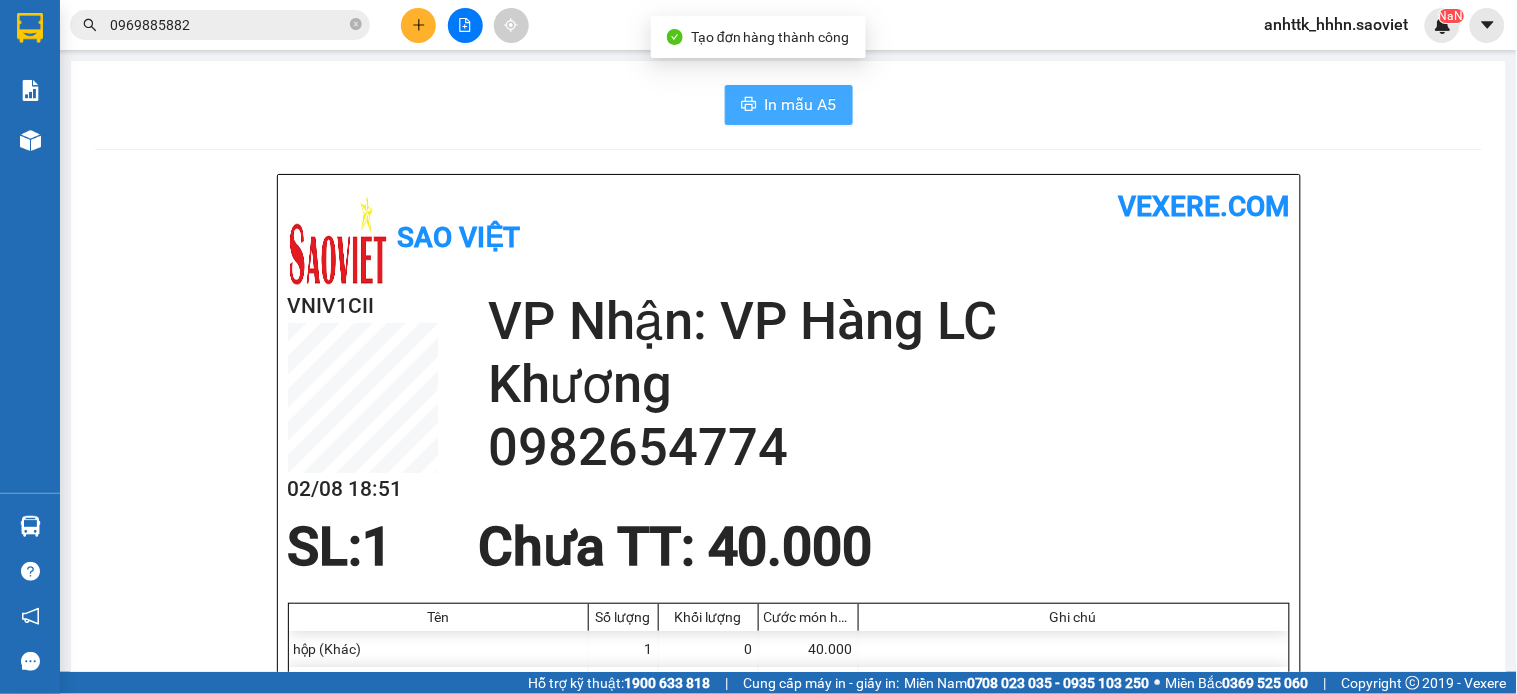 click 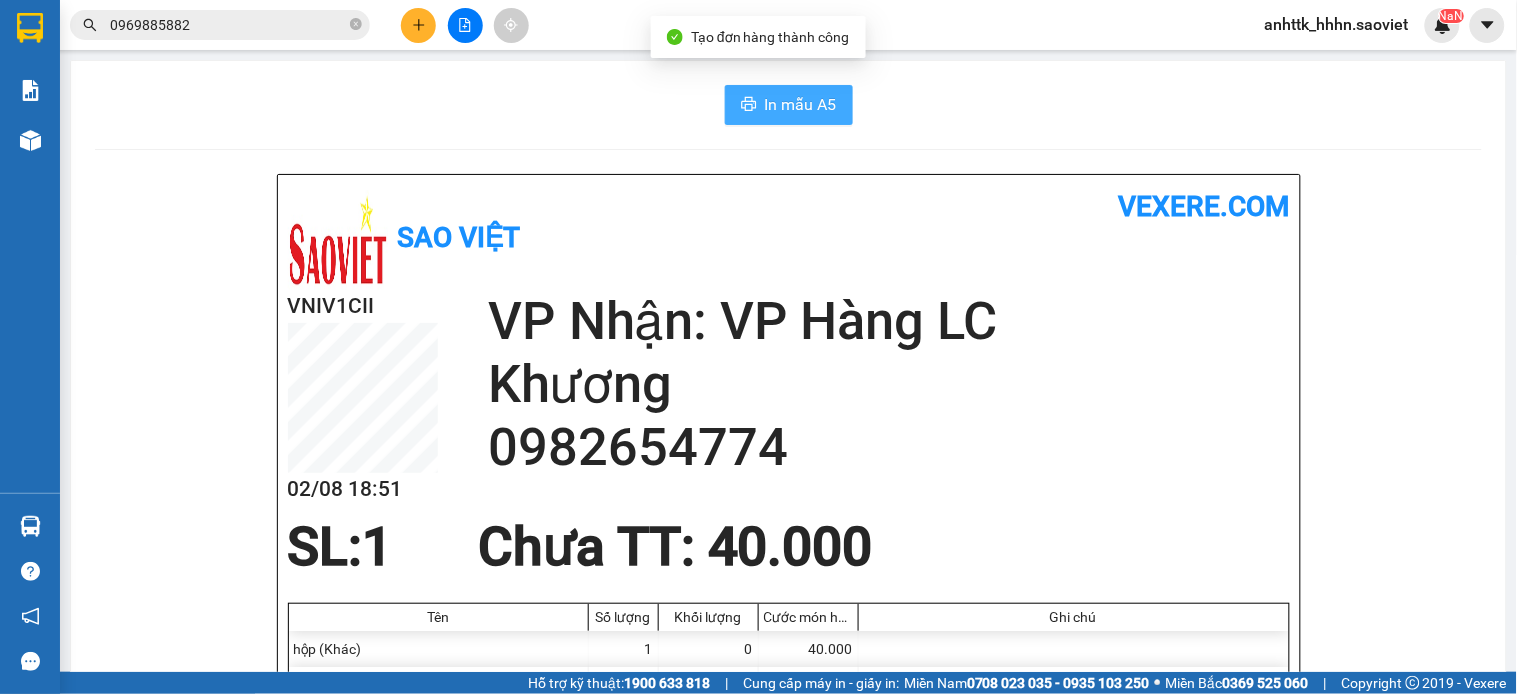 scroll, scrollTop: 0, scrollLeft: 0, axis: both 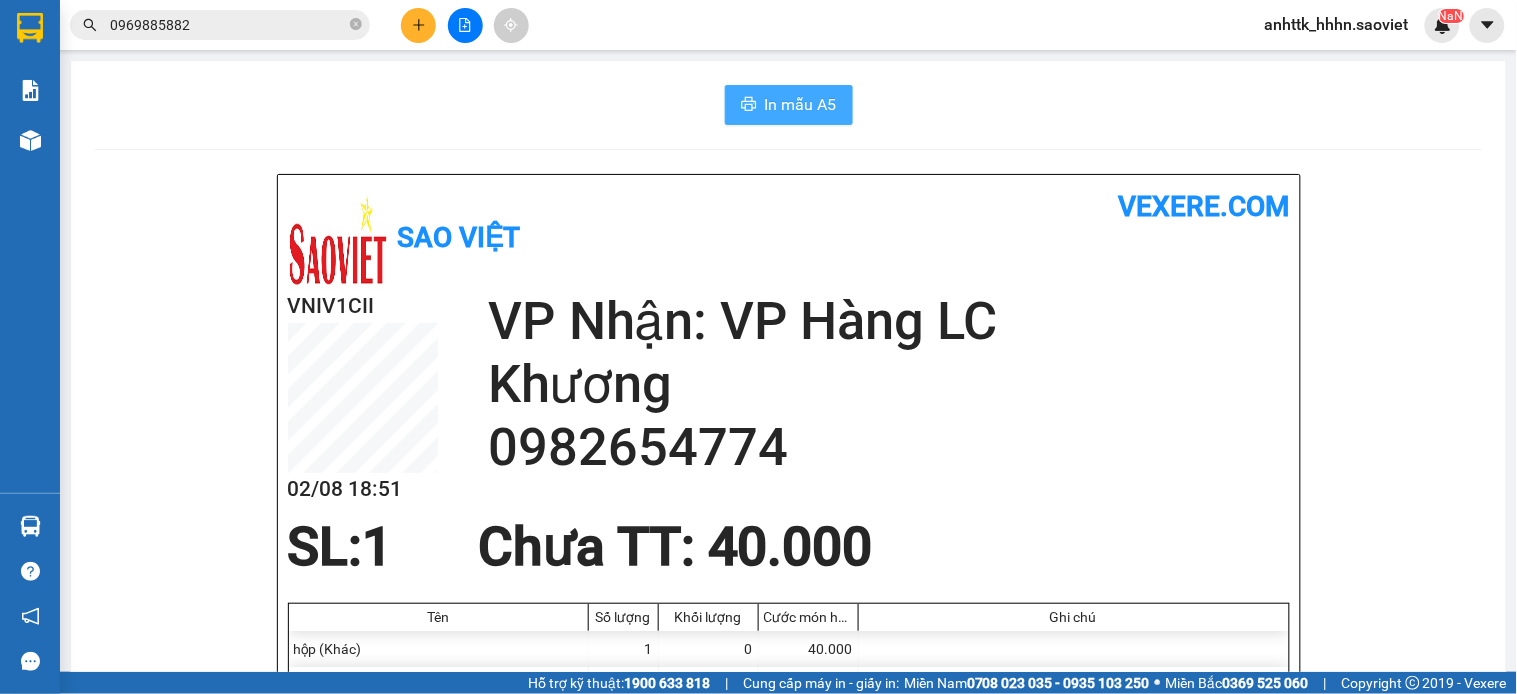 click on "0969885882" at bounding box center [228, 25] 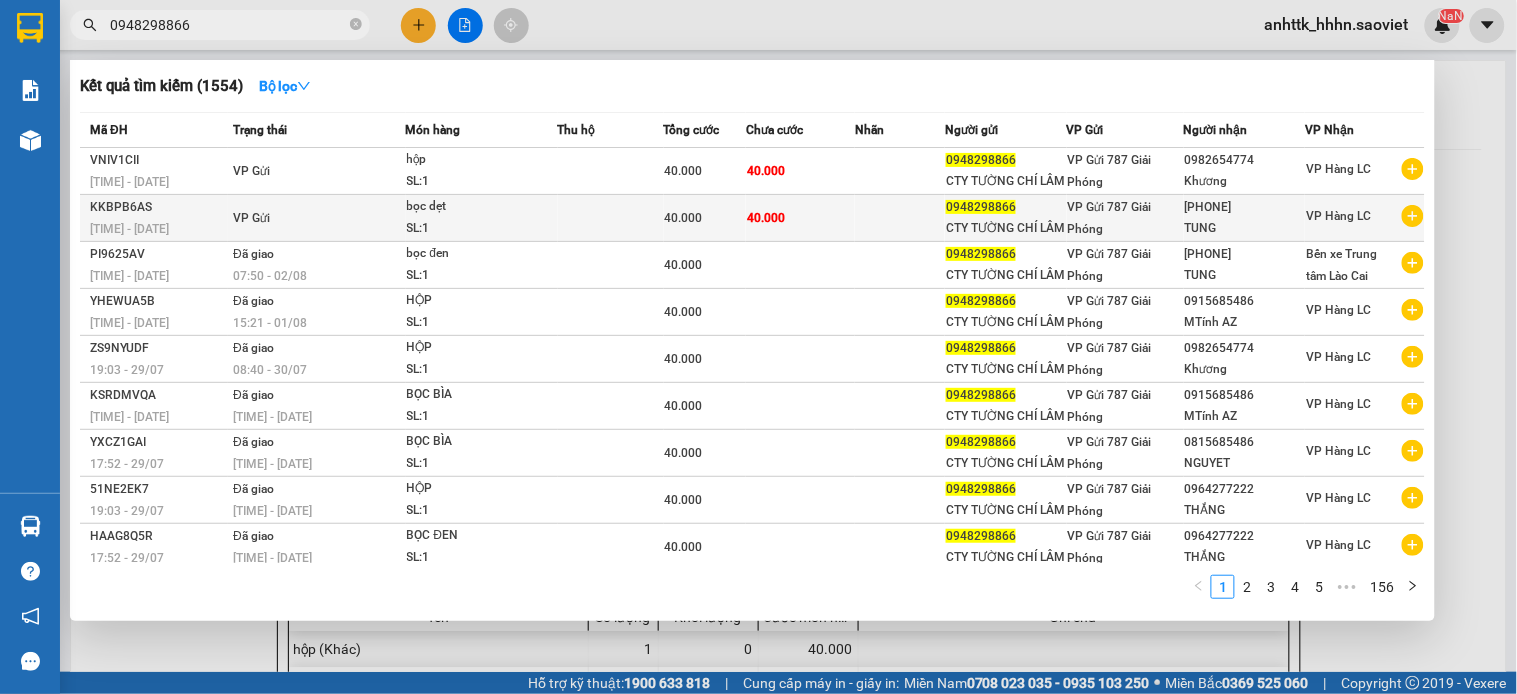 click 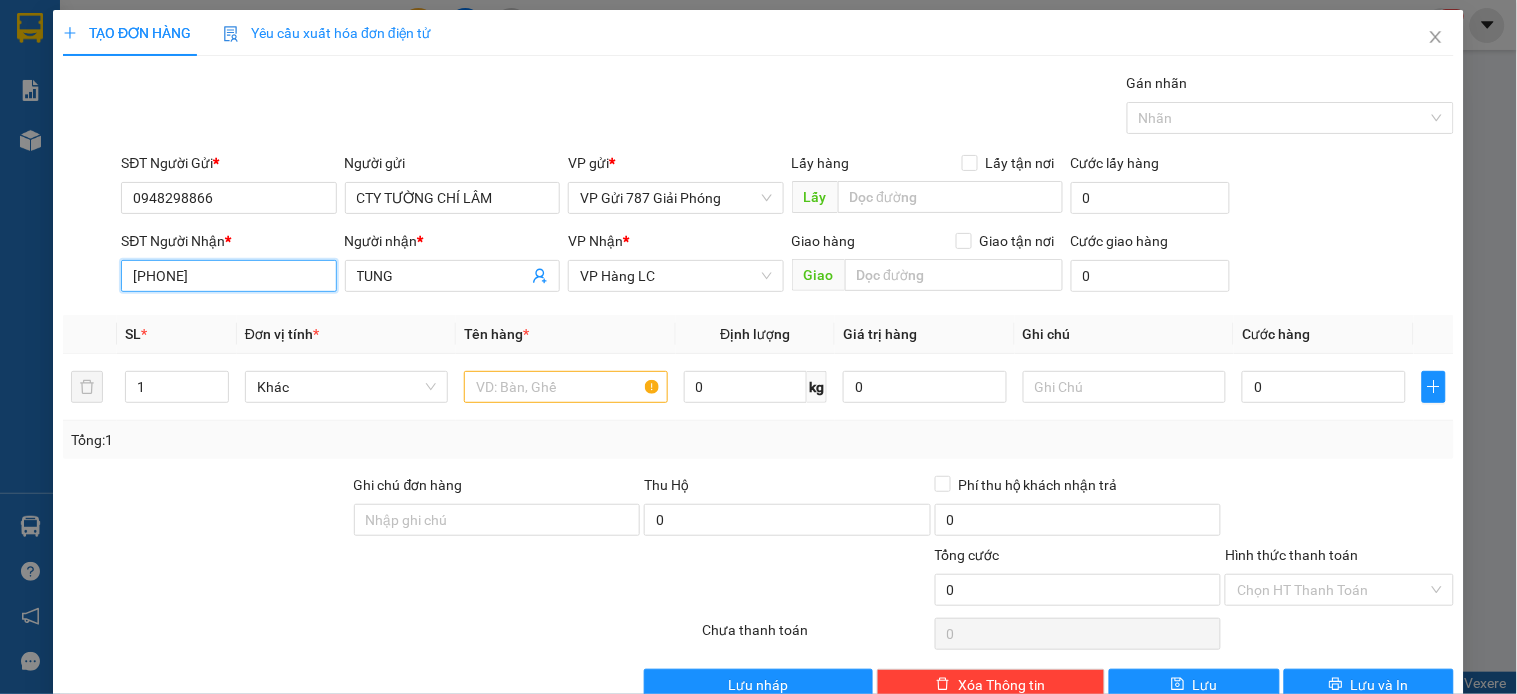 click on "[PHONE]" at bounding box center (228, 276) 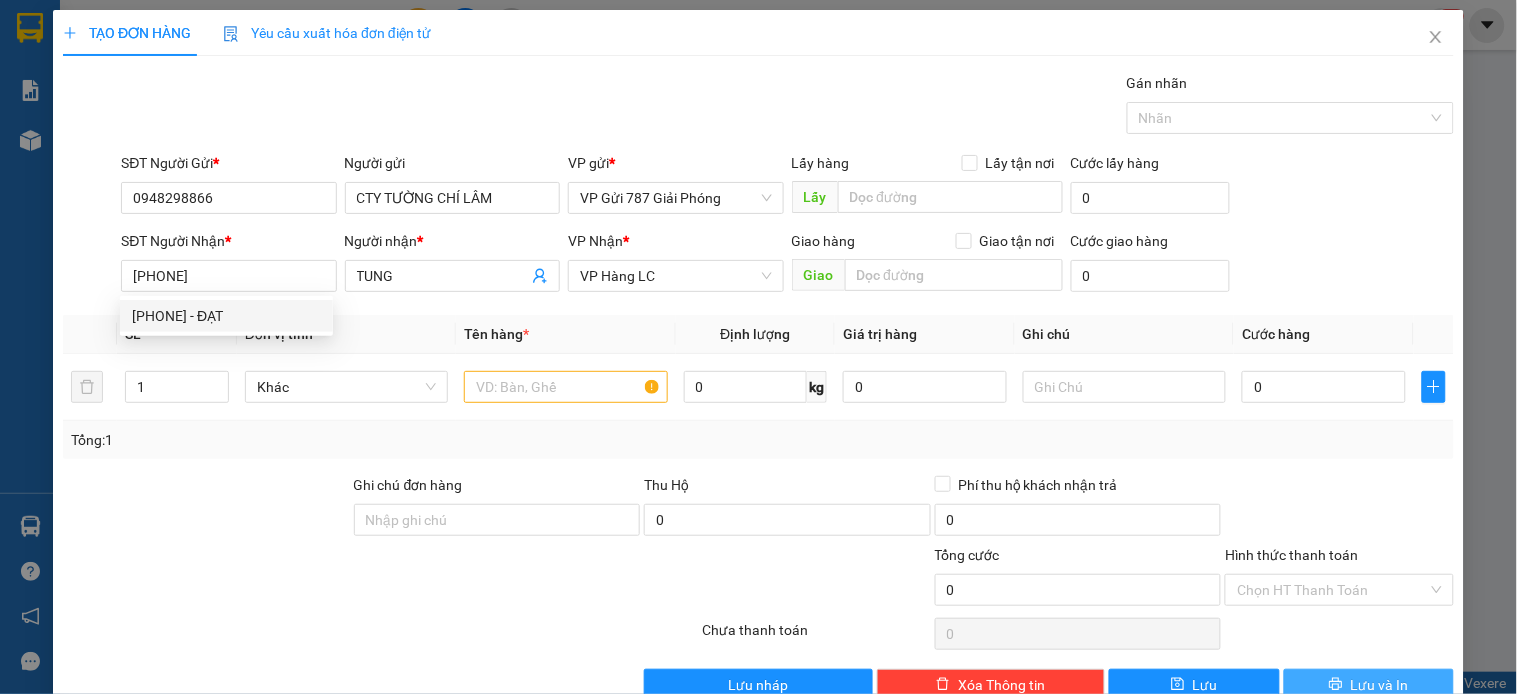 click on "Lưu và In" at bounding box center [1380, 685] 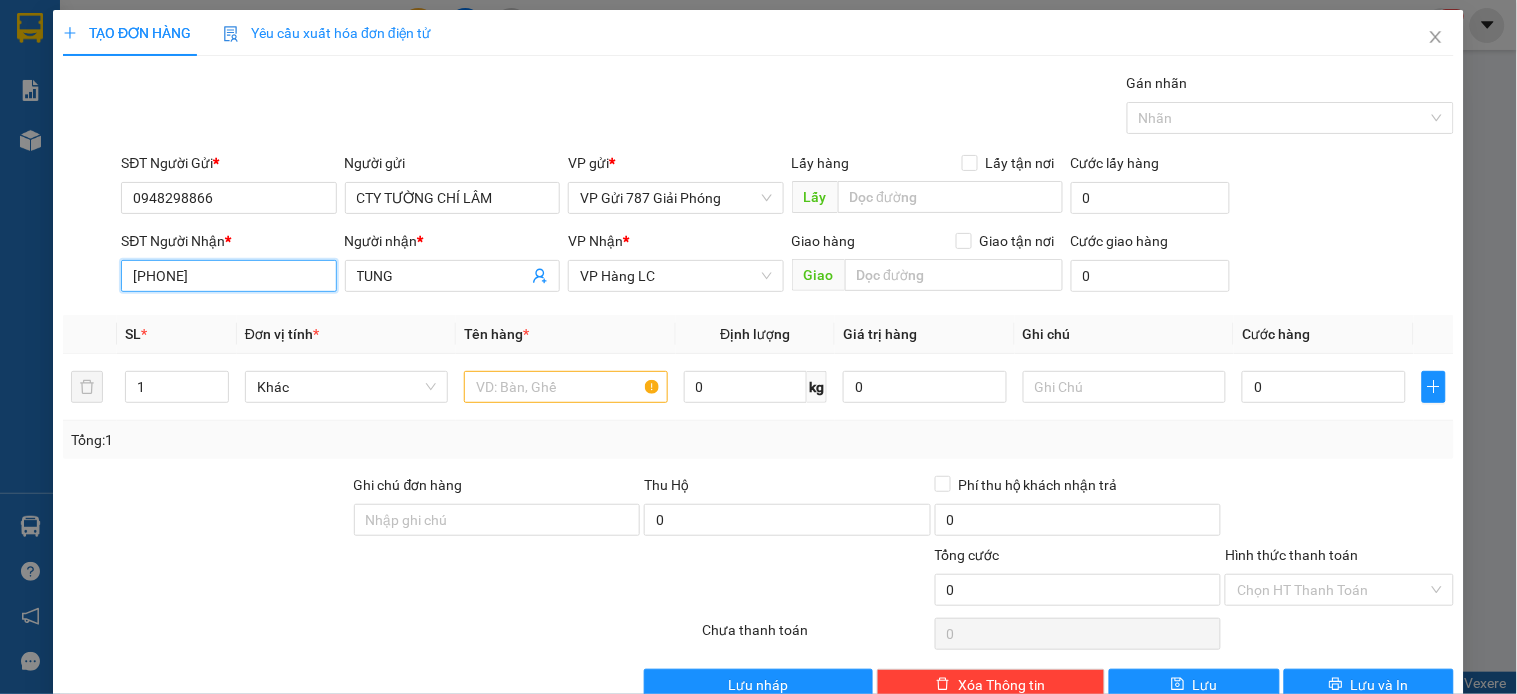 click on "[PHONE]" at bounding box center [228, 276] 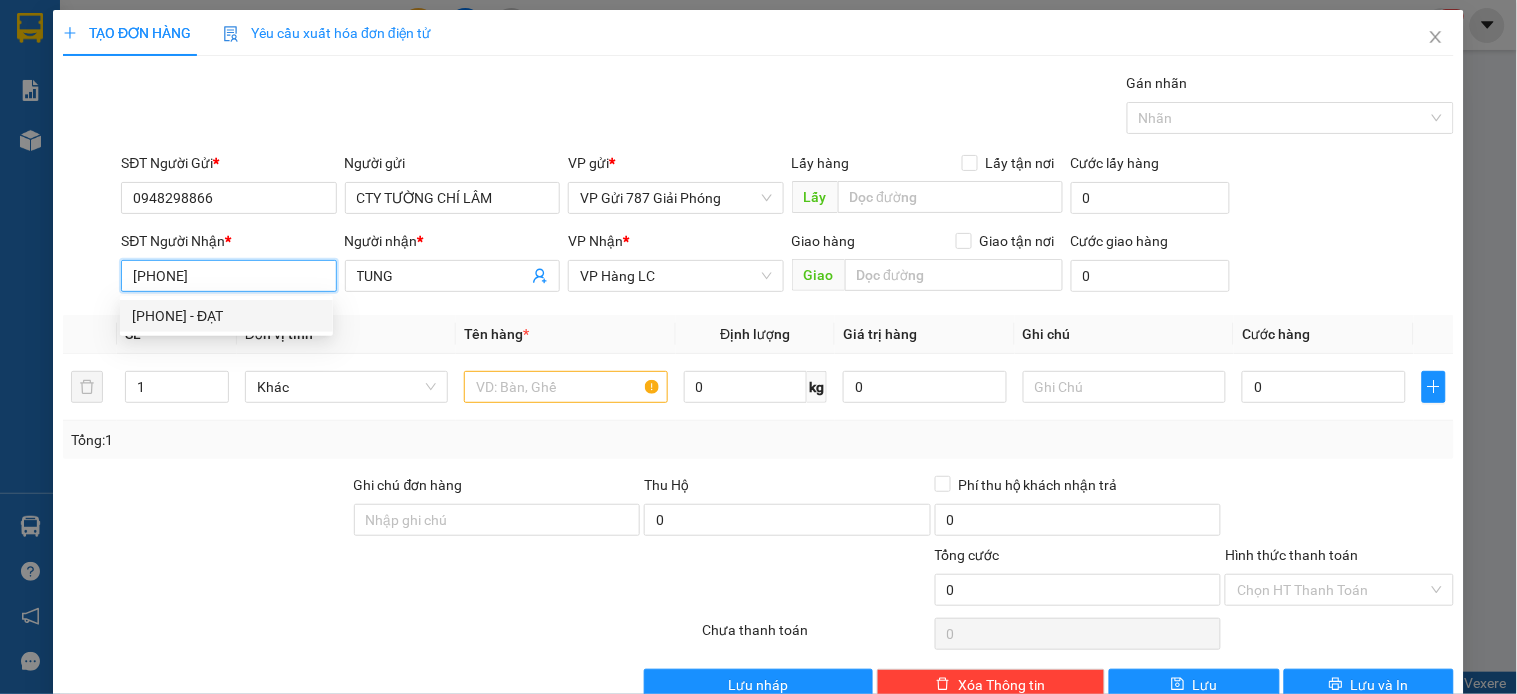 click on "[PHONE] - ĐẠT" at bounding box center (226, 316) 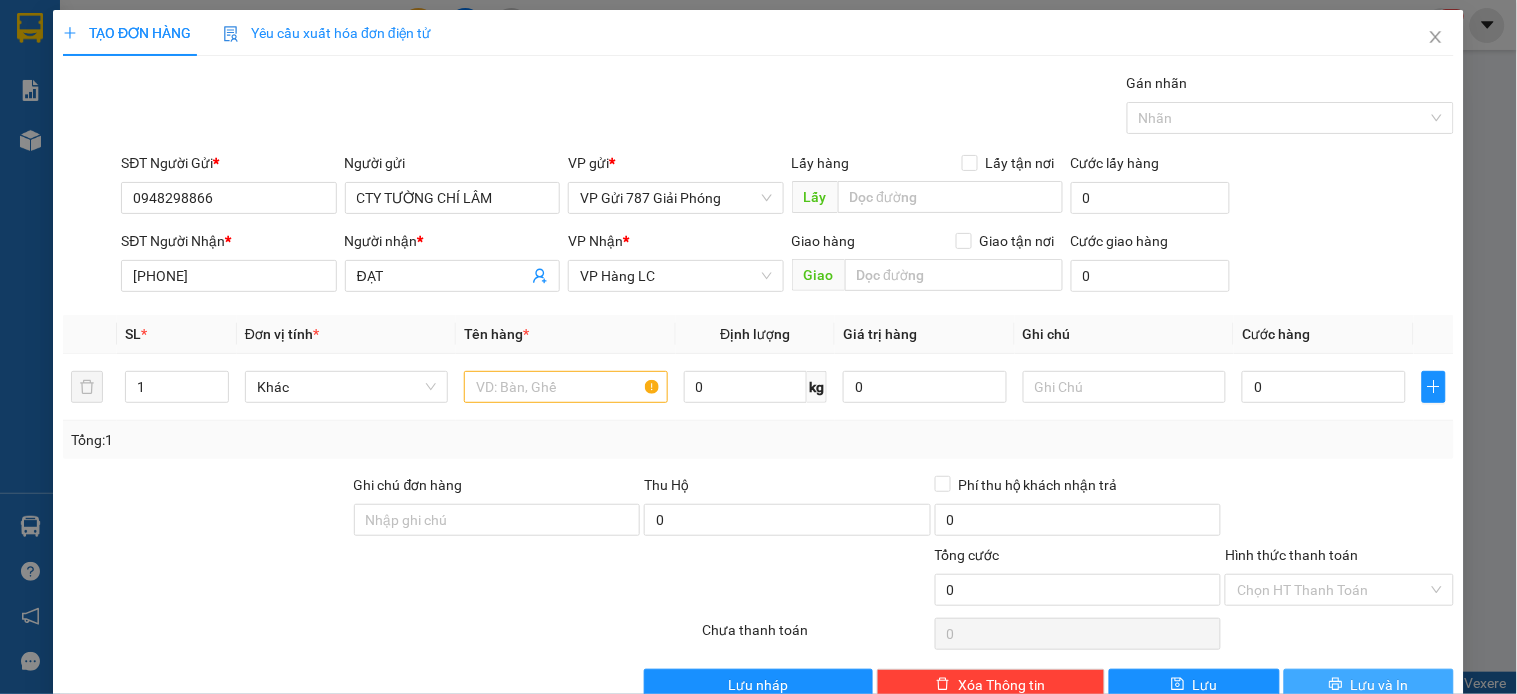 click on "Lưu và In" at bounding box center (1369, 685) 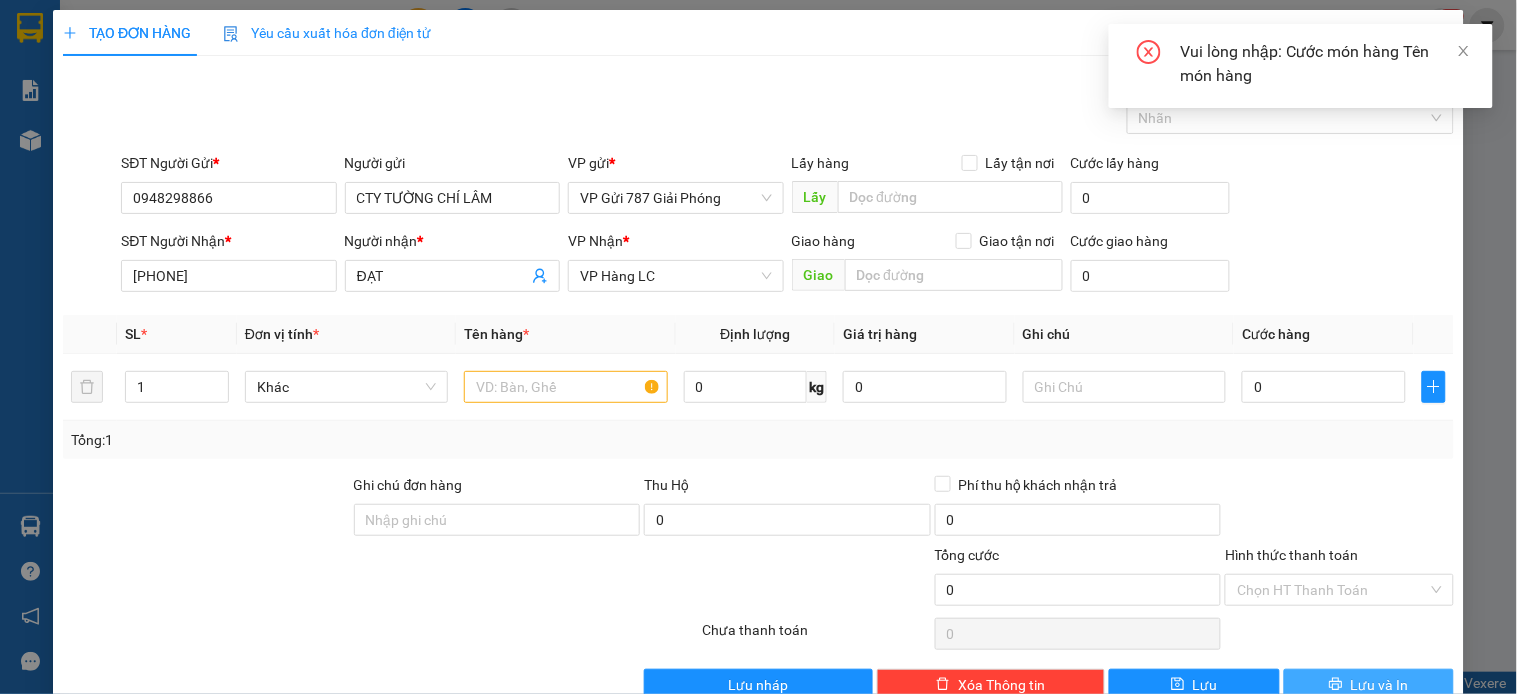 scroll, scrollTop: 45, scrollLeft: 0, axis: vertical 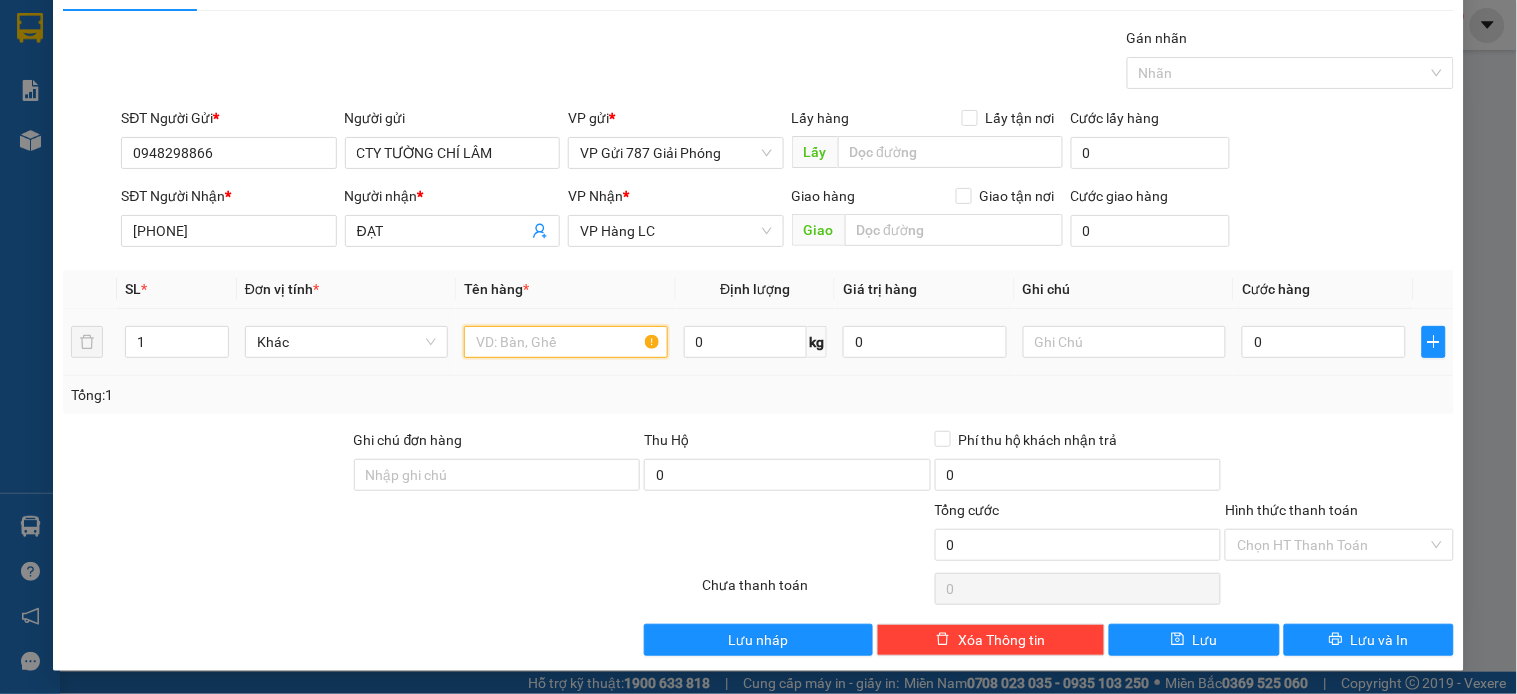 click at bounding box center (565, 342) 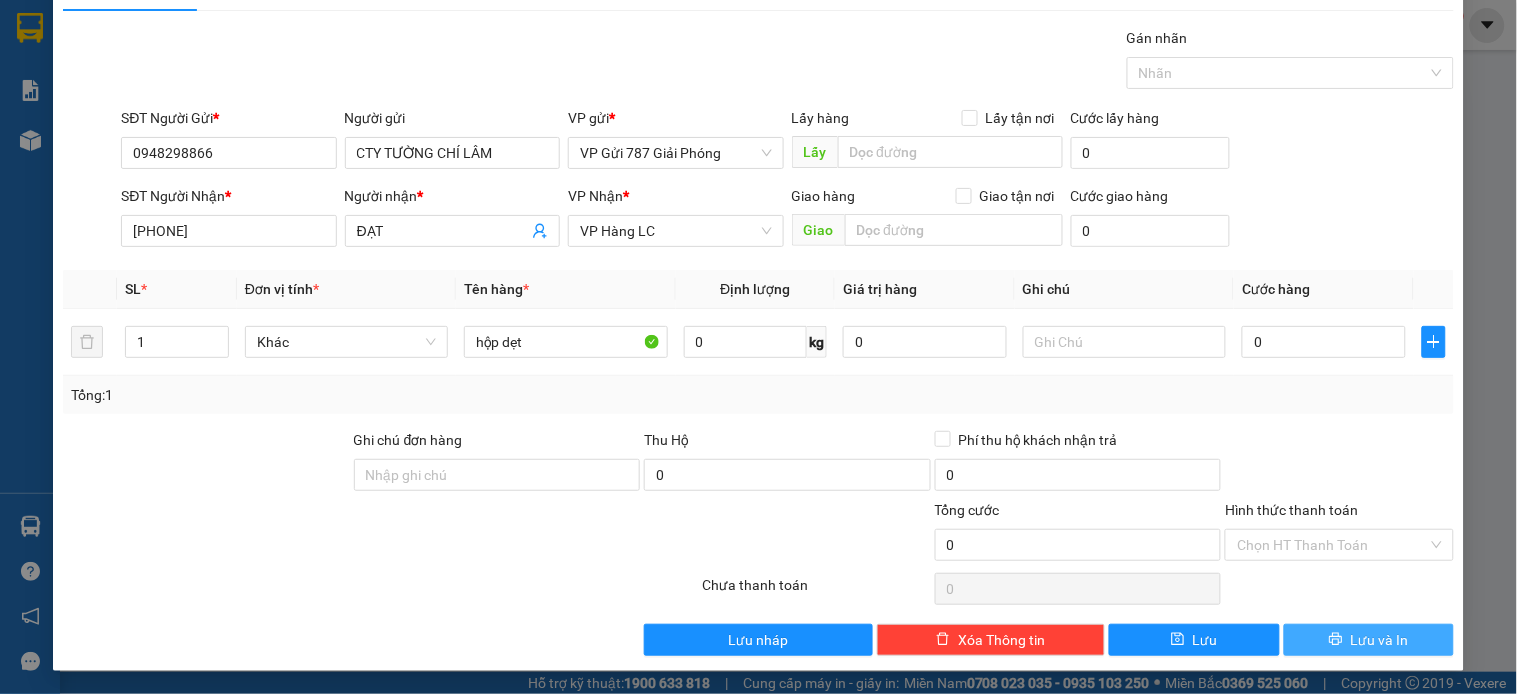 click on "Lưu và In" at bounding box center [1380, 640] 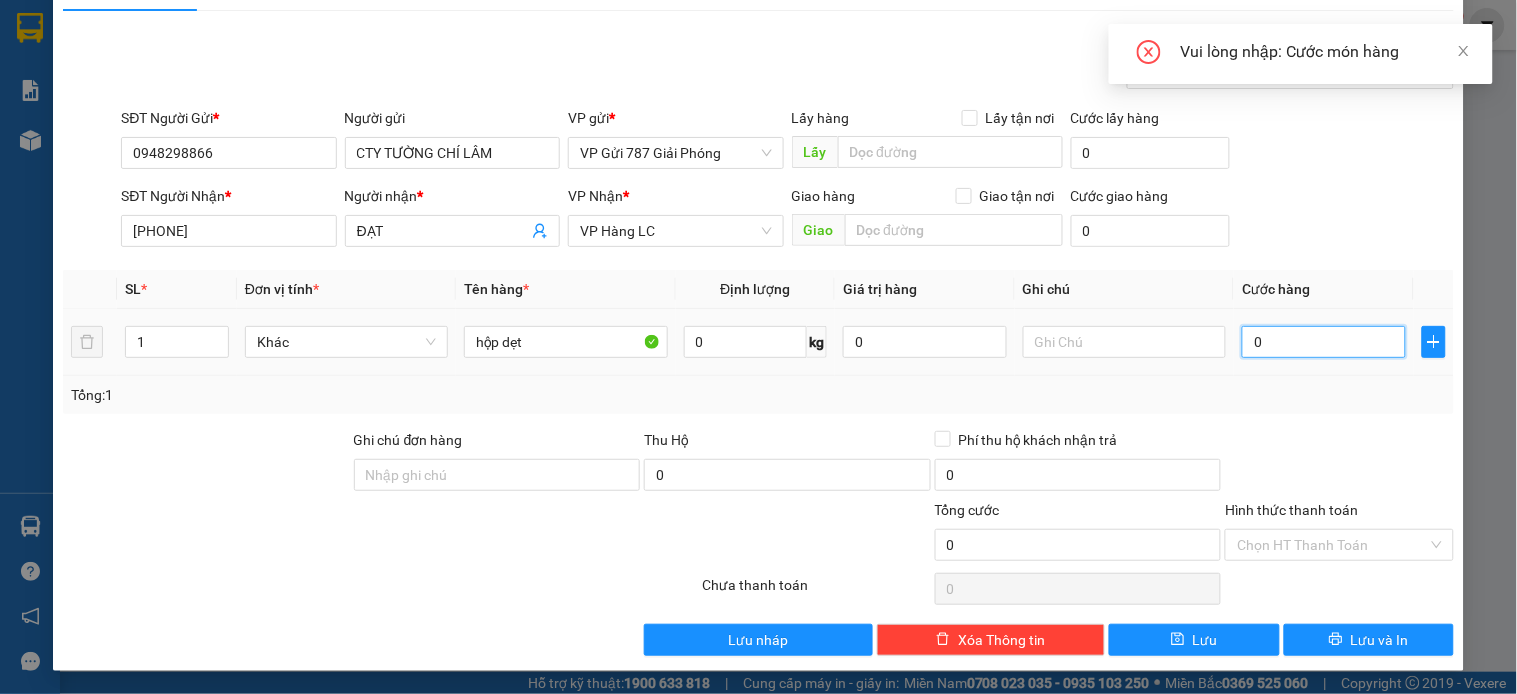 click on "0" at bounding box center (1324, 342) 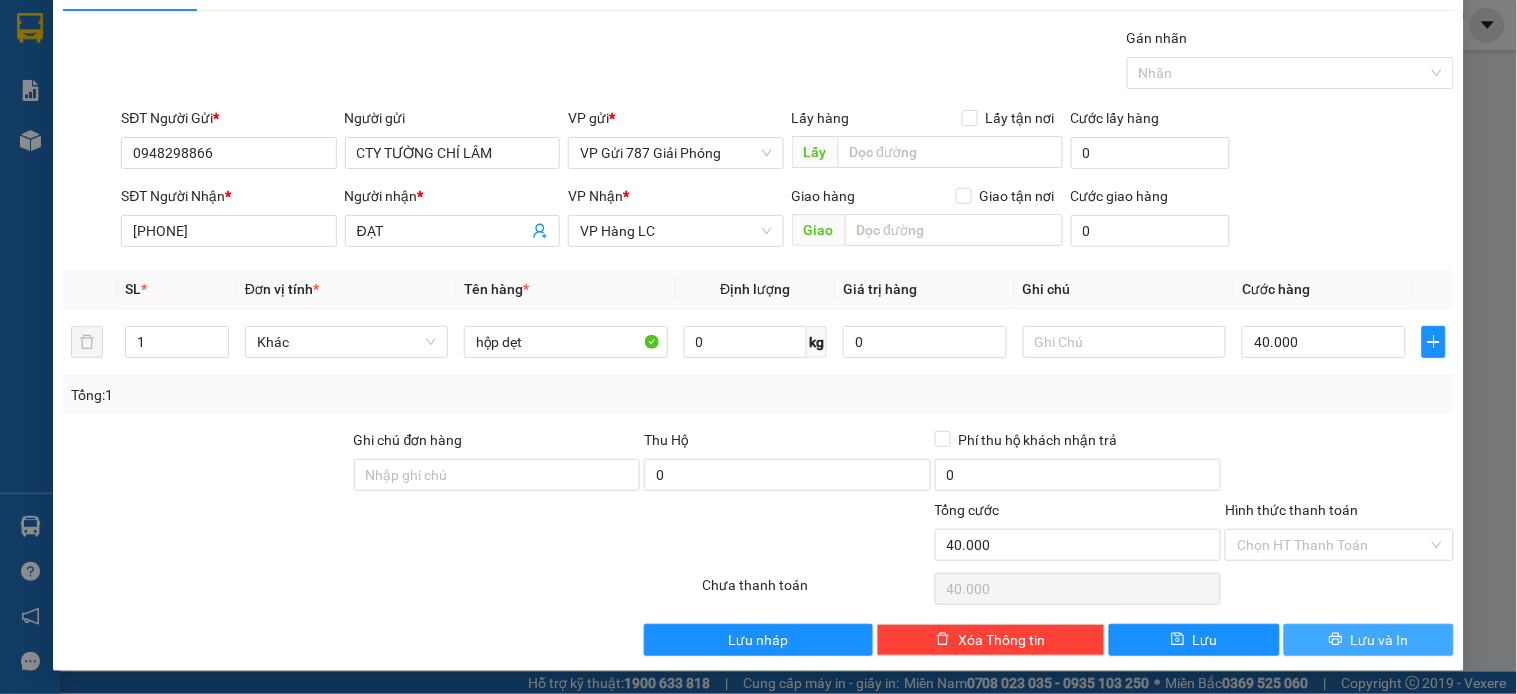 click on "Lưu và In" at bounding box center (1380, 640) 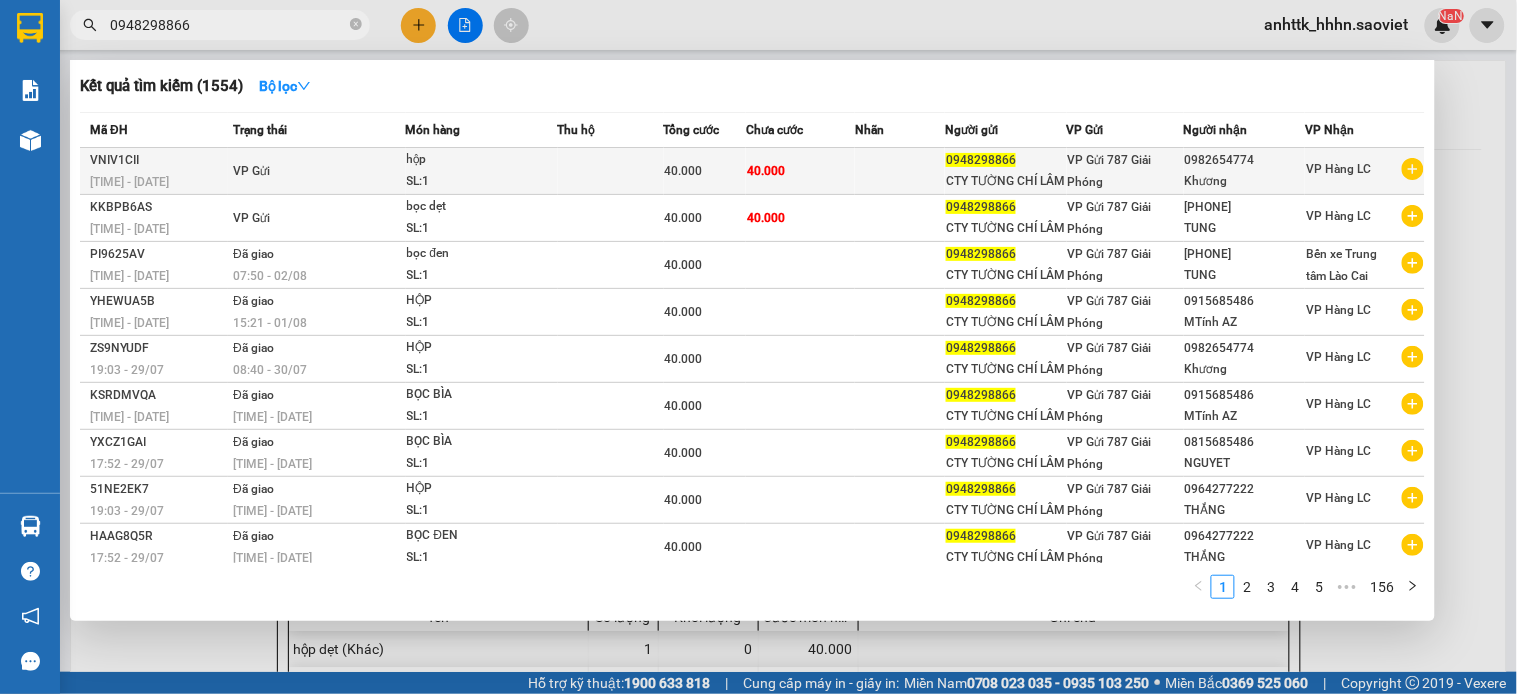 click on "CTY TƯỜNG CHÍ LÂM" at bounding box center [1006, 181] 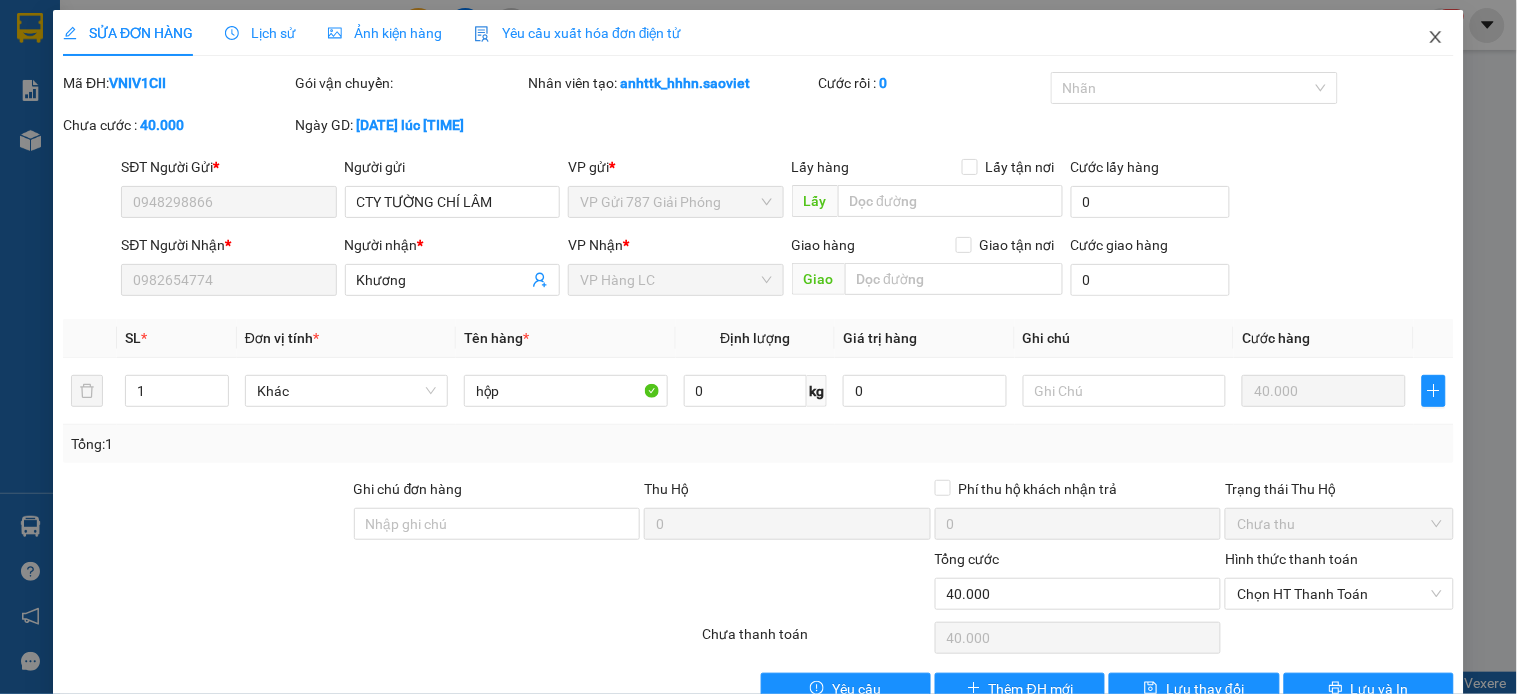 click 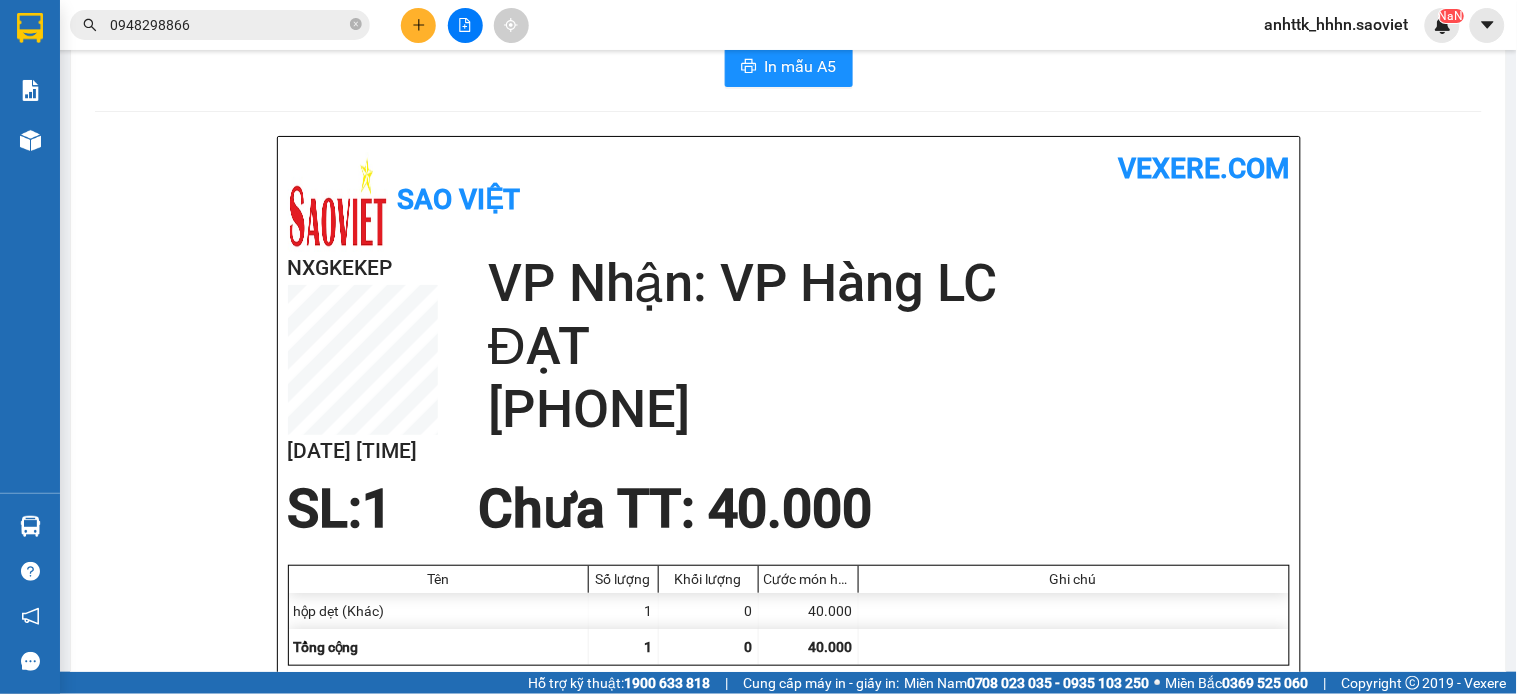 scroll, scrollTop: 0, scrollLeft: 0, axis: both 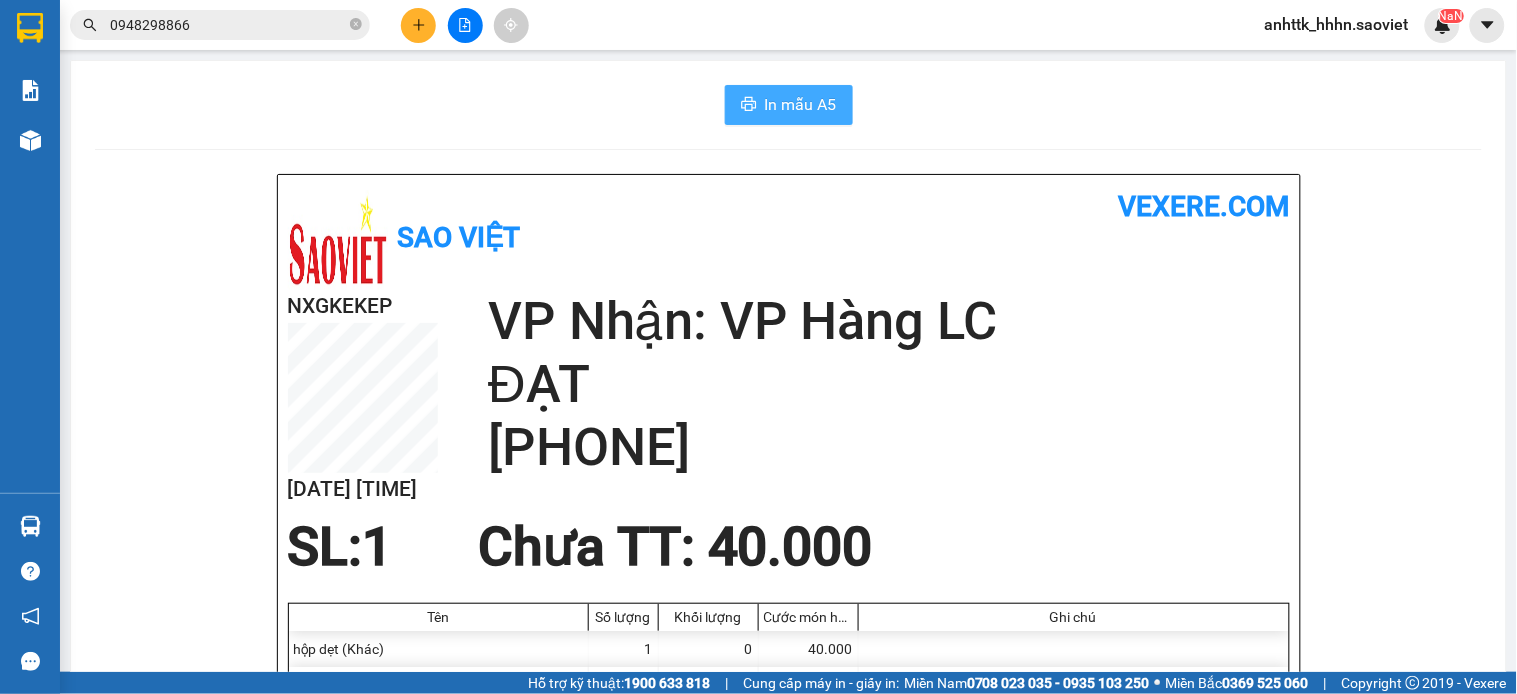 click on "In mẫu A5" at bounding box center (789, 105) 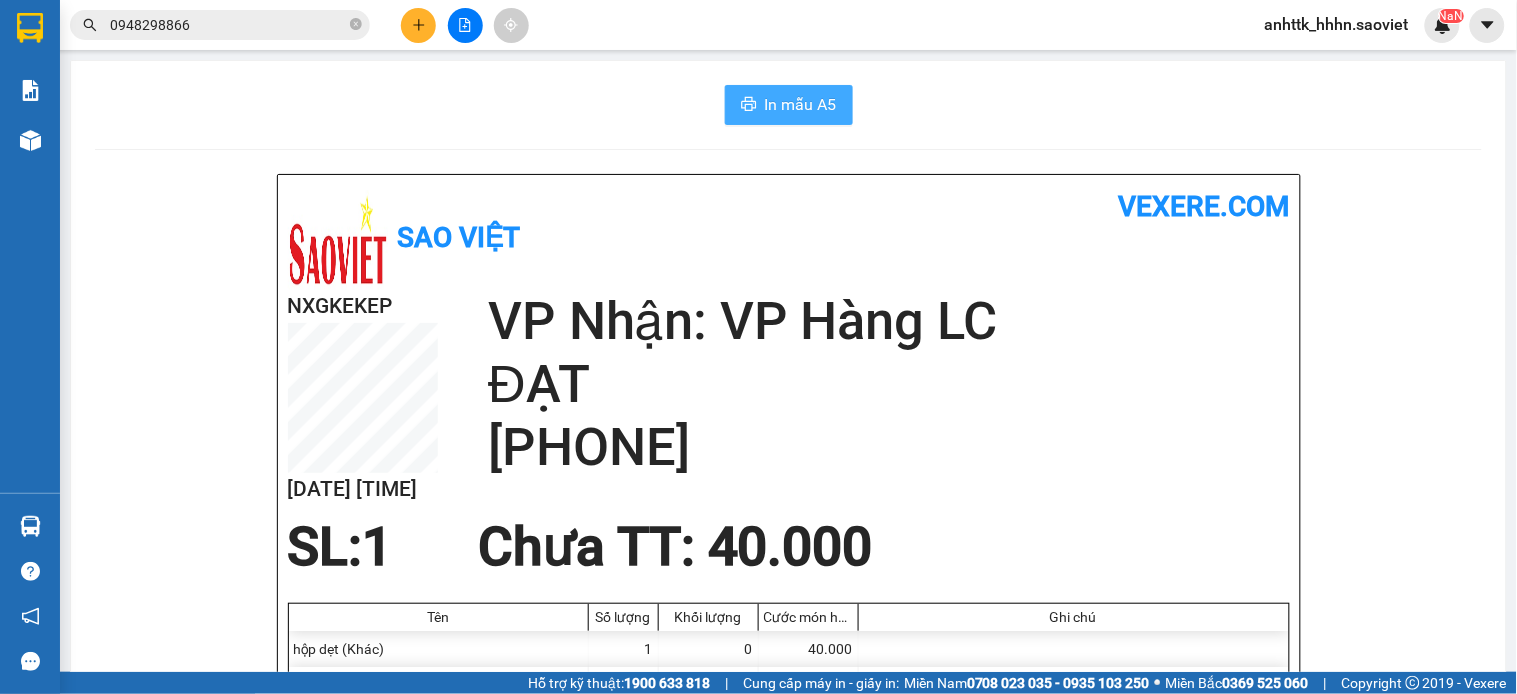 scroll, scrollTop: 0, scrollLeft: 0, axis: both 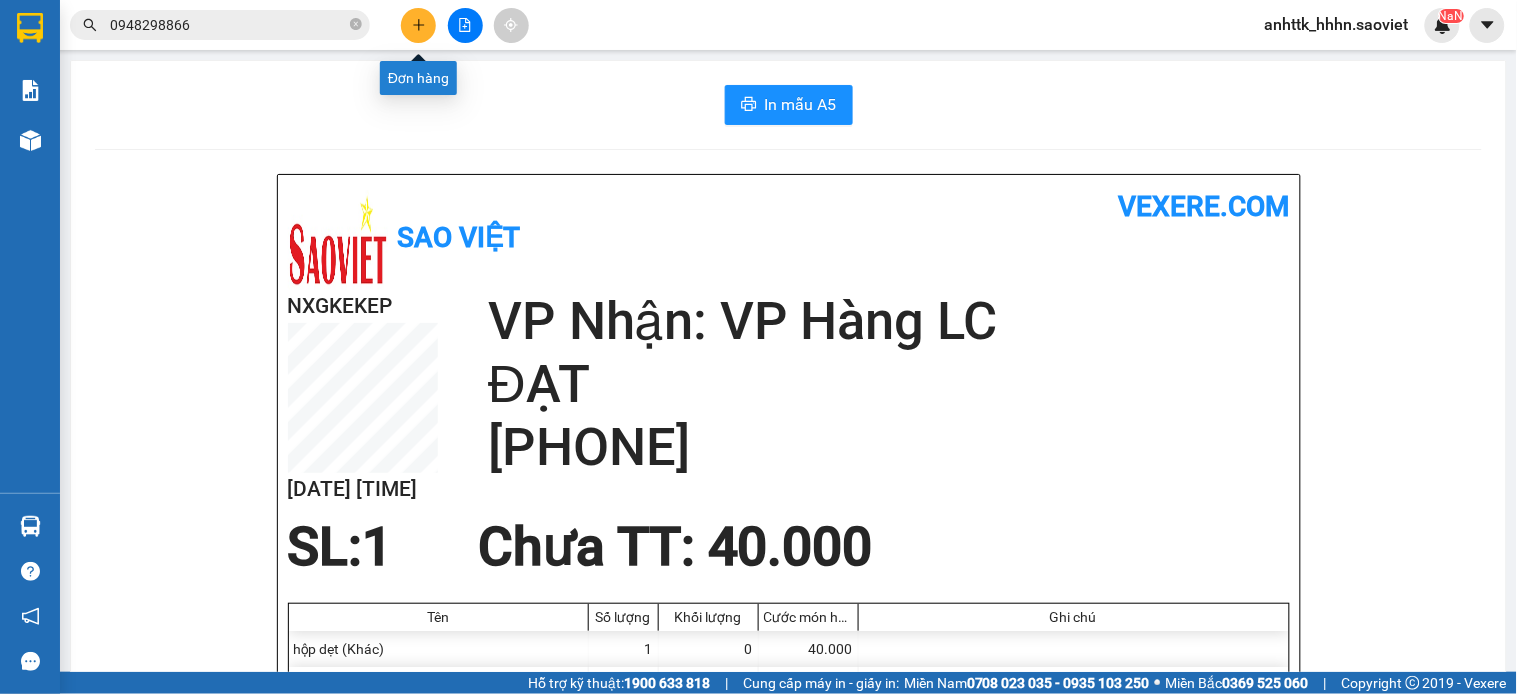 click at bounding box center (418, 25) 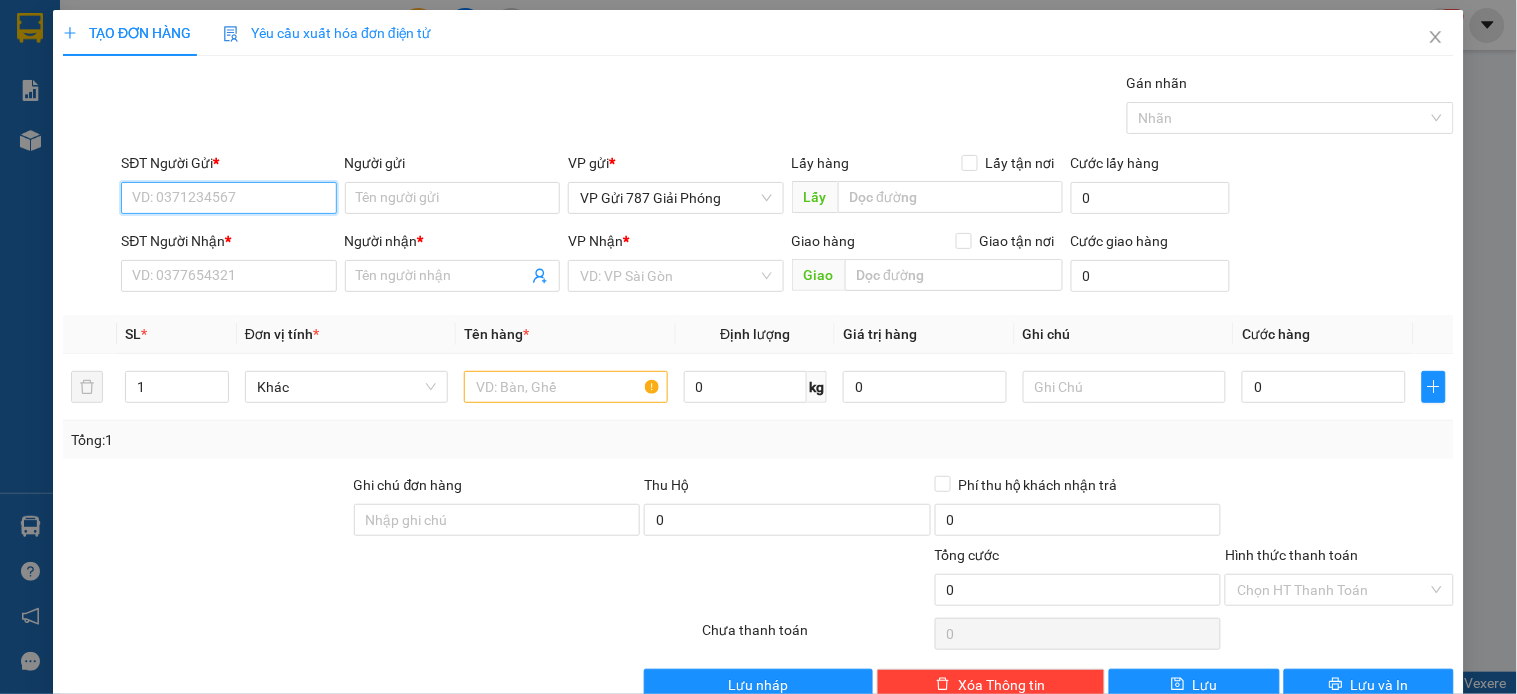 click on "SĐT Người Gửi  *" at bounding box center [228, 198] 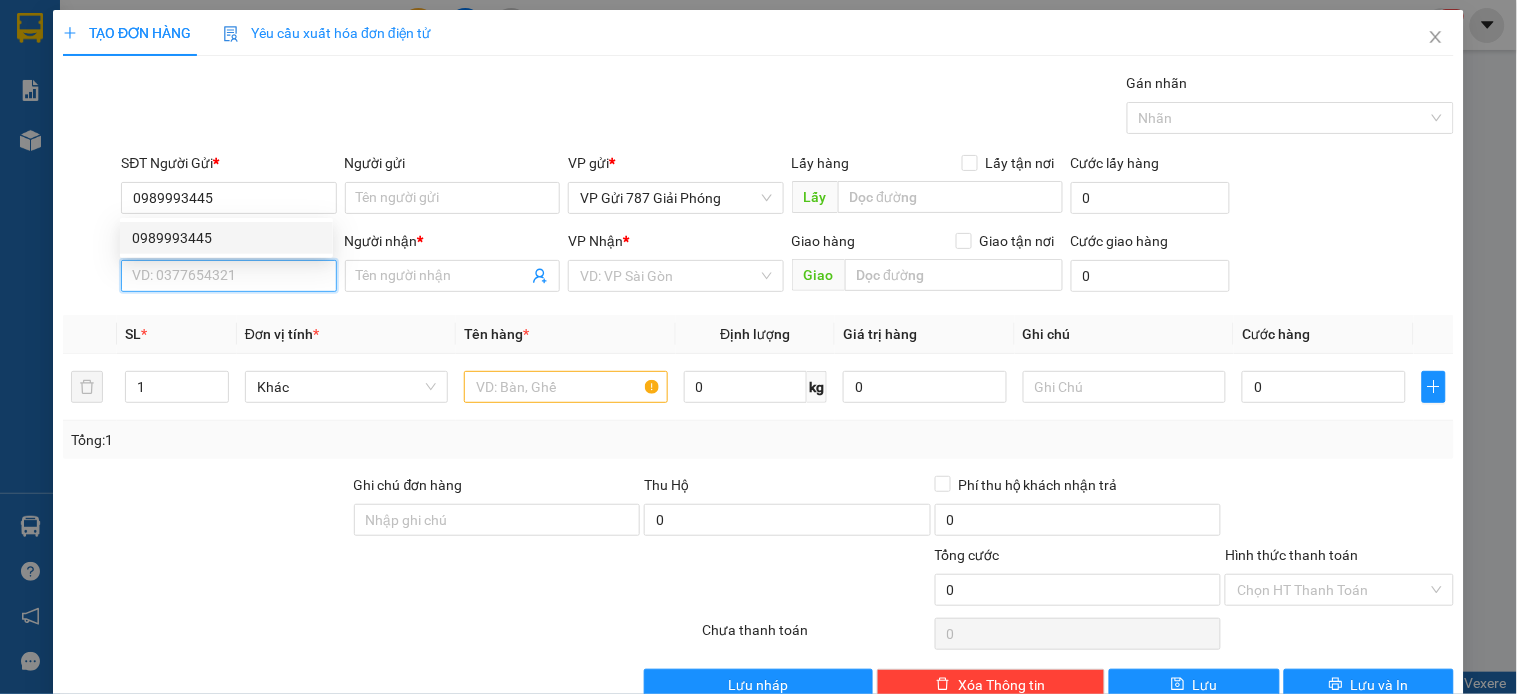 click on "SĐT Người Nhận  *" at bounding box center (228, 276) 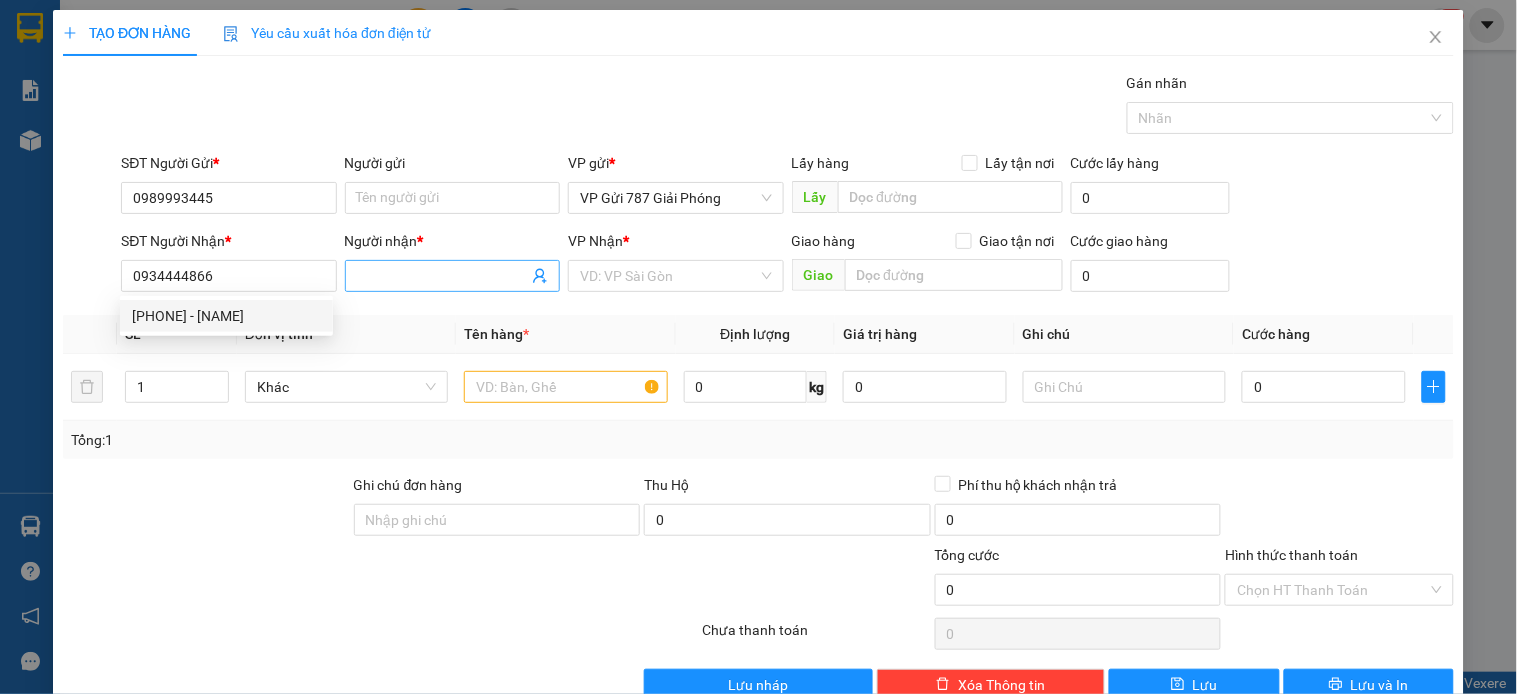 click on "Người nhận  *" at bounding box center (442, 276) 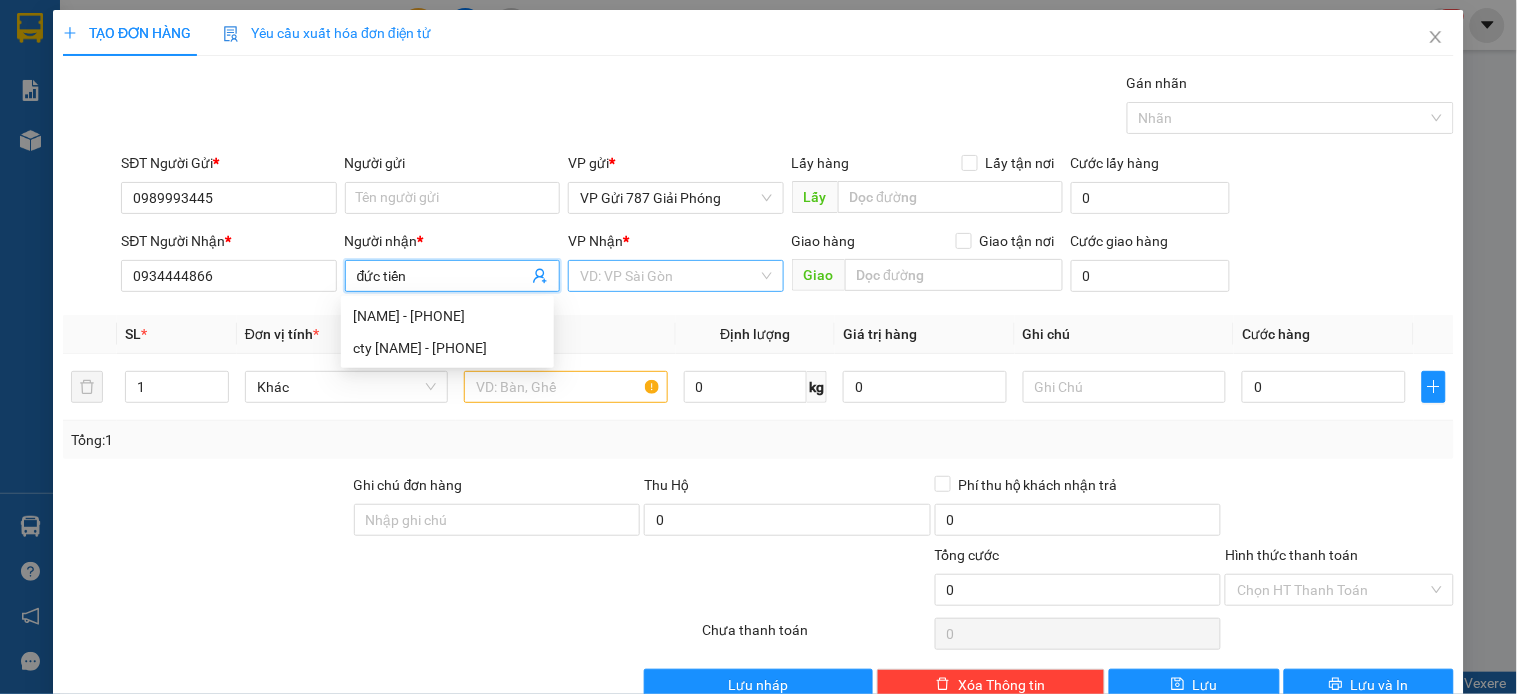click on "VD: VP Sài Gòn" at bounding box center [675, 276] 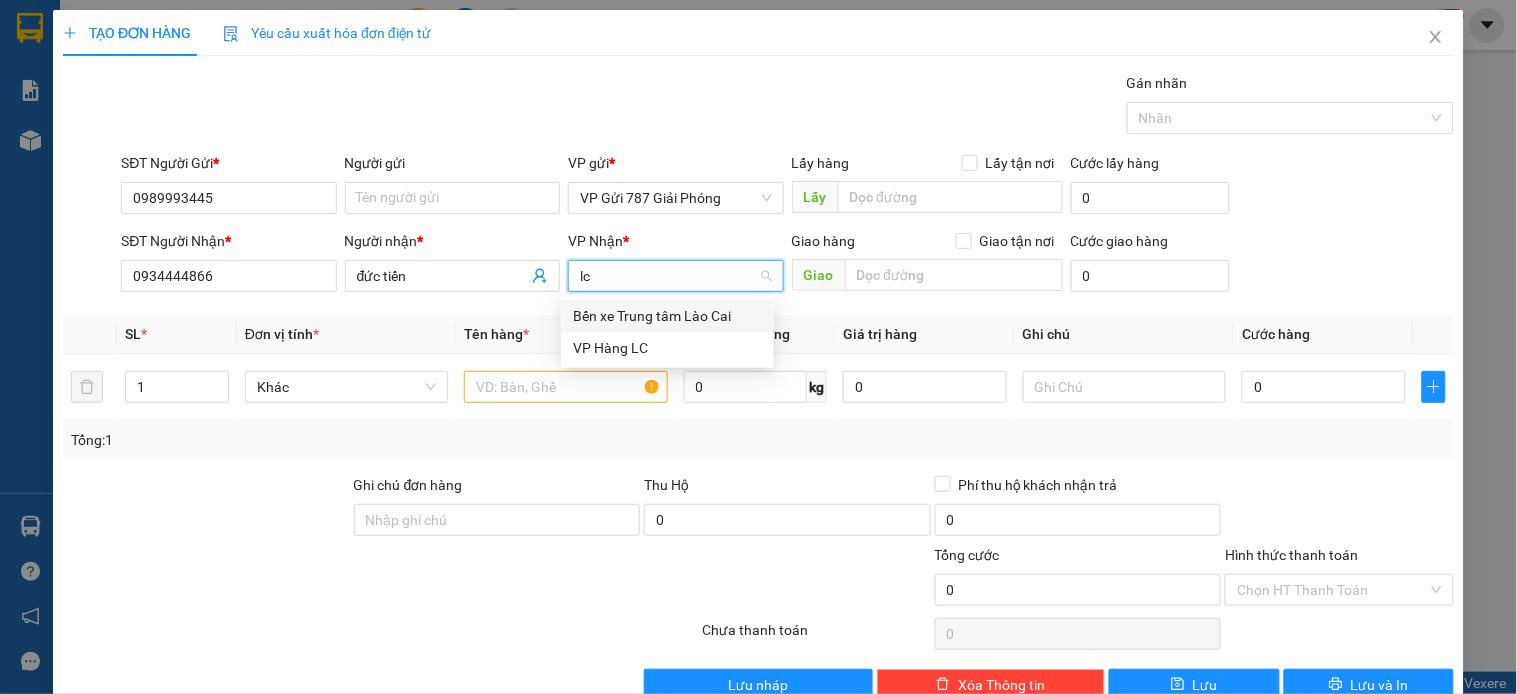 click on "Bến xe Trung tâm Lào Cai" at bounding box center [667, 316] 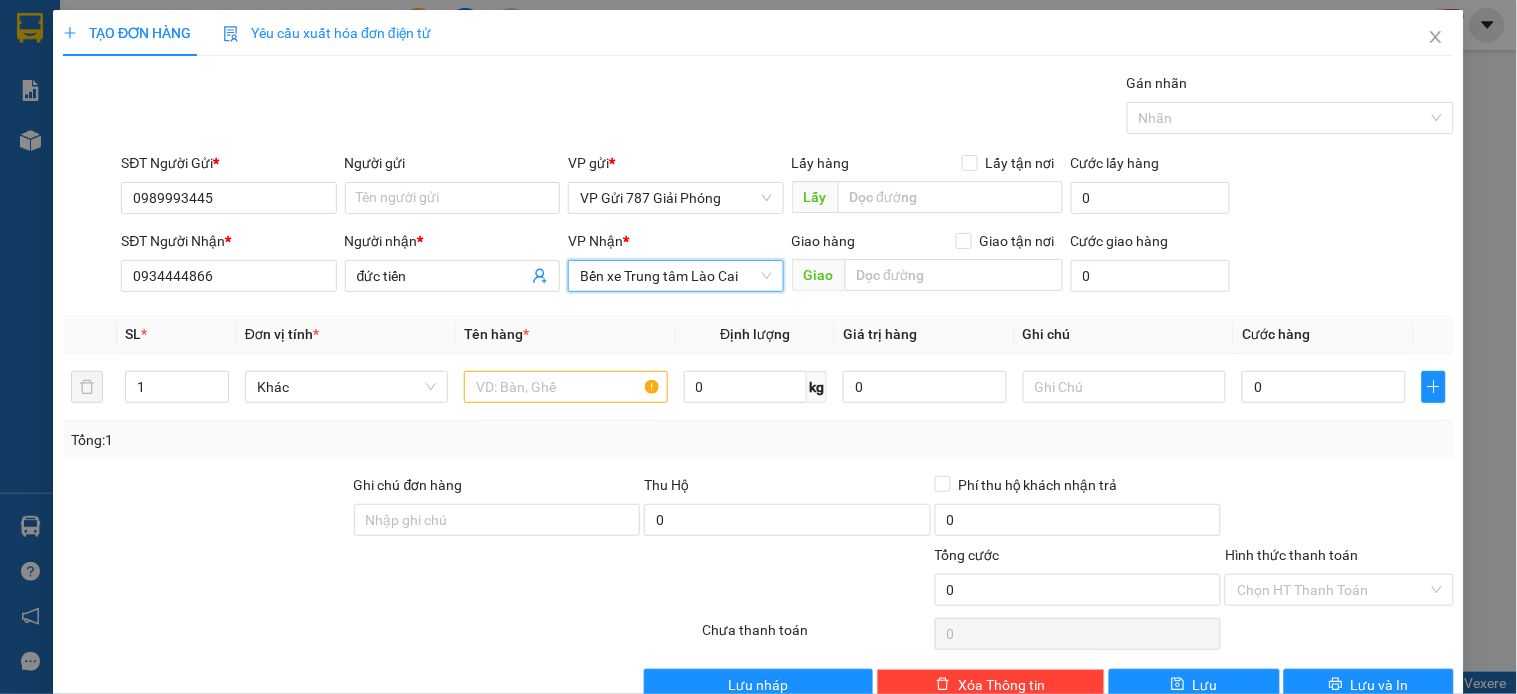 click on "Bến xe Trung tâm Lào Cai" at bounding box center (675, 276) 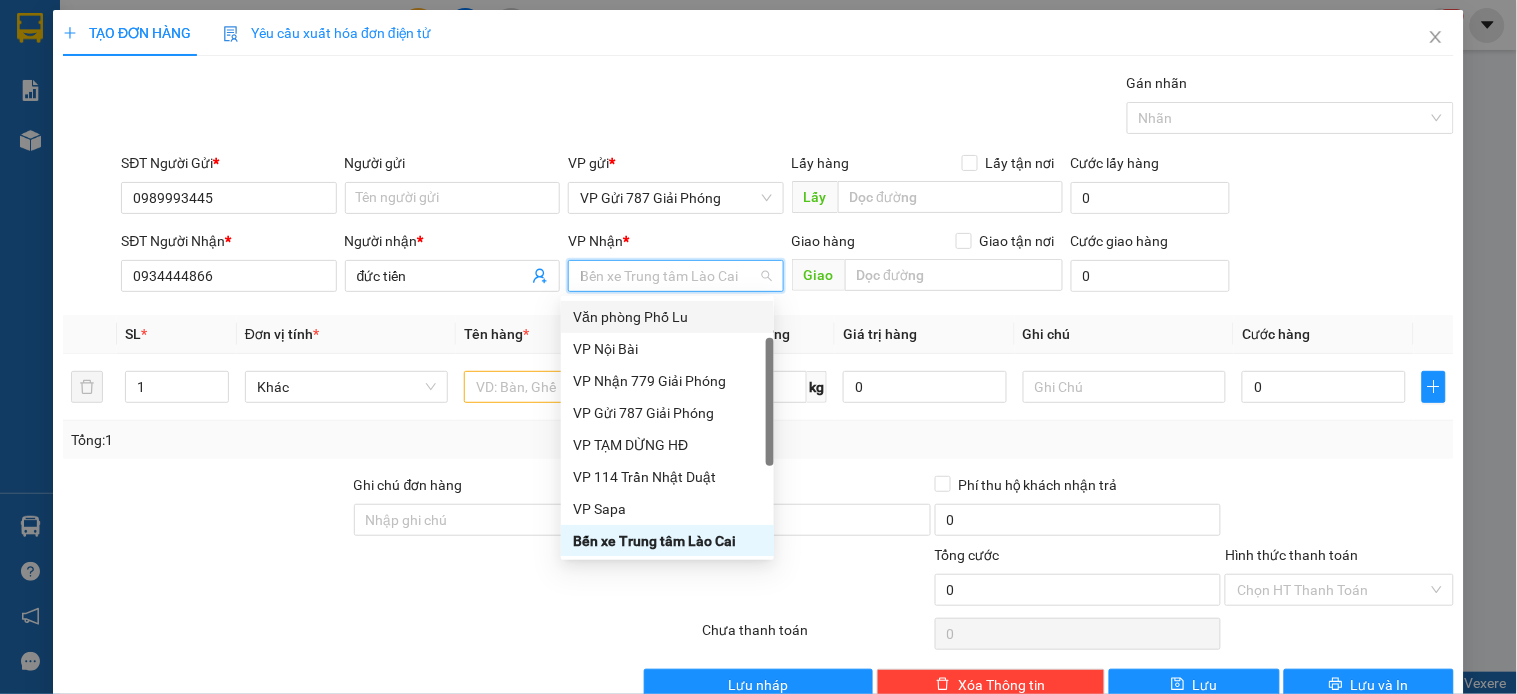 scroll, scrollTop: 0, scrollLeft: 0, axis: both 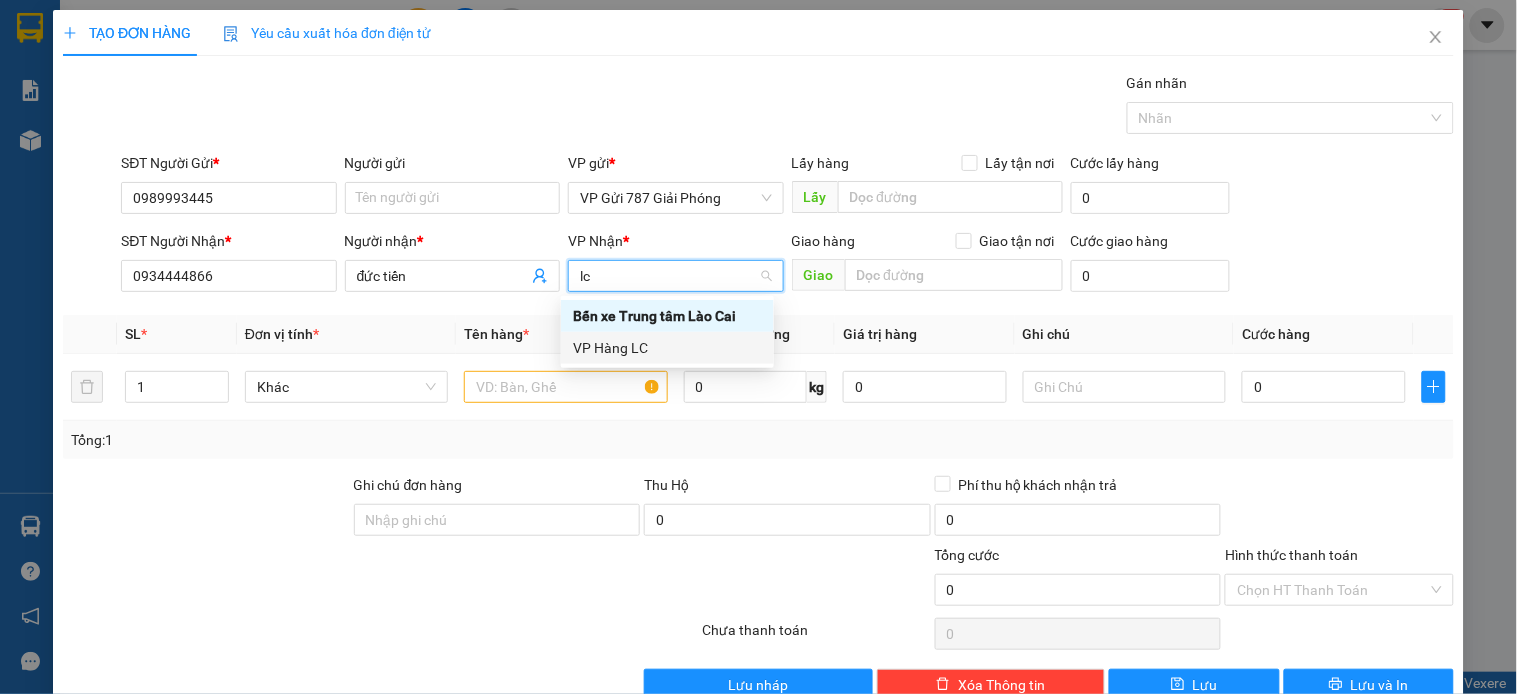 click on "VP Hàng LC" at bounding box center (667, 348) 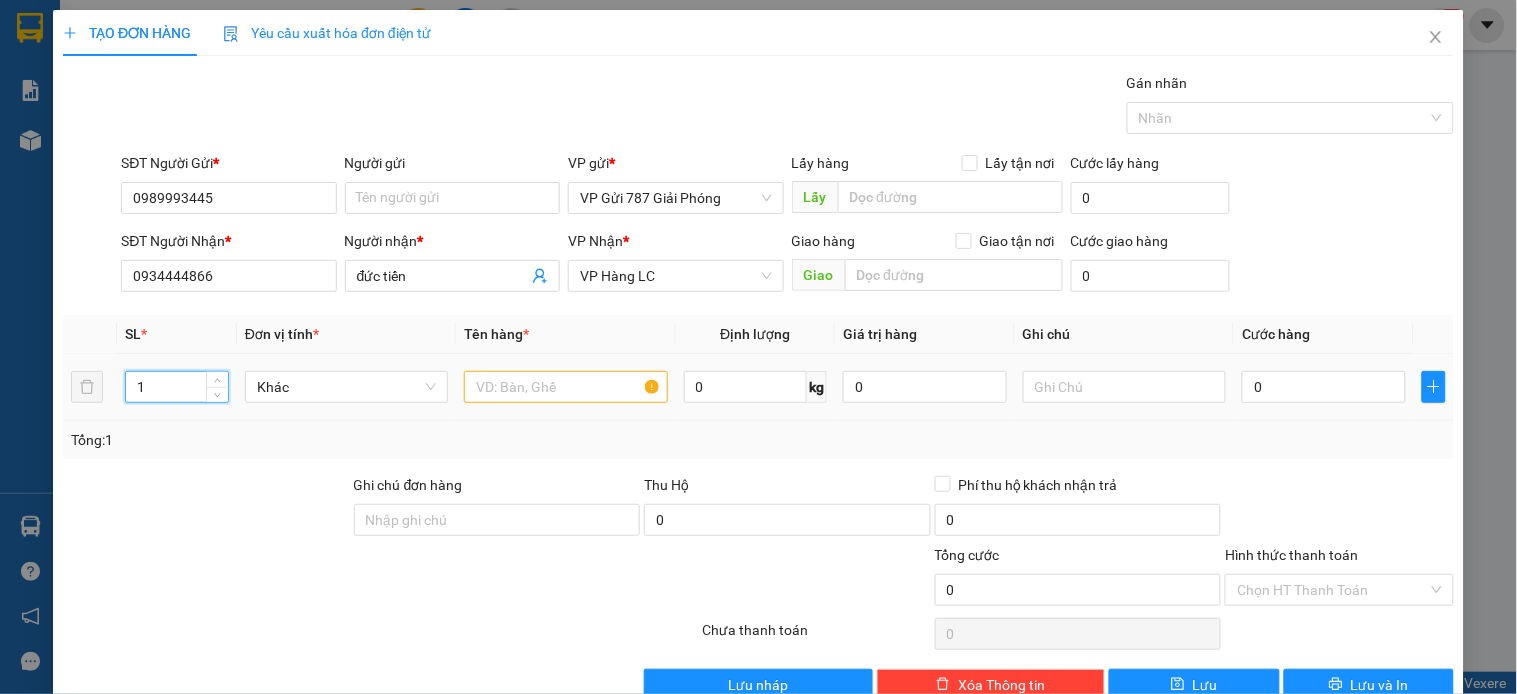 click on "1" at bounding box center [177, 387] 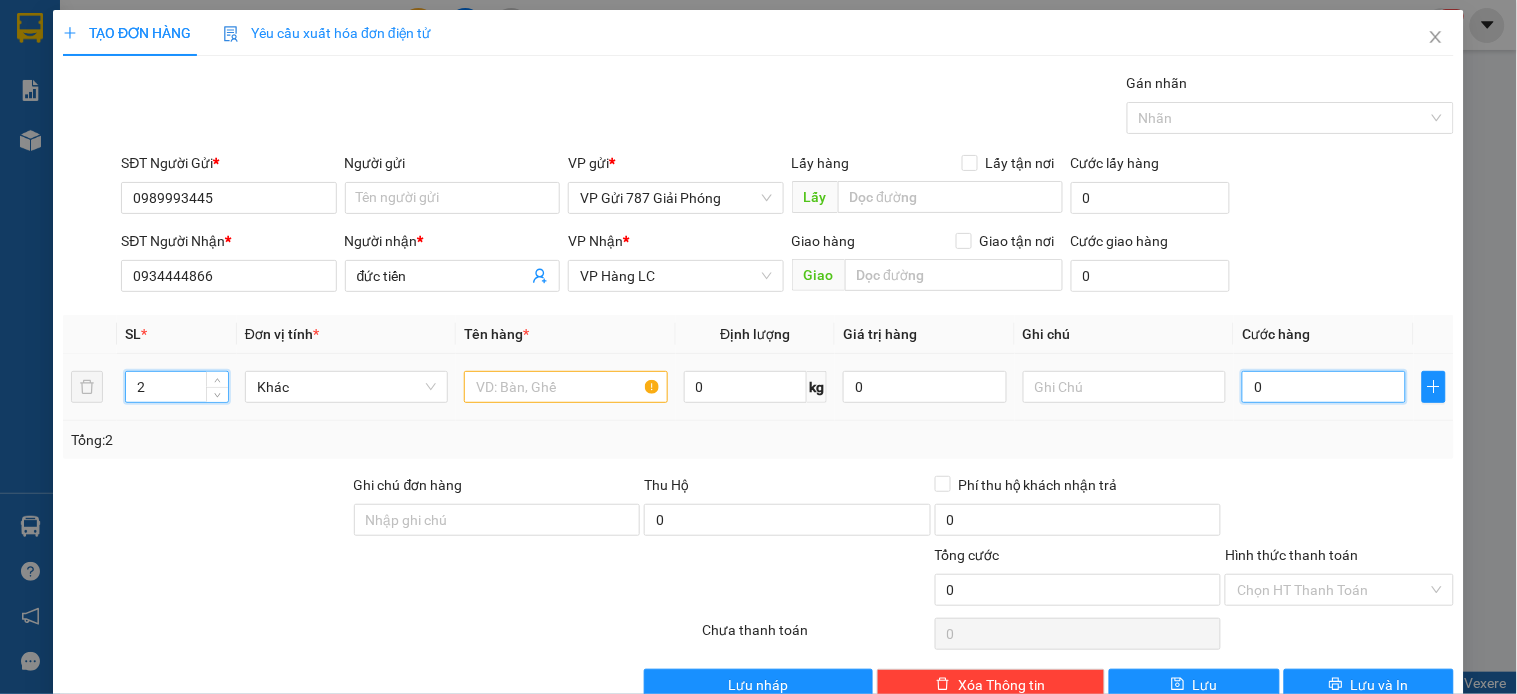click on "0" at bounding box center (1324, 387) 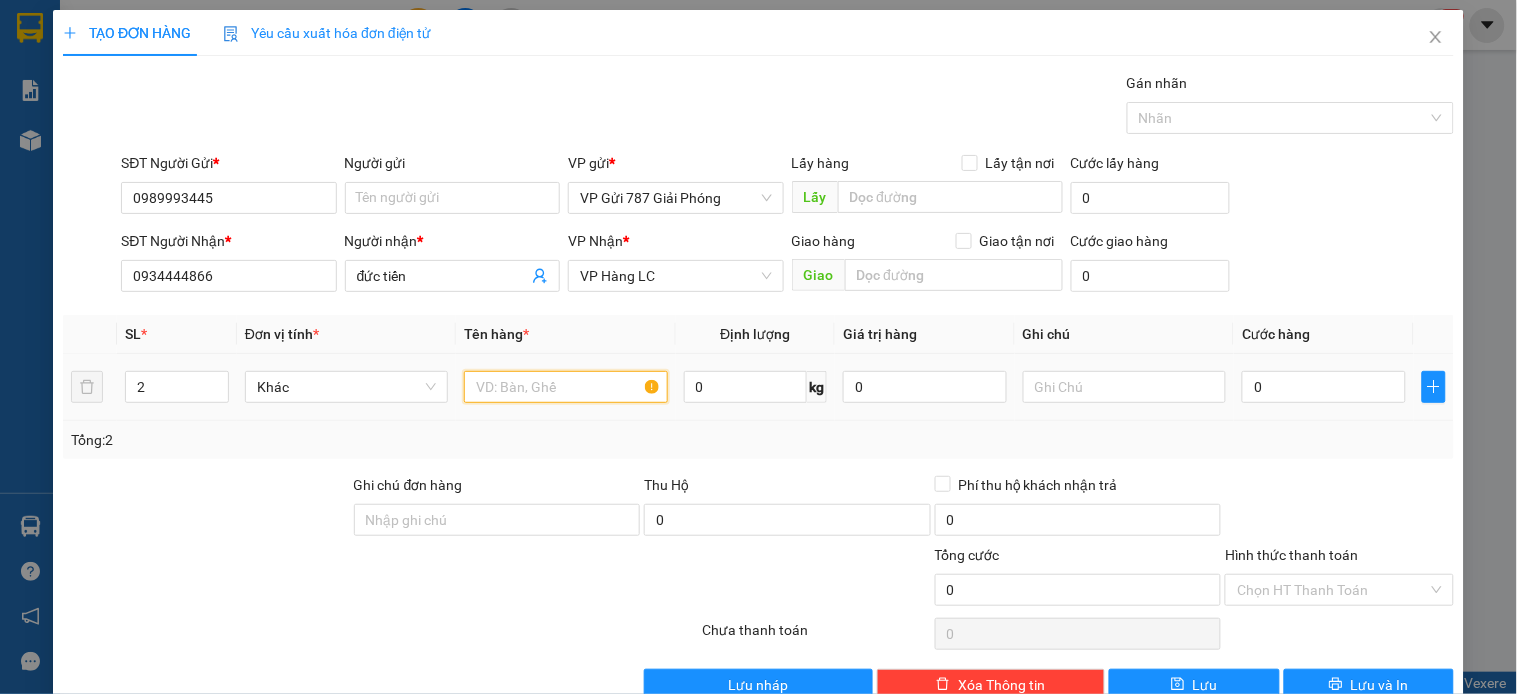 click at bounding box center [565, 387] 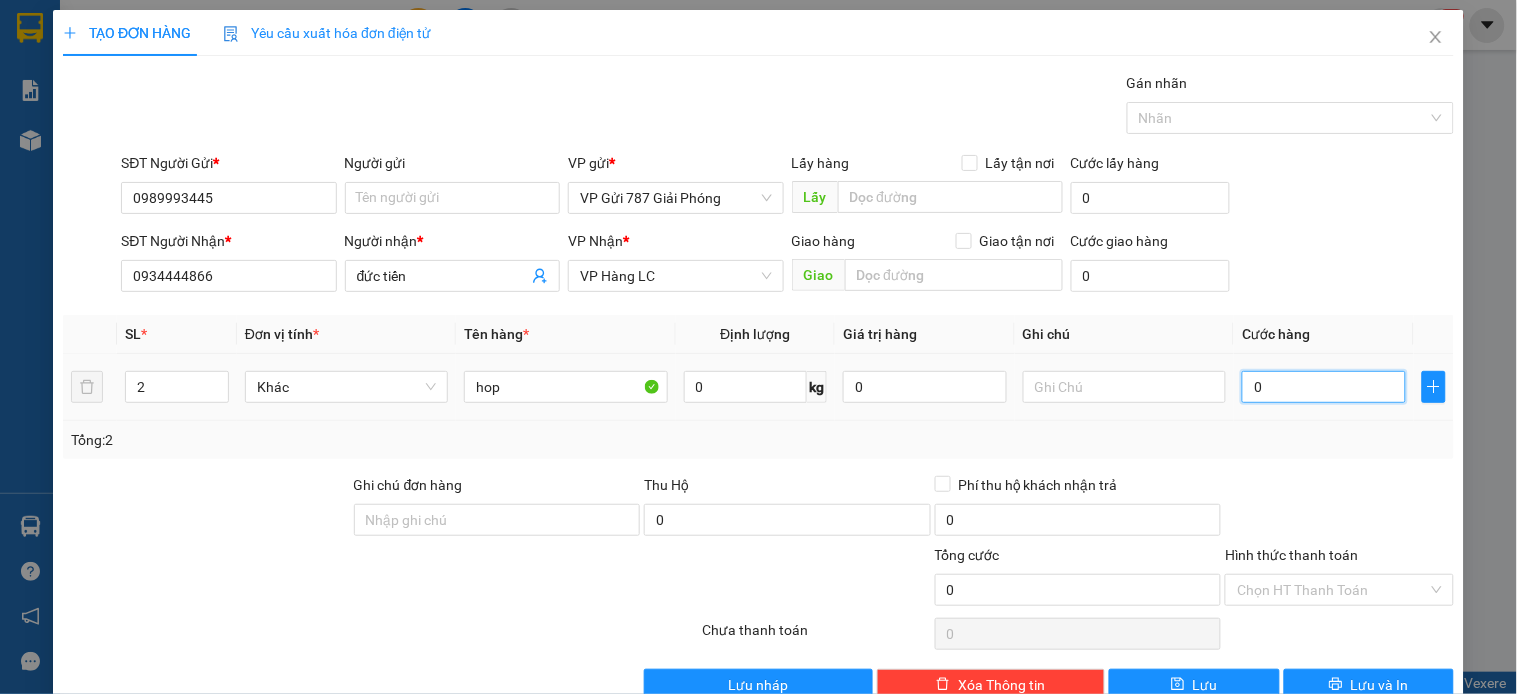click on "0" at bounding box center [1324, 387] 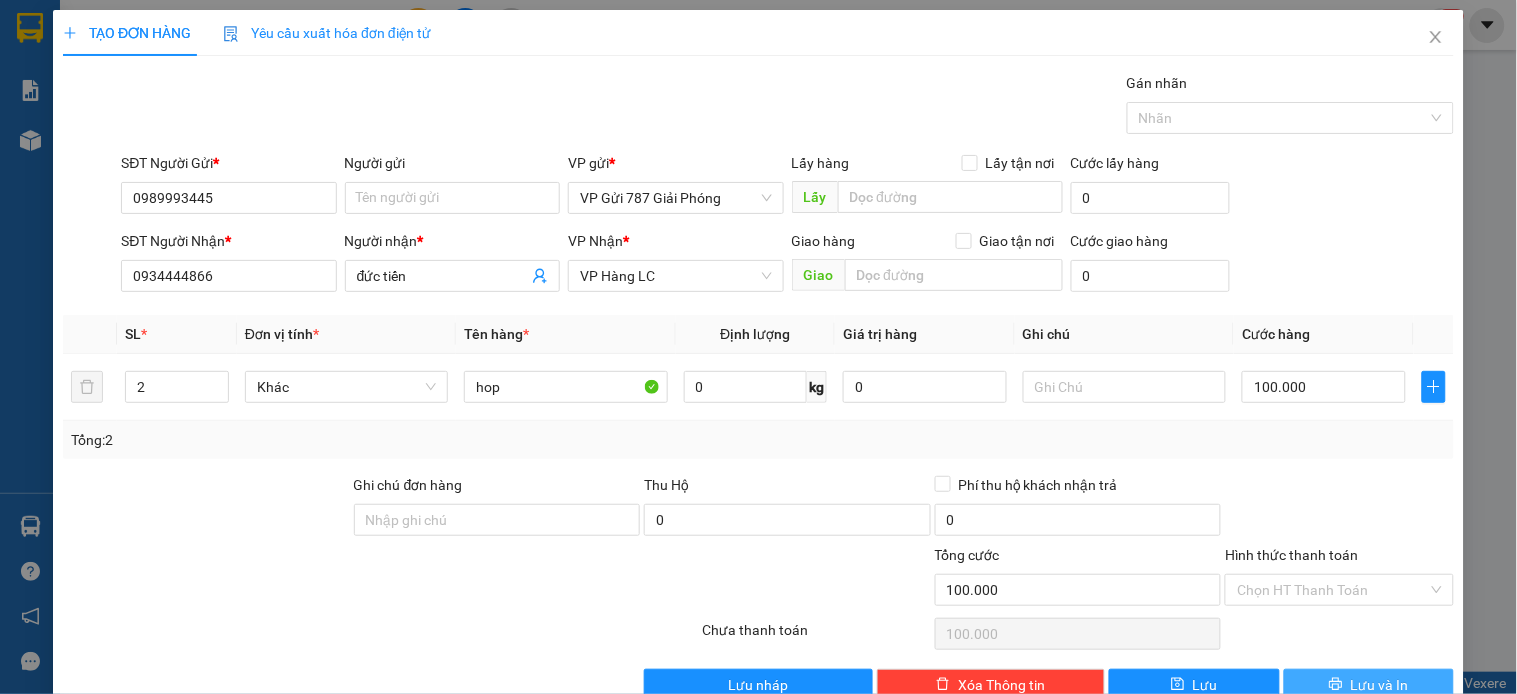 click on "Lưu và In" at bounding box center [1380, 685] 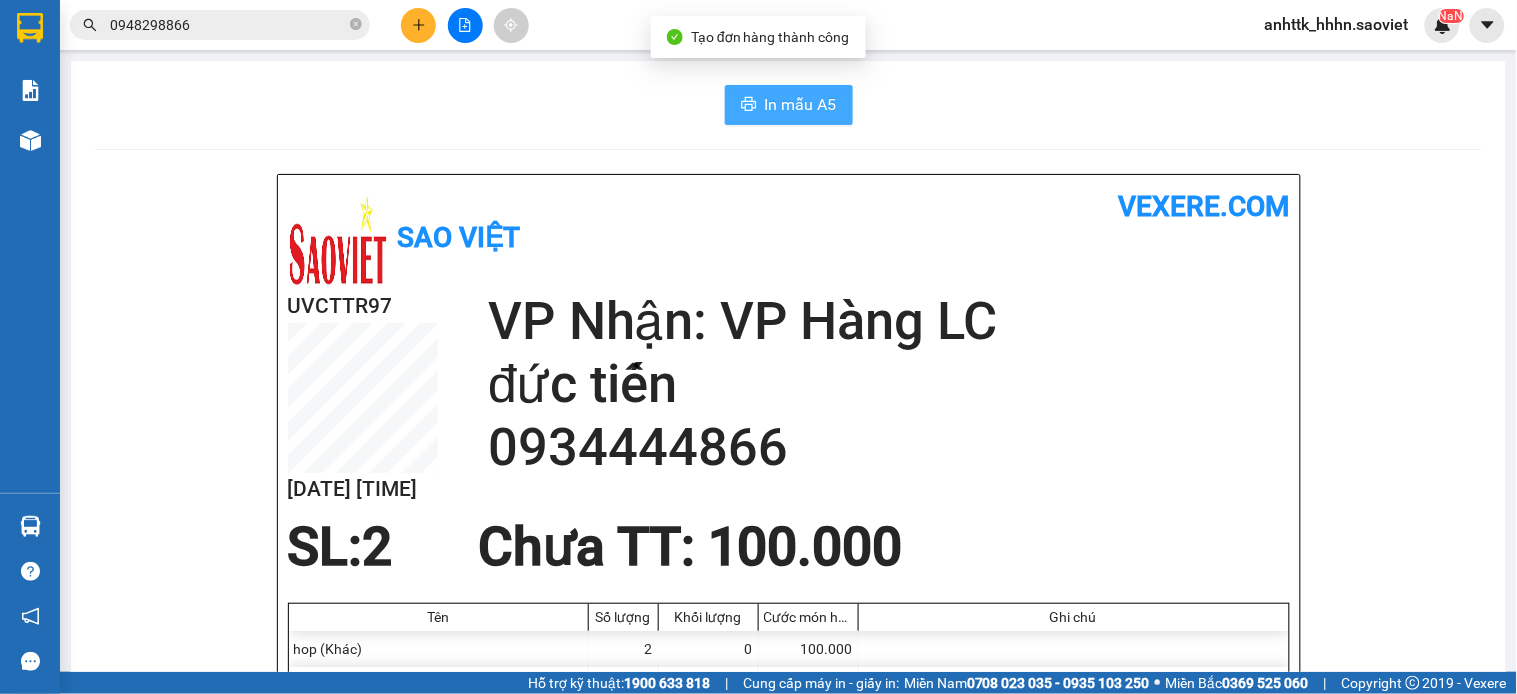 click on "In mẫu A5" at bounding box center [789, 105] 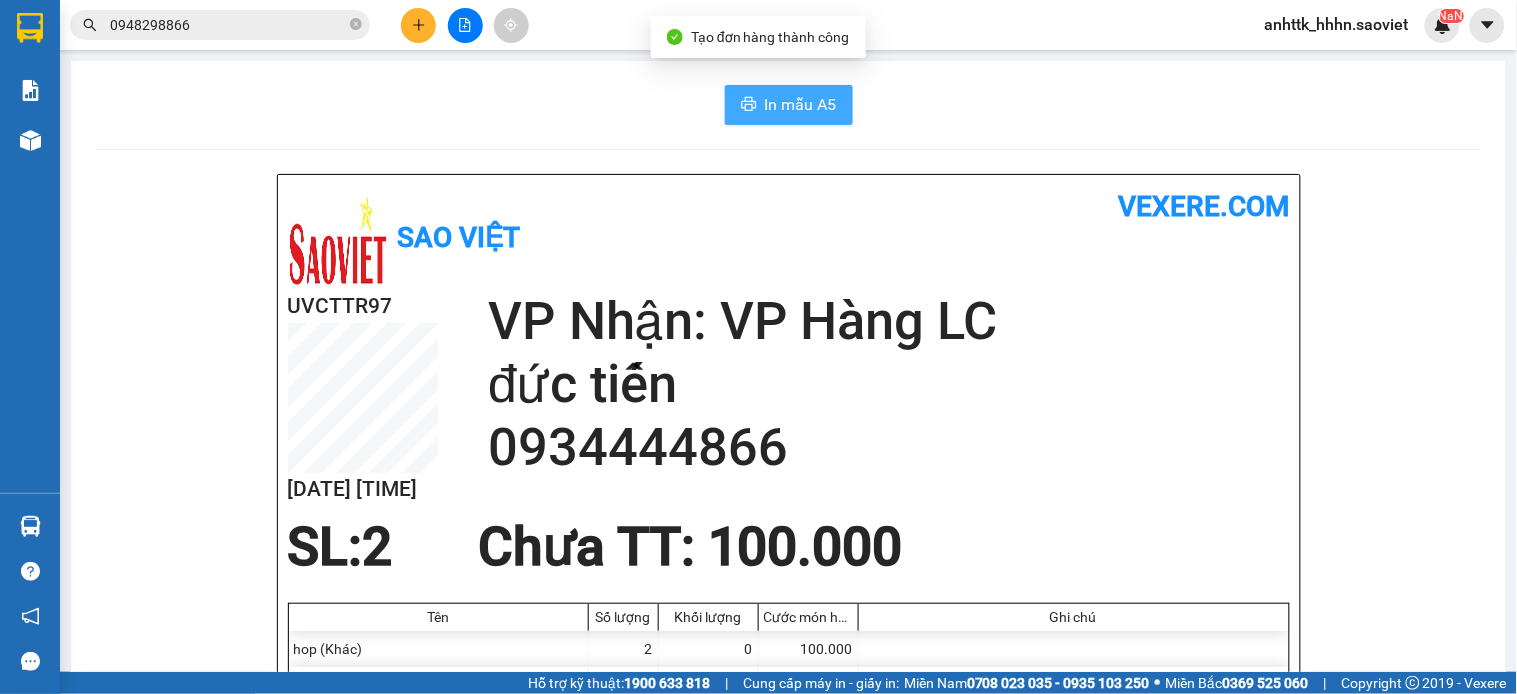 scroll, scrollTop: 0, scrollLeft: 0, axis: both 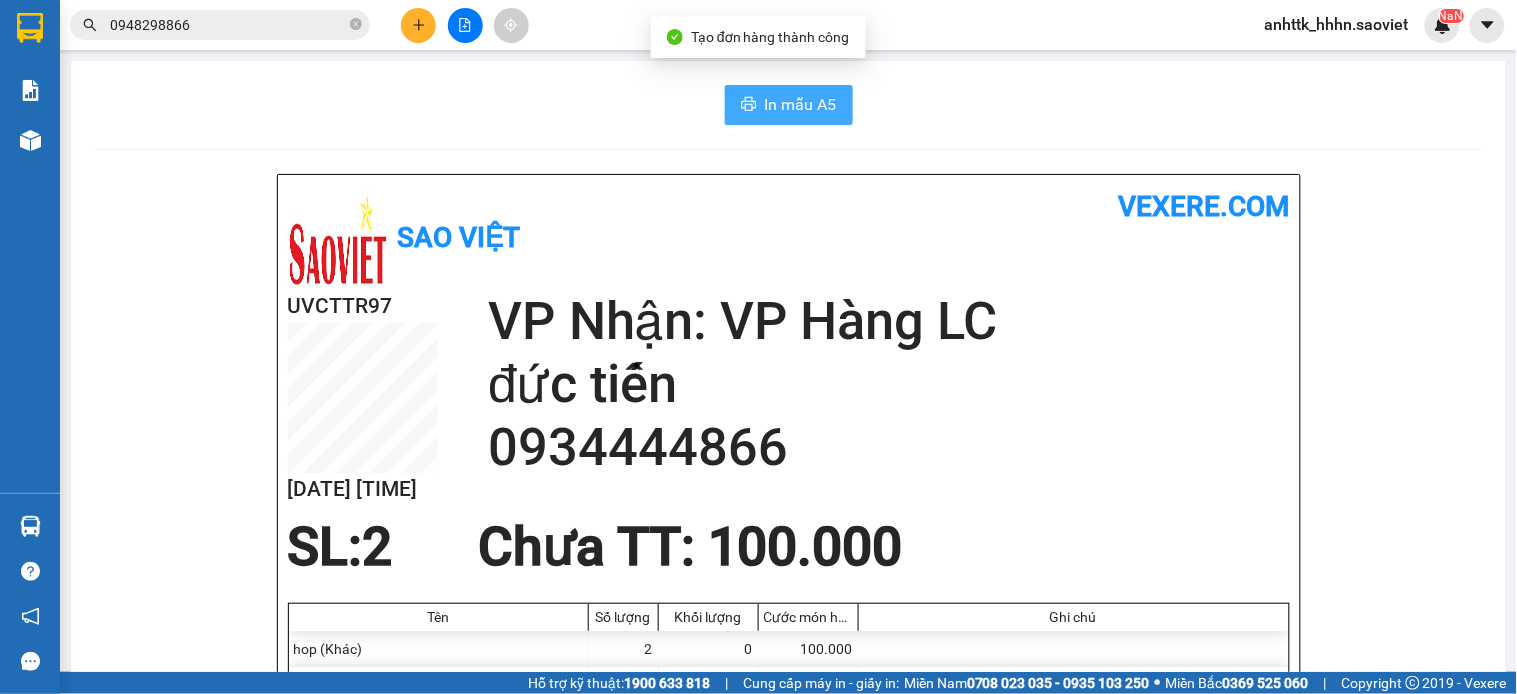 click on "In mẫu A5" at bounding box center (801, 104) 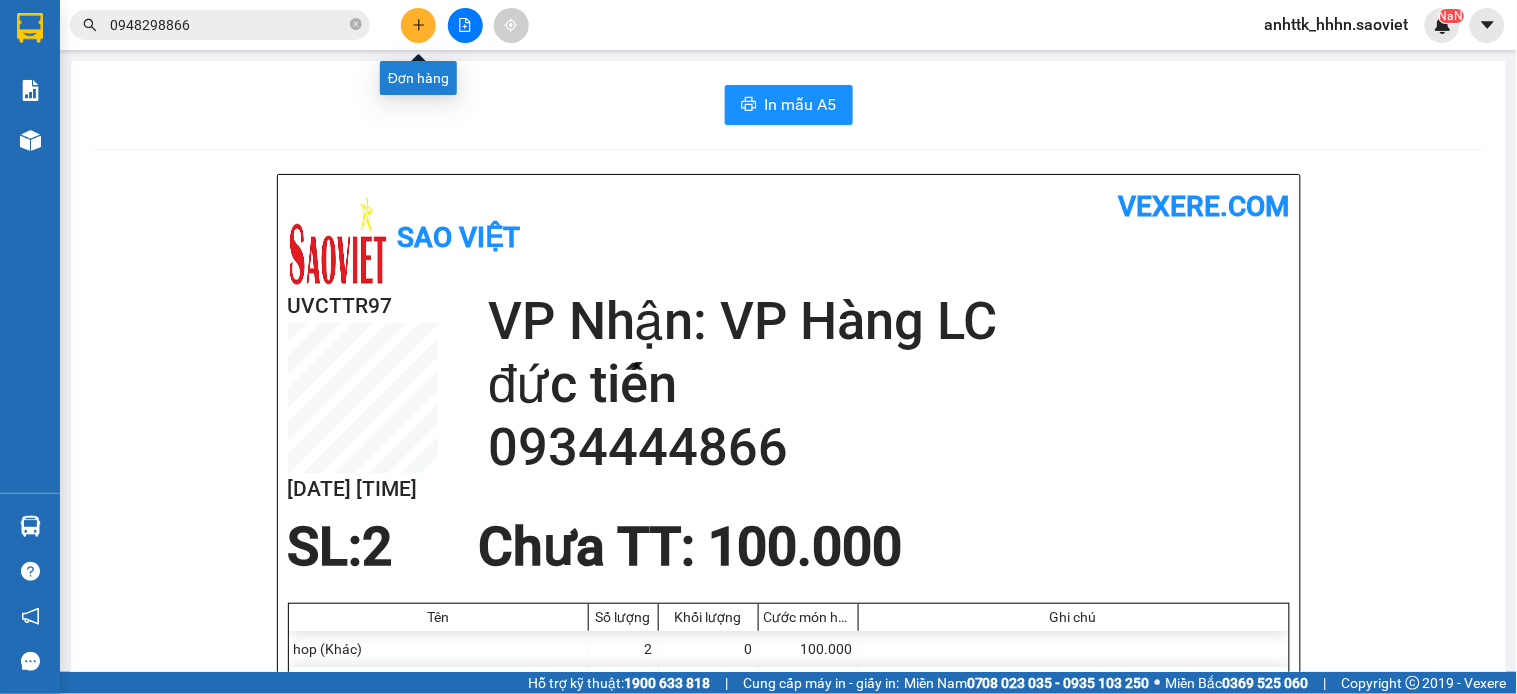 click at bounding box center (418, 25) 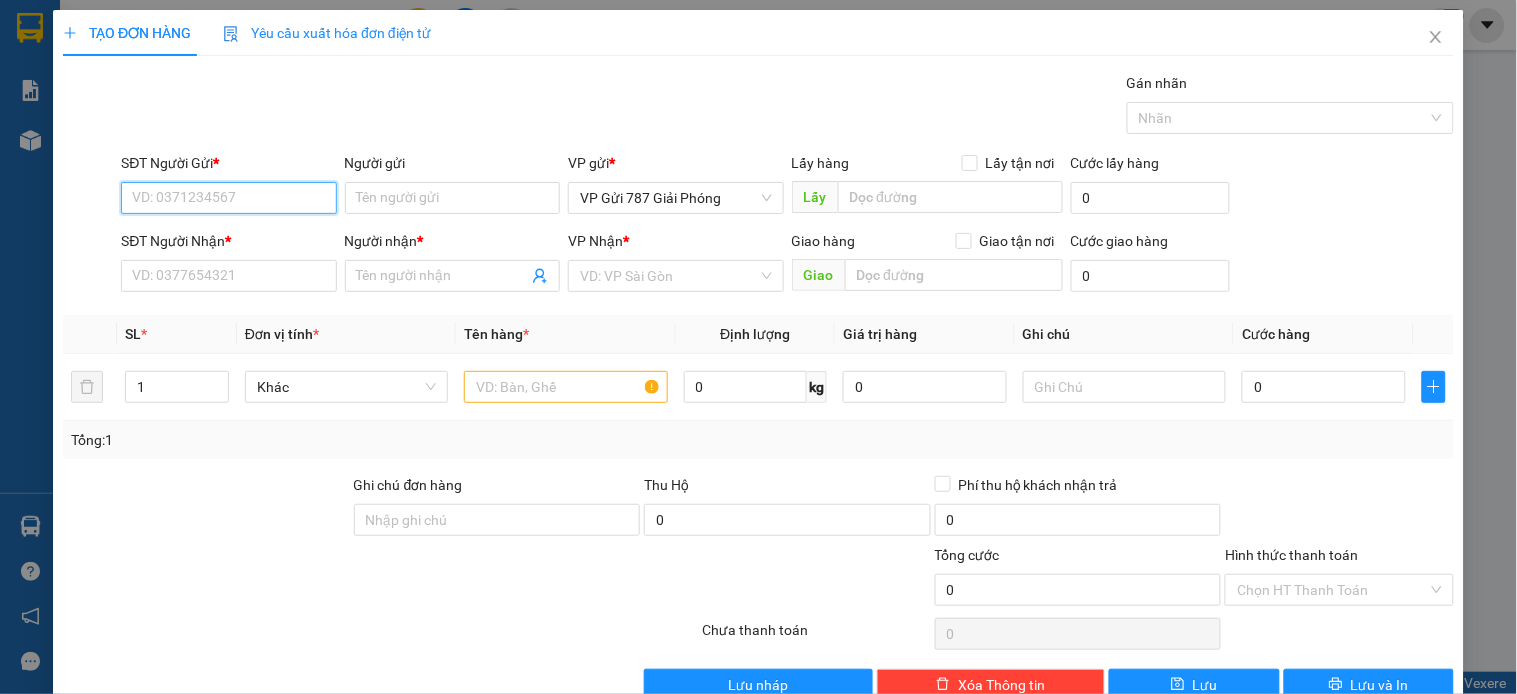 click on "SĐT Người Gửi  *" at bounding box center (228, 198) 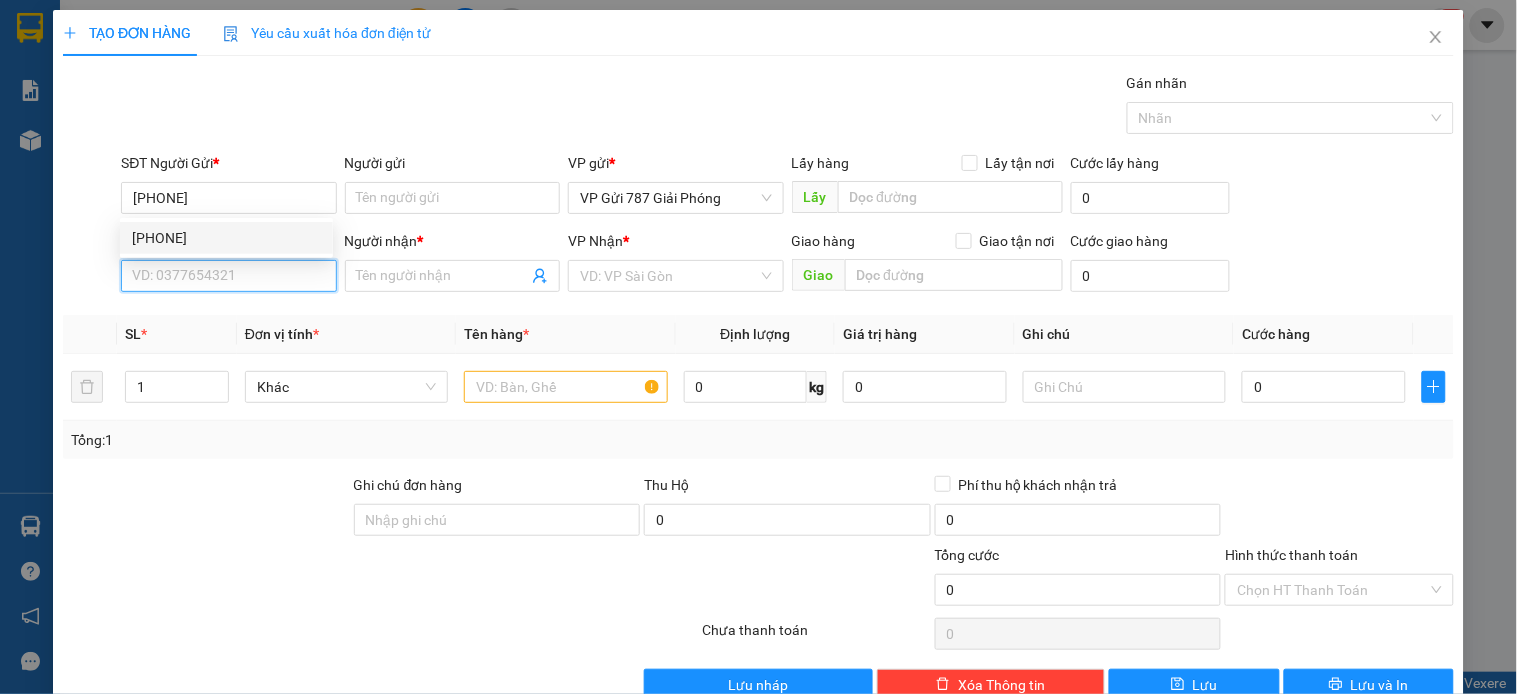 click on "SĐT Người Nhận  *" at bounding box center [228, 276] 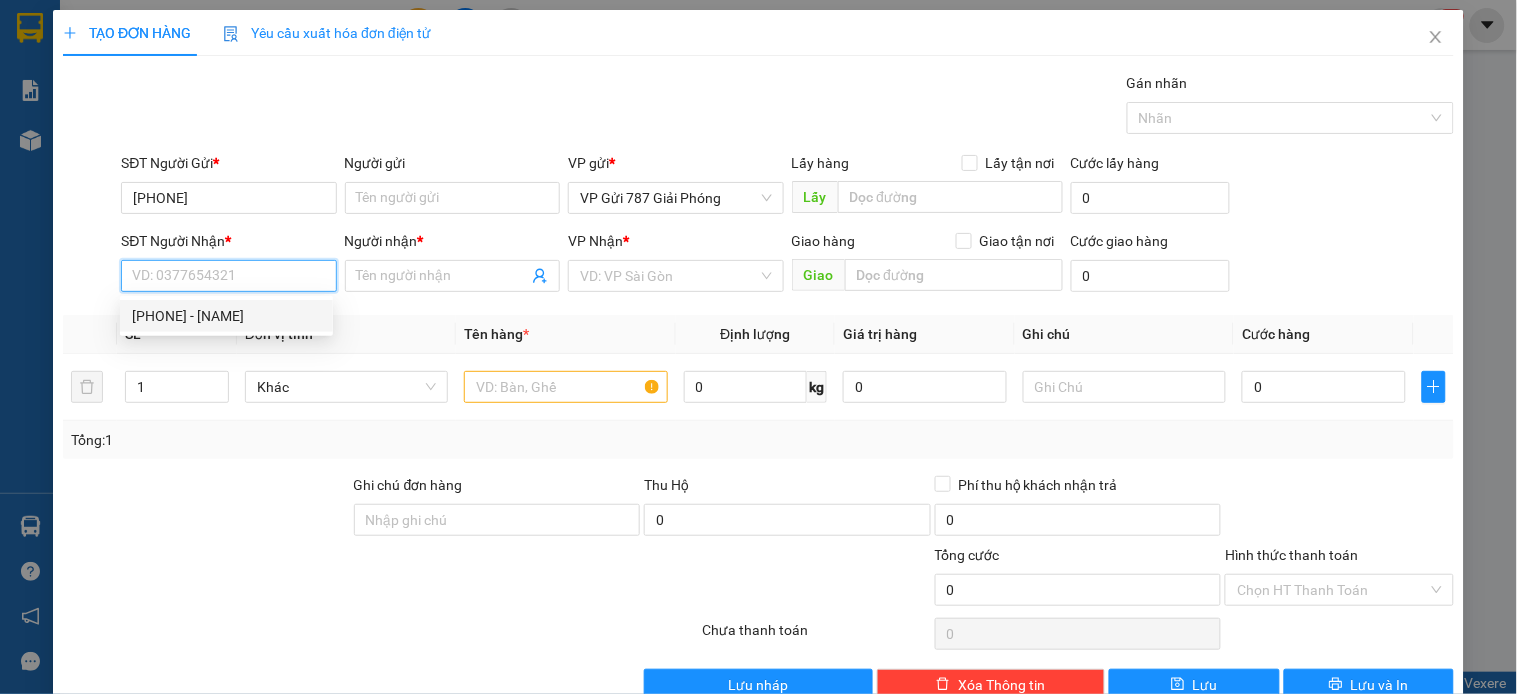 click on "[PHONE] - [NAME]" at bounding box center (226, 316) 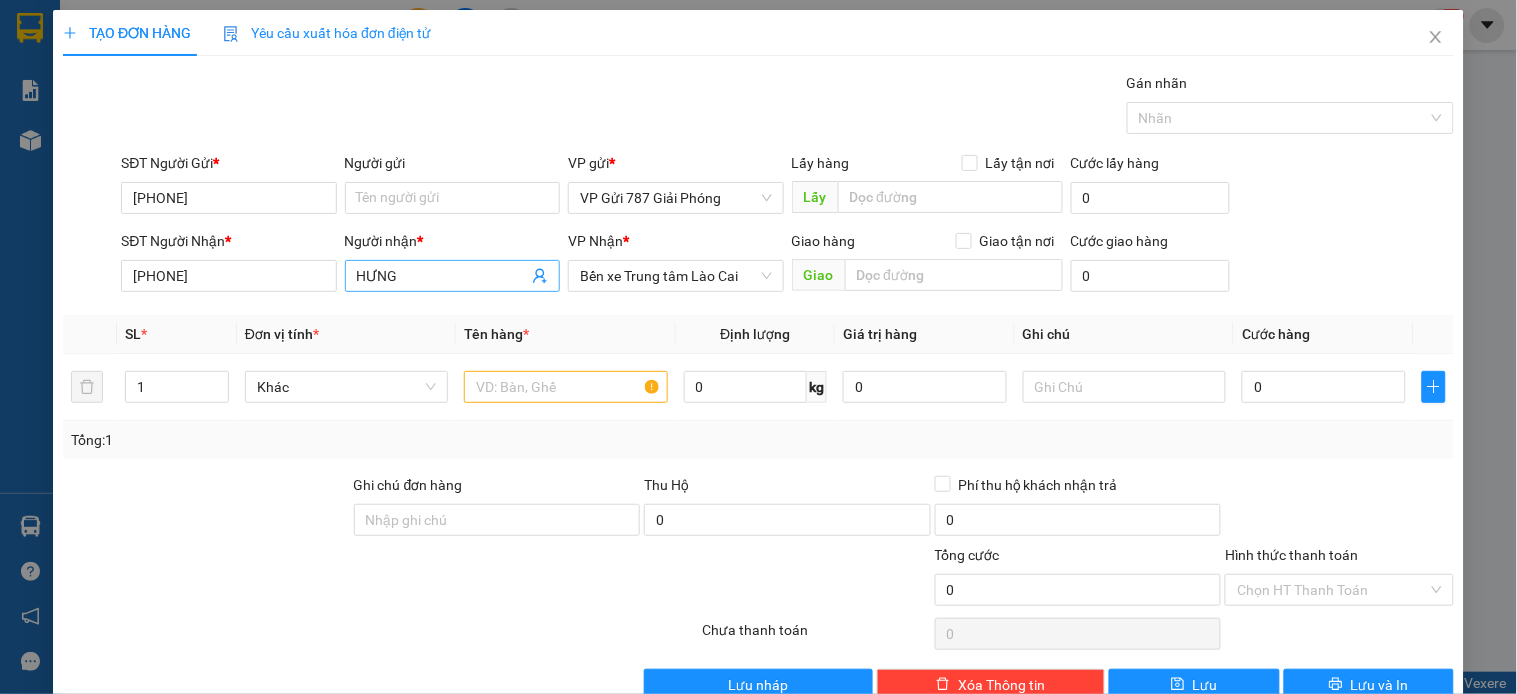 click on "HƯNG" at bounding box center (452, 276) 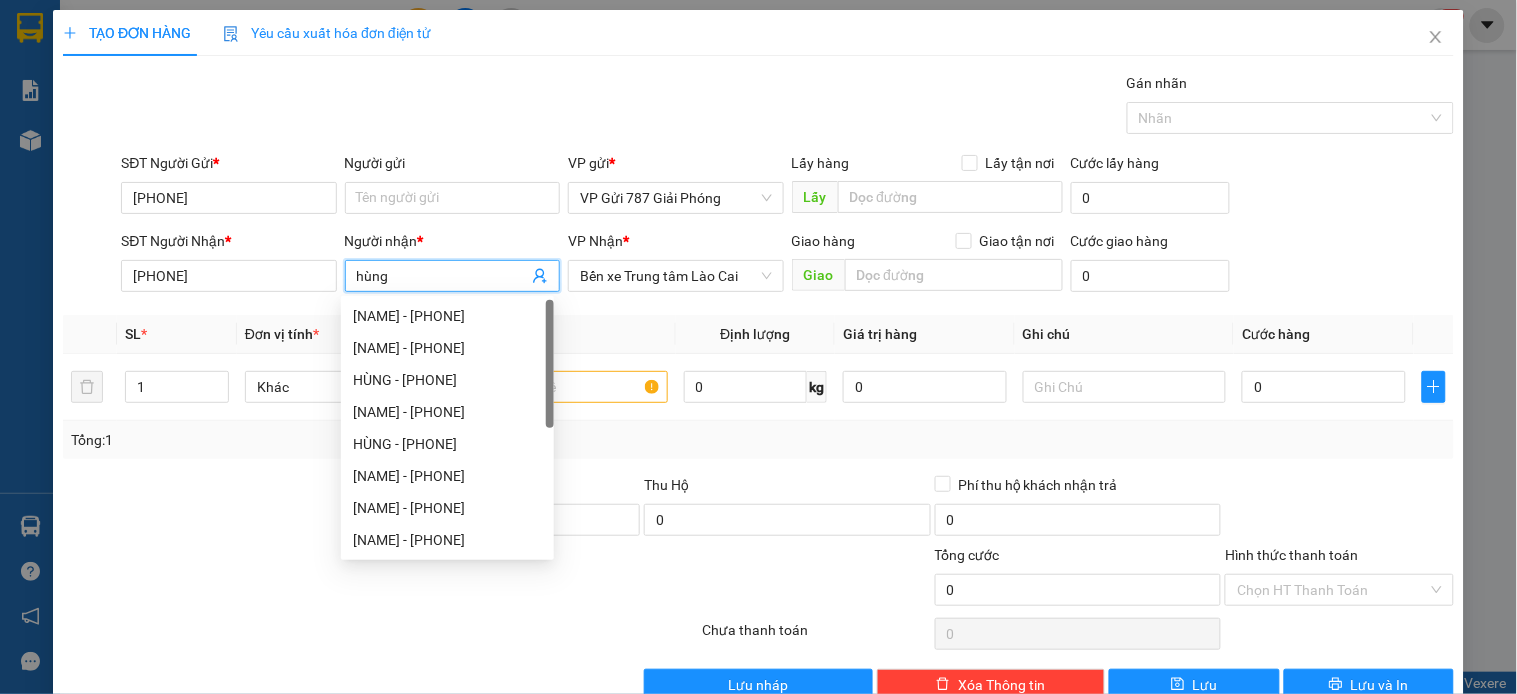 click on "Tổng:  1" at bounding box center (758, 440) 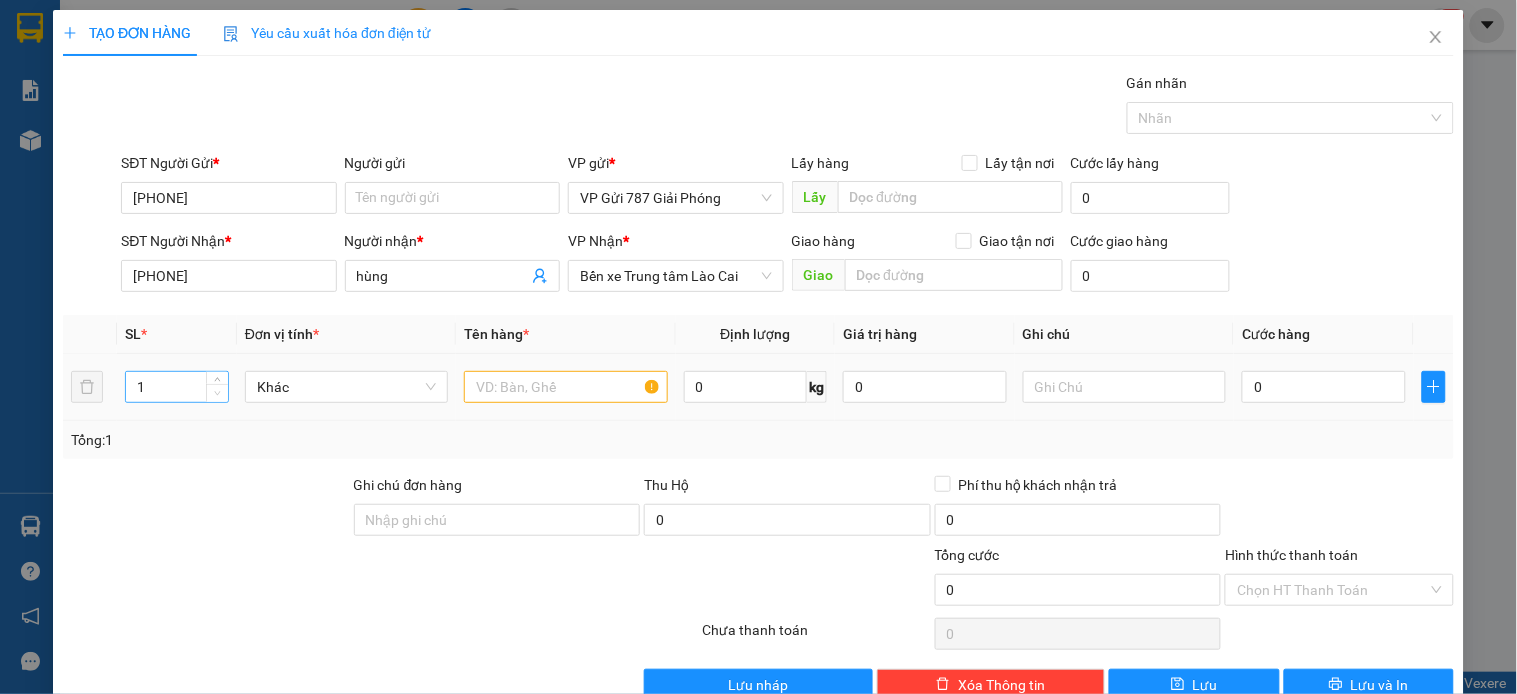 click at bounding box center (217, 393) 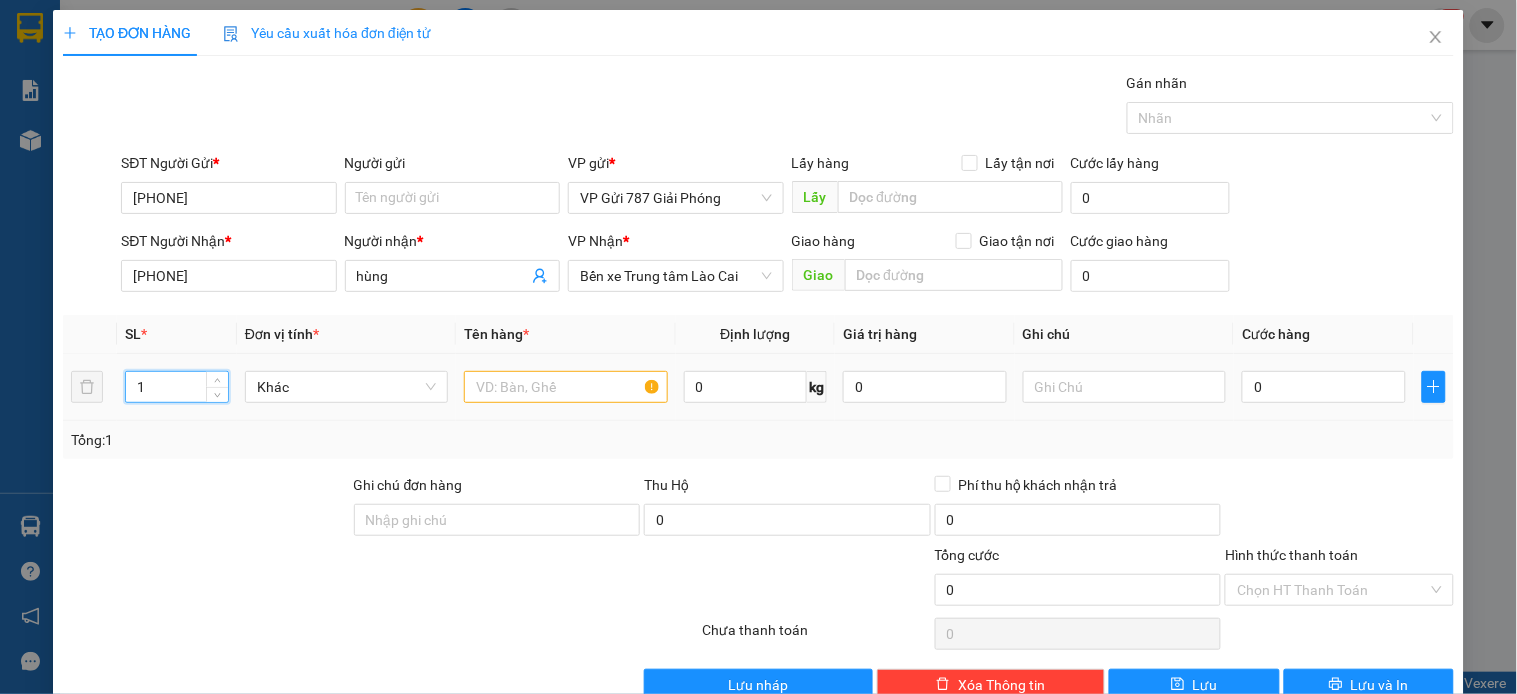 click on "1" at bounding box center [177, 387] 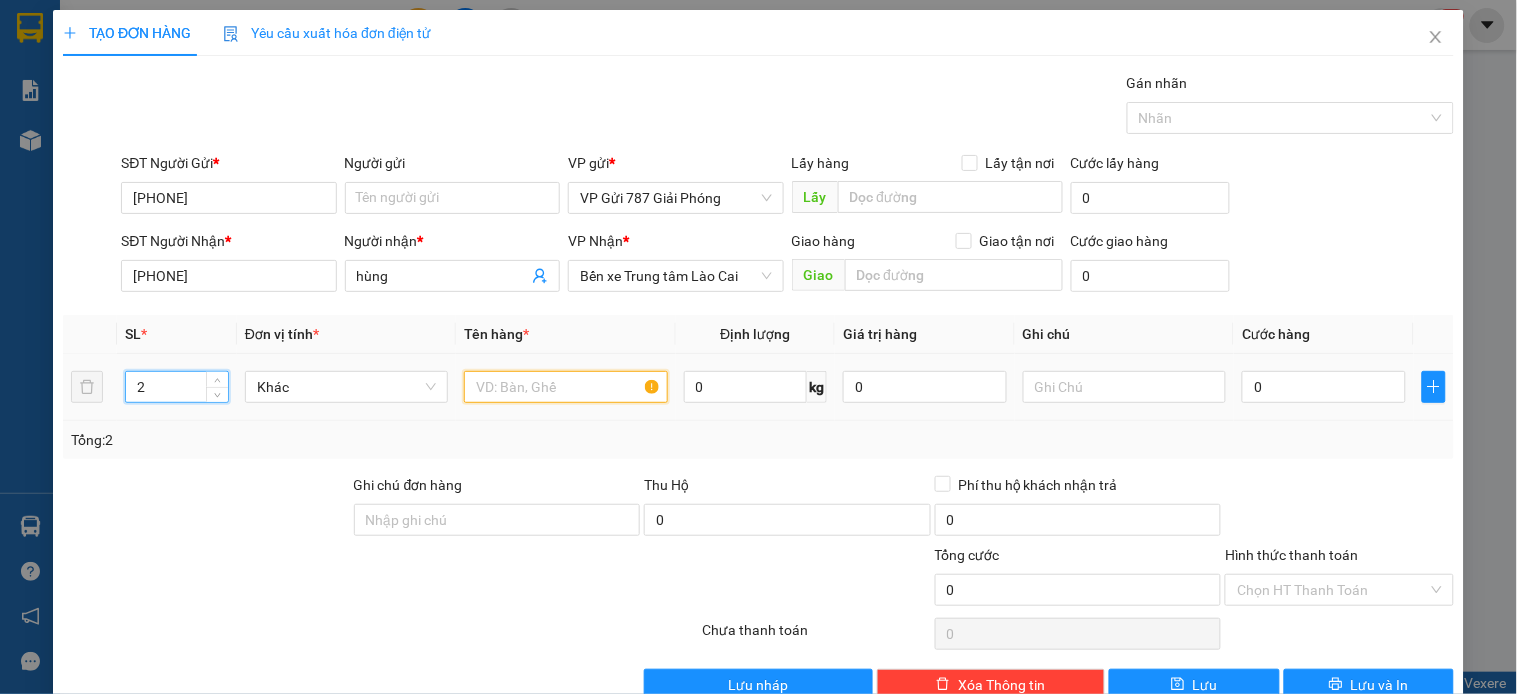click at bounding box center (565, 387) 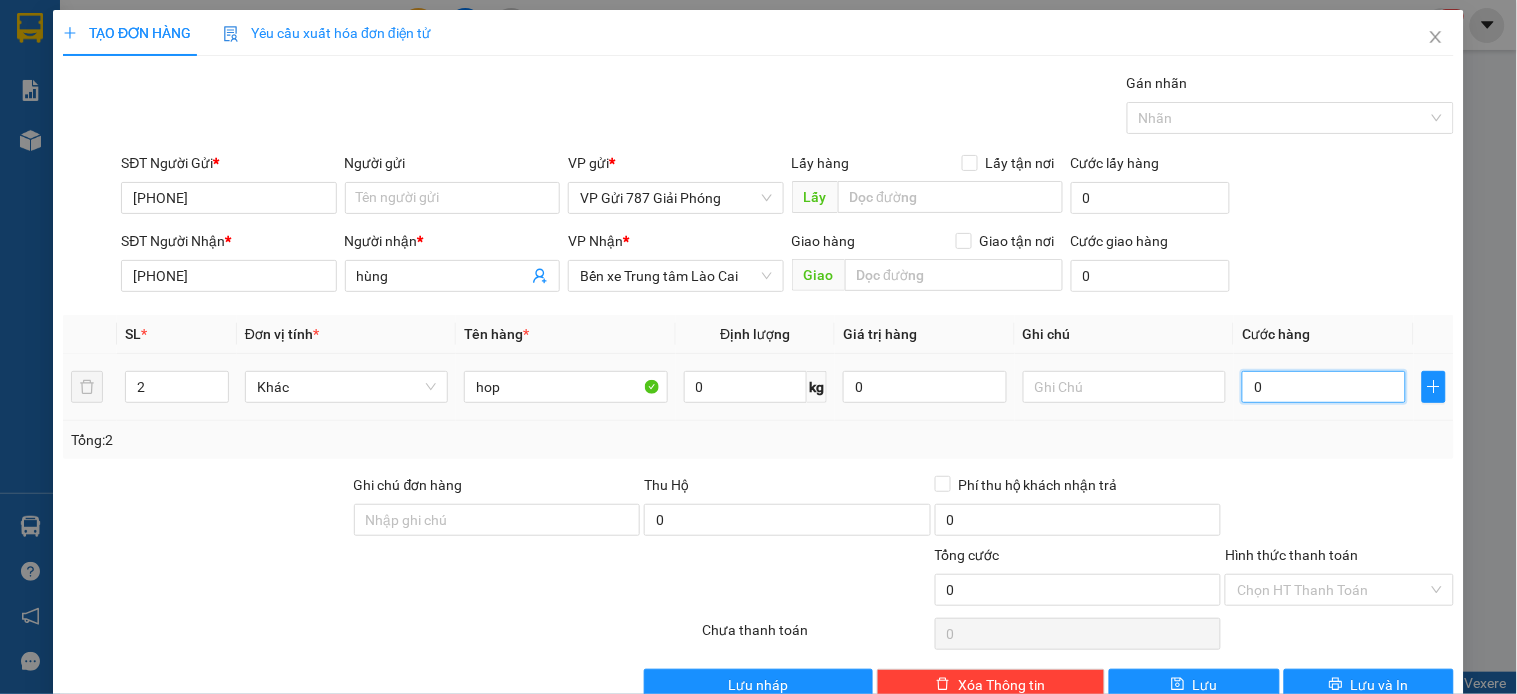 click on "0" at bounding box center (1324, 387) 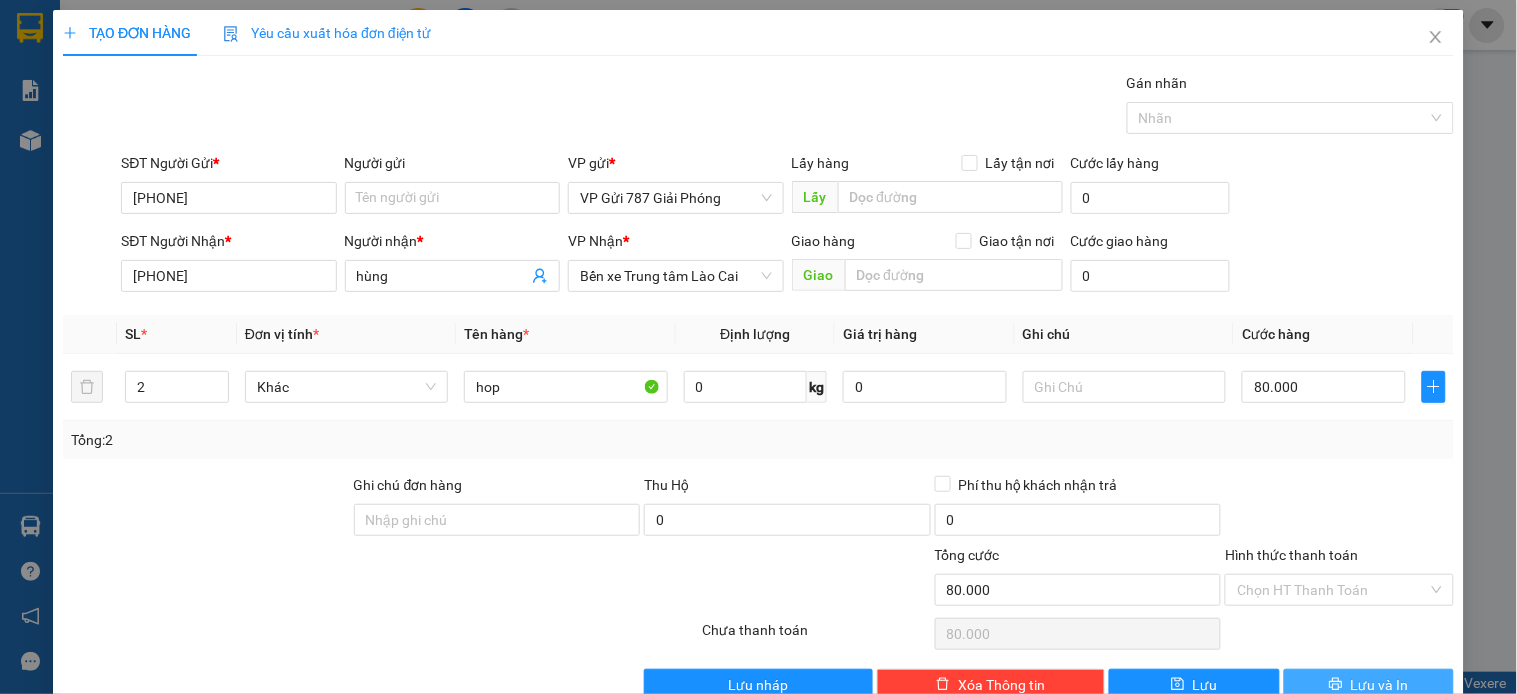click on "Lưu và In" at bounding box center [1380, 685] 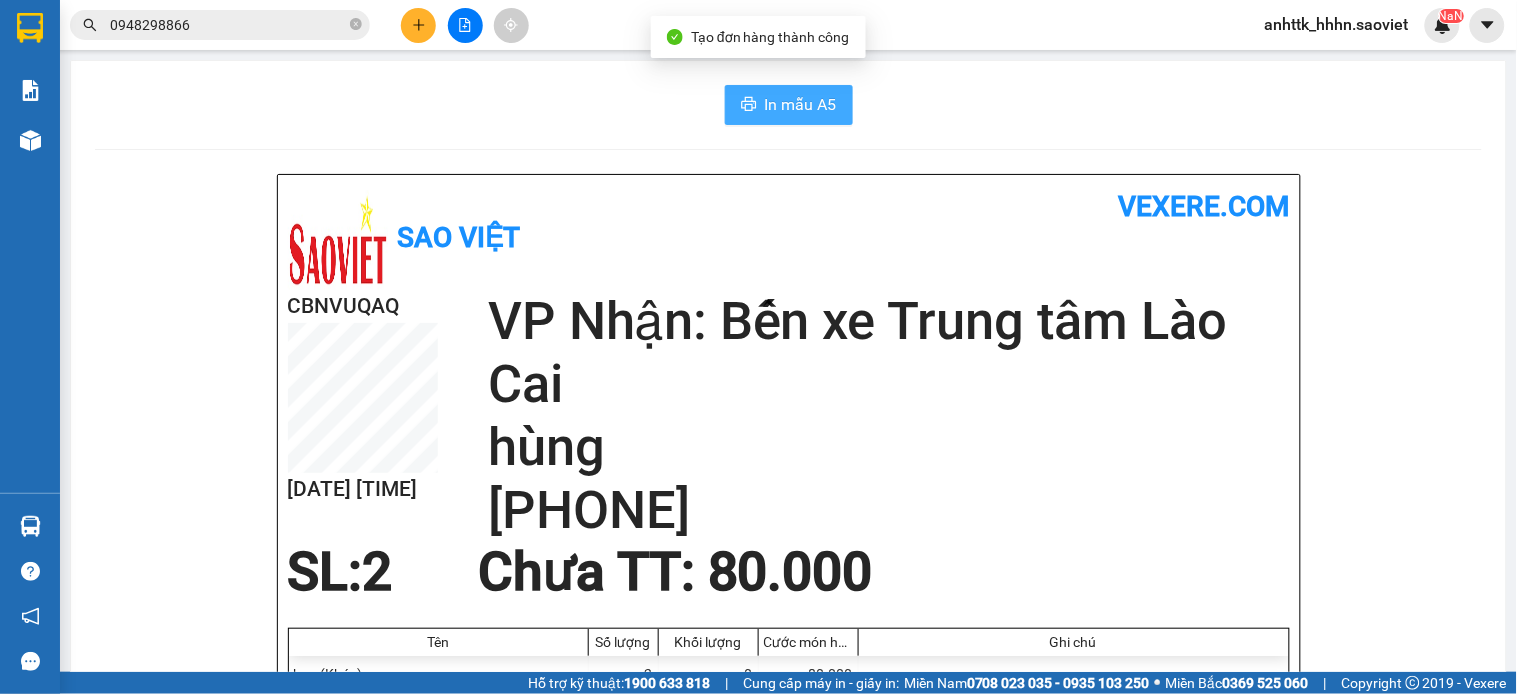 click on "In mẫu A5" at bounding box center (801, 104) 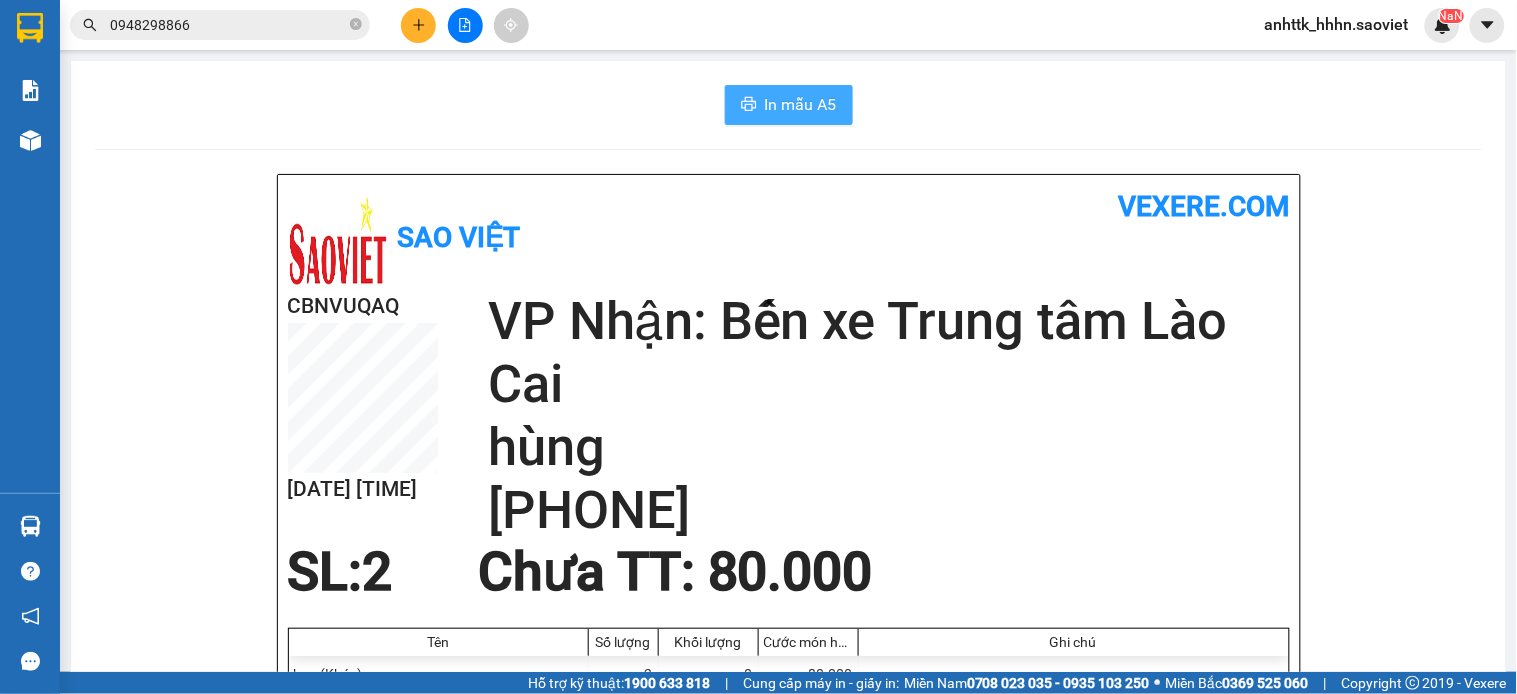 click on "In mẫu A5" at bounding box center [801, 104] 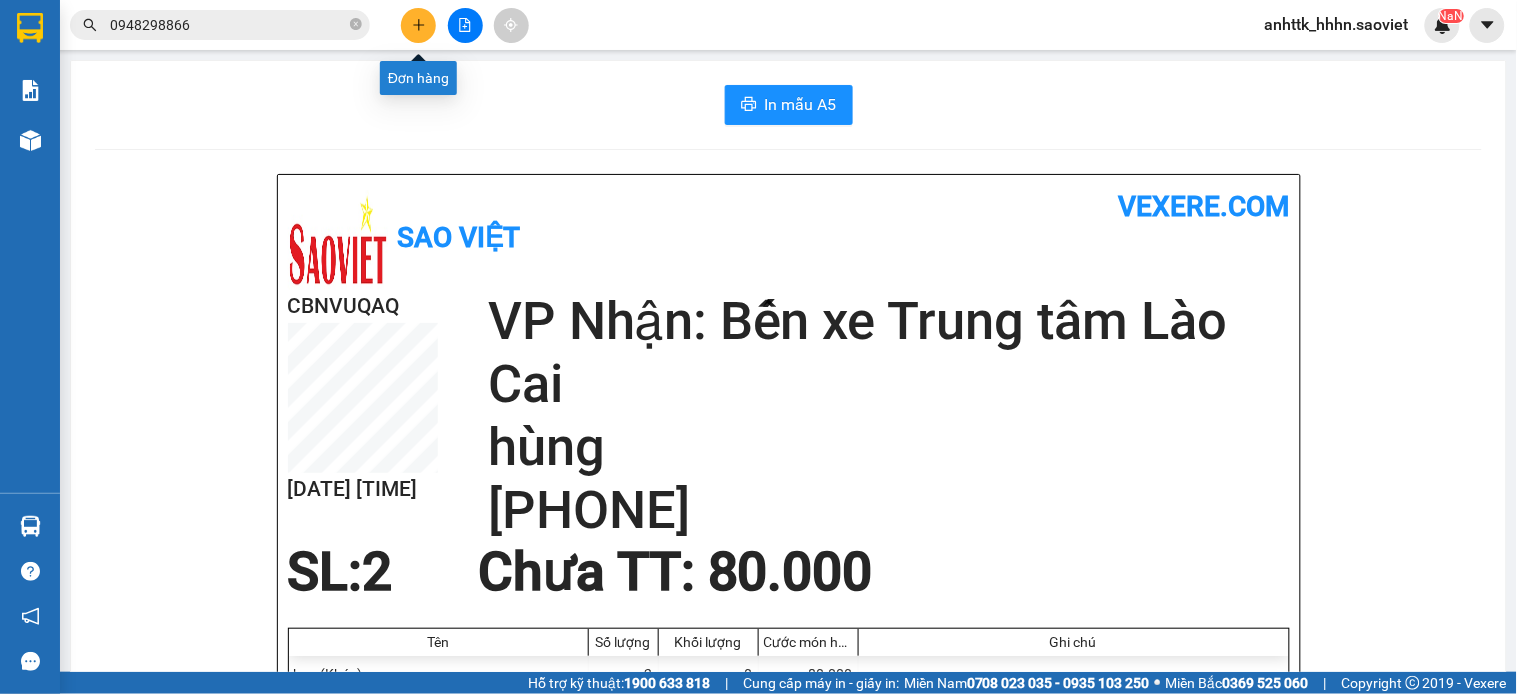 click at bounding box center [418, 25] 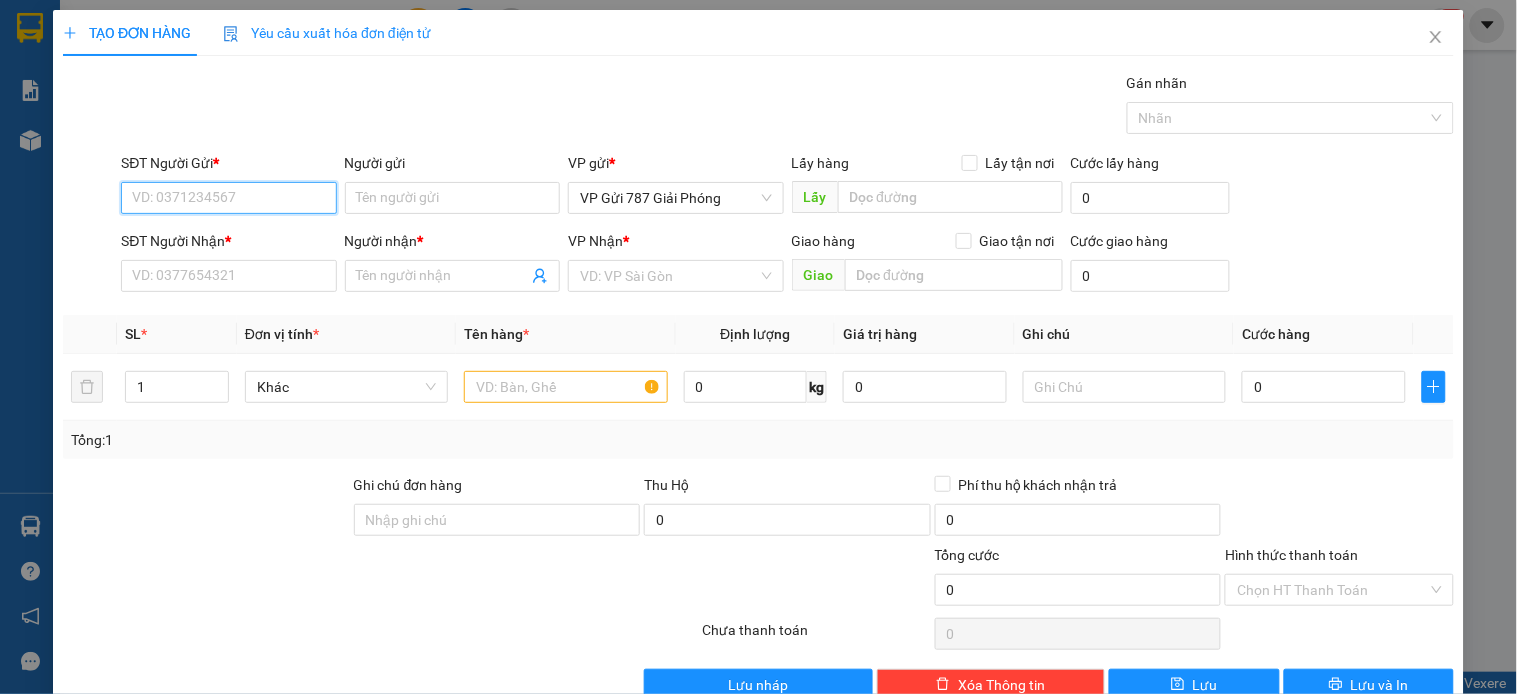 click on "SĐT Người Gửi  *" at bounding box center (228, 198) 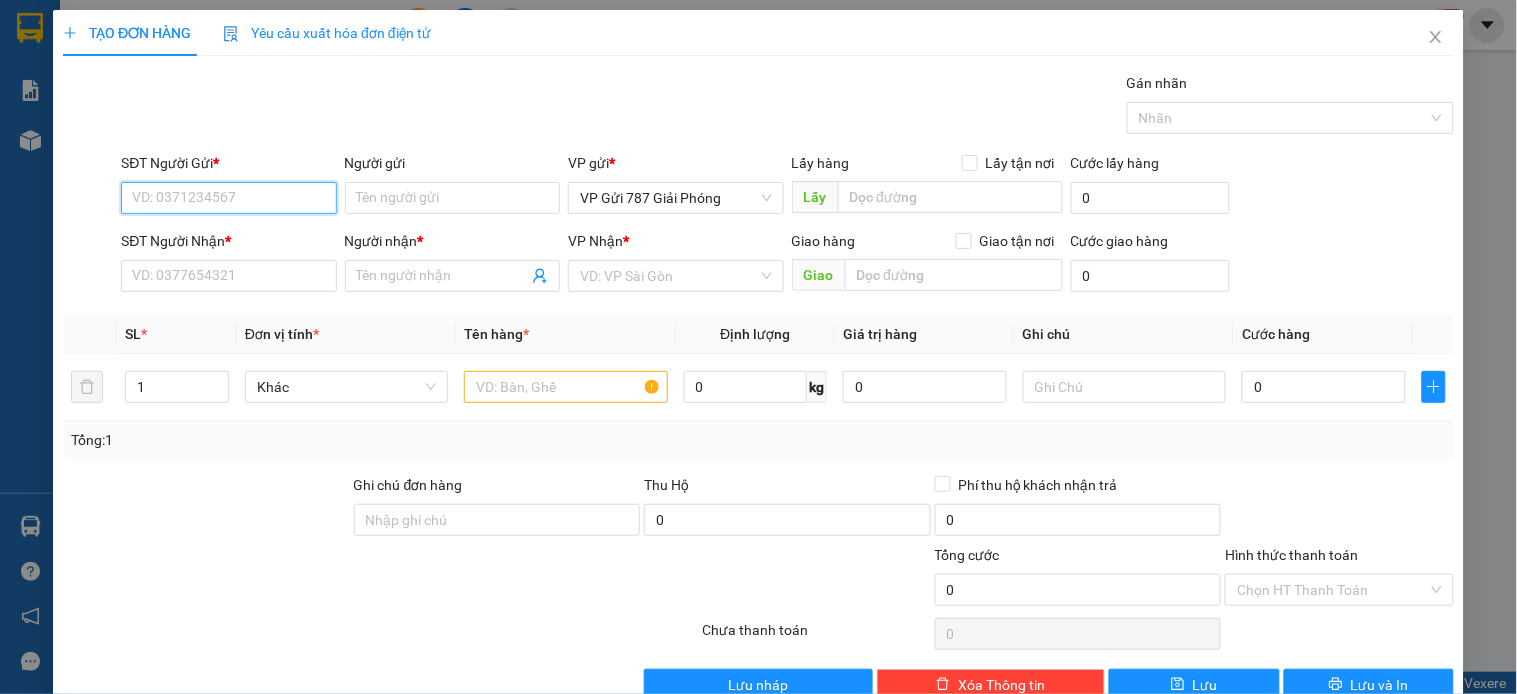 click on "SĐT Người Gửi  *" at bounding box center (228, 198) 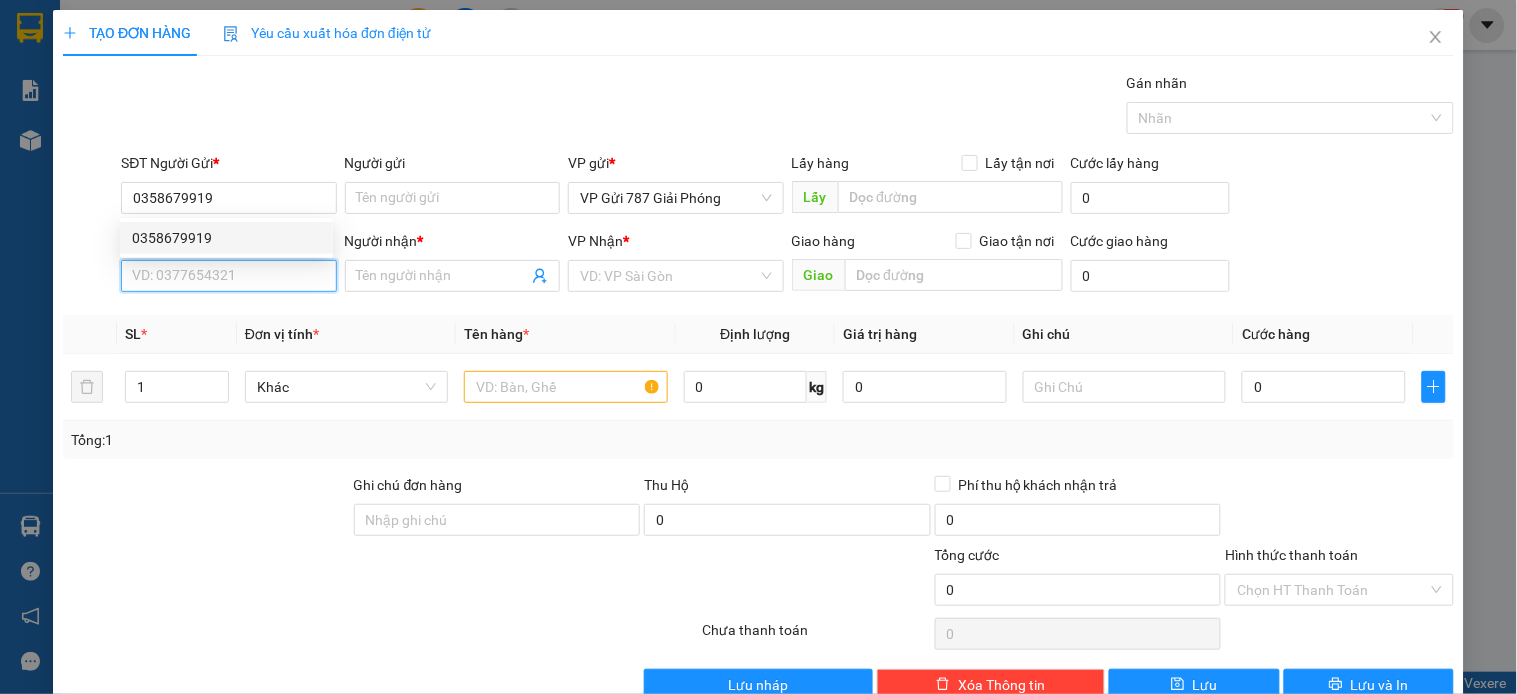 click on "SĐT Người Nhận  *" at bounding box center [228, 276] 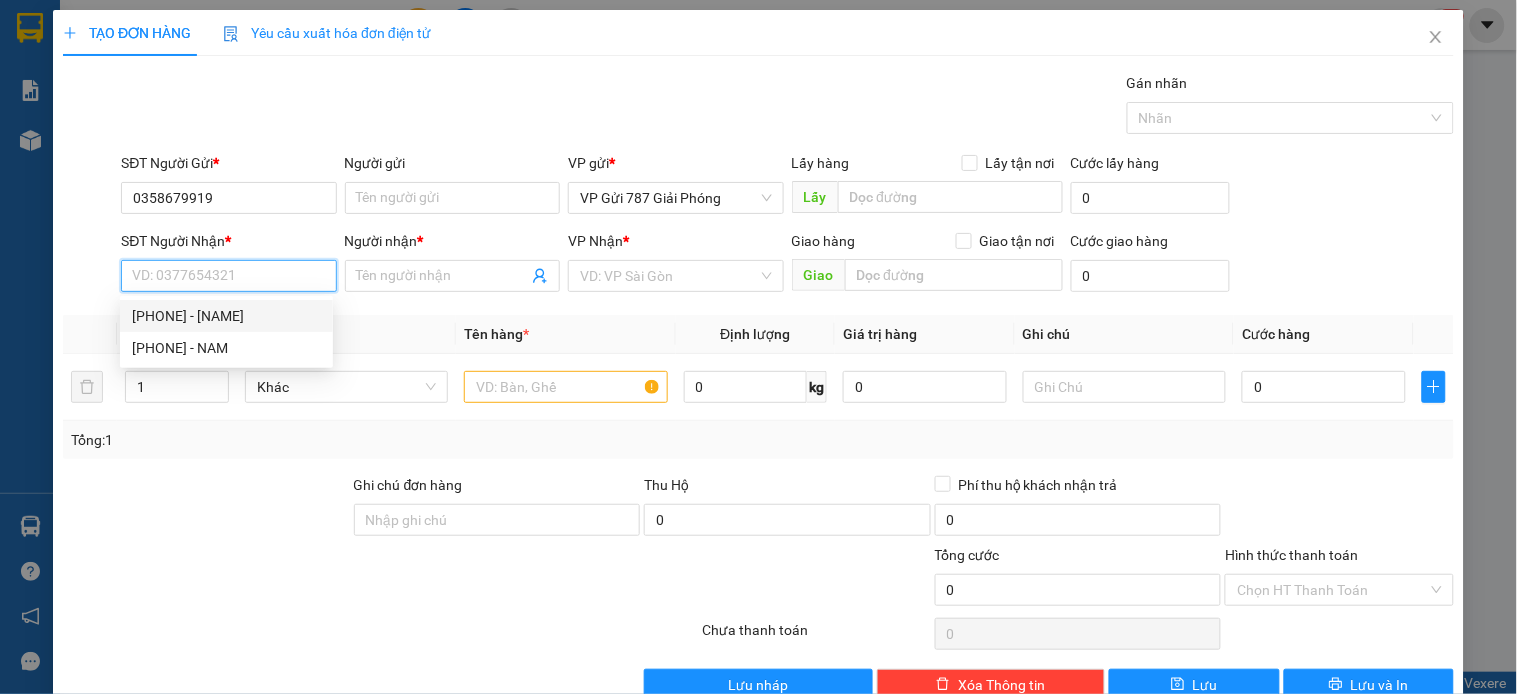 click on "[PHONE] - [NAME]" at bounding box center [226, 316] 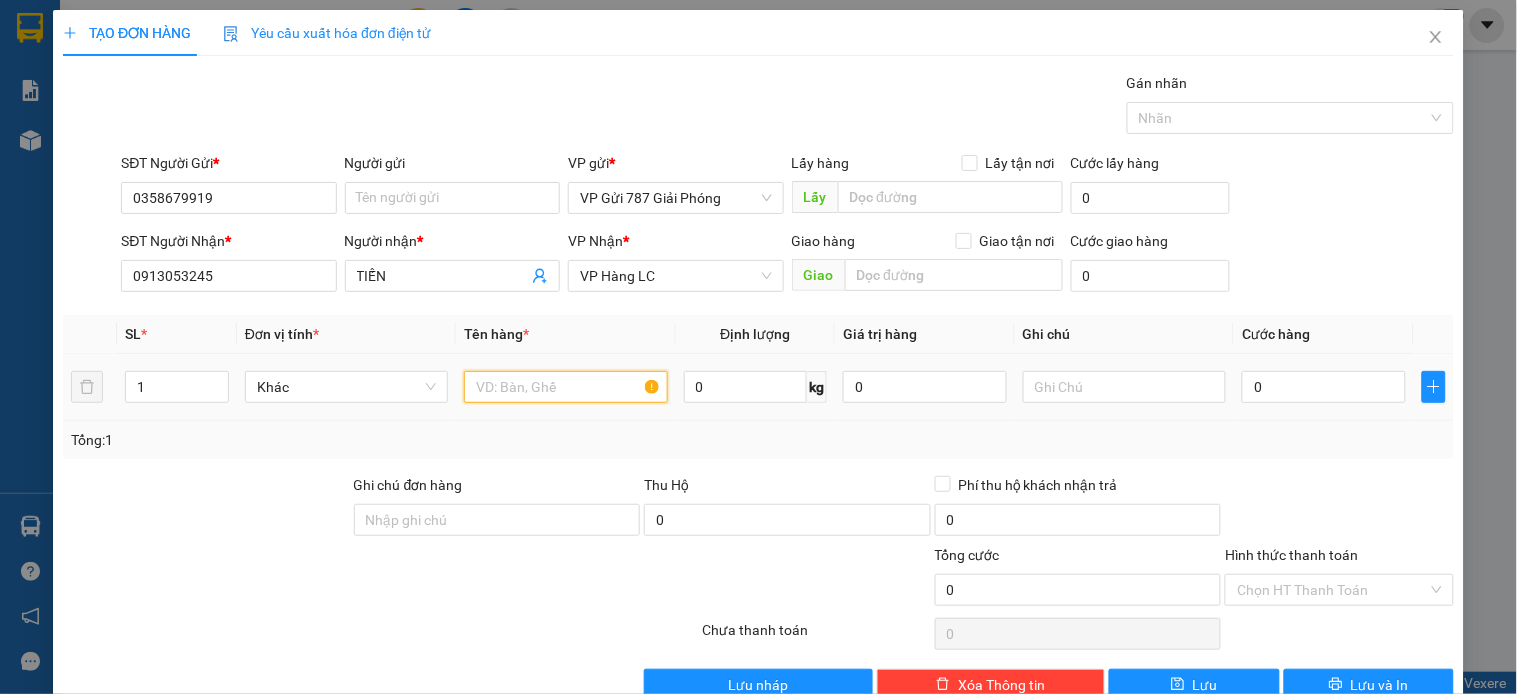 click at bounding box center (565, 387) 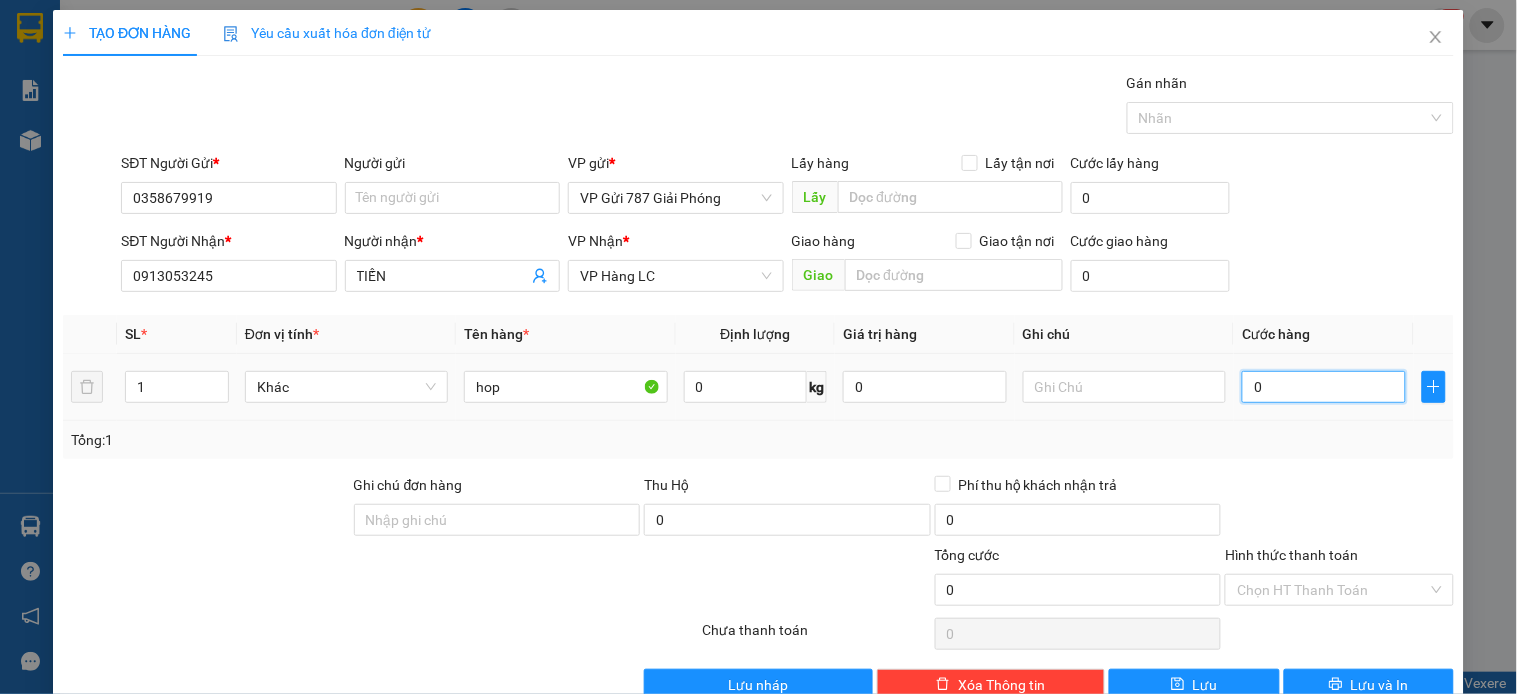 click on "0" at bounding box center (1324, 387) 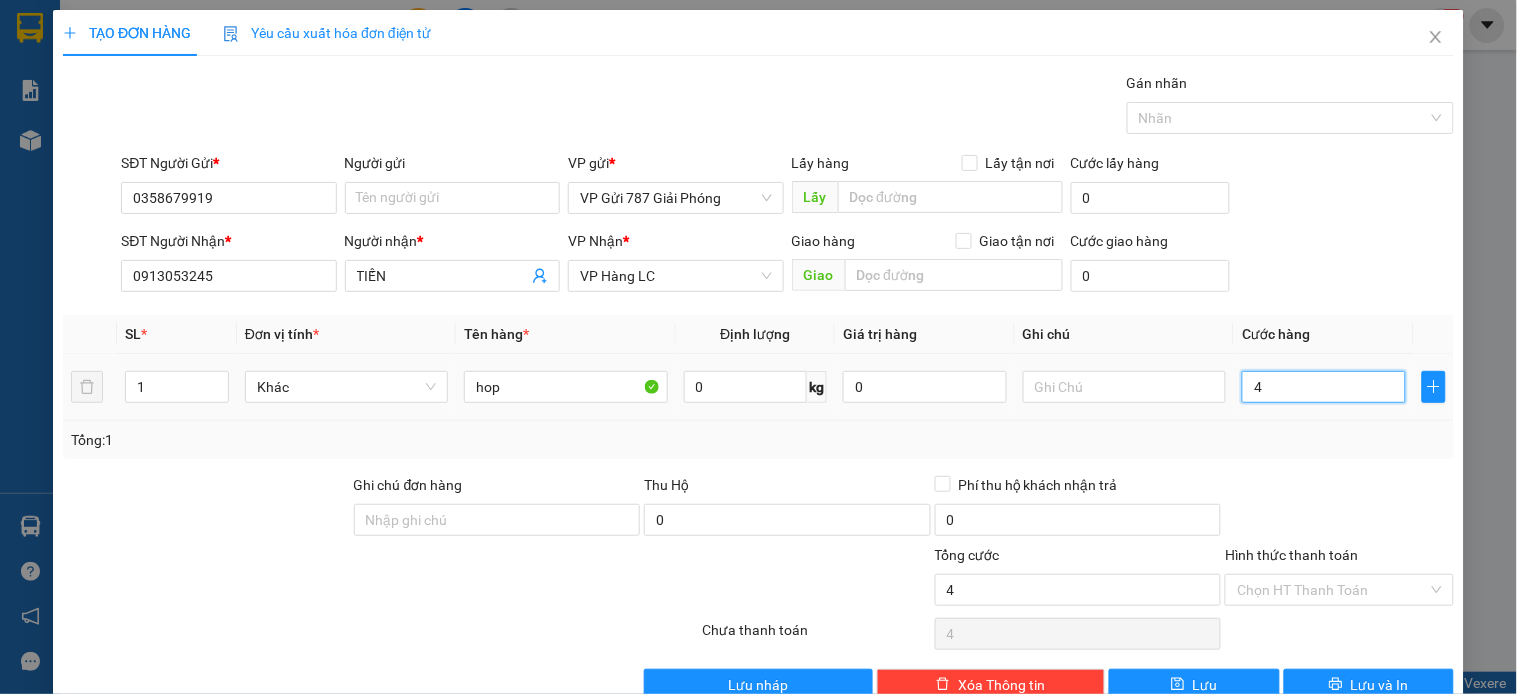 click on "4" at bounding box center (1324, 387) 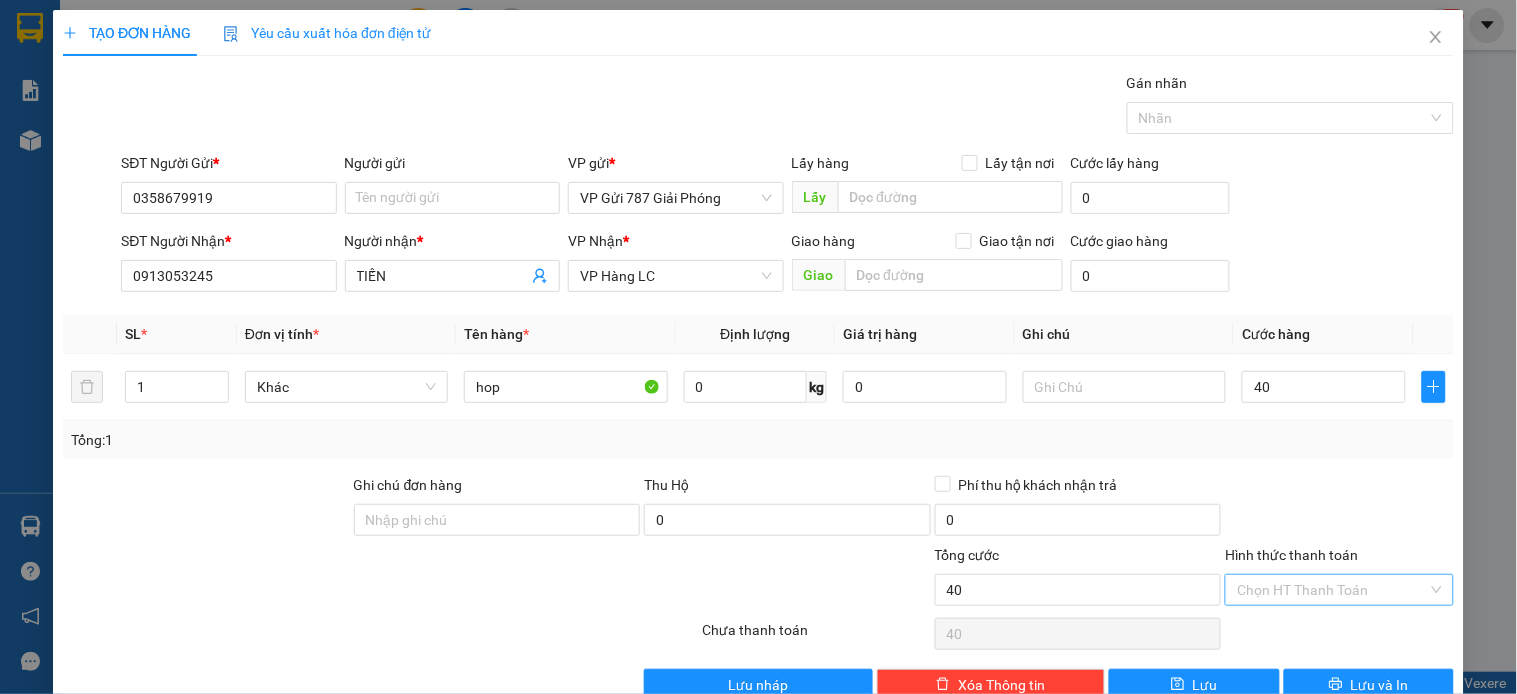 click on "Hình thức thanh toán" at bounding box center (1332, 590) 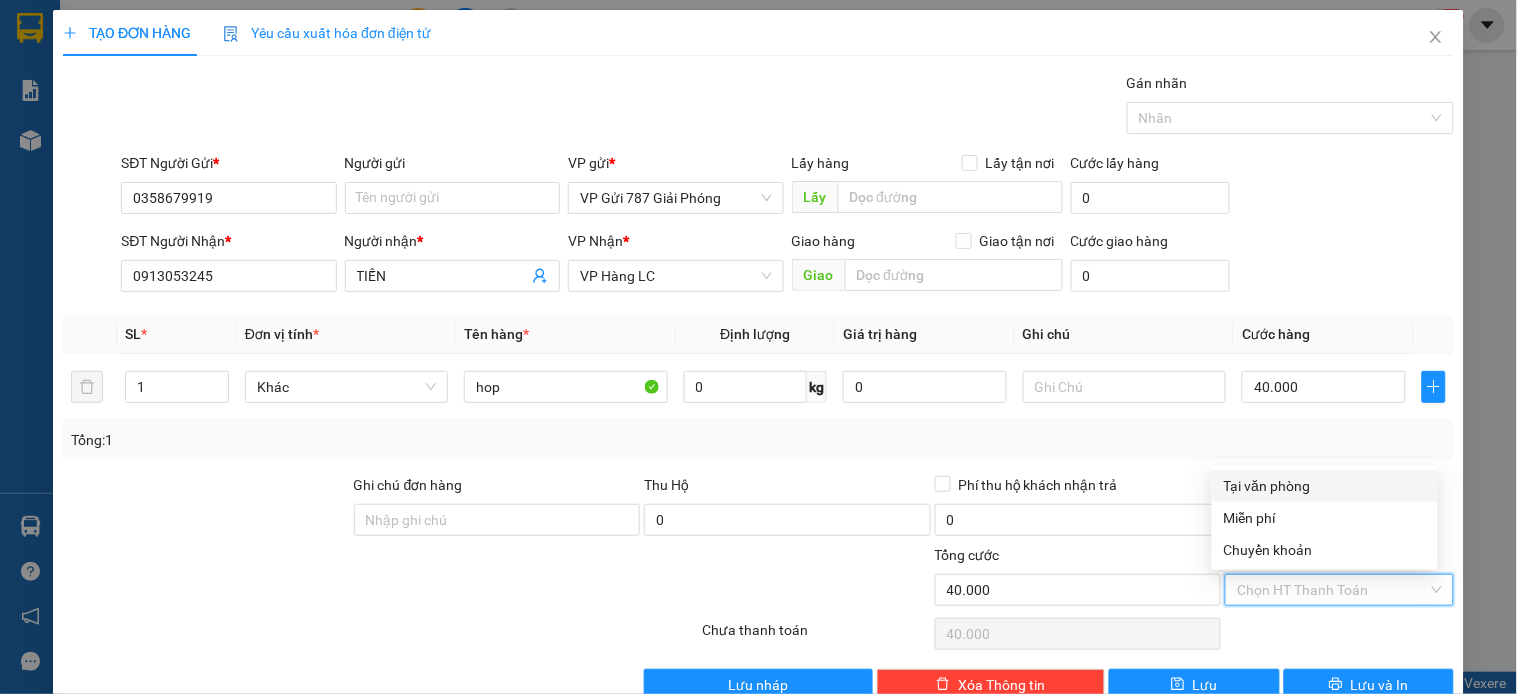 click on "Tại văn phòng" at bounding box center (1325, 486) 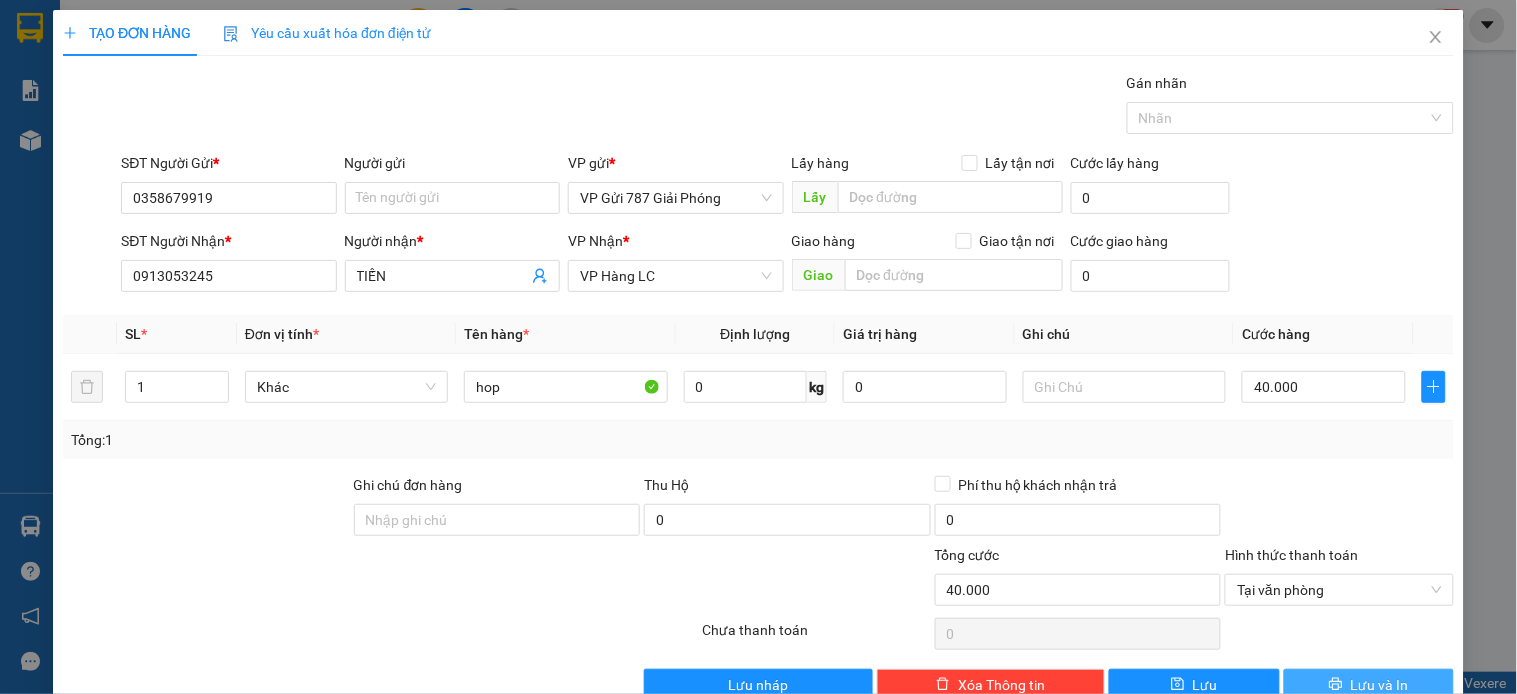 click on "Lưu và In" at bounding box center (1369, 685) 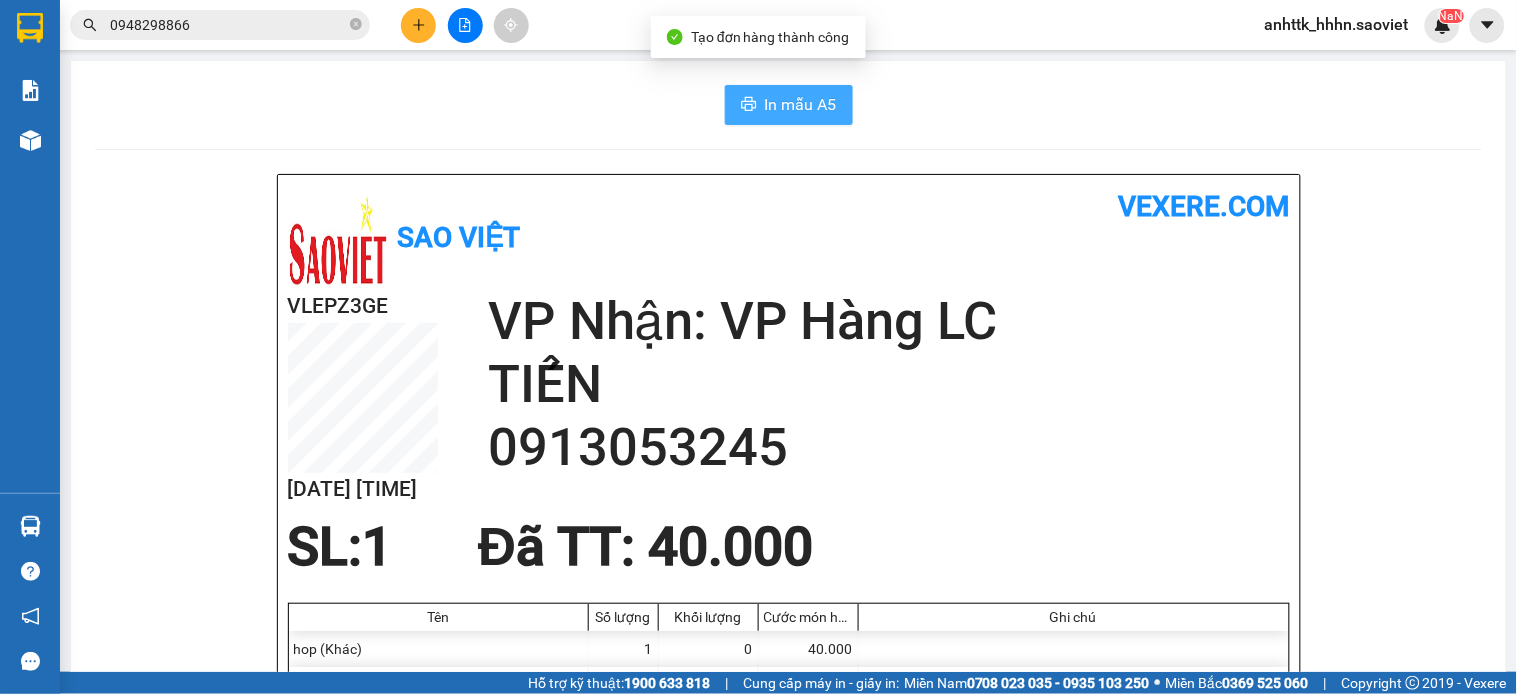 click on "In mẫu A5" at bounding box center (801, 104) 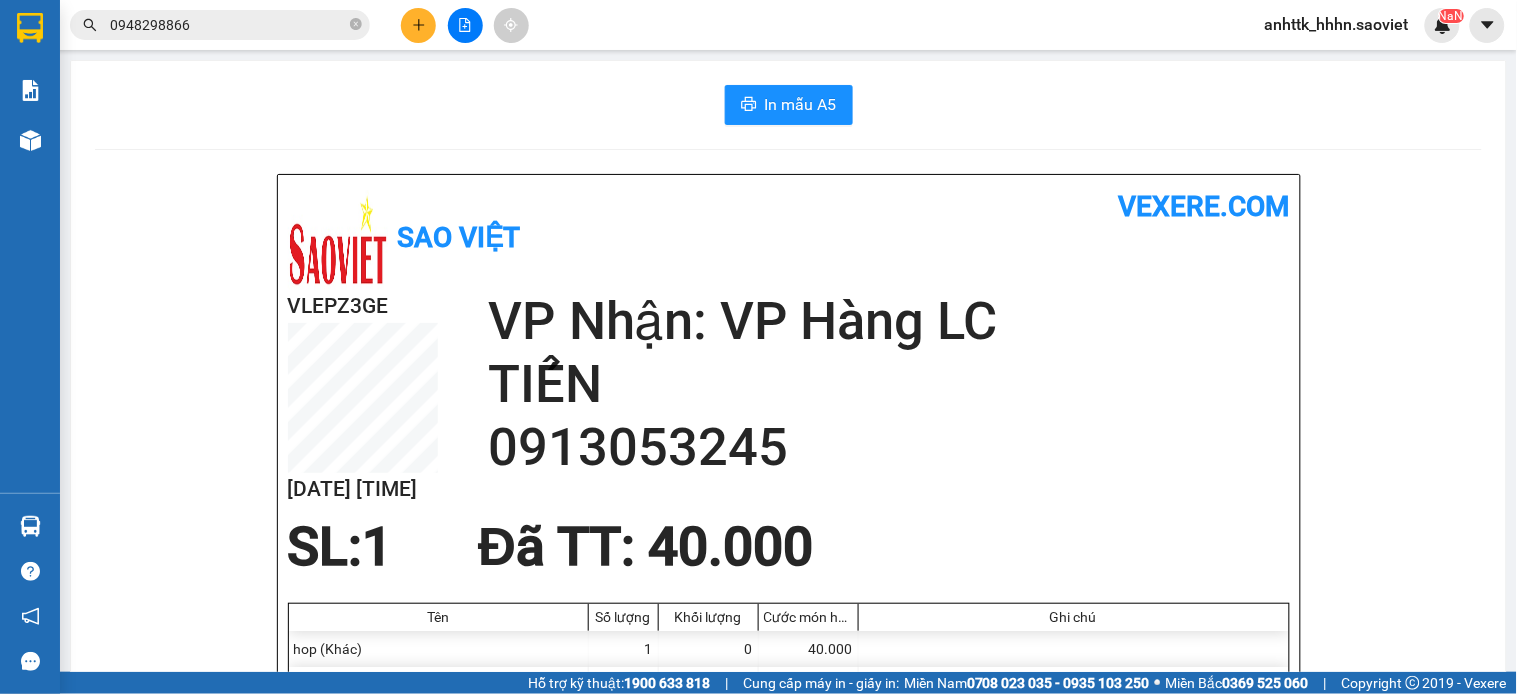 click on "In mẫu A5
Sao Việt vexere.com VLEPZ3GE [DATE] [TIME] VP Nhận:   VP Hàng LC TIẾN  [PHONE] SL:  1 Đã TT :   40.000 Tên Số lượng Khối lượng Cước món hàng Ghi chú hop (Khác) 1 0 40.000 Tổng cộng 1 0 40.000 Loading... Người gửi:      [PHONE]     VP gửi :   VP Gửi 787 Giải Phóng Sao Việt   Số 779 Giải Phóng   19000257 Gửi khách hàng Vexere.com (c) 2017 GỬI :   VP Gửi 787 Giải Phóng   787 đường Giải Phóng   02438645758 Người gửi :    [PHONE] VLEPZ3GE NHẬN :   VP Hàng LC   006 Đường Hợp Thành, Phố Mới   02143 689 689 Người nhận :   TIẾN  [PHONE] Tên (giá trị hàng) SL KG/Món Loại hàng gửi Cước món hàng Ghi chú hop (Khác) 1 0 40.000 Tổng cộng 1 0 40.000 Loading... Đã TT   : 40.000 Tổng phải thu: 0 Người gửi hàng xác nhận (Tôi đã đọc và đồng ý nộp dung phiếu gửi hàng) NV kiểm tra hàng (Kí và ghi rõ họ tên) [TIME], ngày [DATE] năm [YEAR] :" at bounding box center (788, 844) 